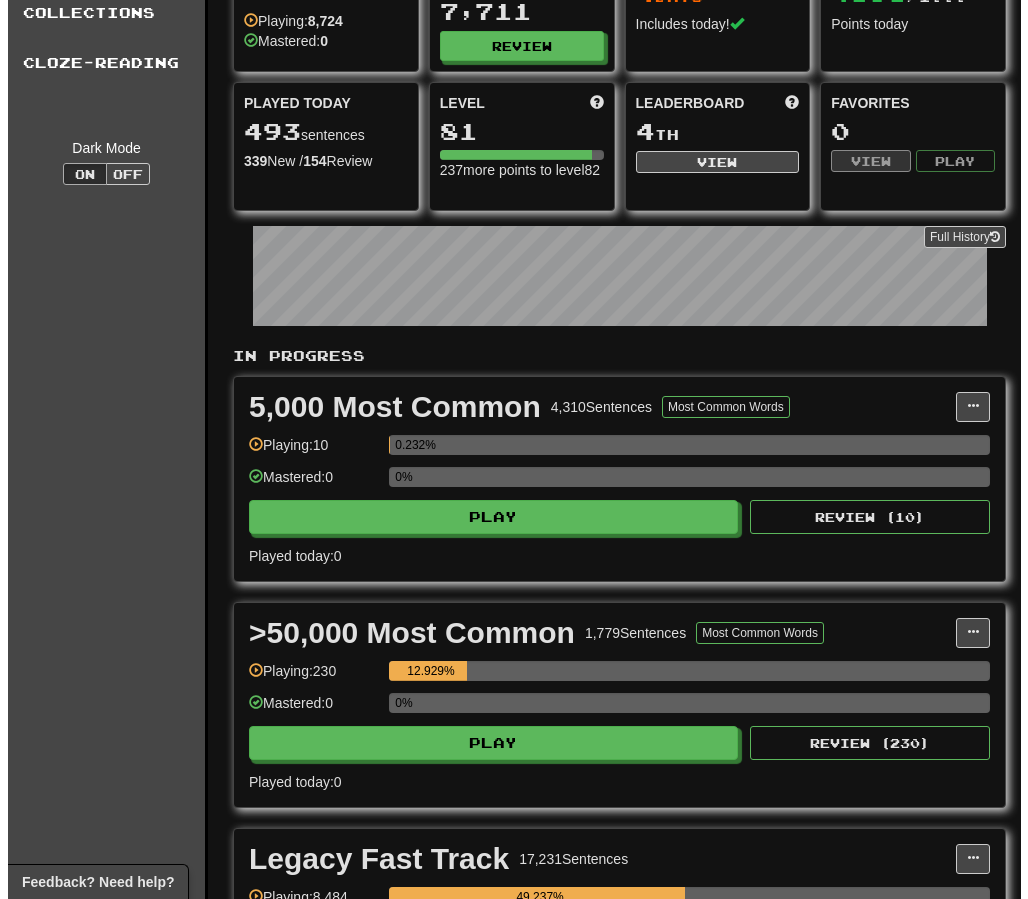 scroll, scrollTop: 588, scrollLeft: 0, axis: vertical 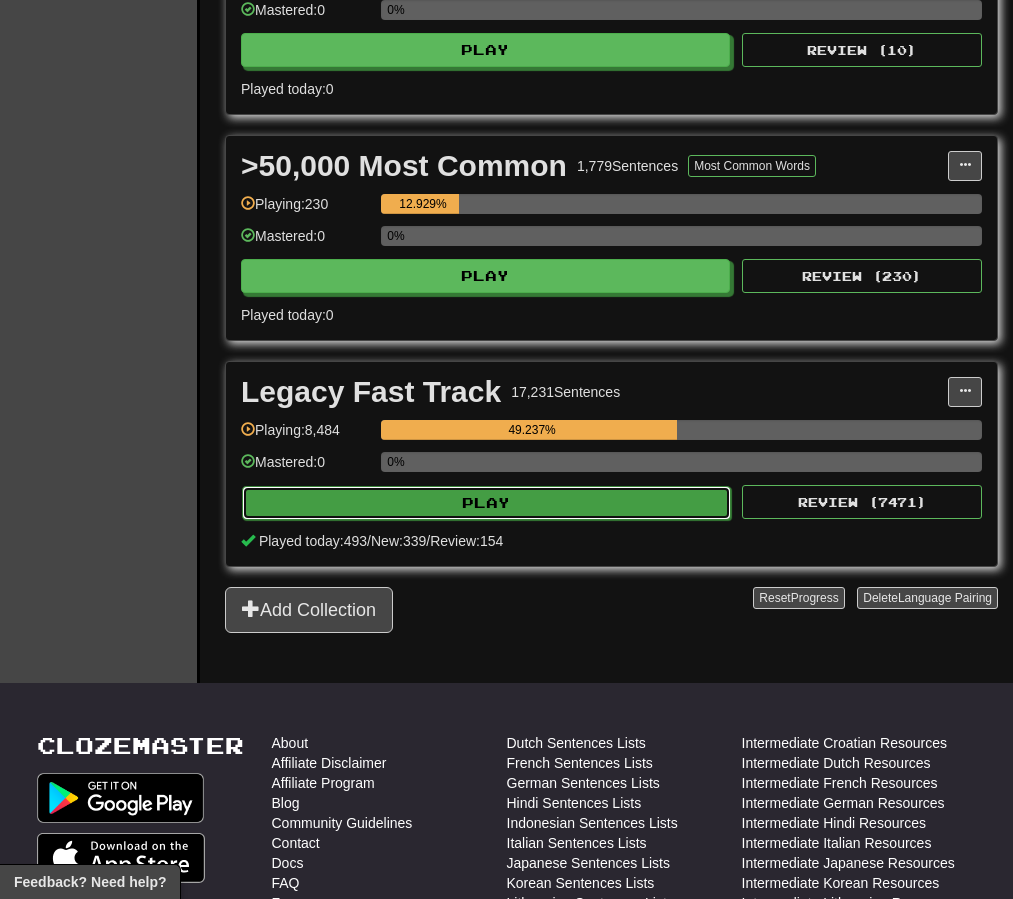 click on "Play" at bounding box center (486, 503) 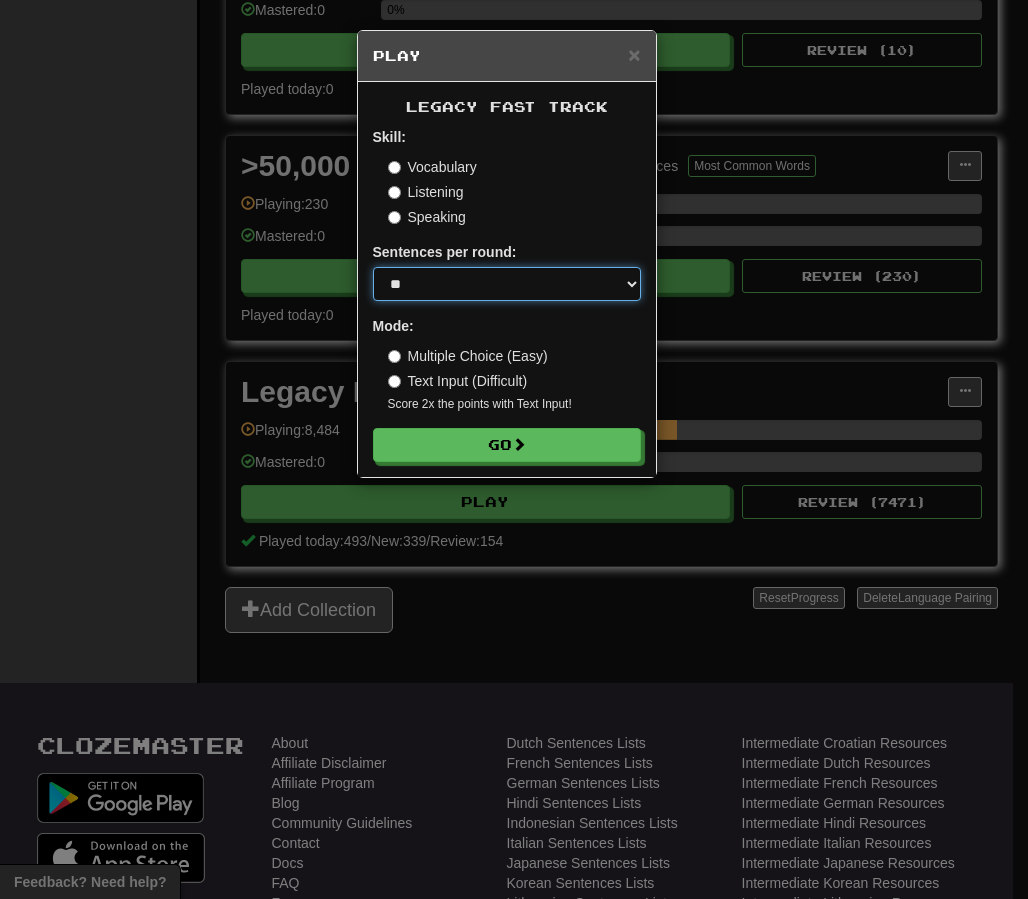click on "* ** ** ** ** ** *** ********" at bounding box center (507, 284) 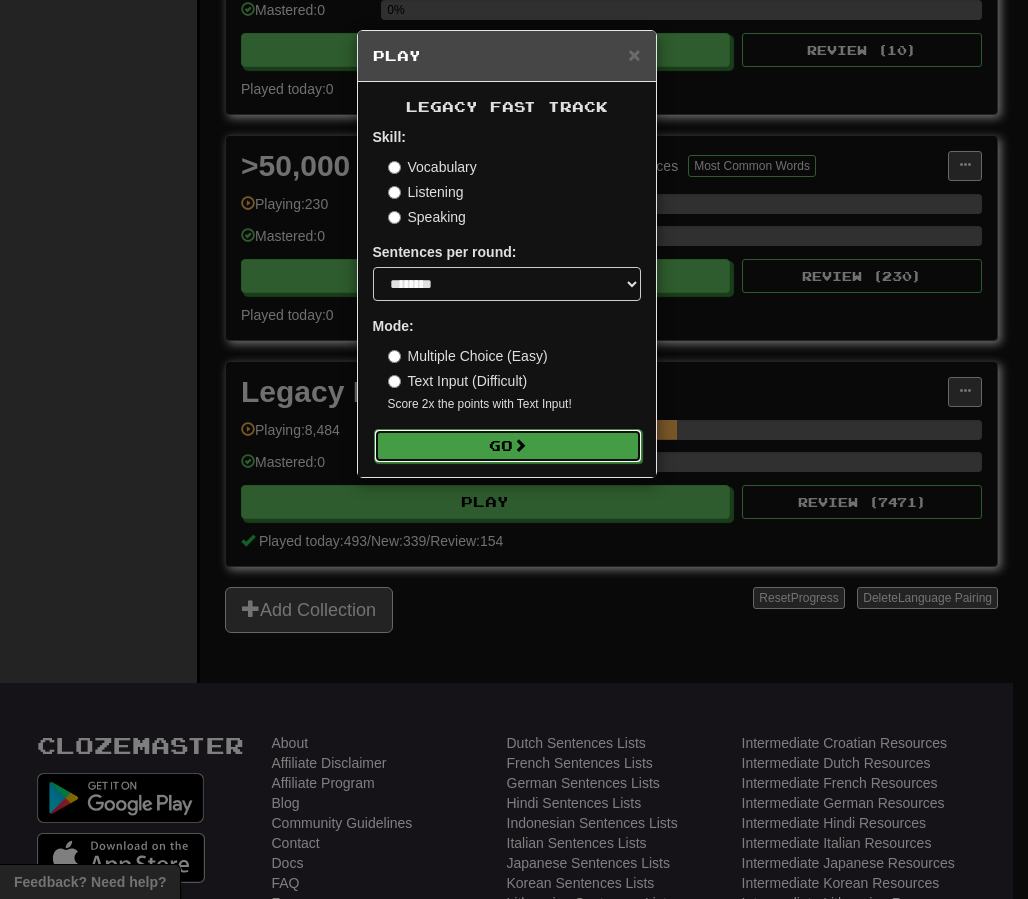 click on "Go" at bounding box center [508, 446] 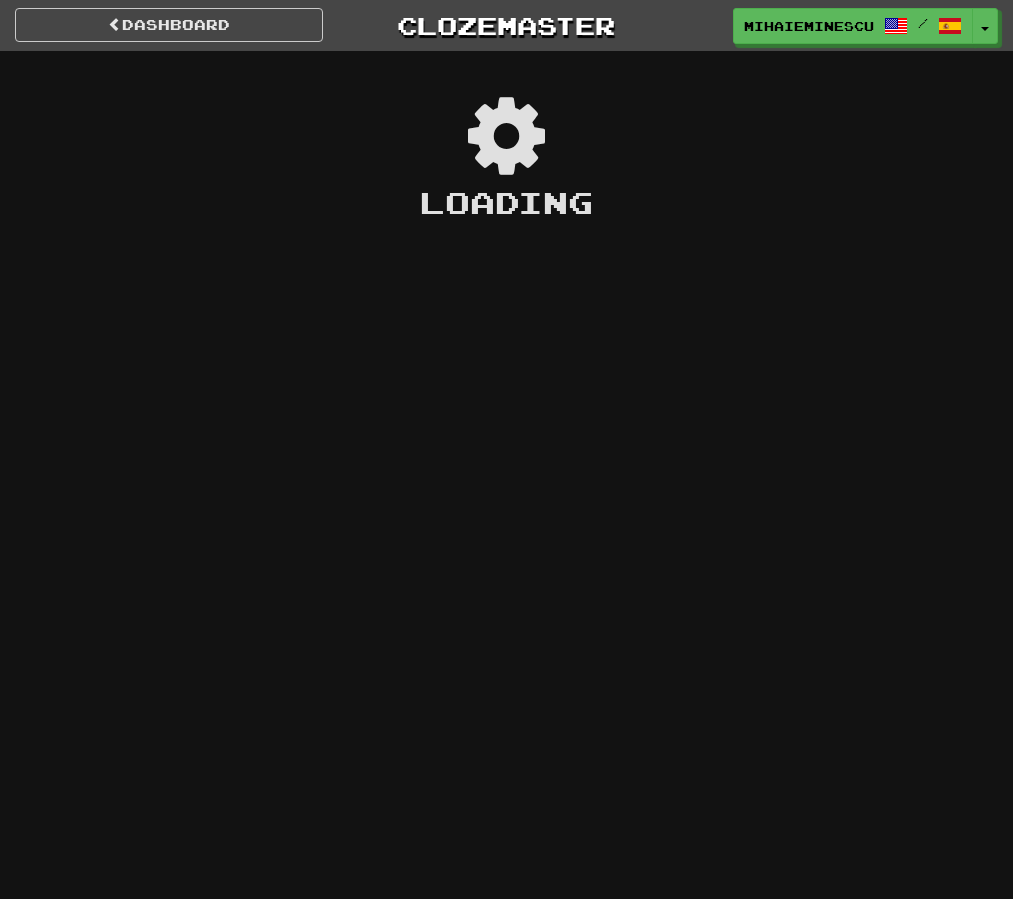 scroll, scrollTop: 0, scrollLeft: 0, axis: both 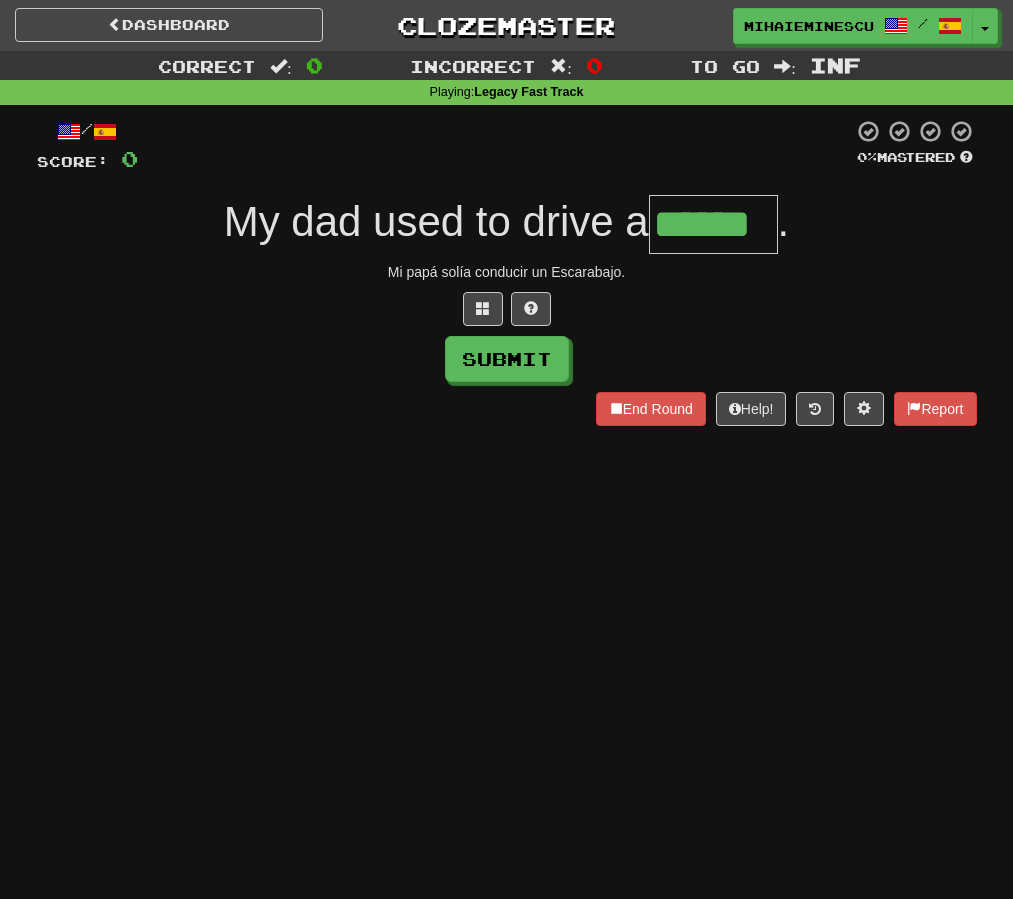 type on "******" 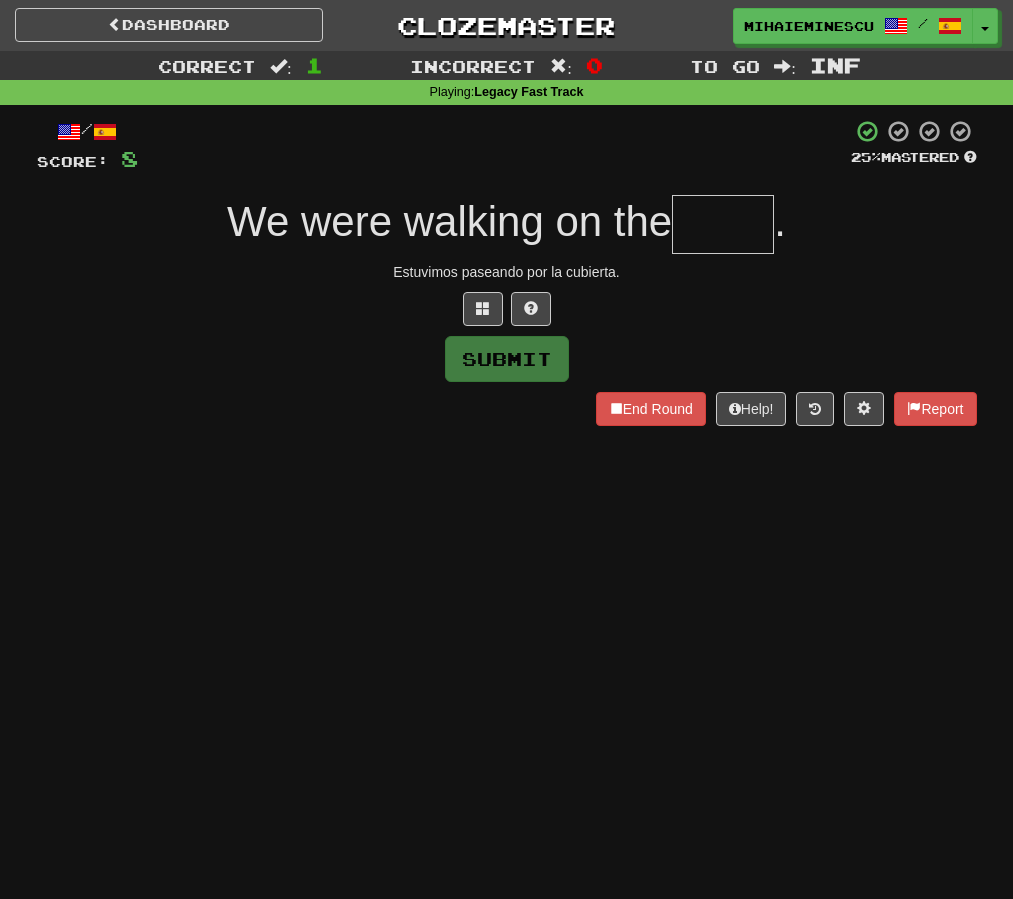 type on "*" 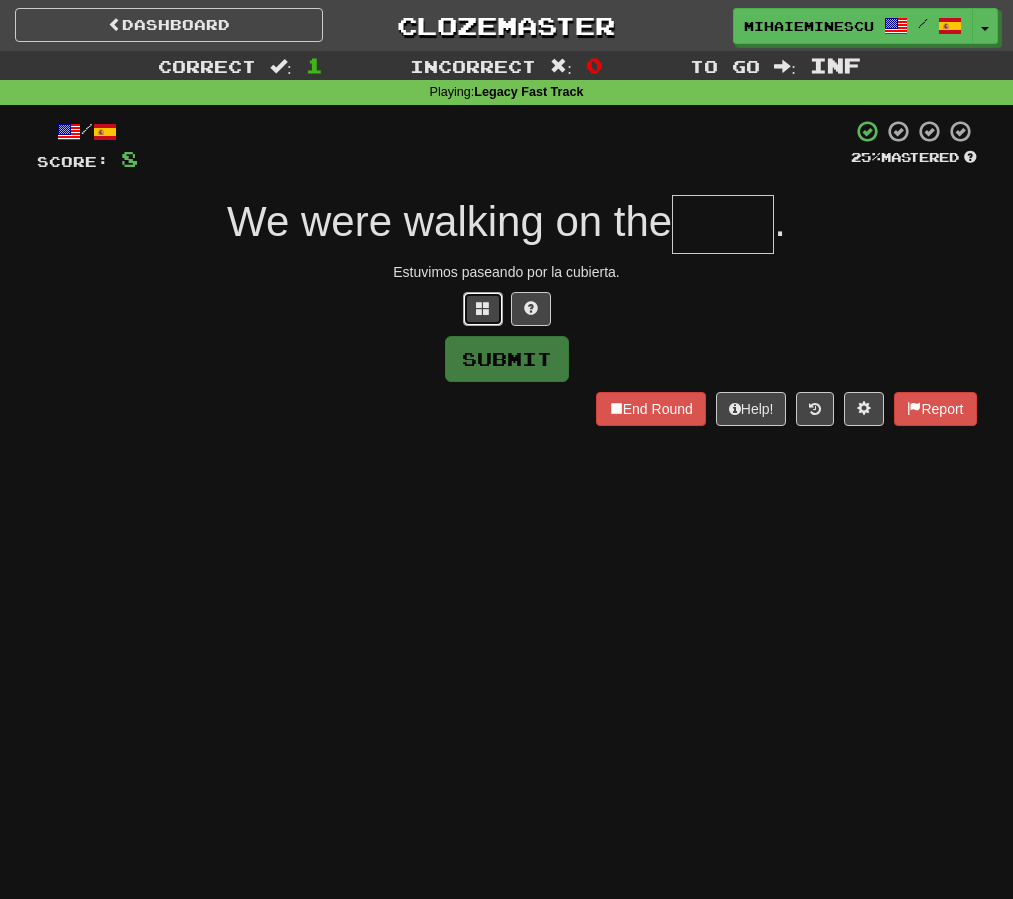 click at bounding box center (483, 309) 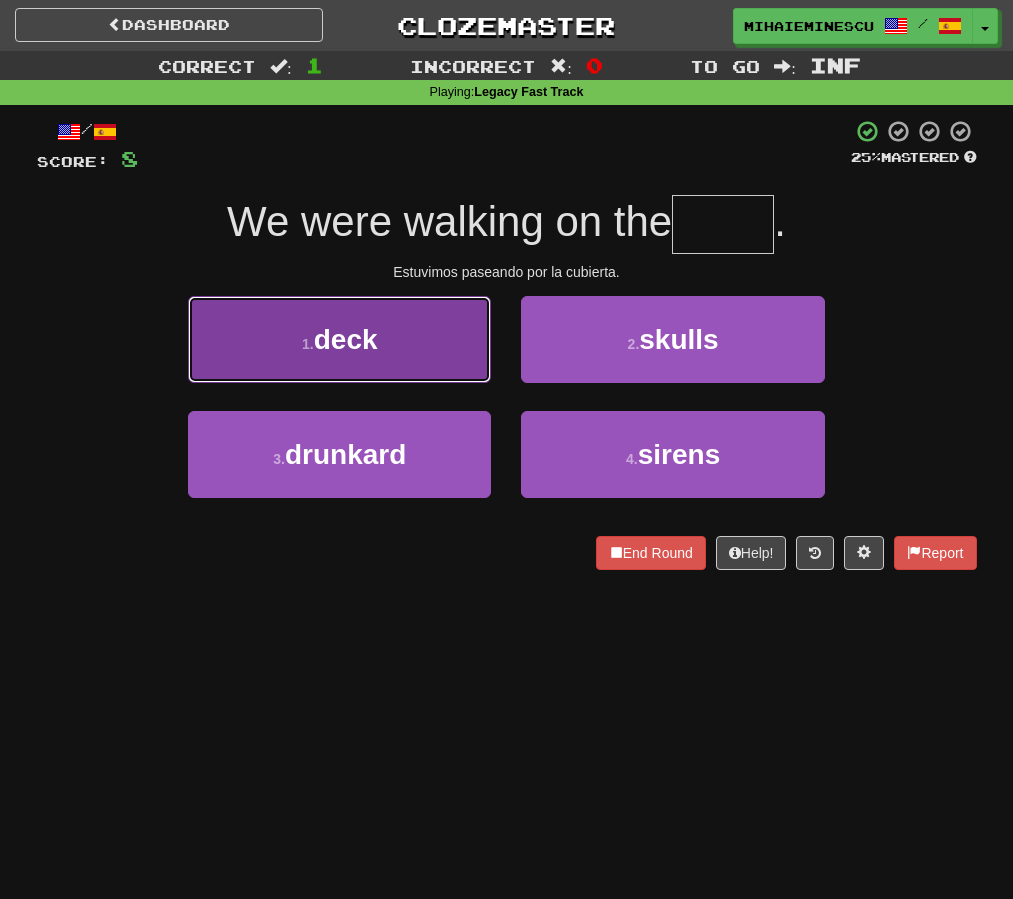 click on "deck" at bounding box center (346, 339) 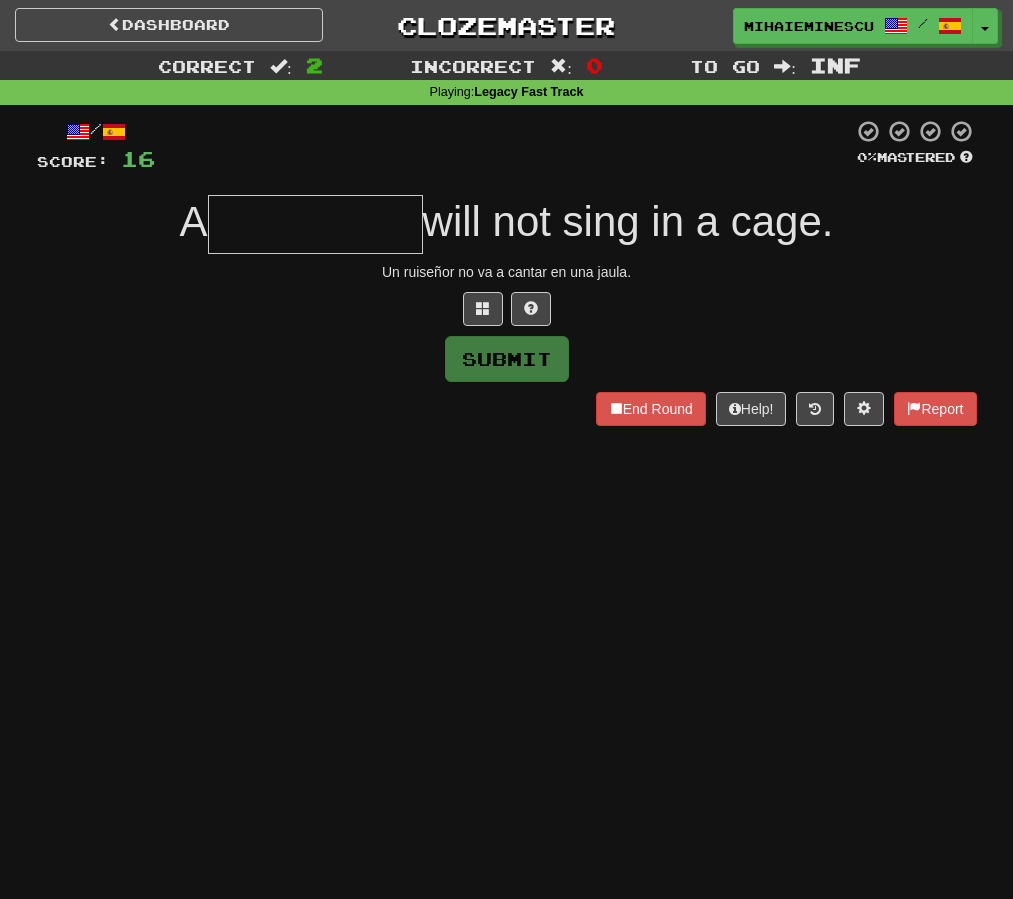 click at bounding box center [315, 224] 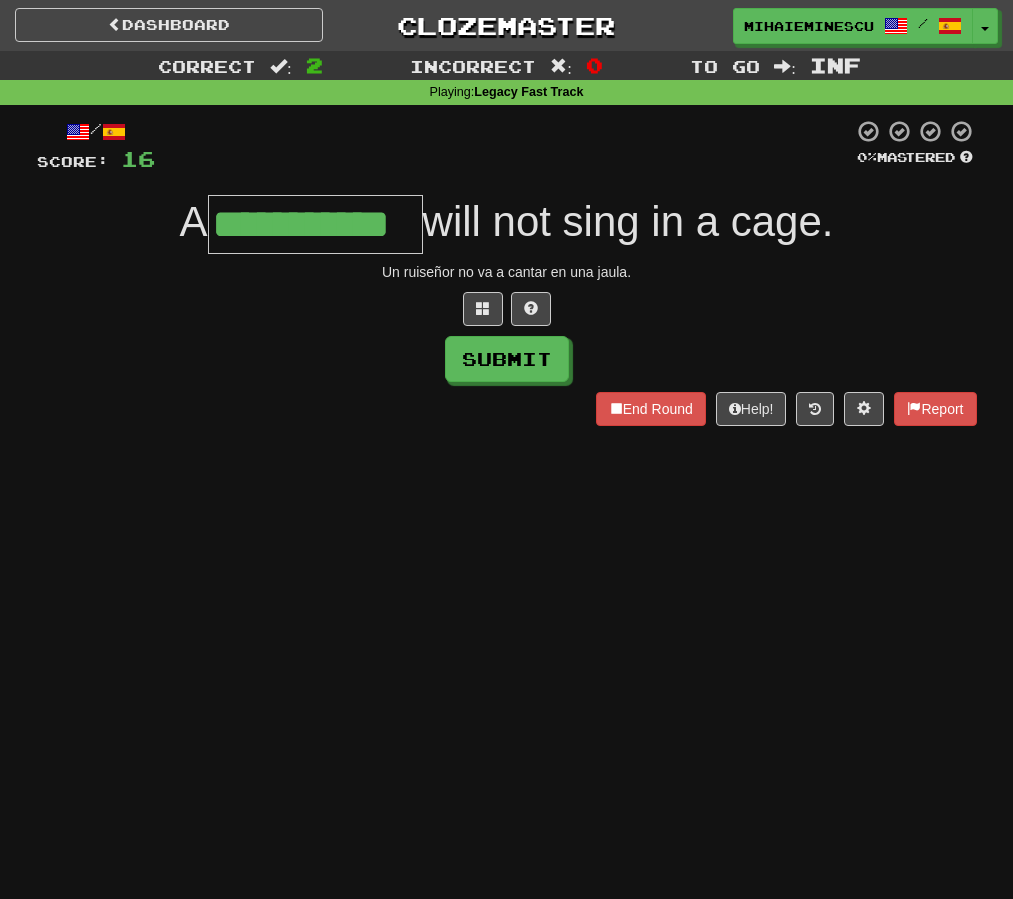 type on "**********" 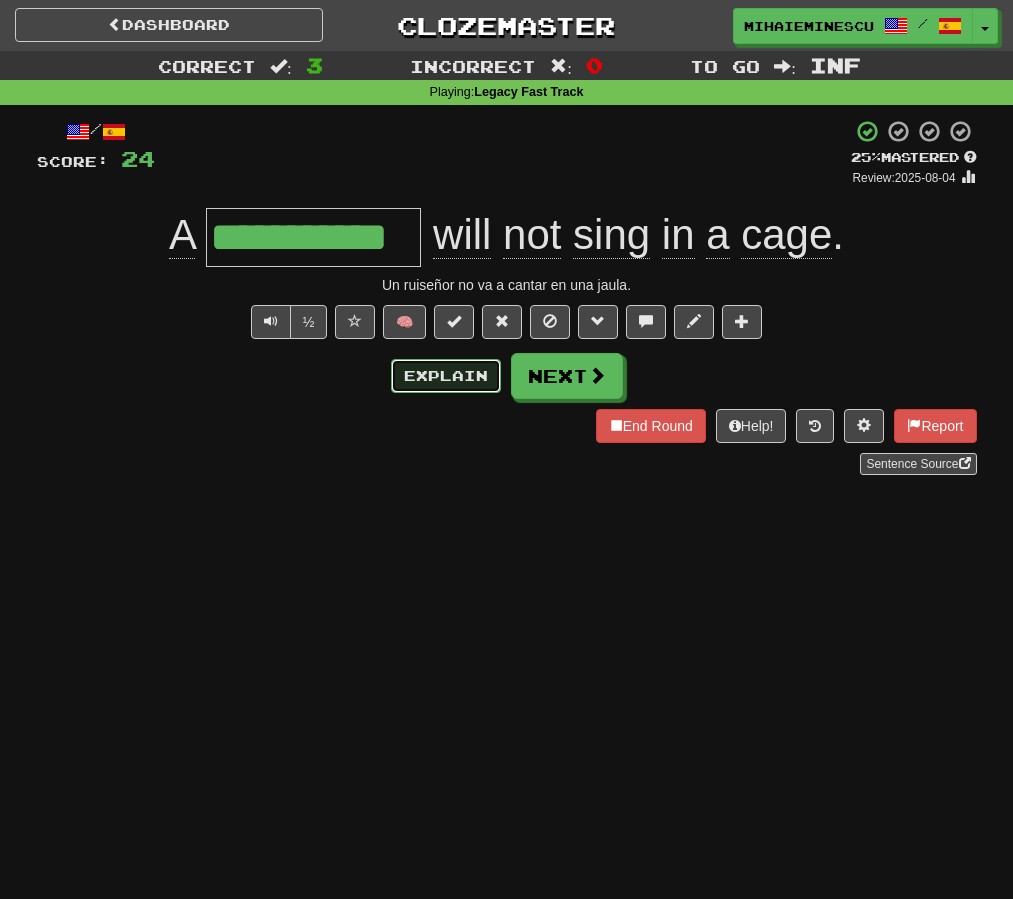 click on "Explain" at bounding box center (446, 376) 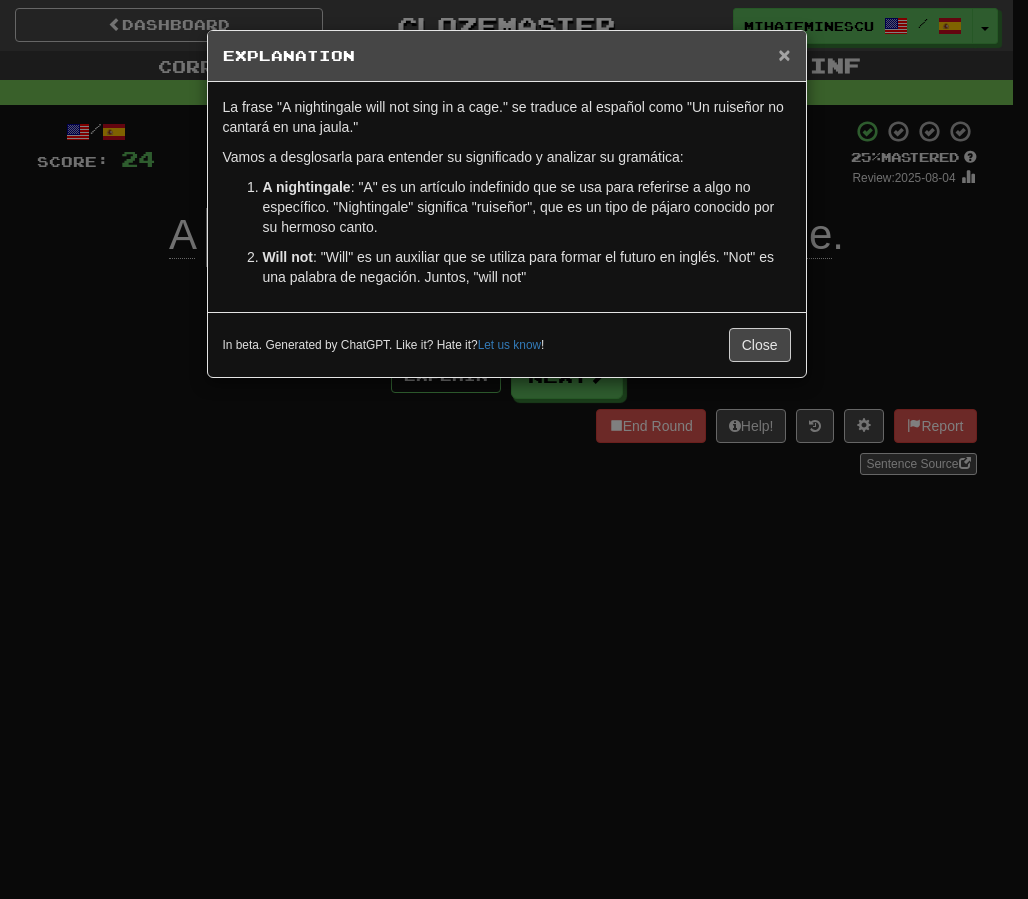 click on "×" at bounding box center (784, 54) 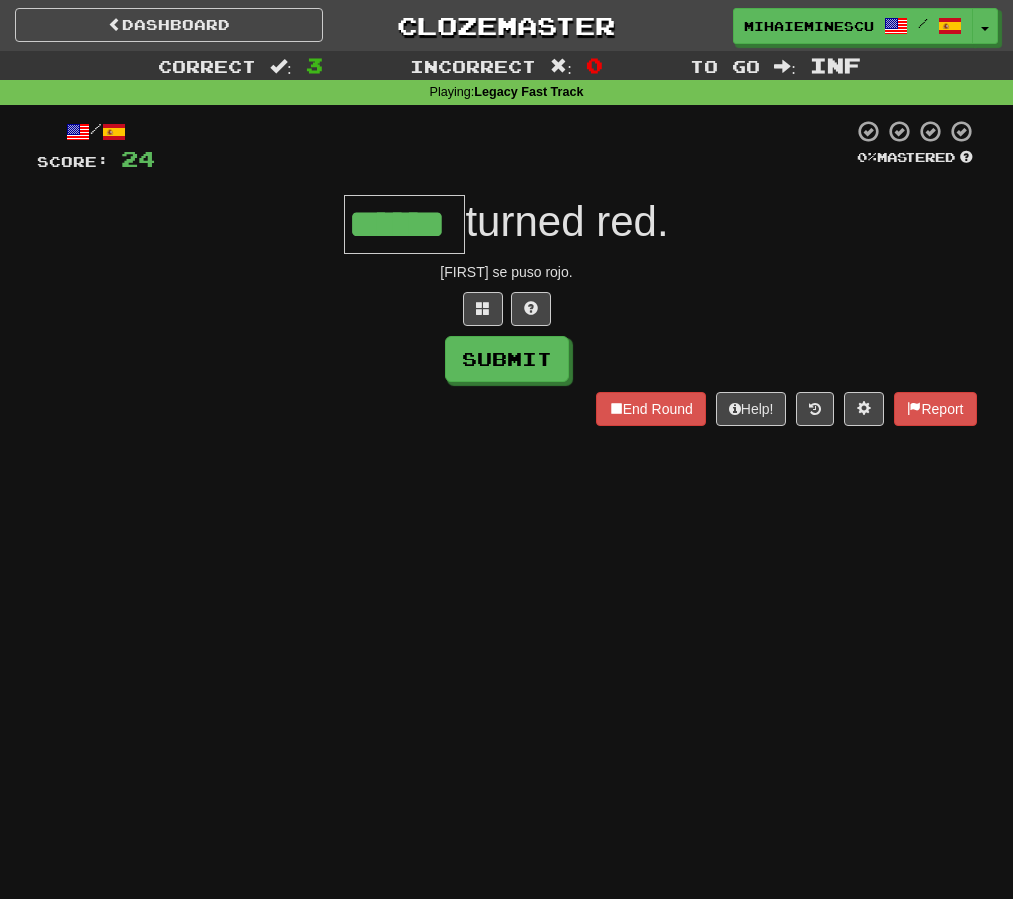 type on "******" 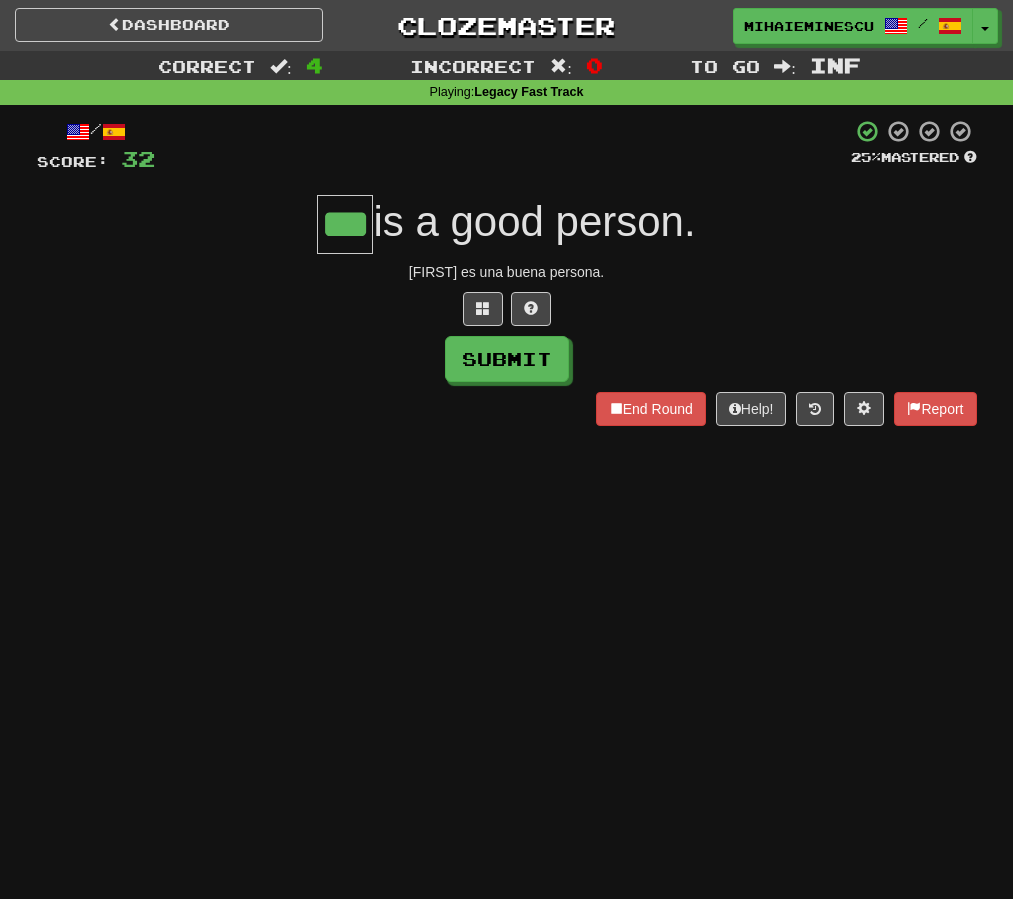 type on "***" 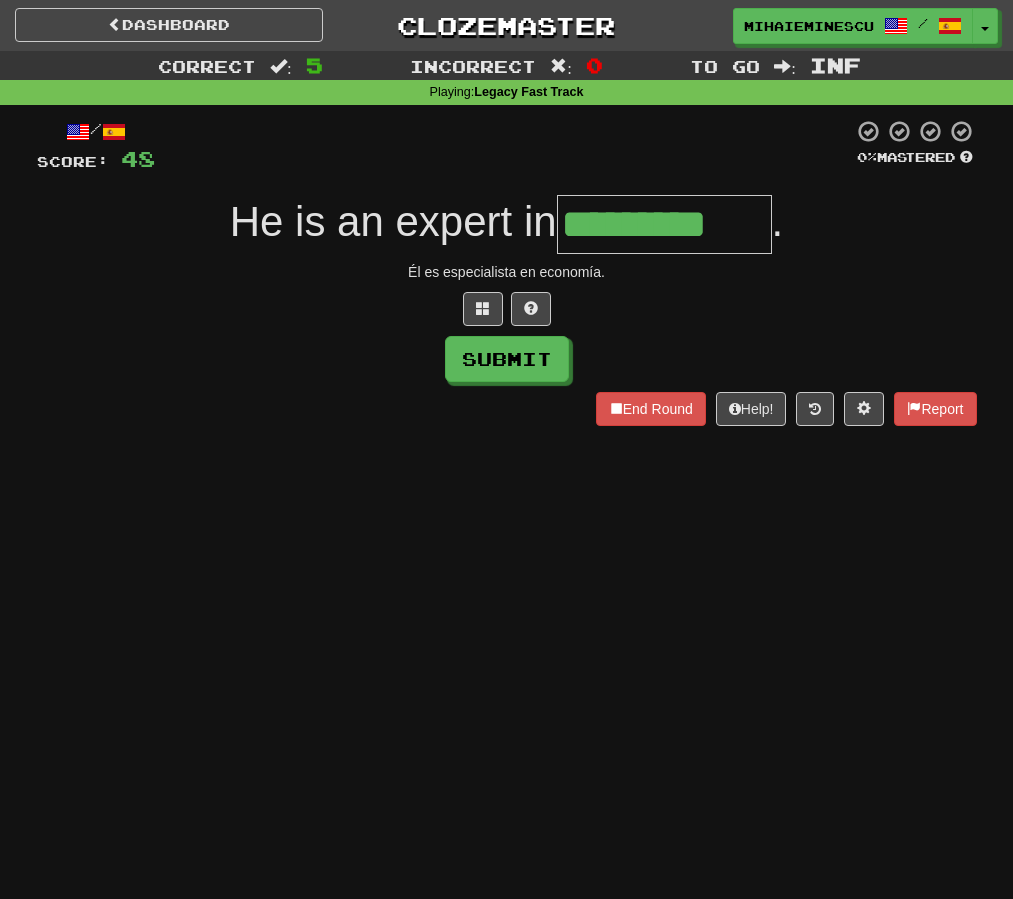 type on "*********" 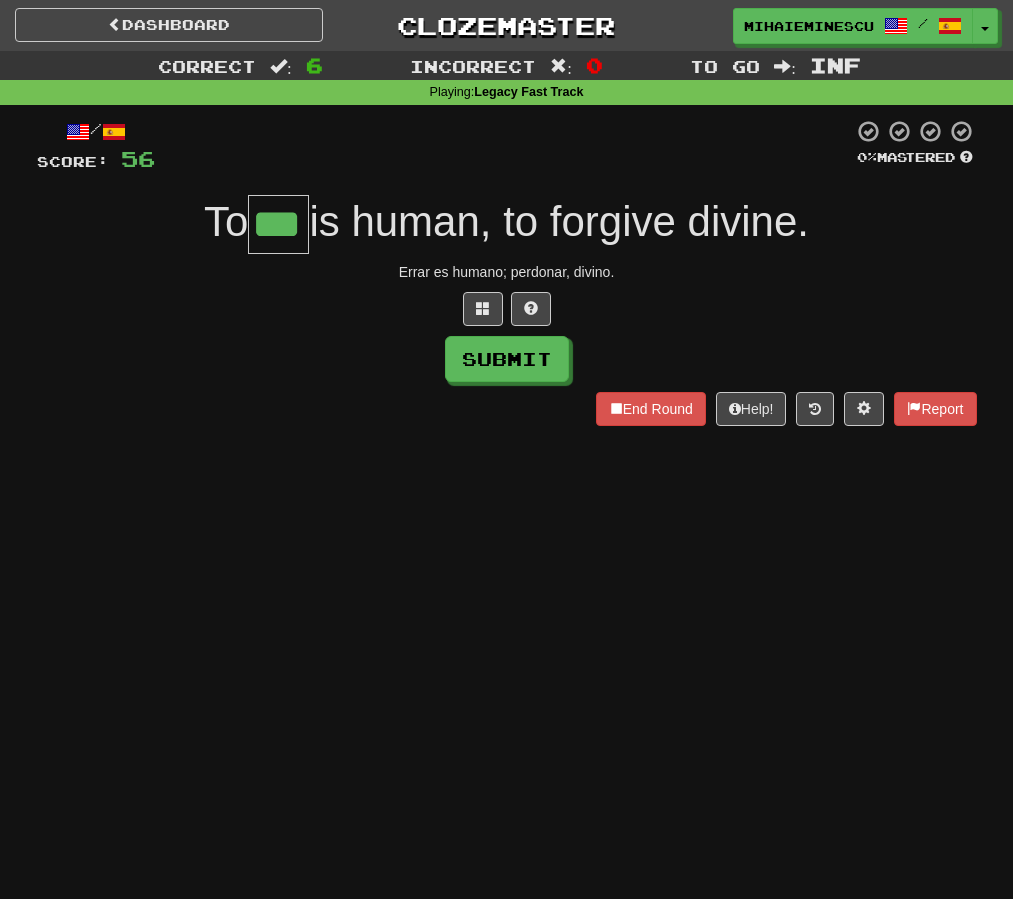 type on "***" 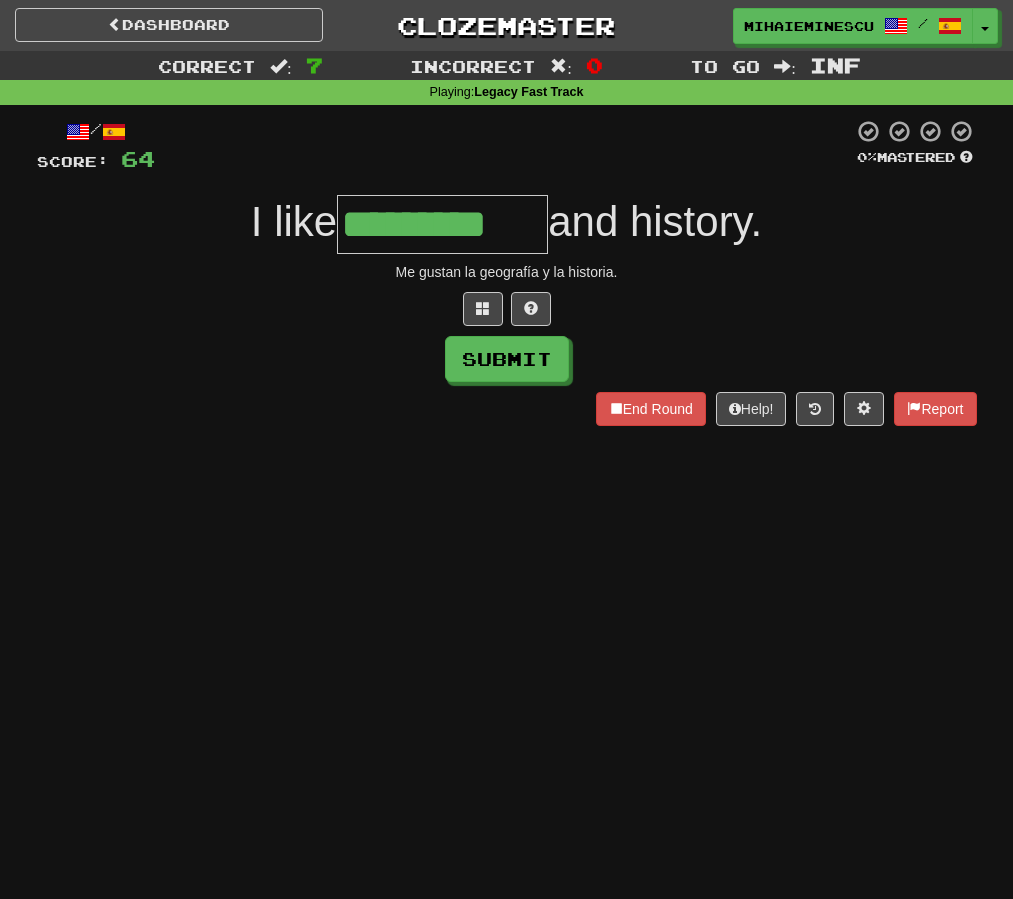type on "*********" 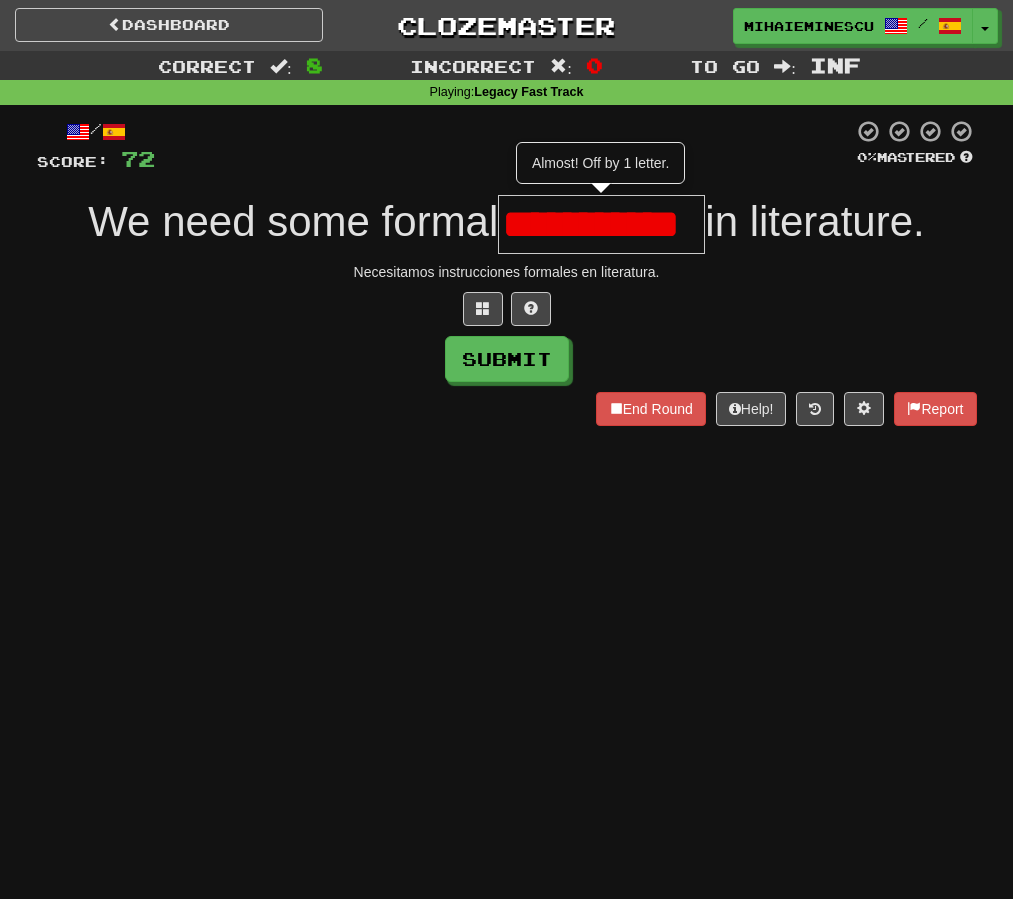 scroll, scrollTop: 0, scrollLeft: 0, axis: both 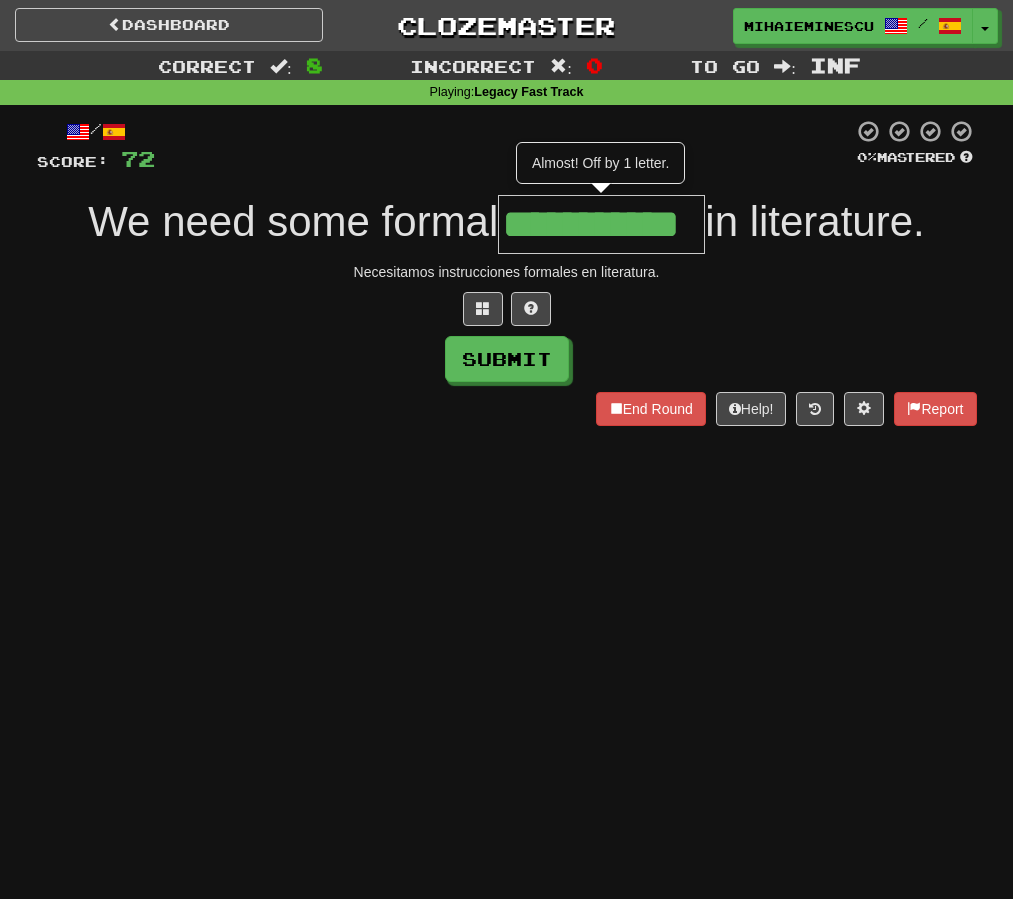 type on "**********" 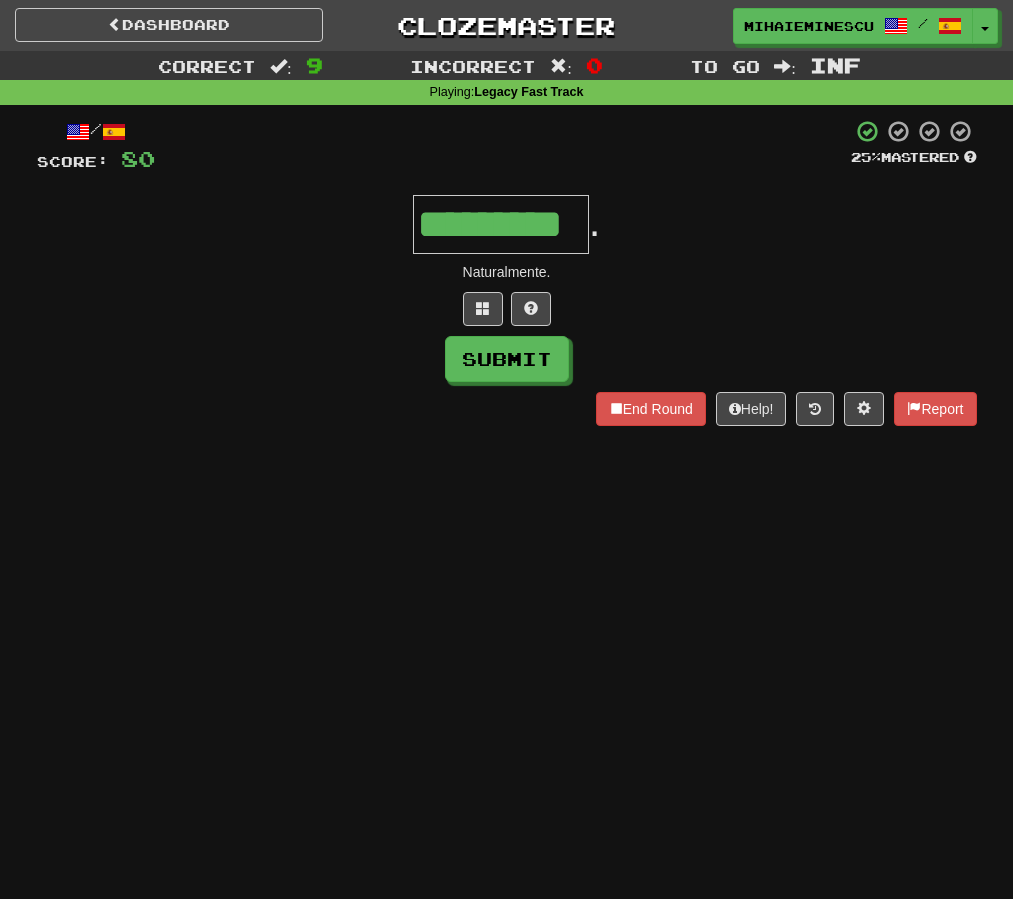 type on "*********" 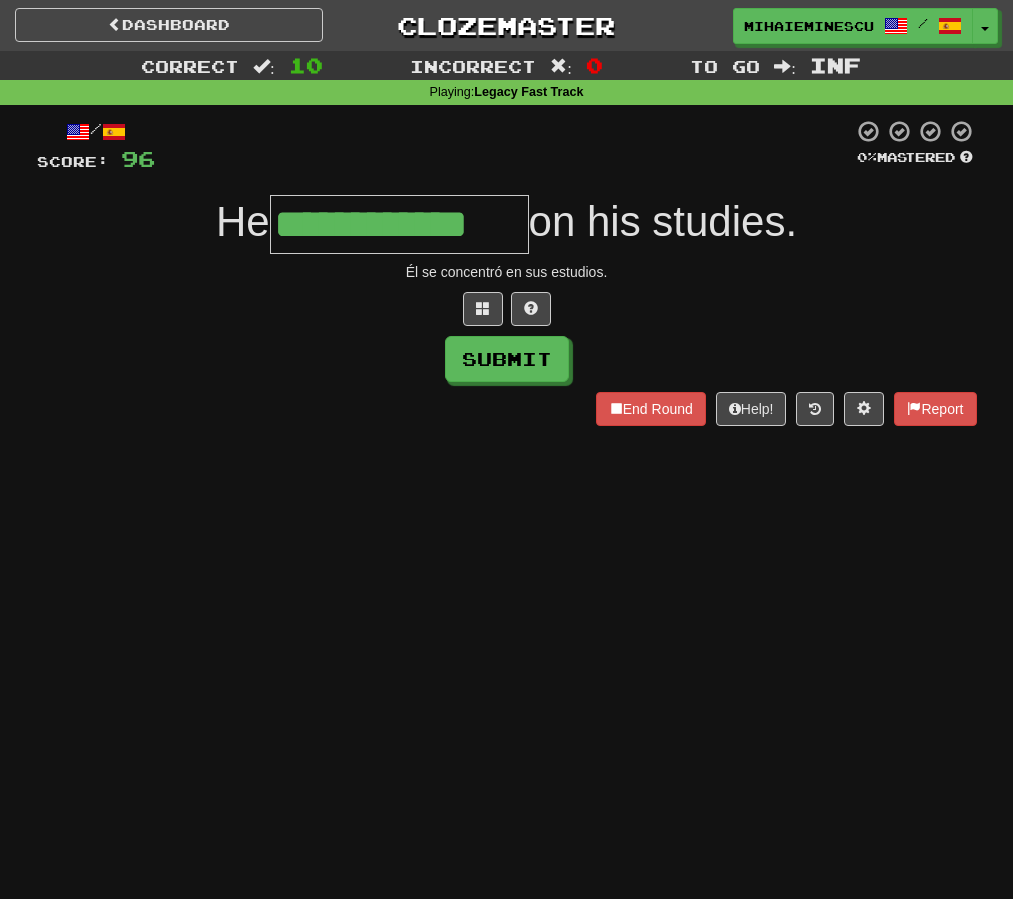 type on "**********" 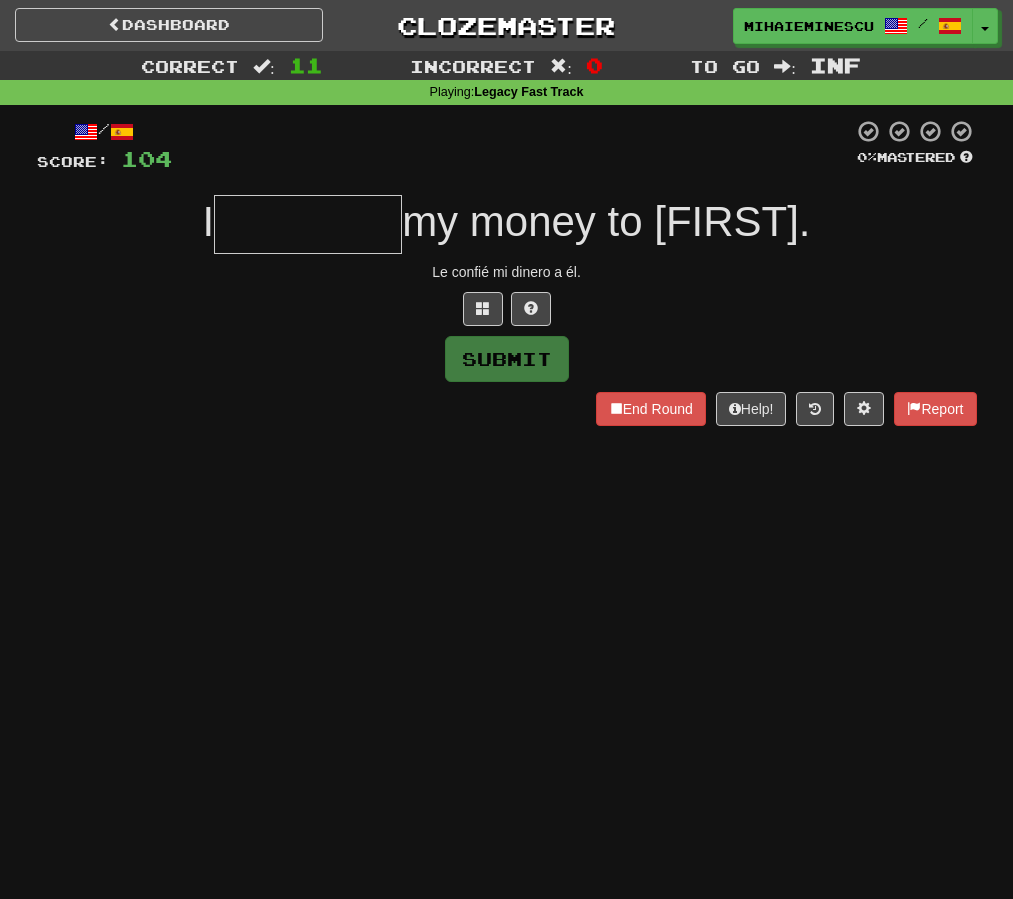 type on "*" 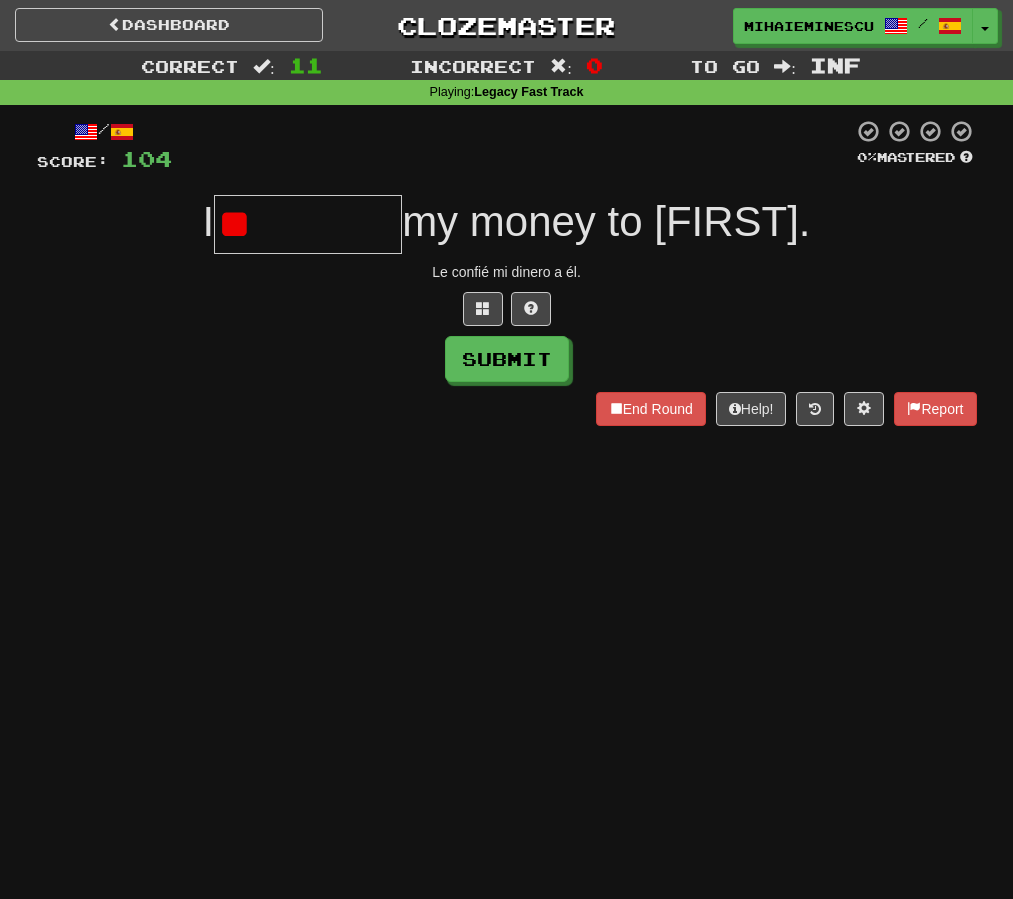 type on "*" 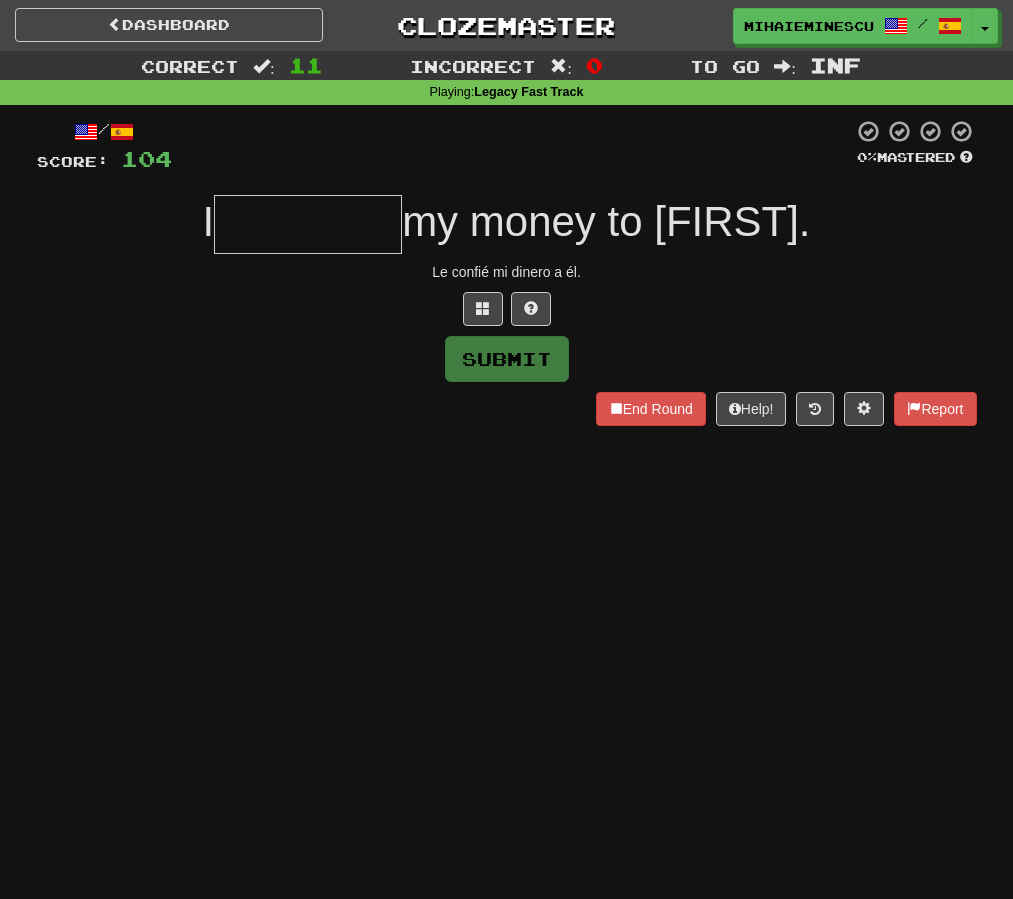 type on "*" 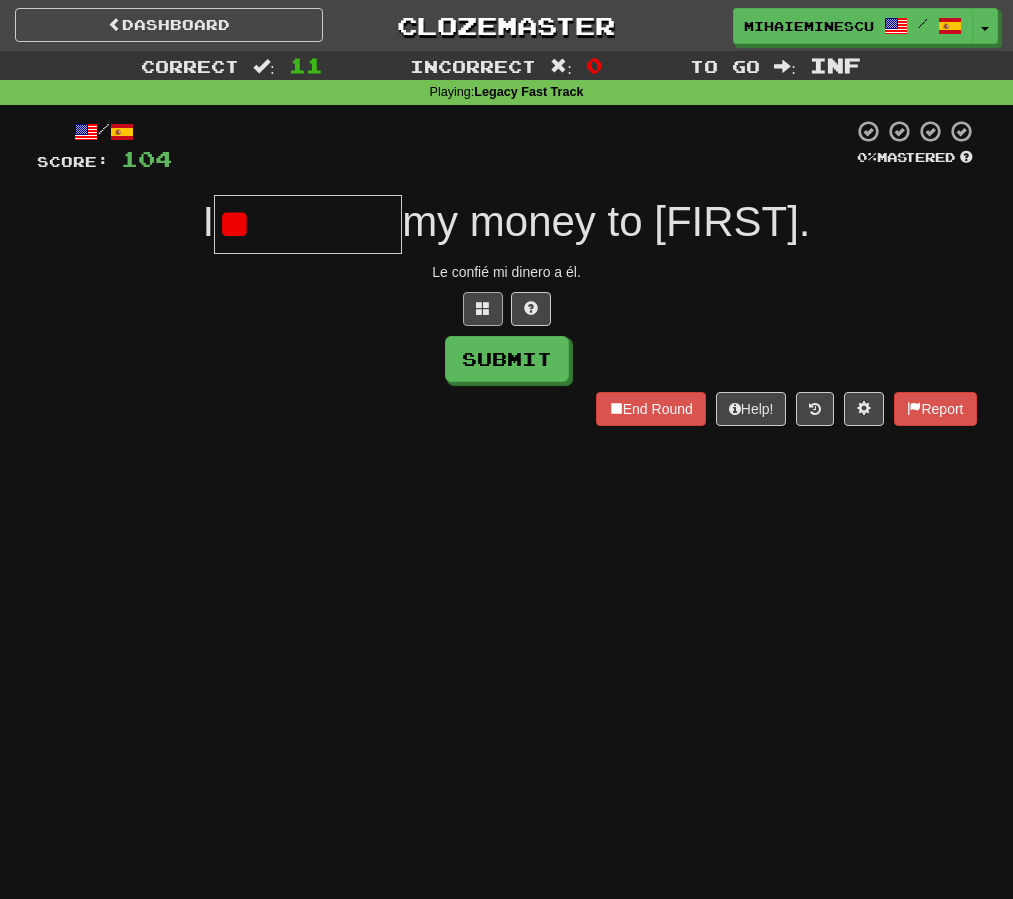 type on "**" 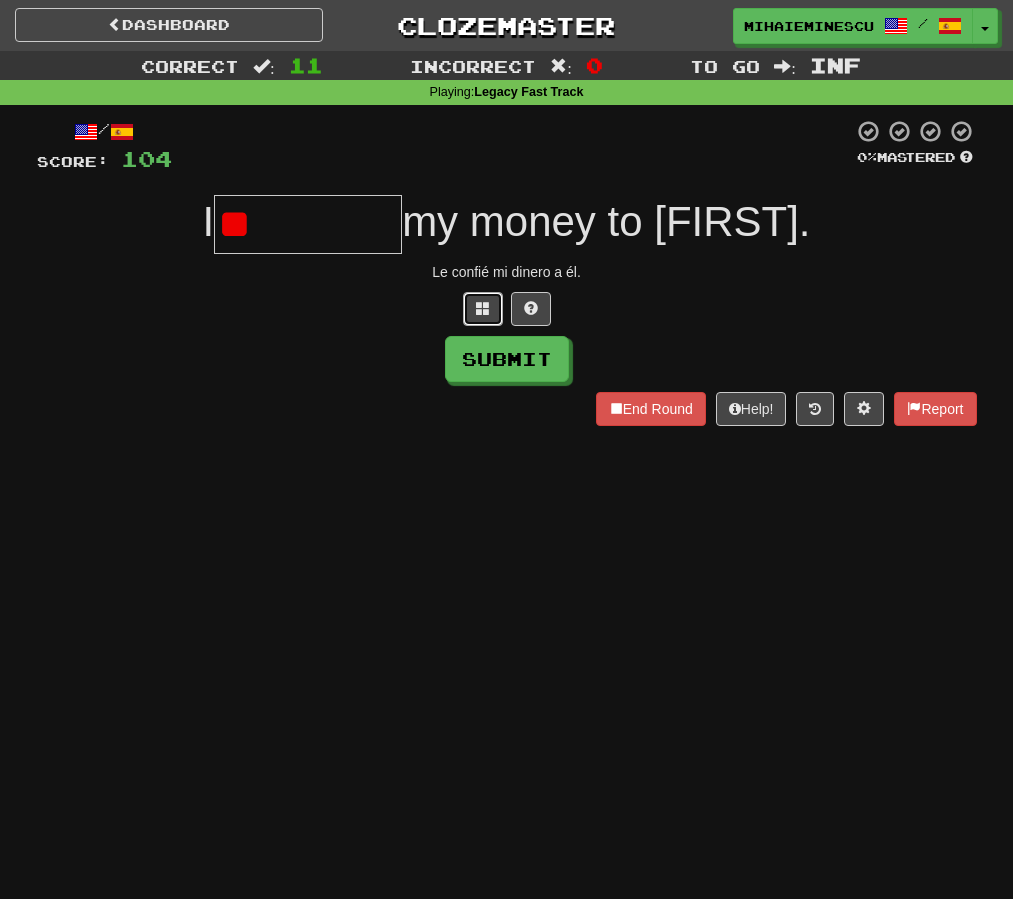 click at bounding box center [483, 309] 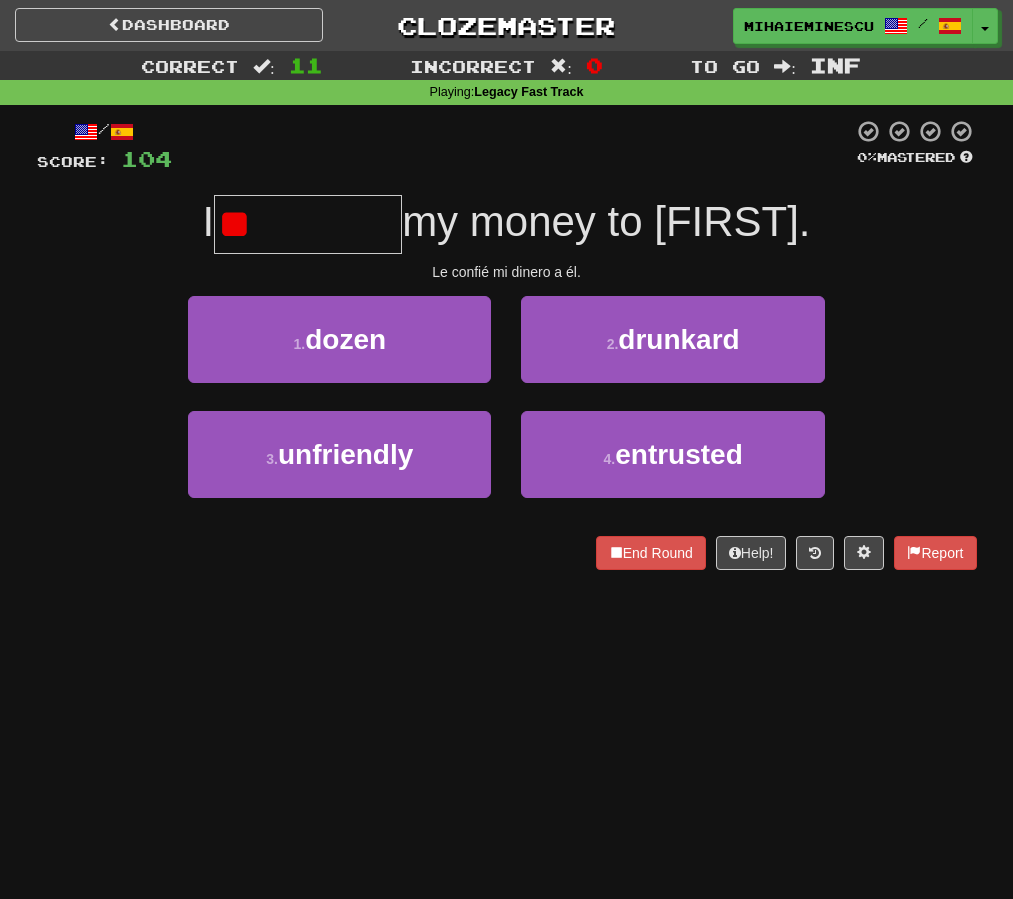 click on "**" at bounding box center [308, 224] 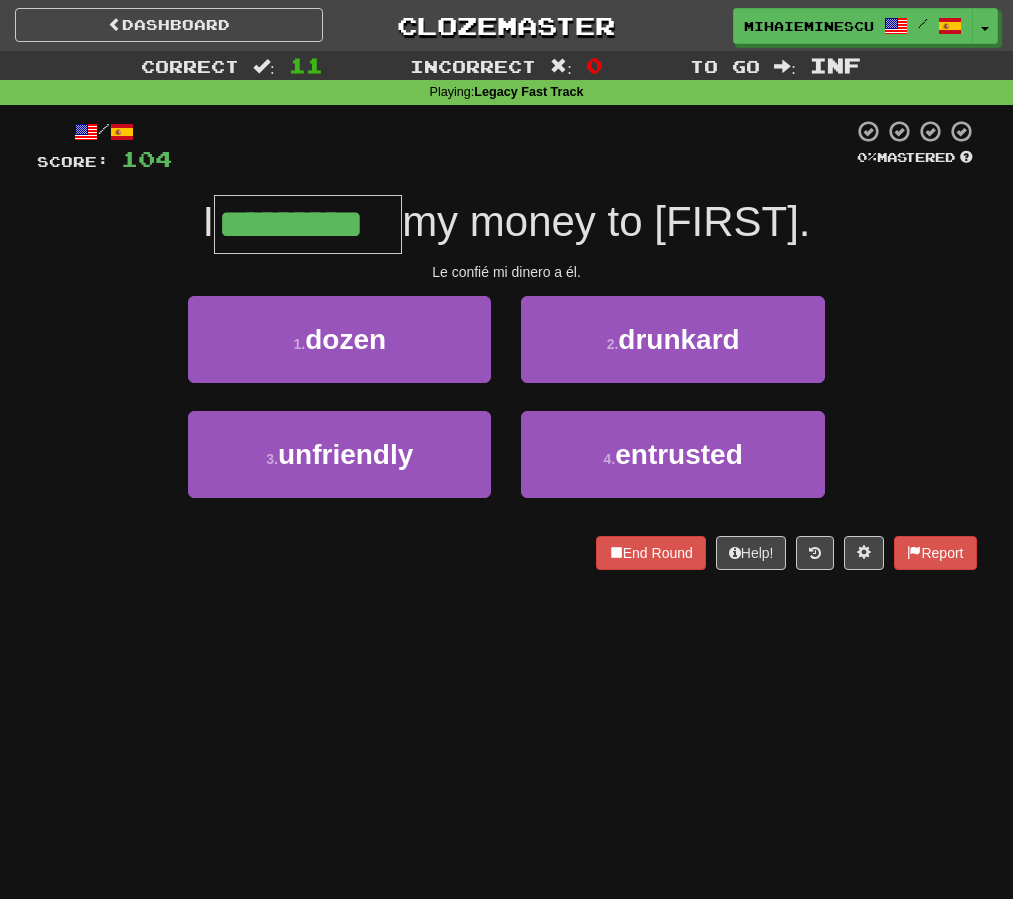 type on "*********" 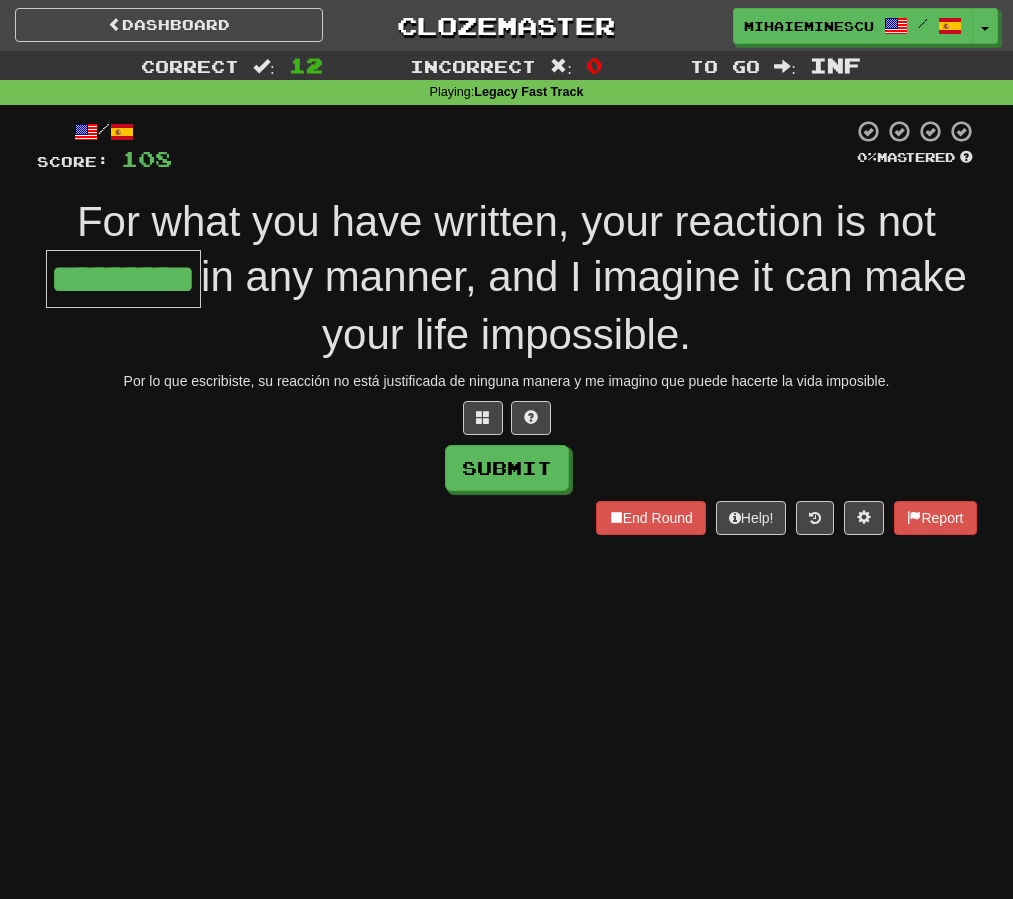 type on "*********" 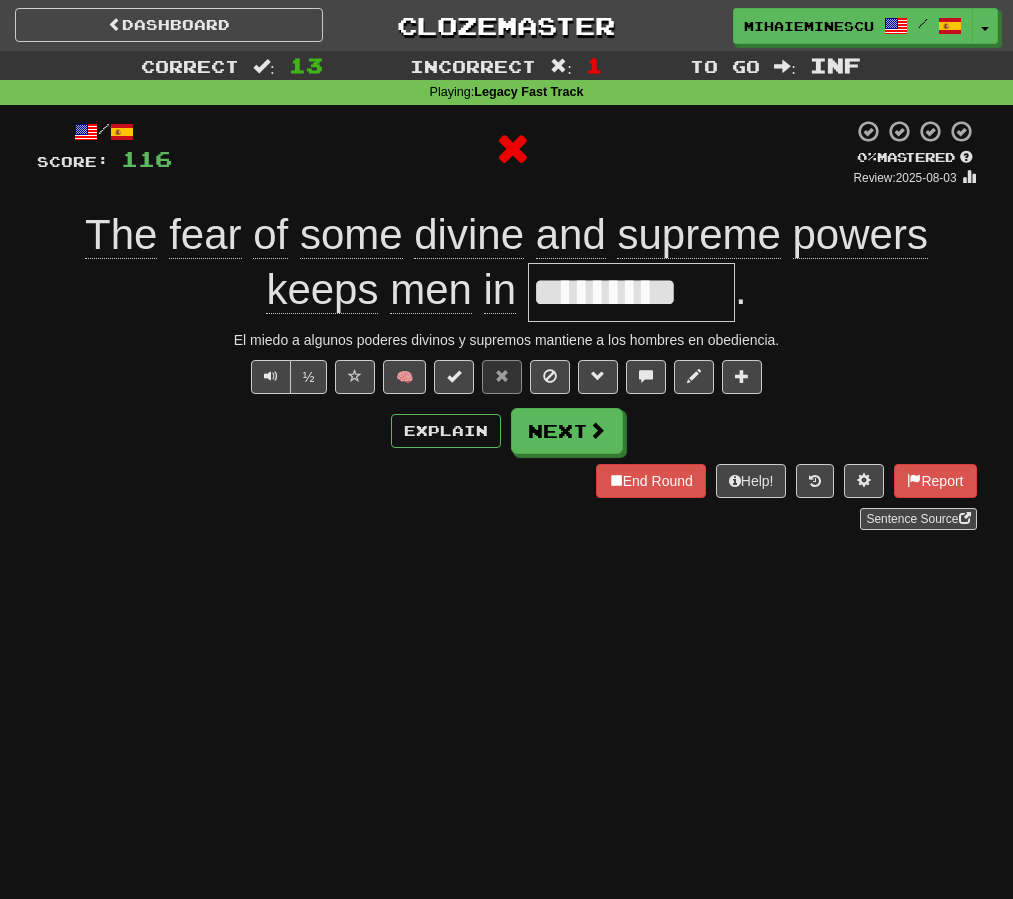 type on "*" 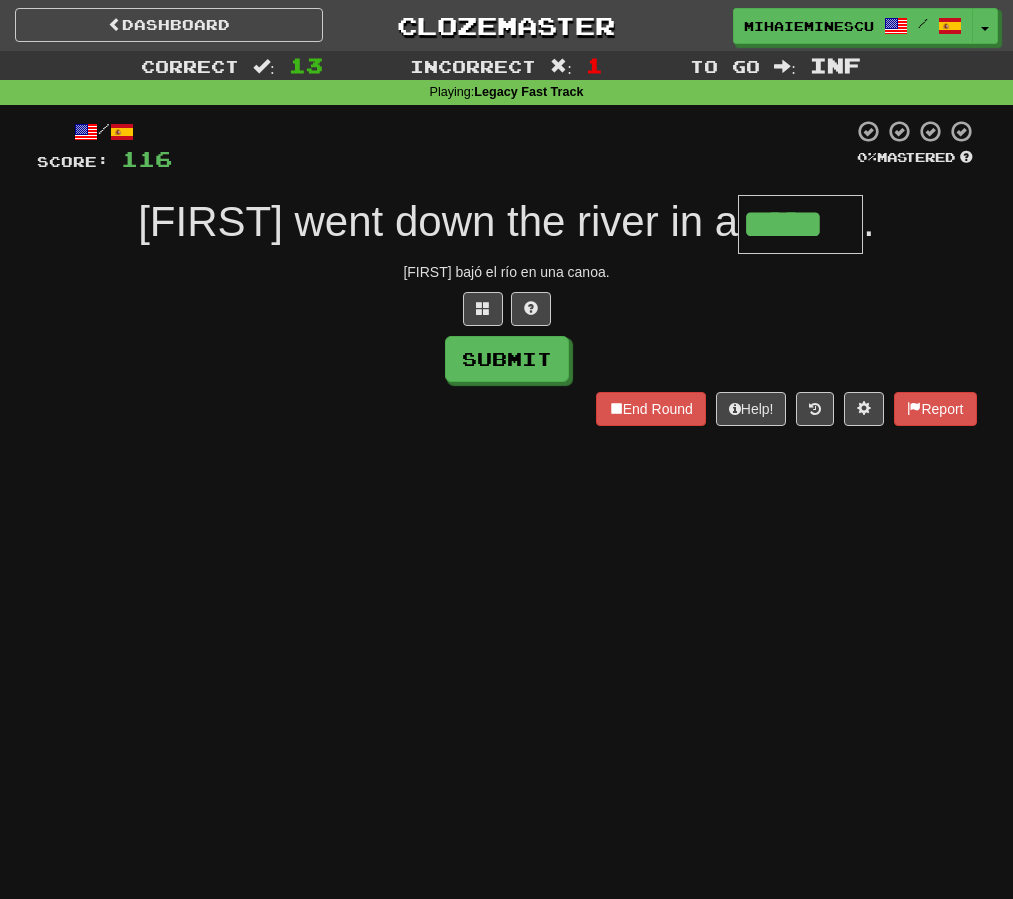 type on "*****" 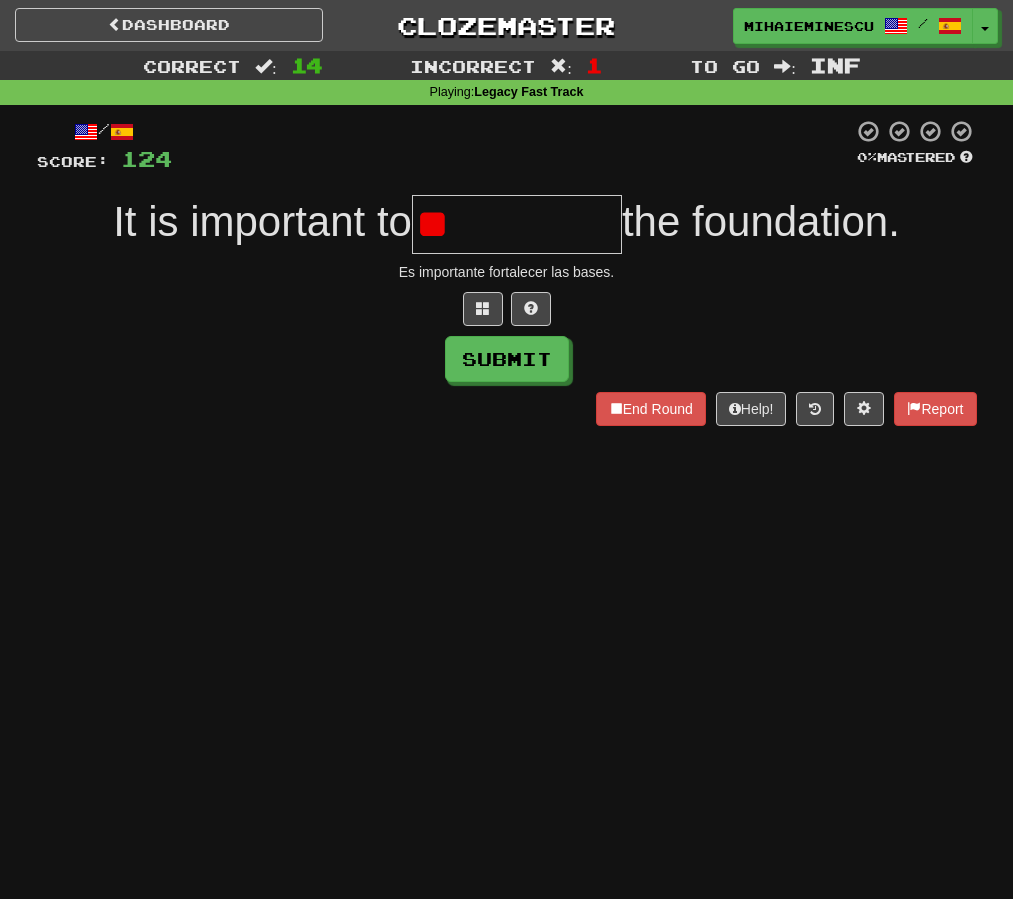 type on "*" 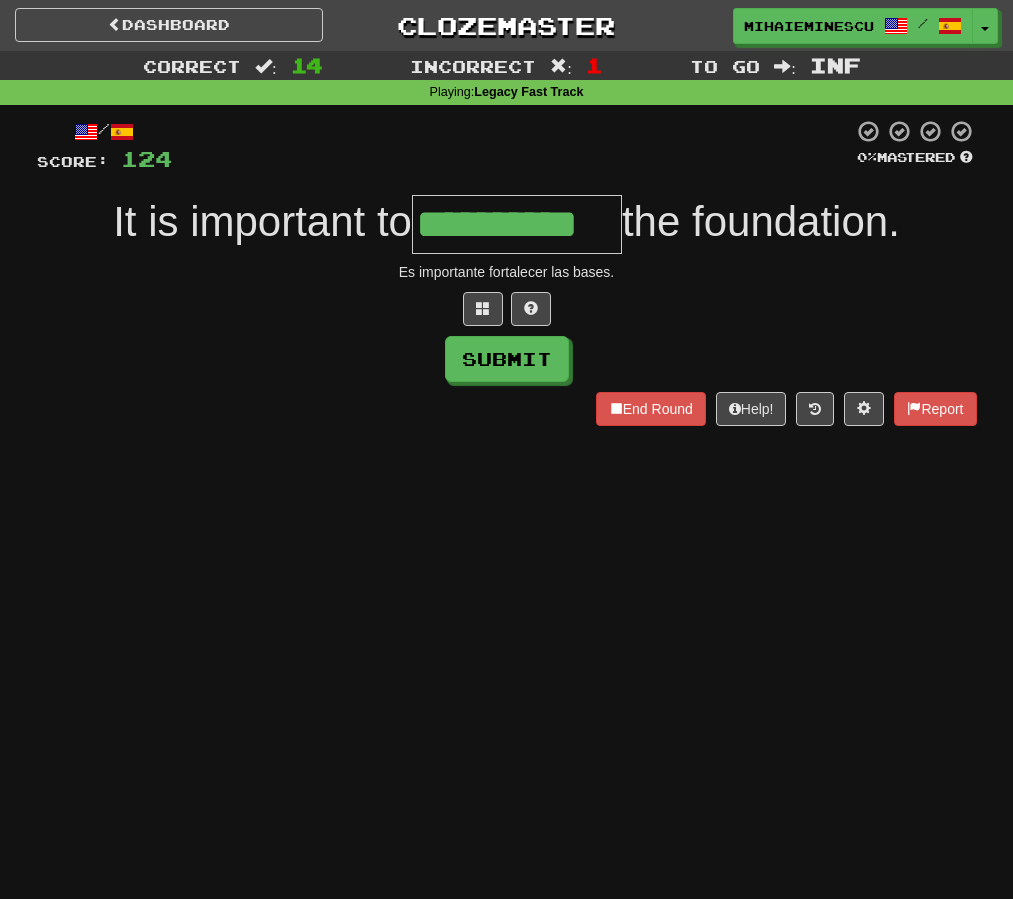 type on "**********" 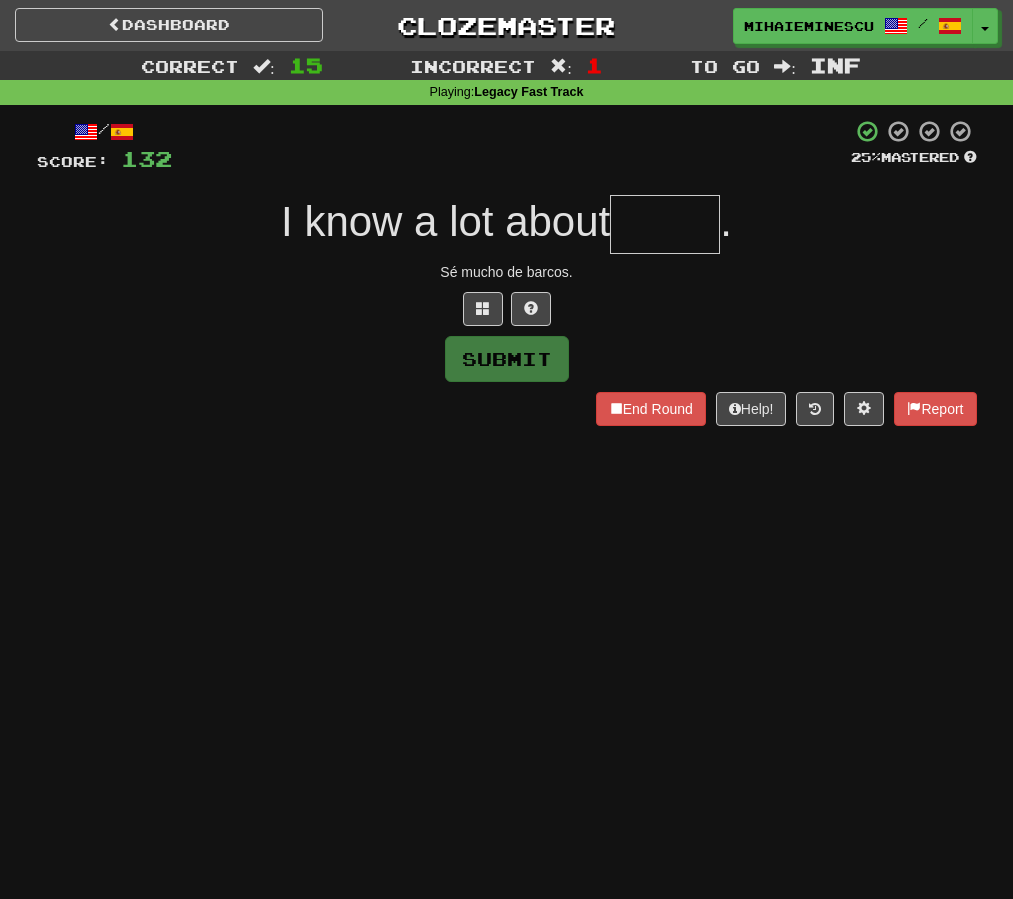 type on "*" 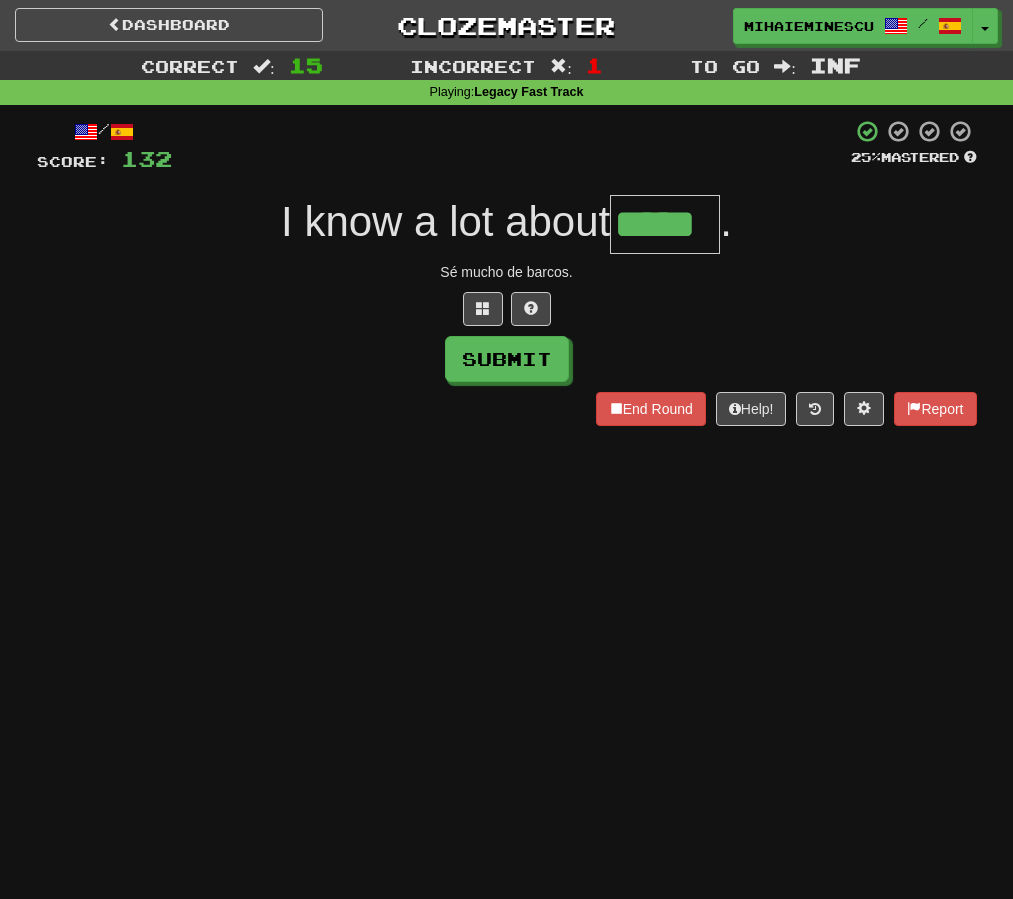 type on "*****" 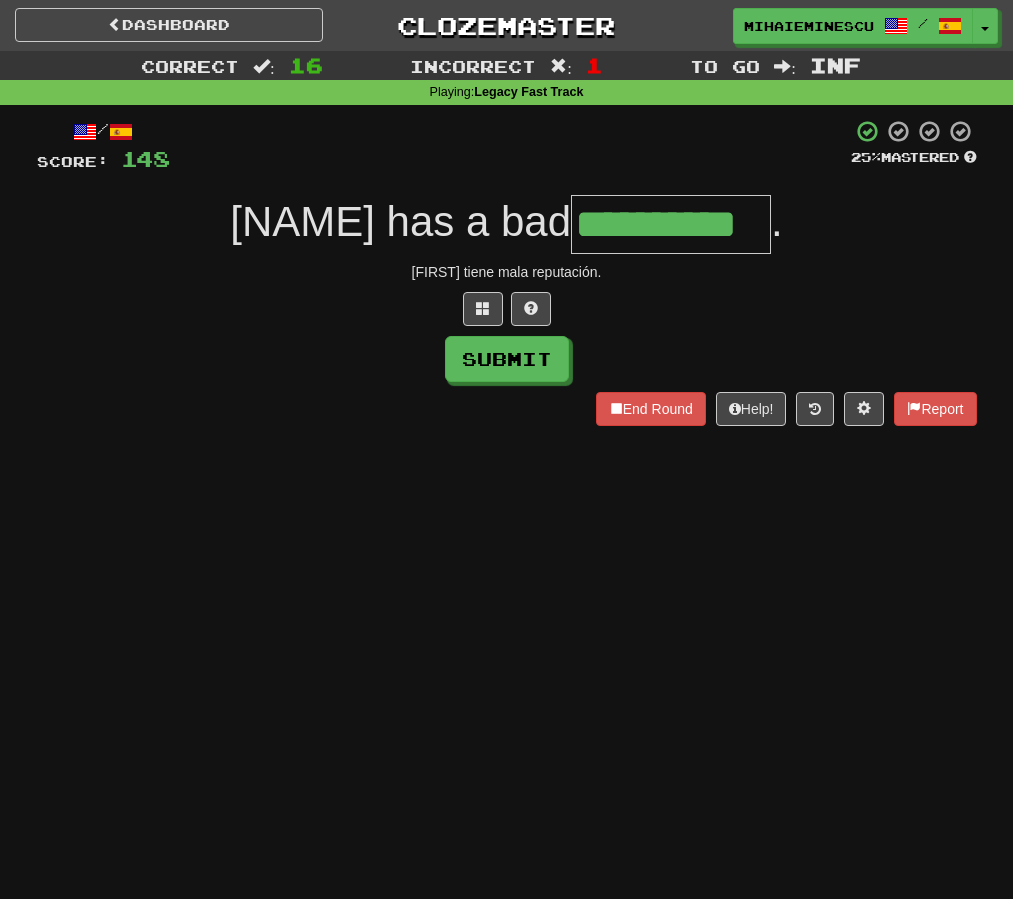 type on "**********" 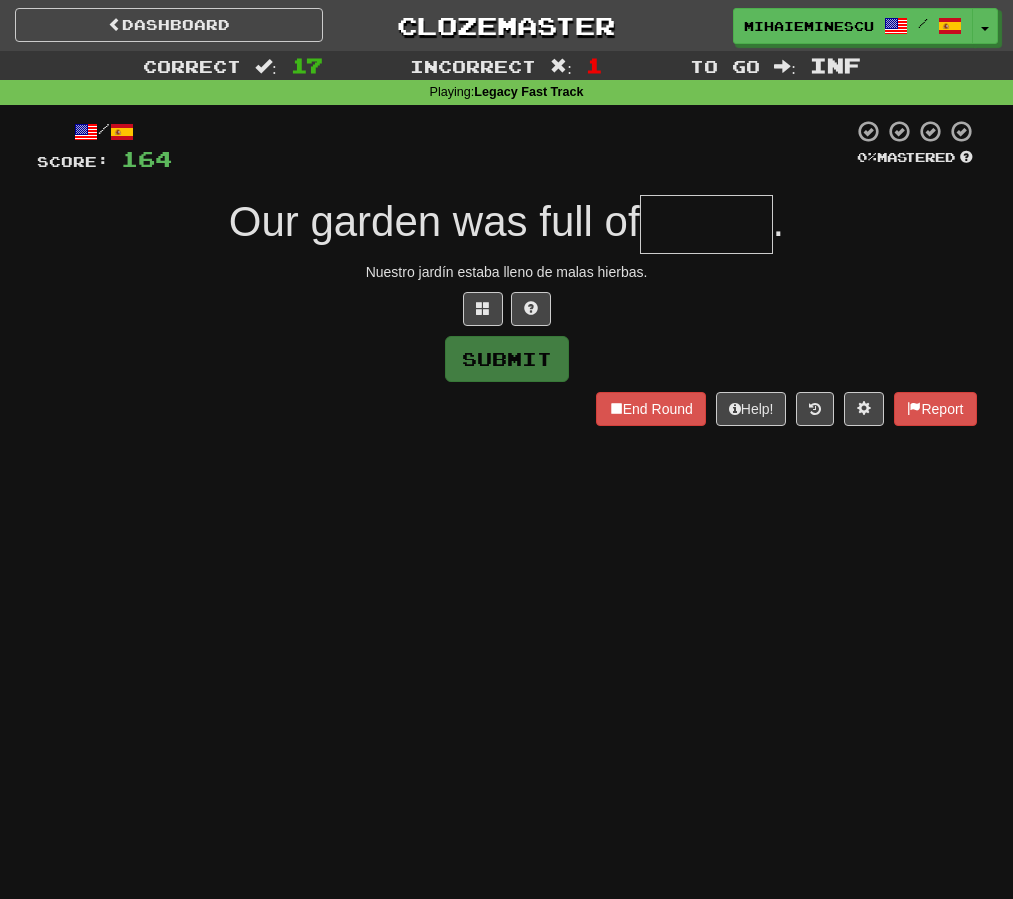 type on "*" 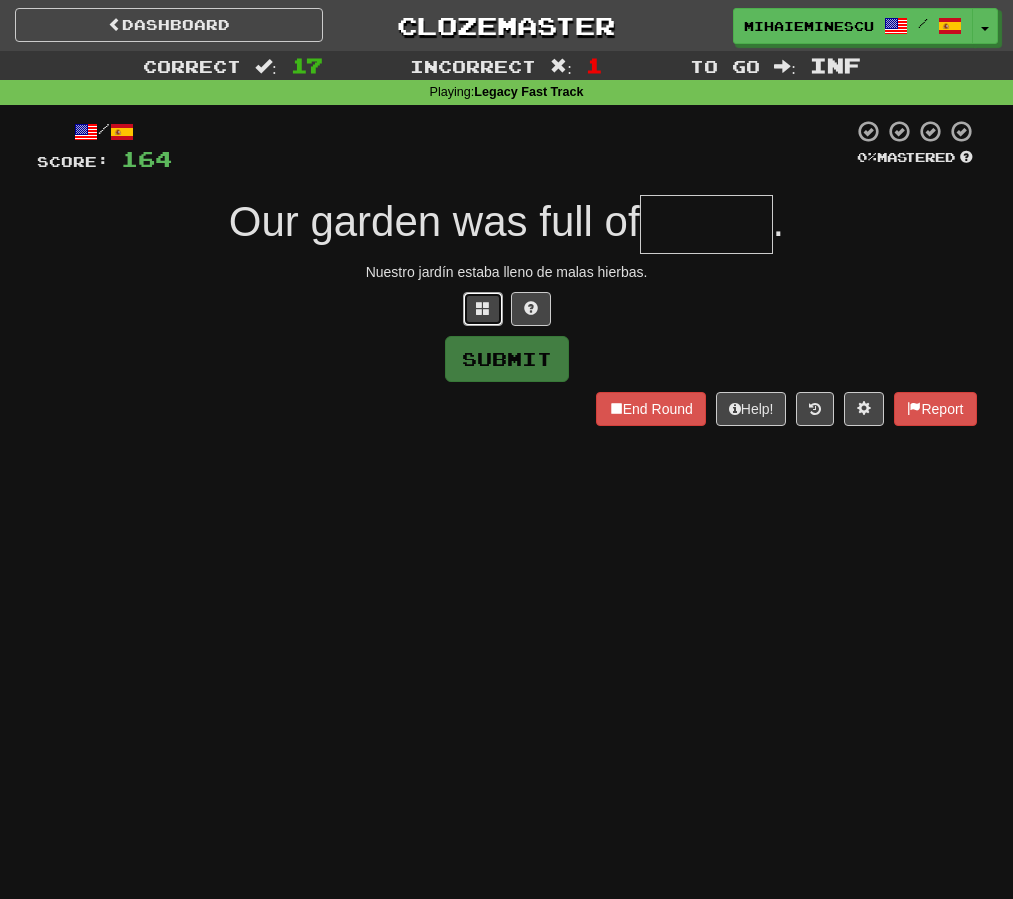 click at bounding box center [483, 309] 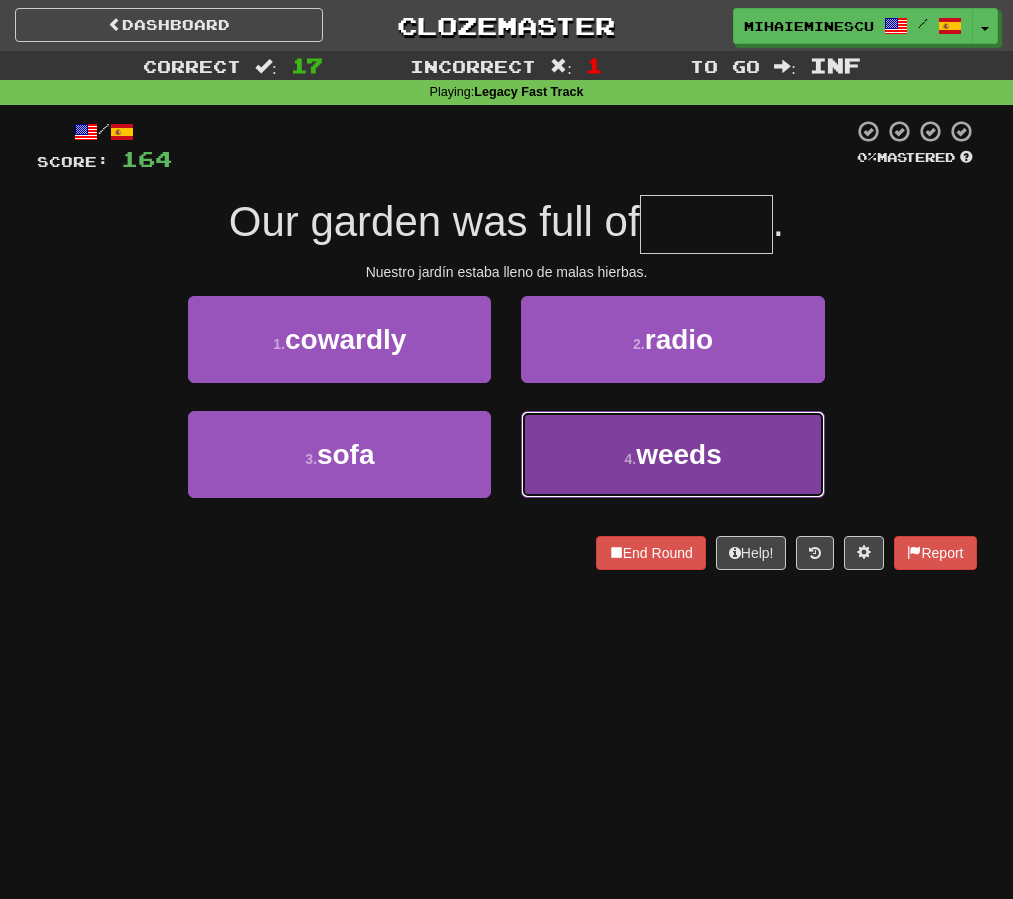 click on "4 .  weeds" at bounding box center (672, 454) 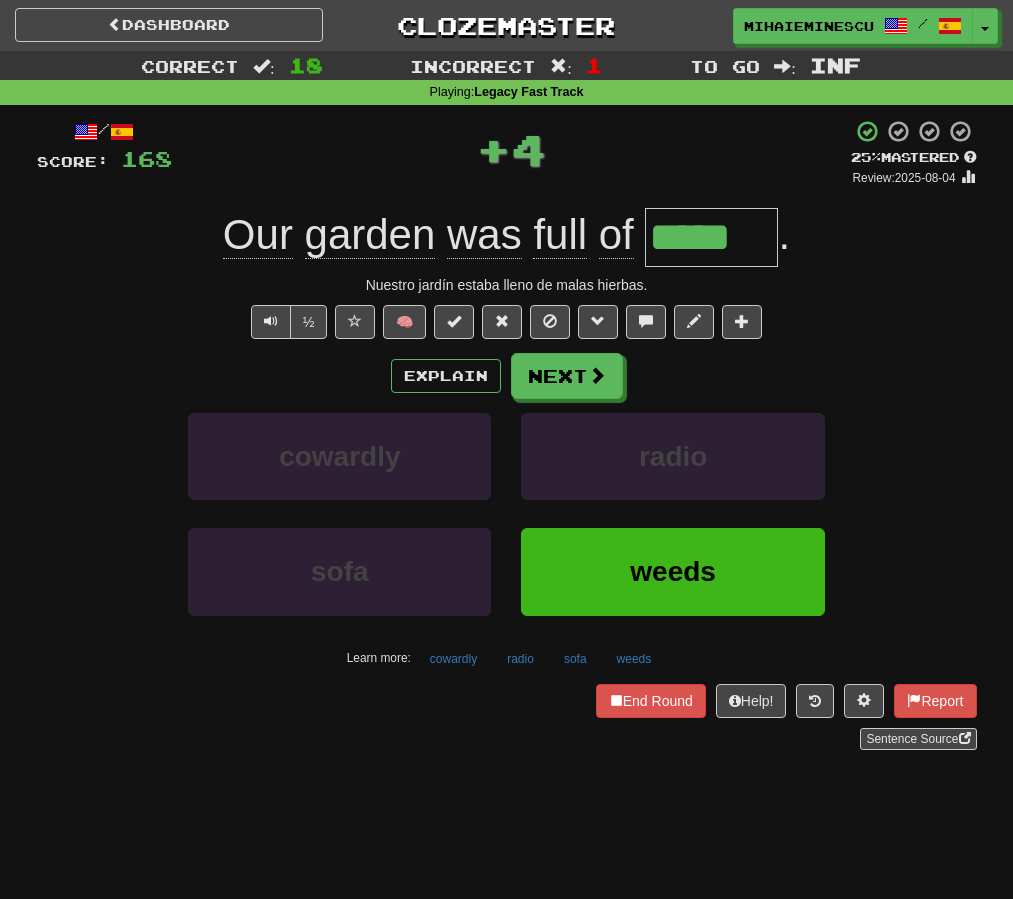 click on "Our   garden   was   full   of   ***** ." at bounding box center [507, 237] 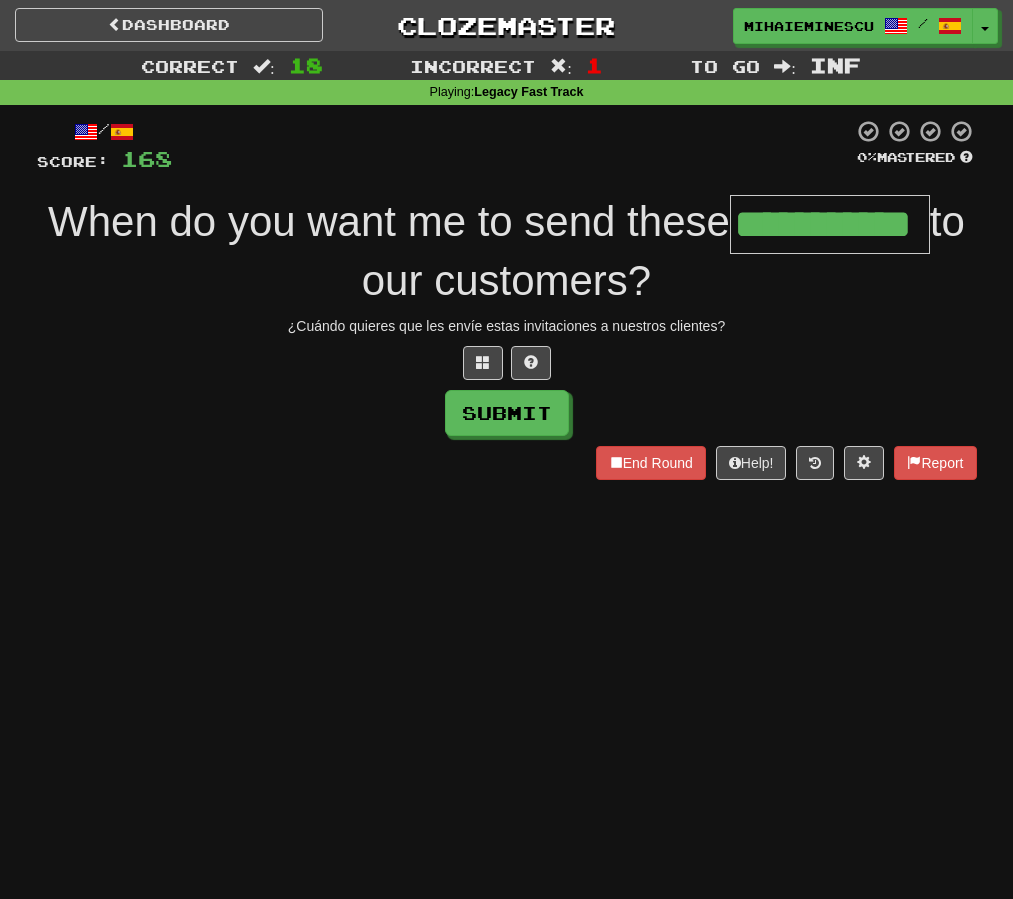 type on "**********" 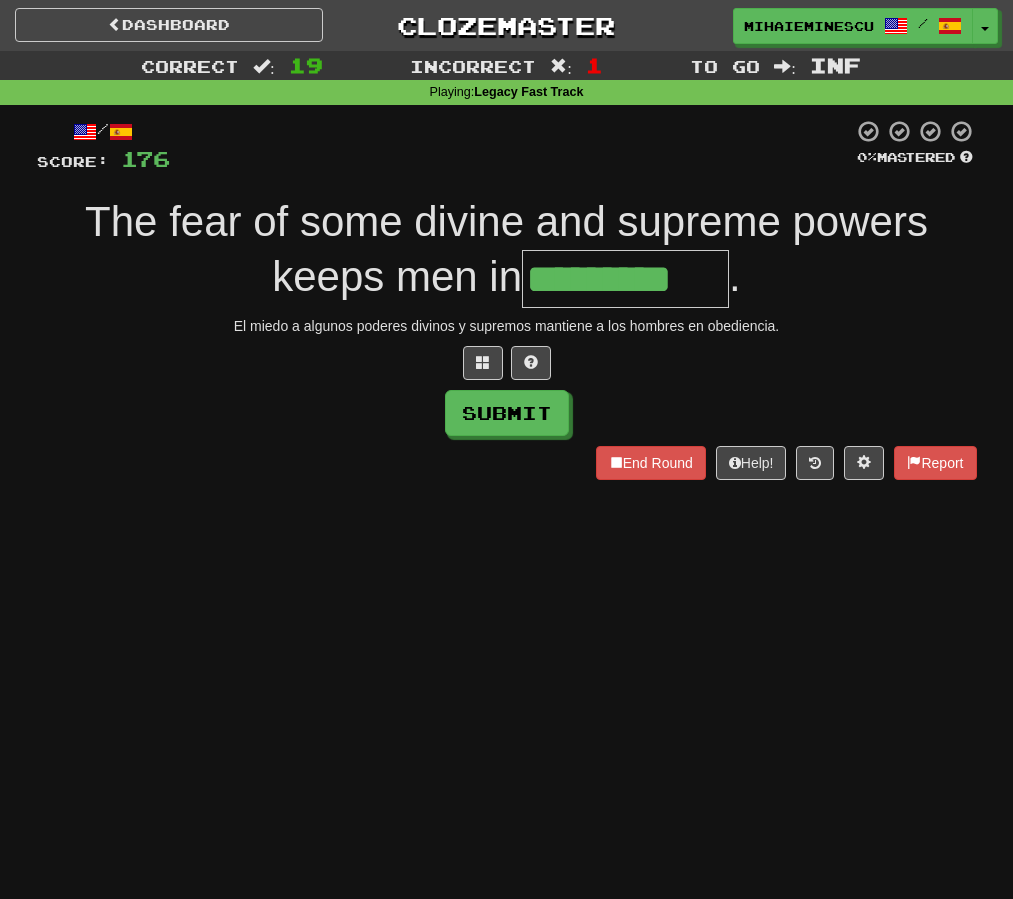 type on "*********" 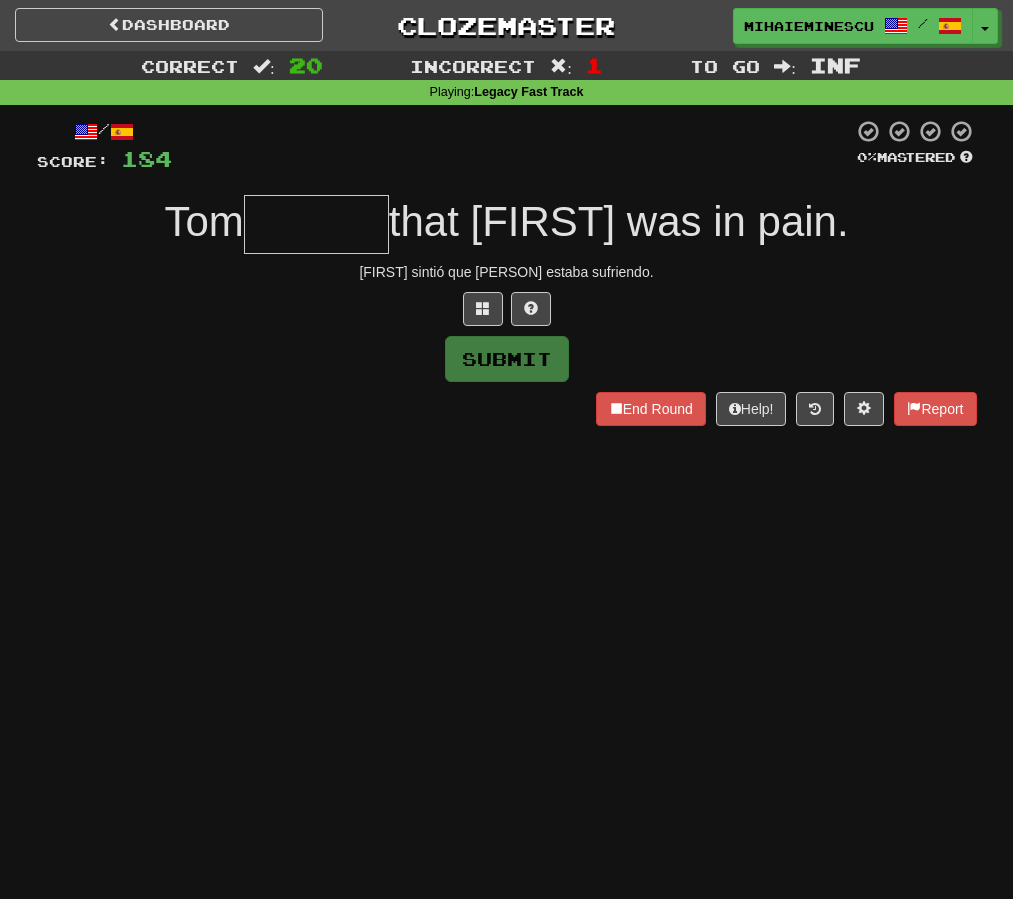 type on "*" 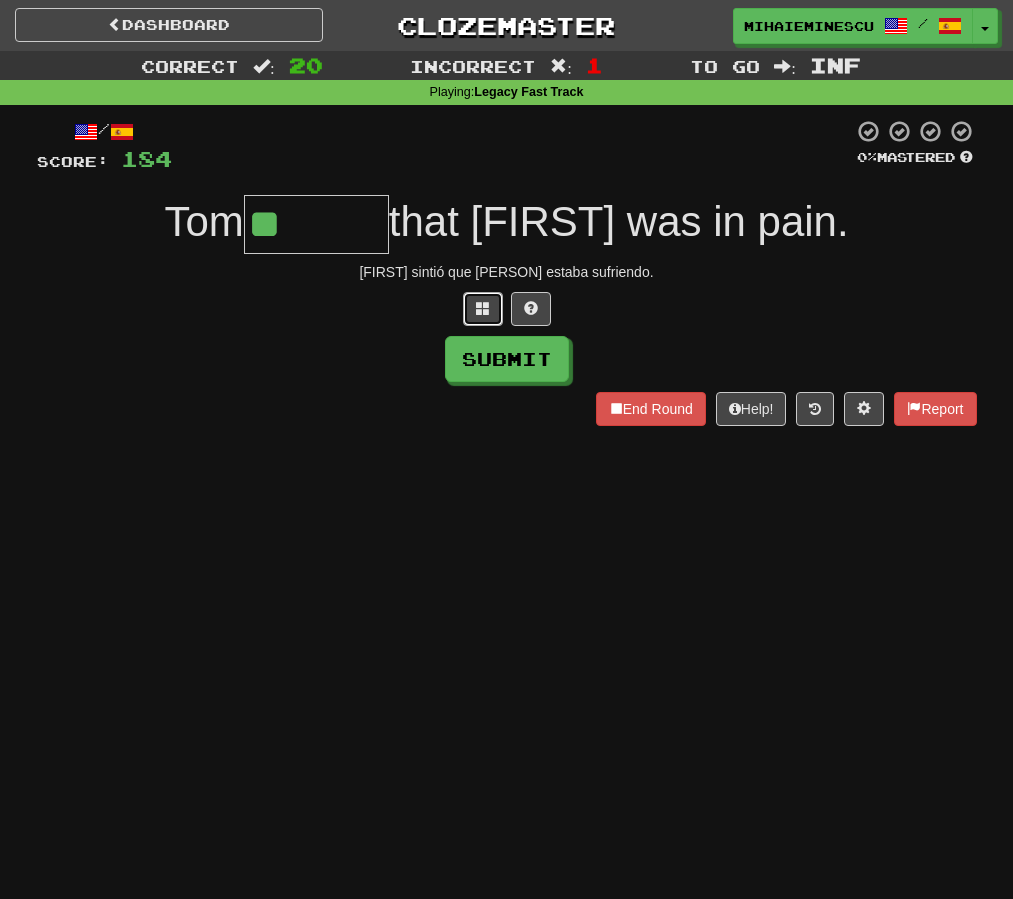 click at bounding box center [483, 309] 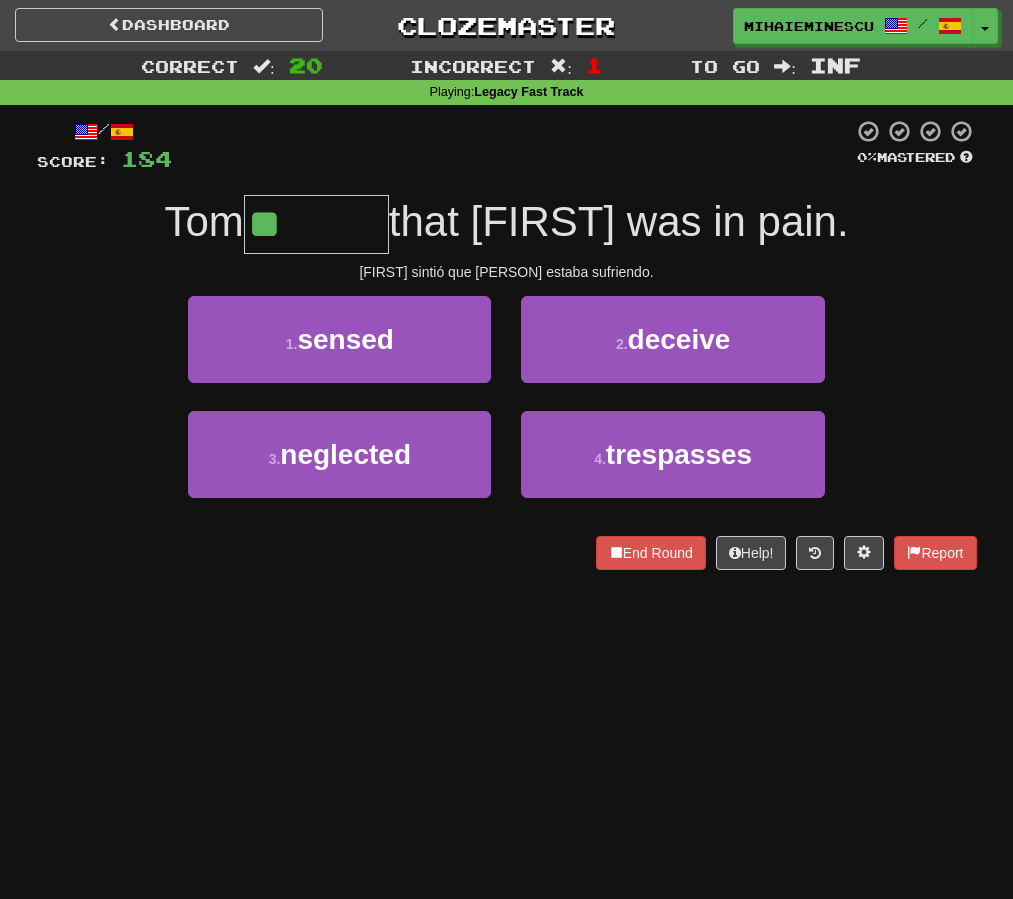 click on "**" at bounding box center (316, 224) 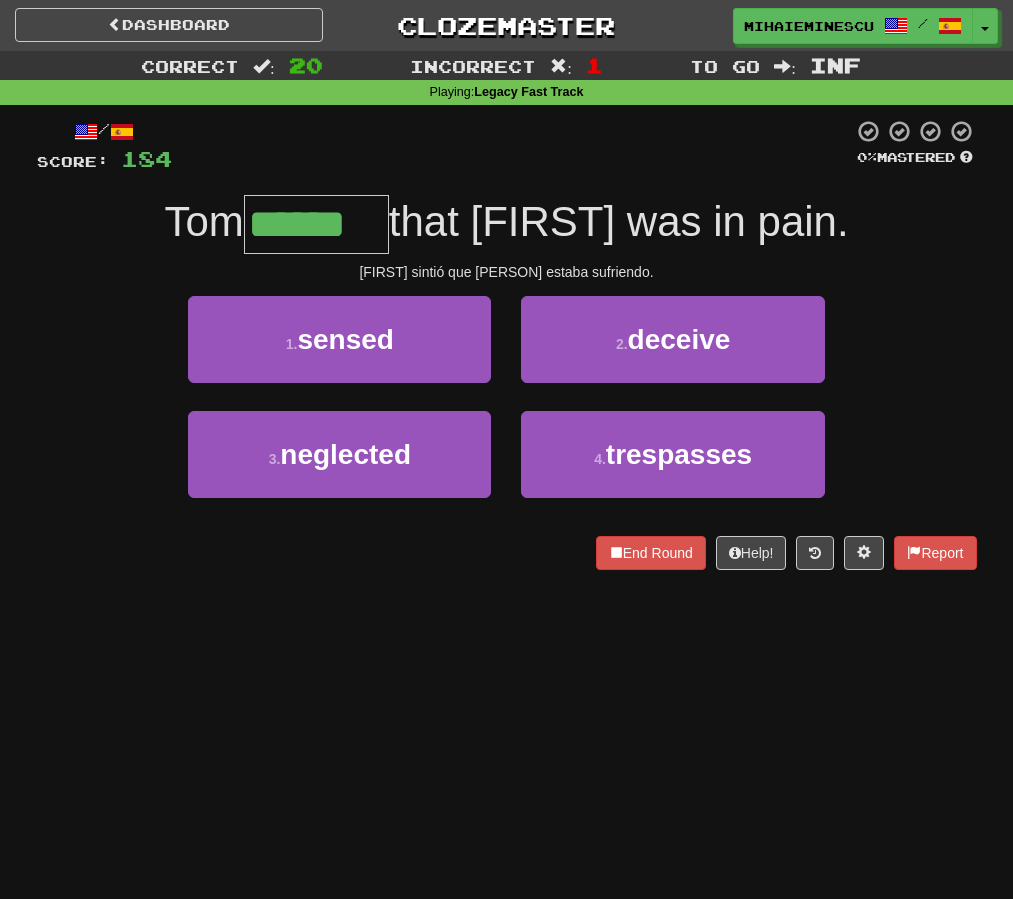 type on "******" 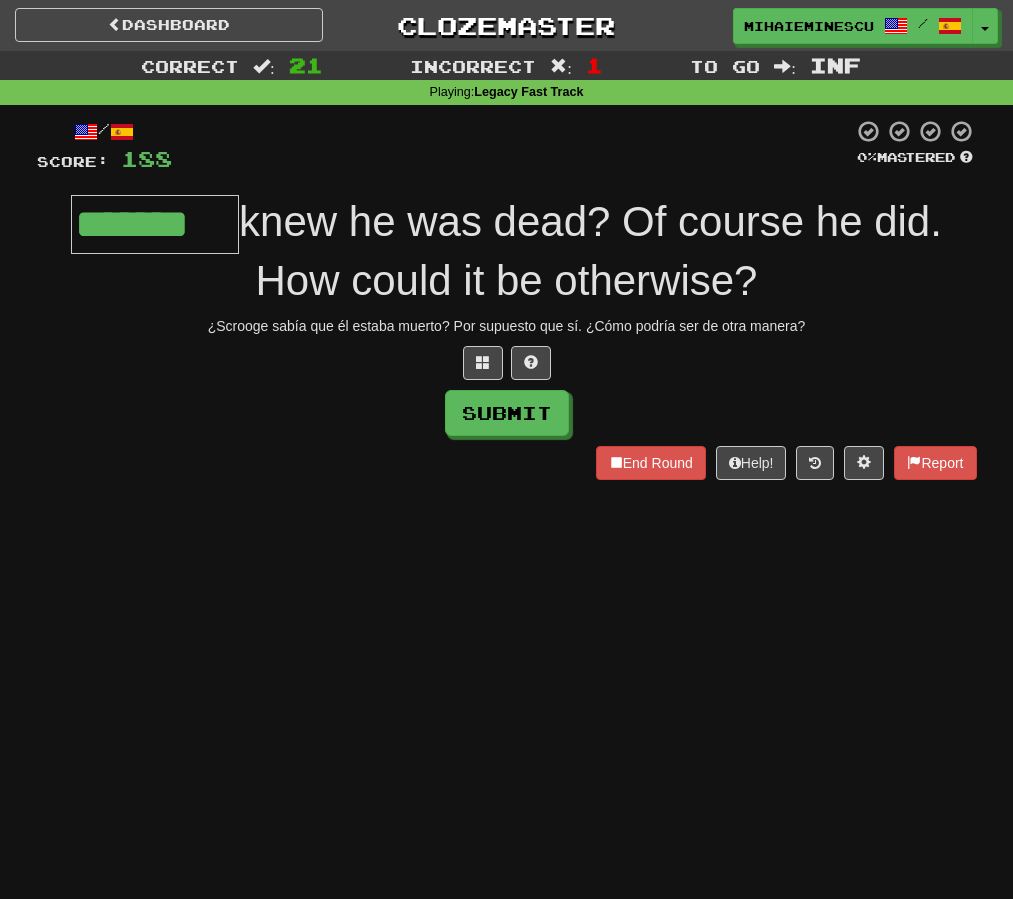 type on "*******" 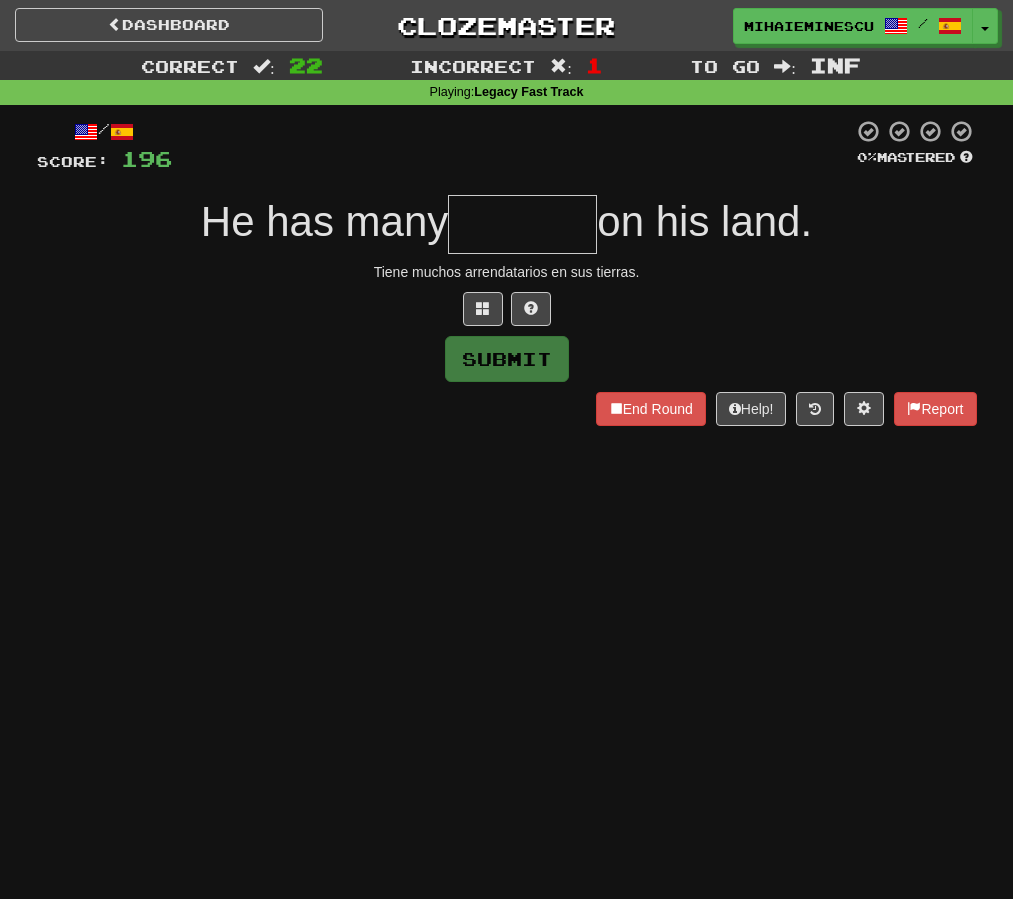 type on "*" 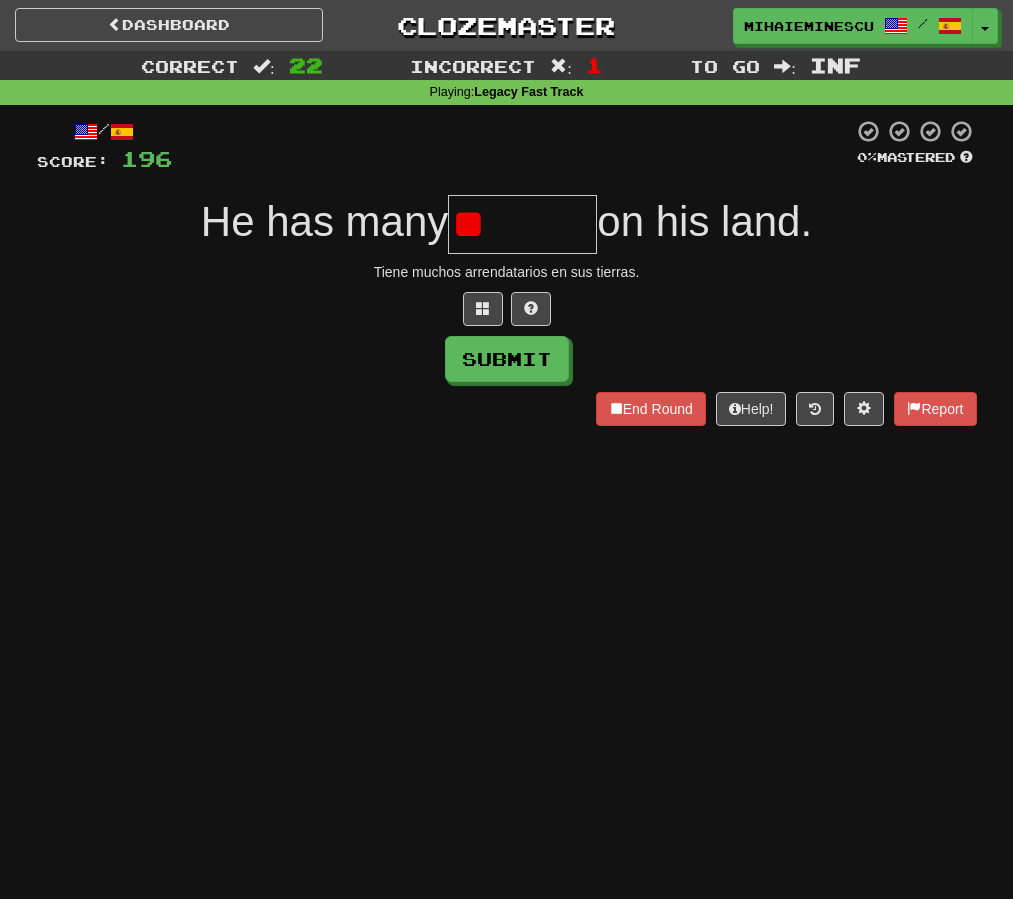 type on "*" 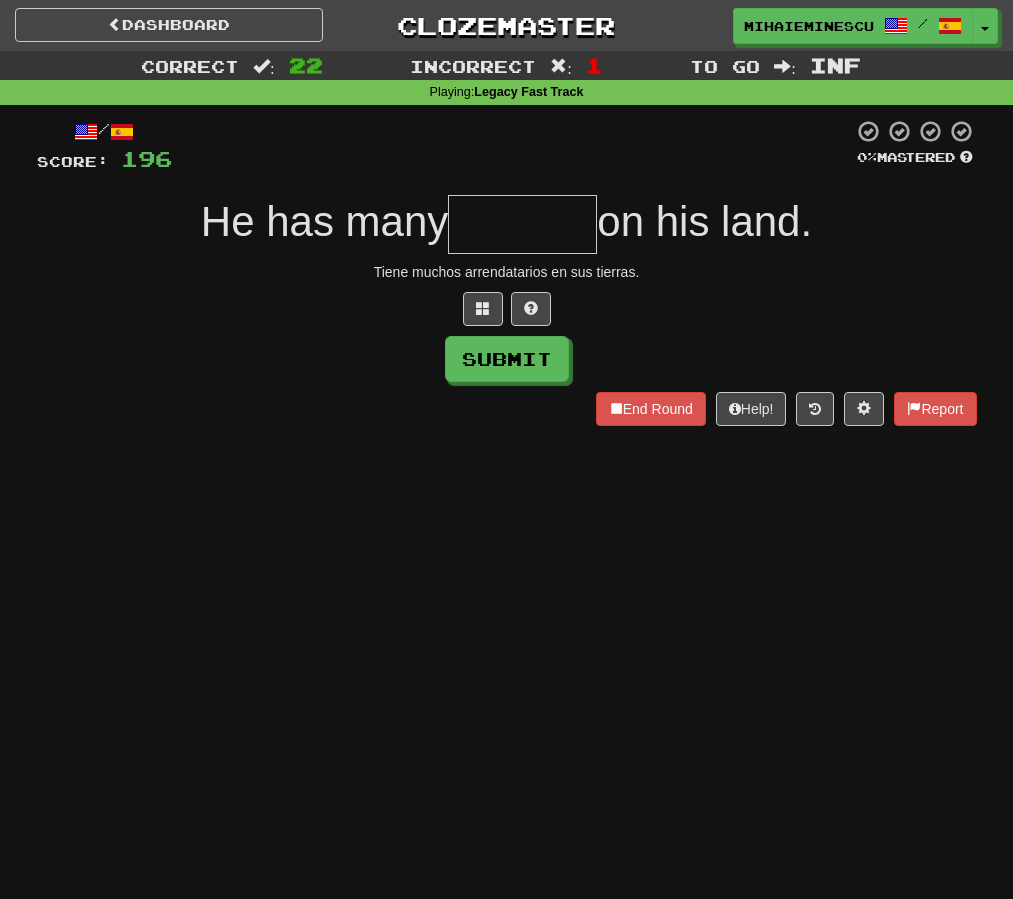 type on "*" 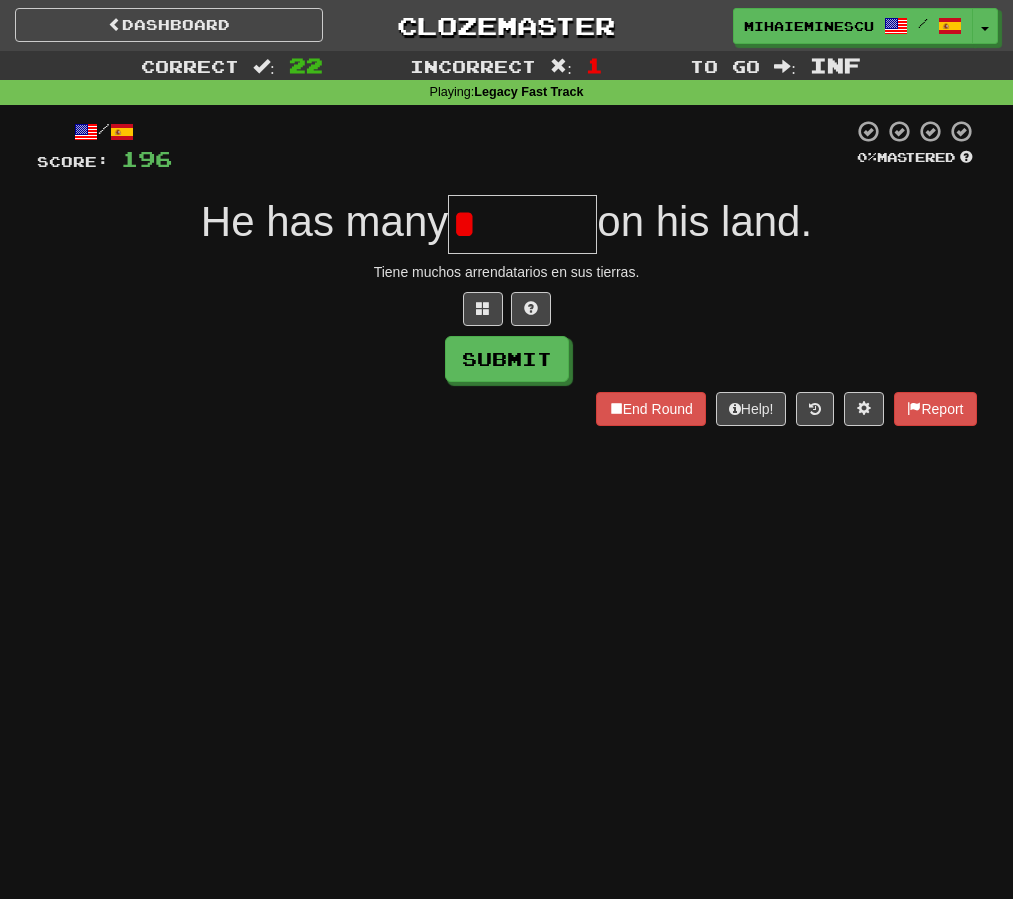 click at bounding box center (507, 309) 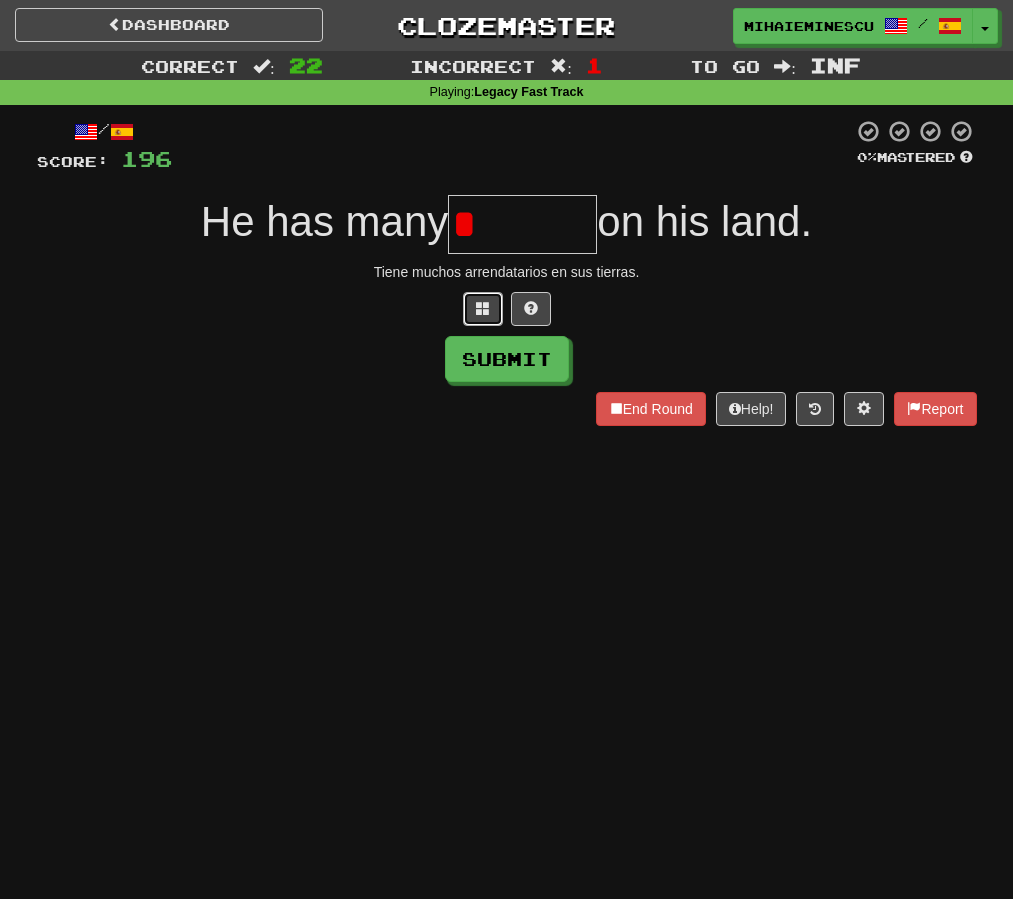 click at bounding box center (483, 309) 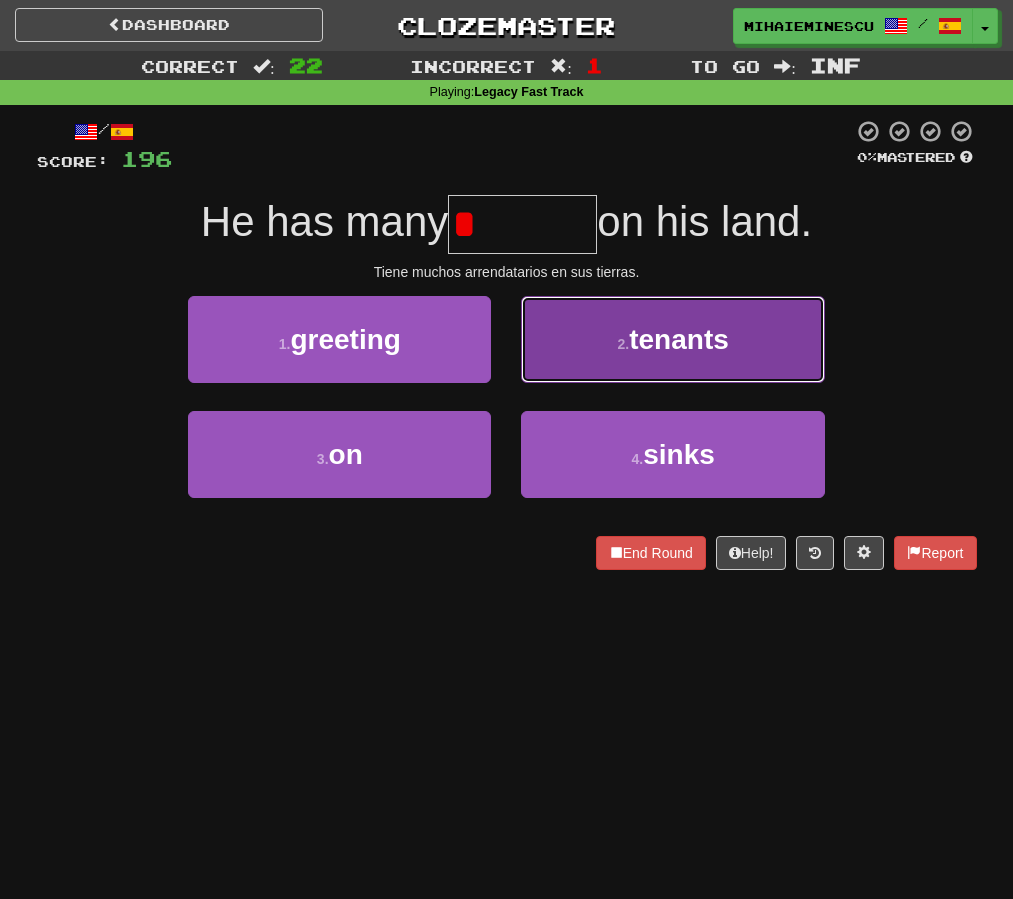 click on "2 .  tenants" at bounding box center (672, 339) 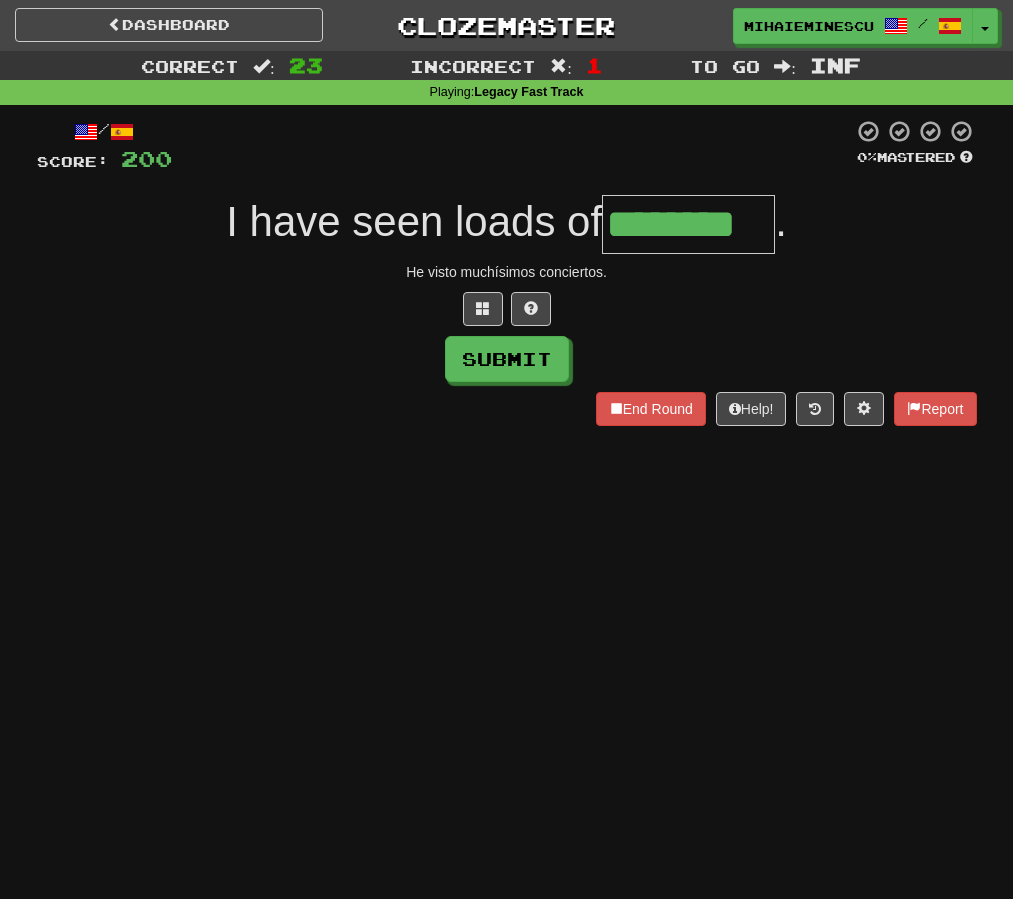 type on "********" 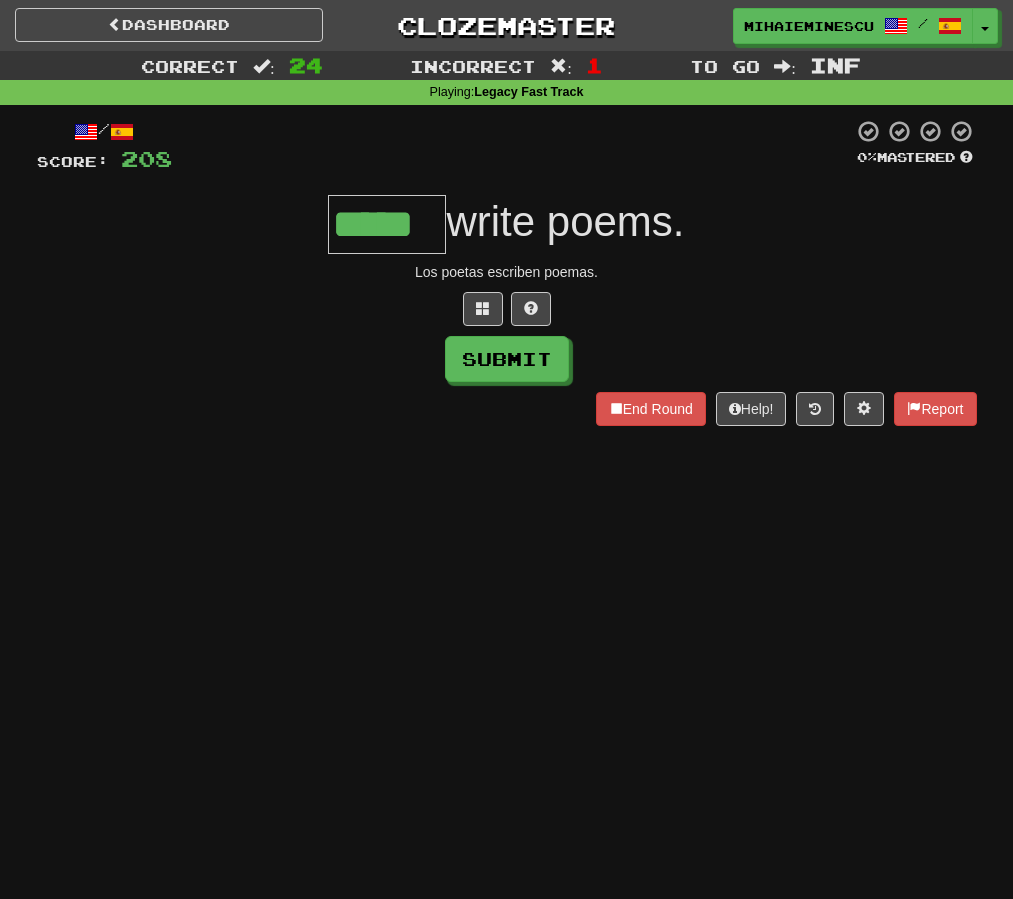 type on "*****" 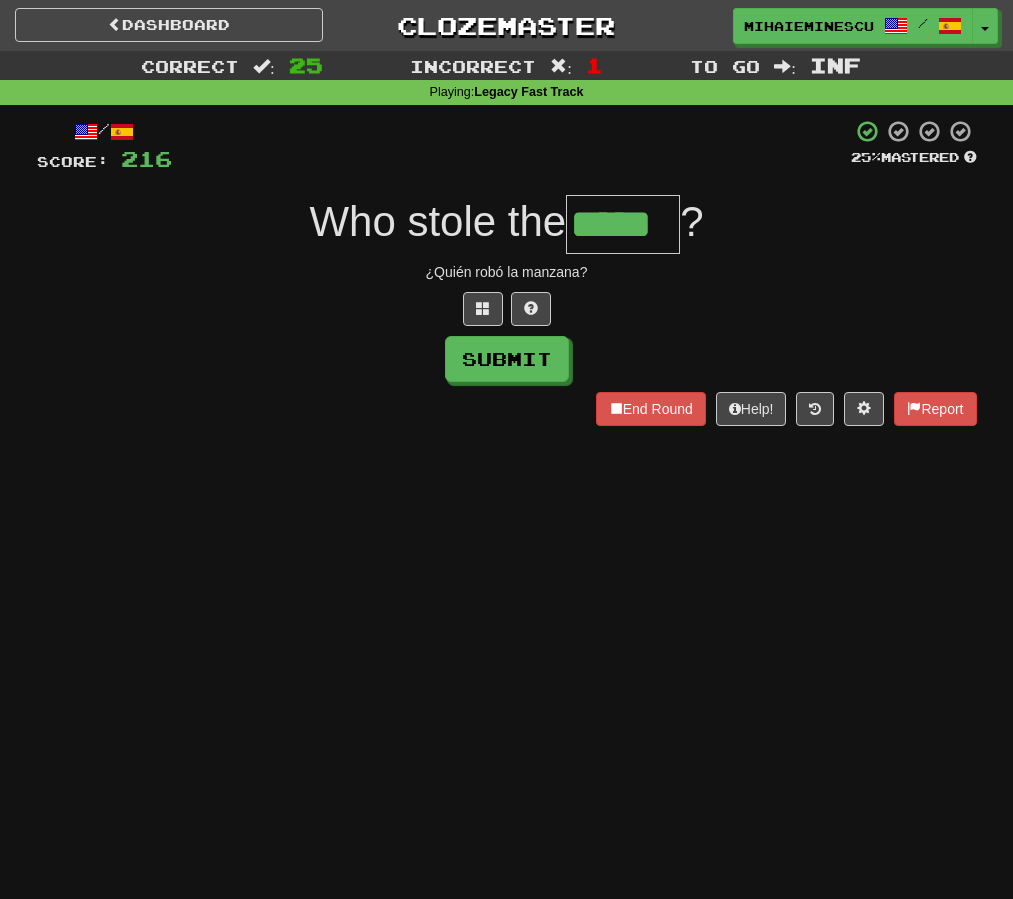 type on "*****" 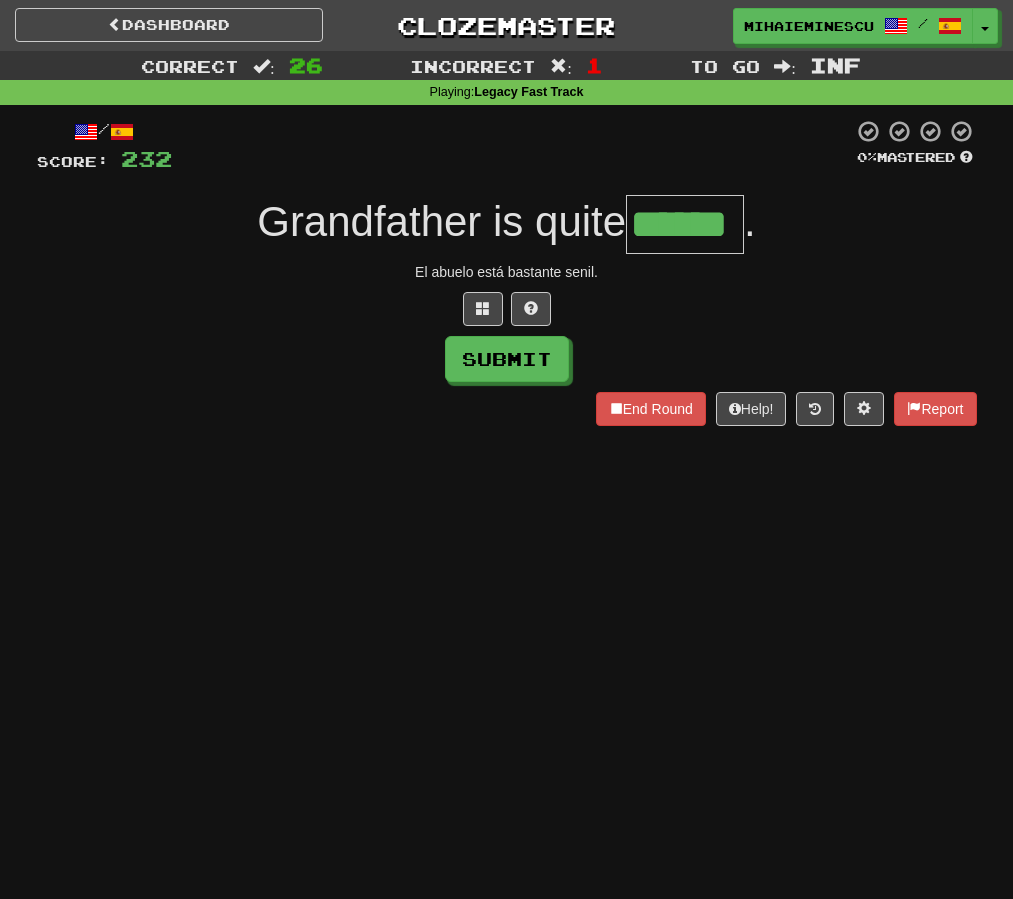 type on "******" 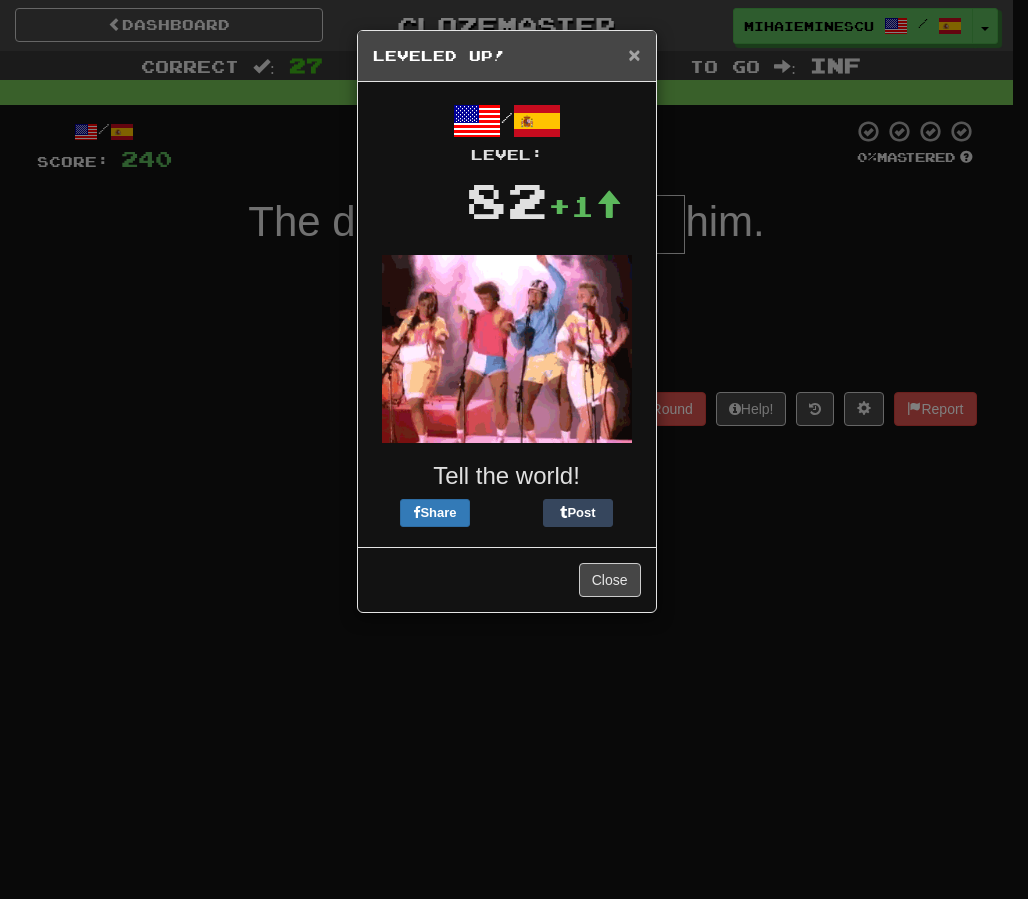 click on "×" at bounding box center [634, 54] 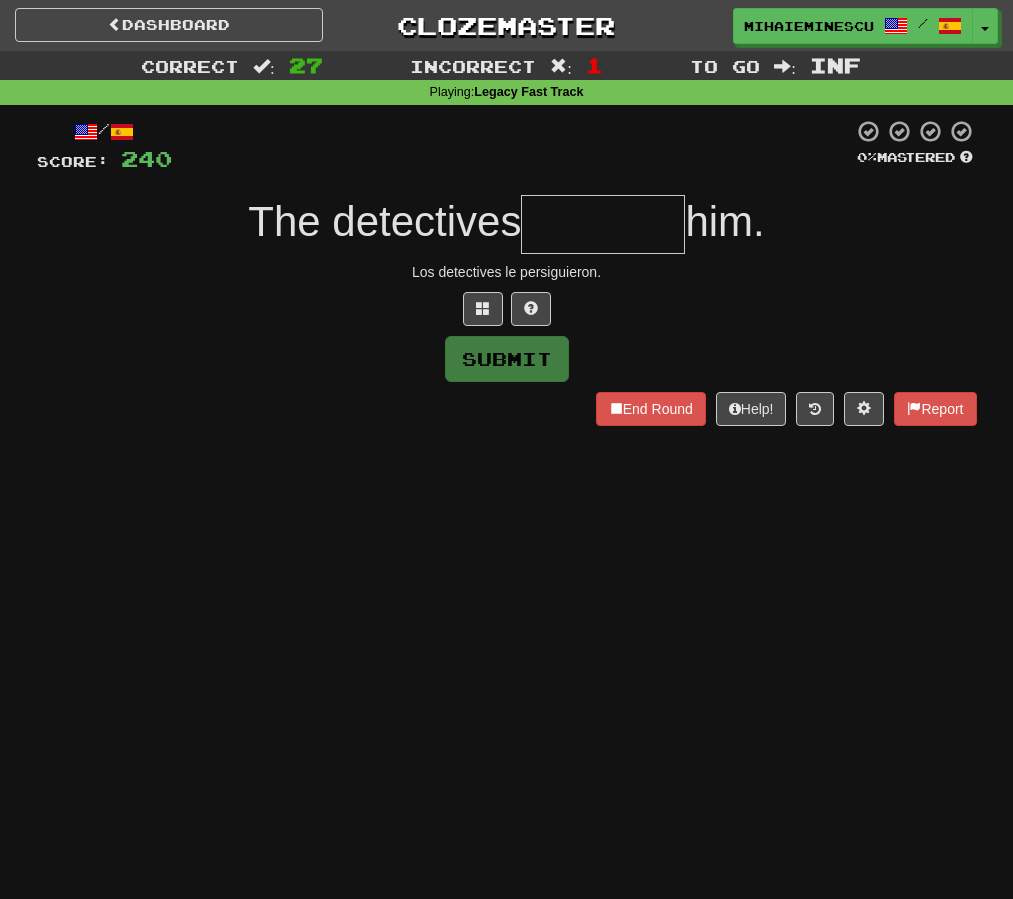 click at bounding box center (603, 224) 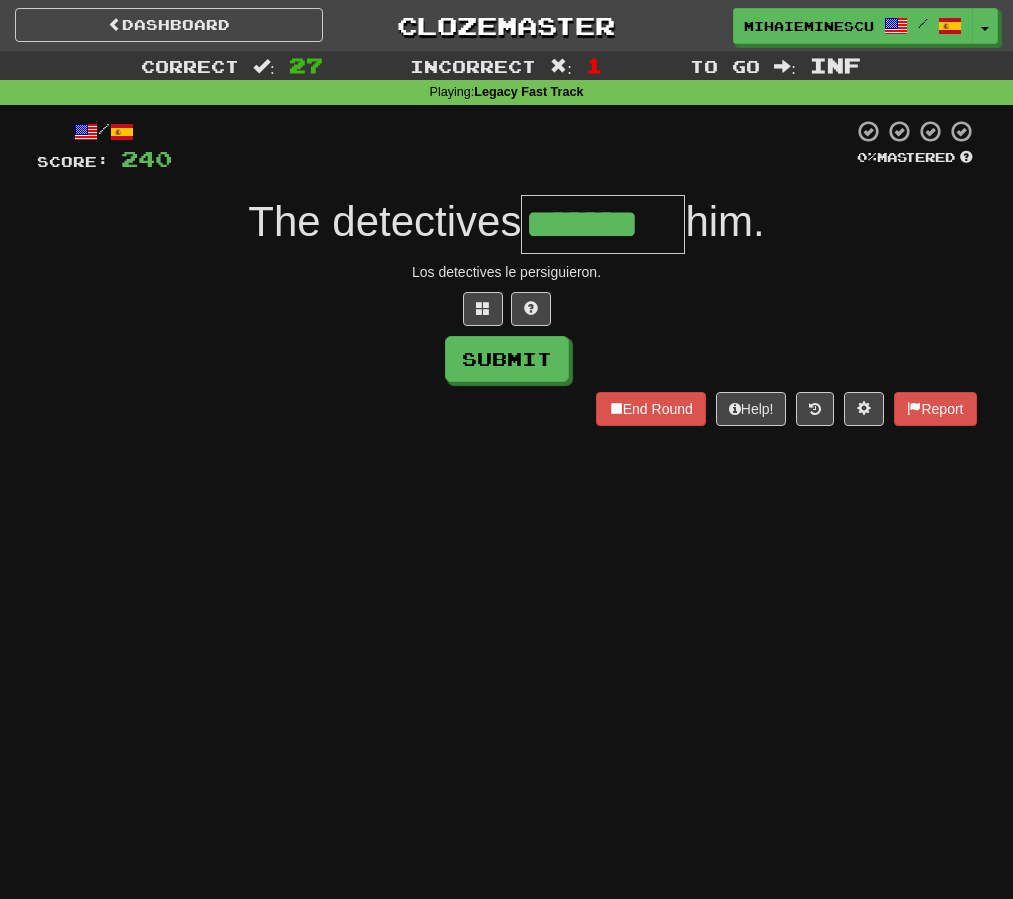 type on "*******" 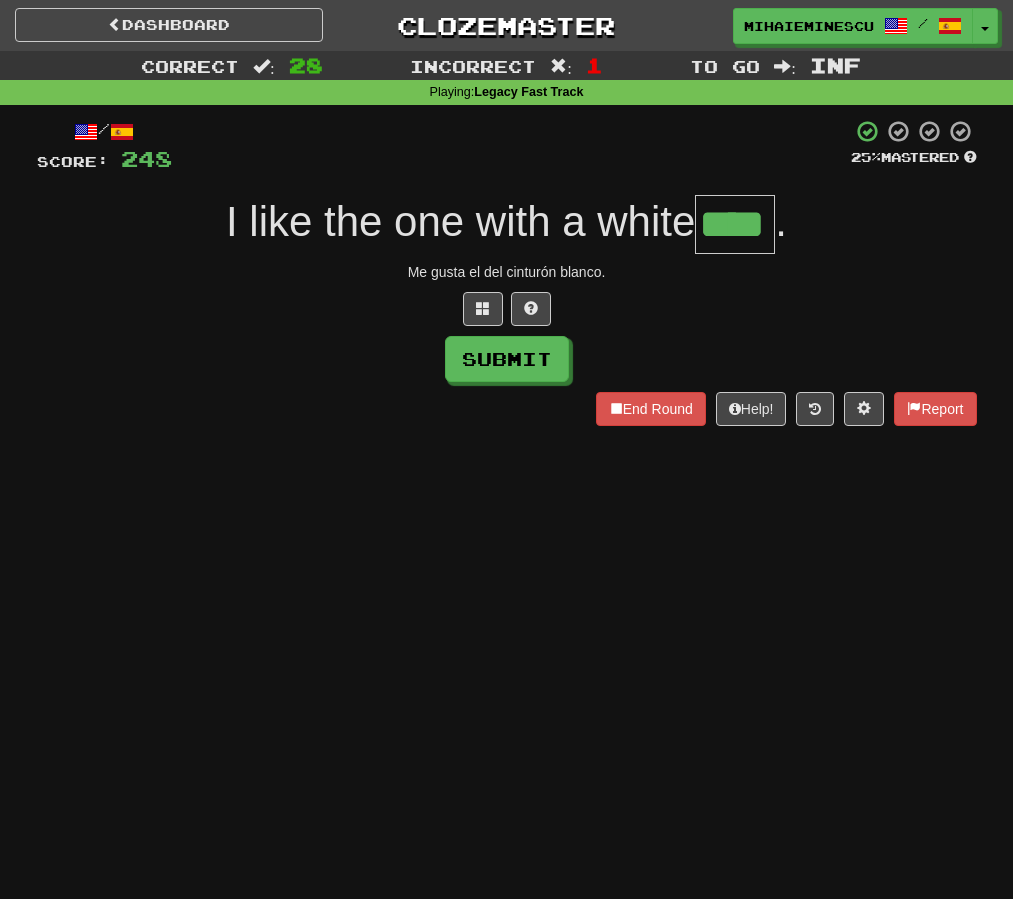 type on "****" 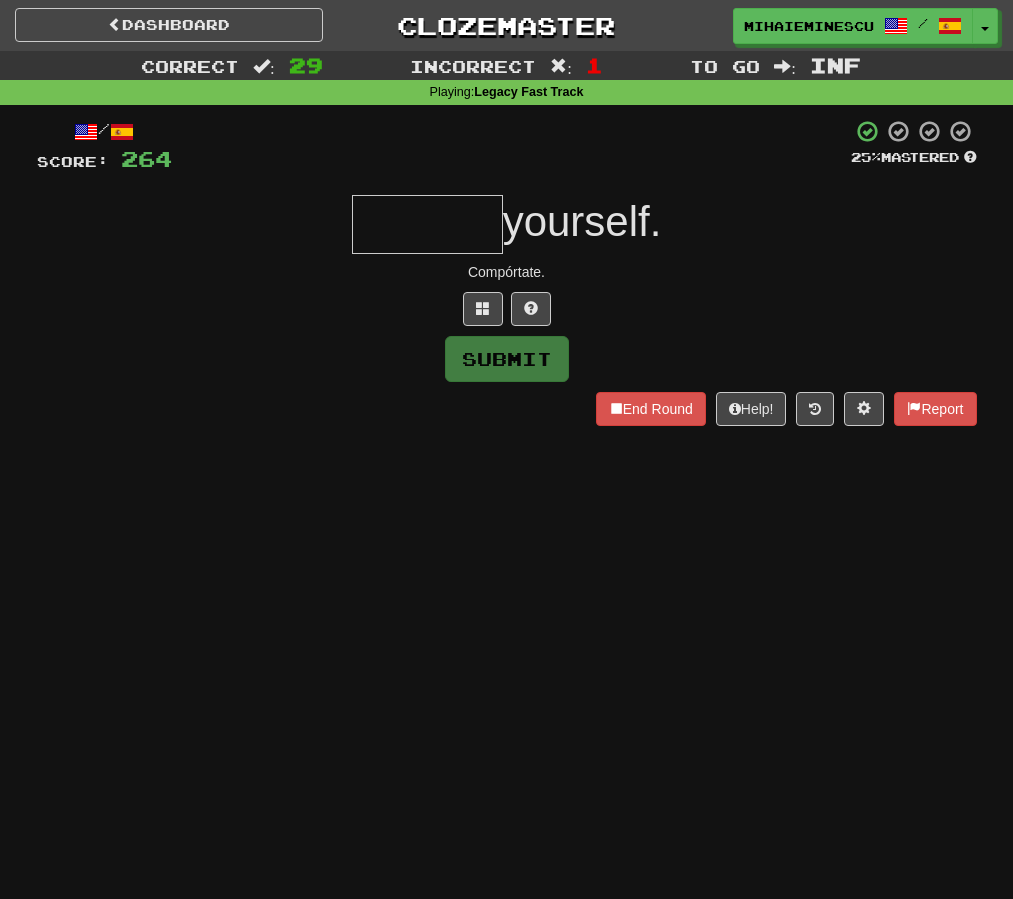 type on "*" 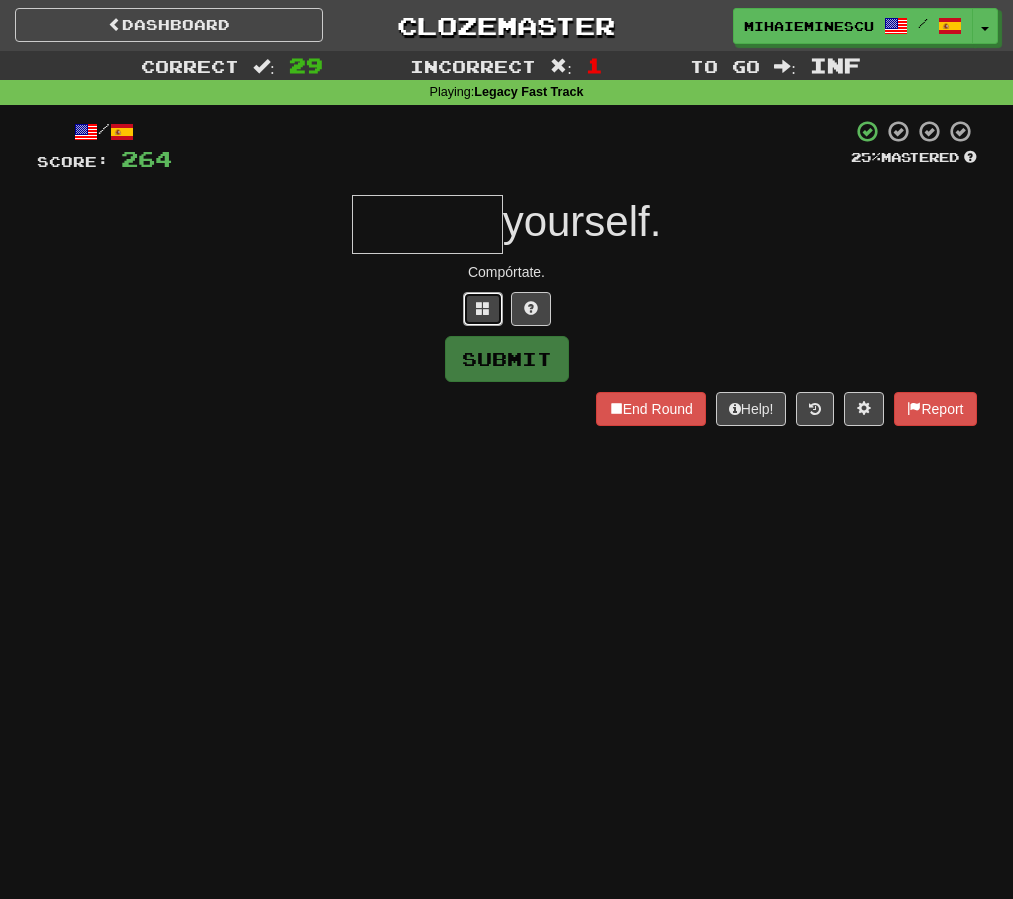 click at bounding box center (483, 308) 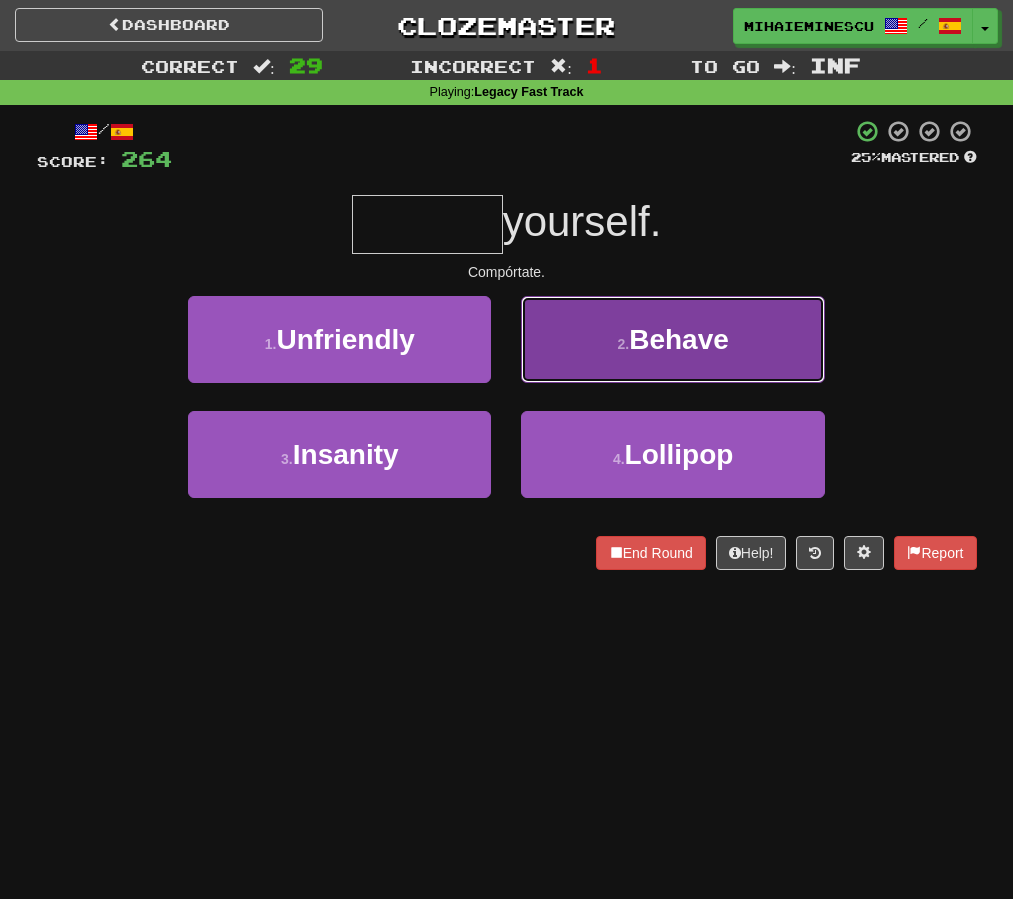 click on "Behave" at bounding box center (679, 339) 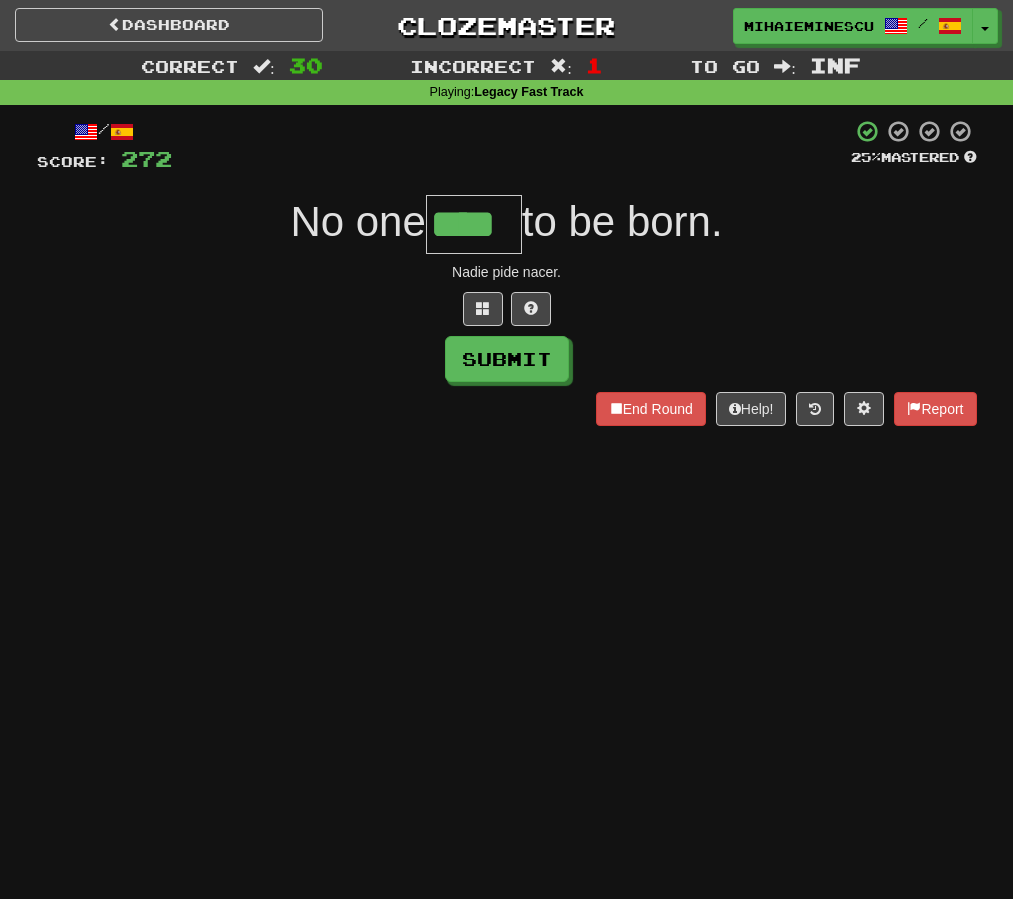 type on "****" 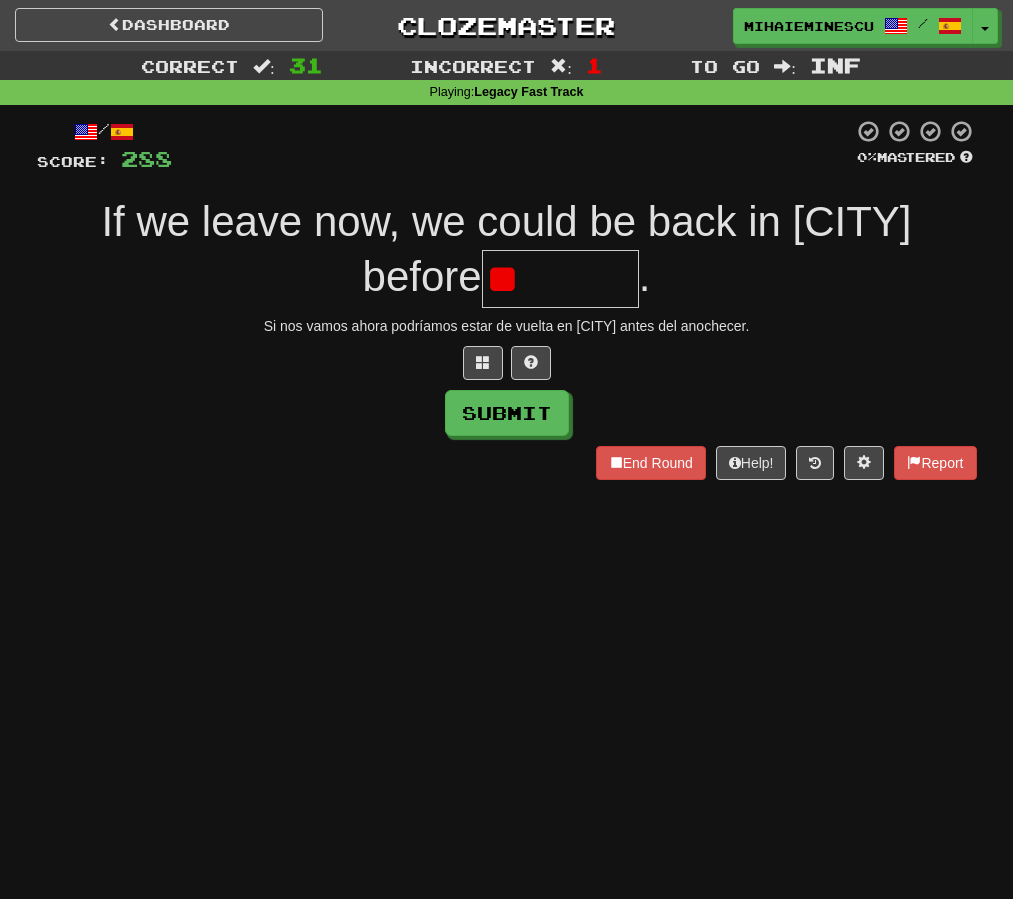 type on "*" 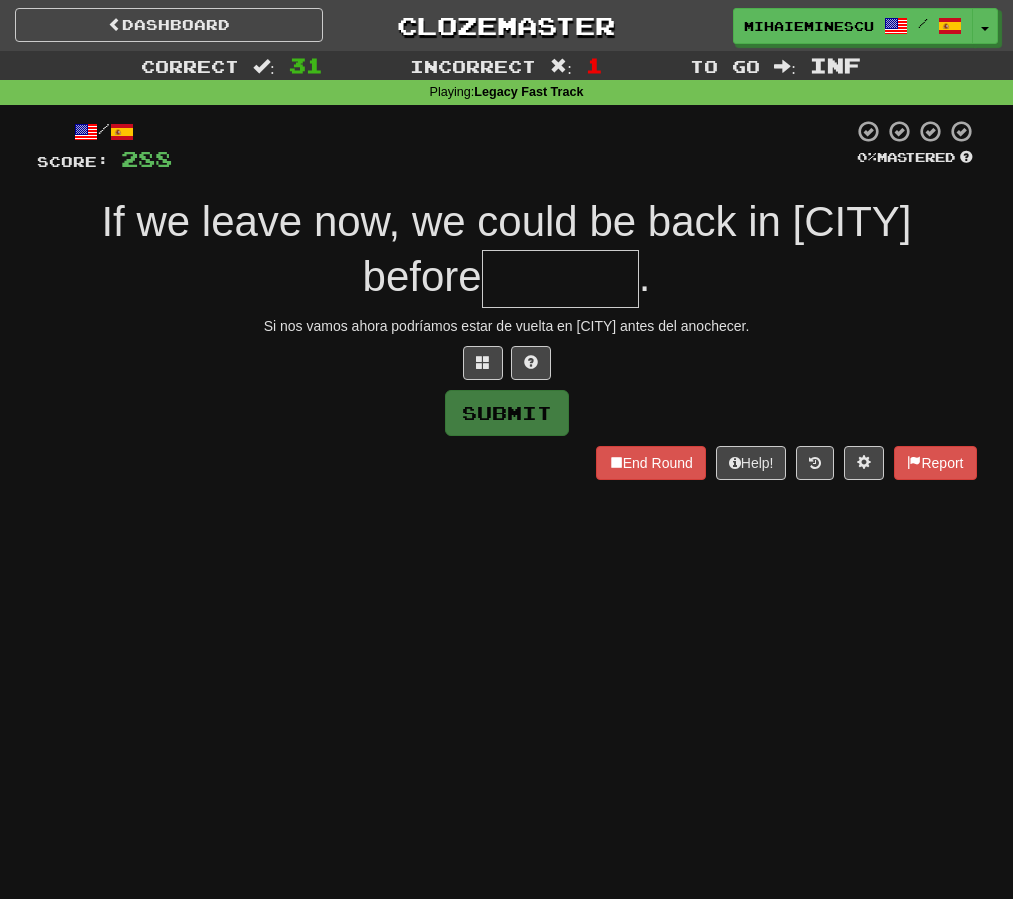 type on "*" 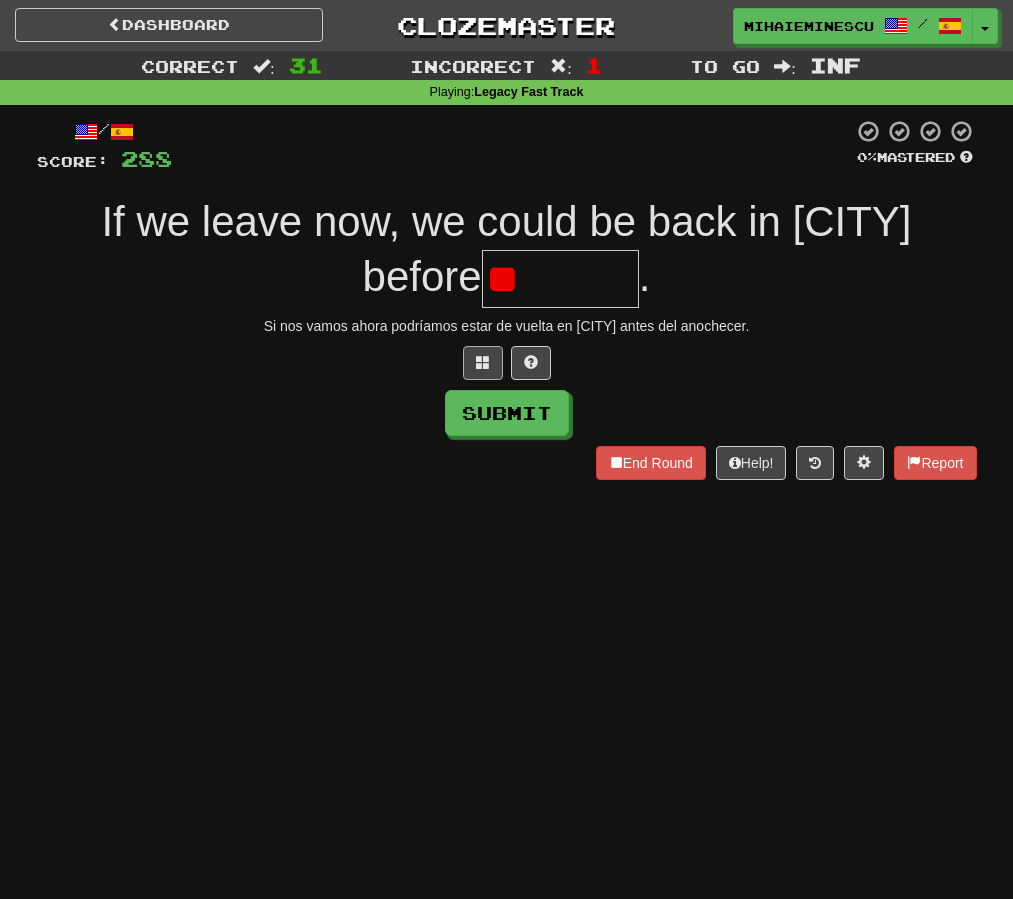 type on "*" 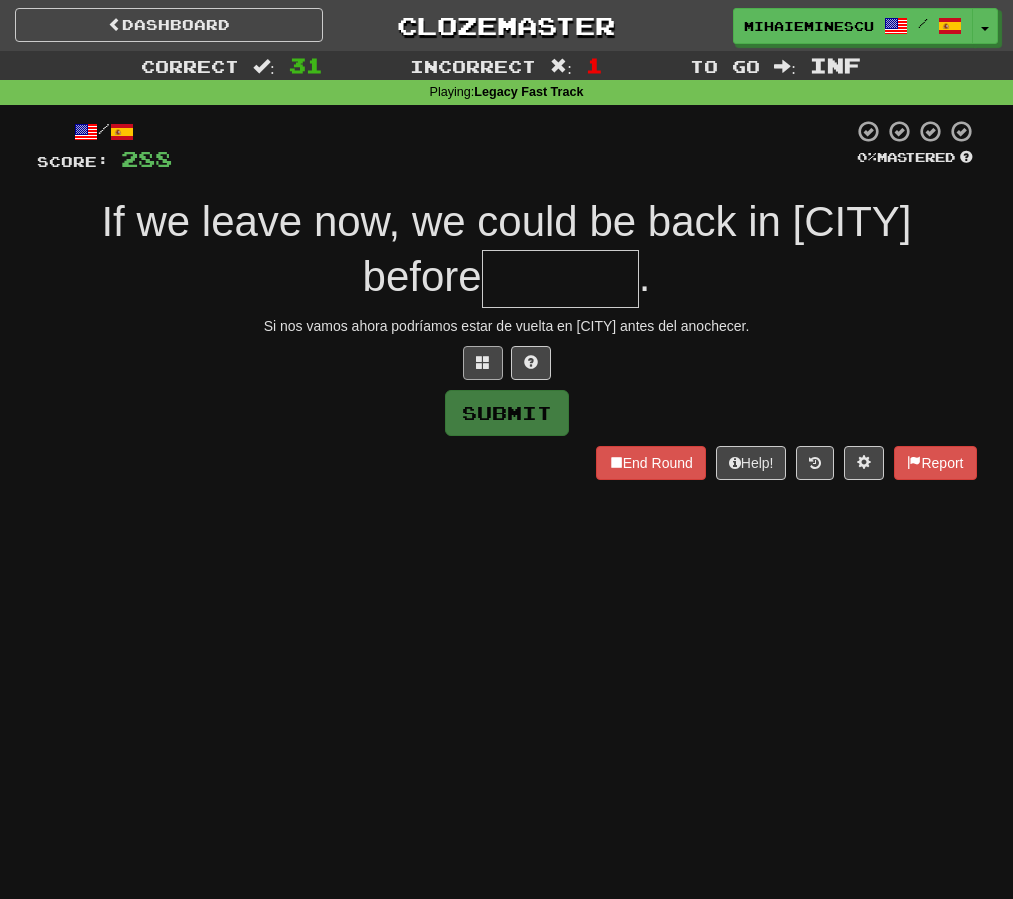 type on "*" 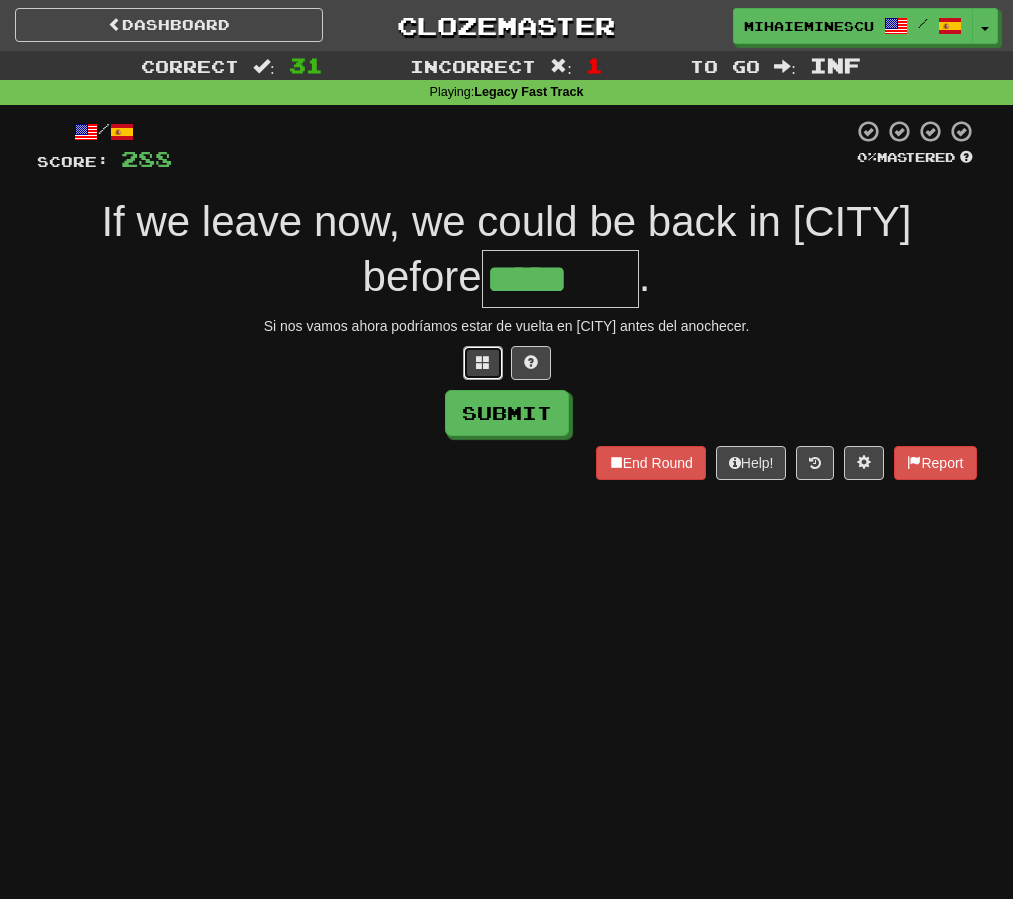 click at bounding box center (483, 363) 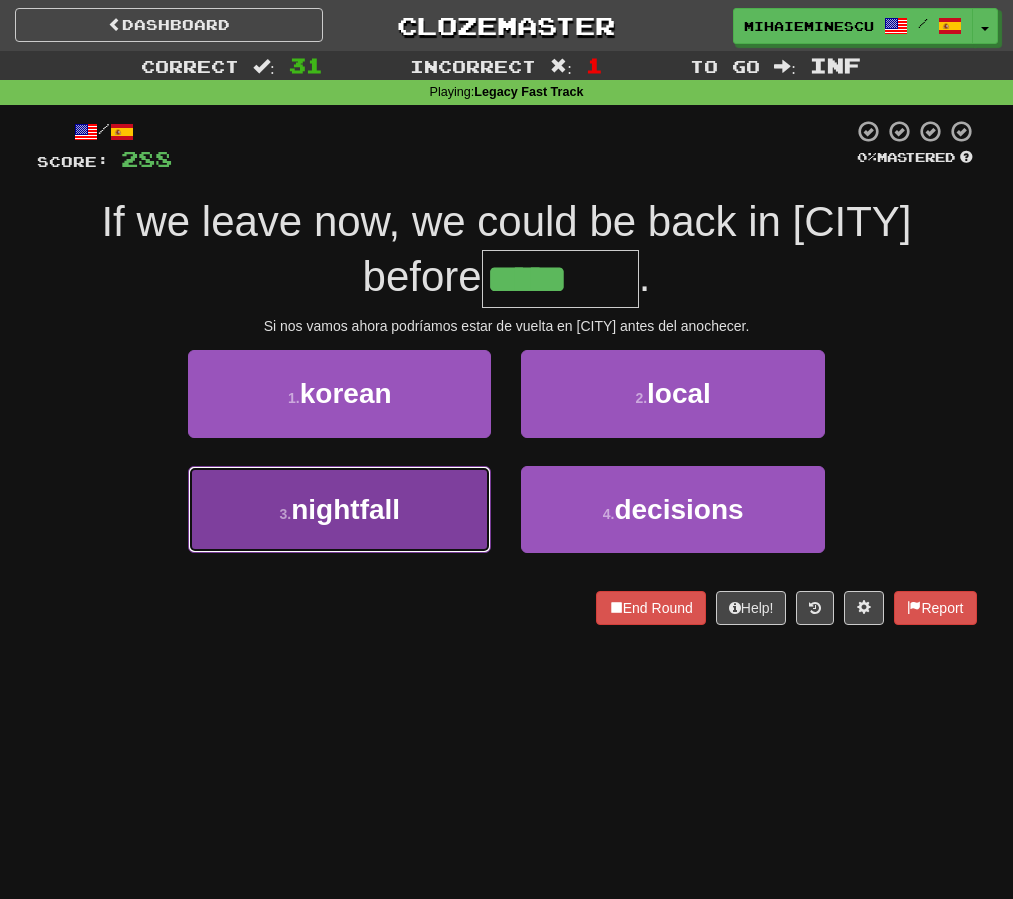 click on "3 .  nightfall" at bounding box center [339, 509] 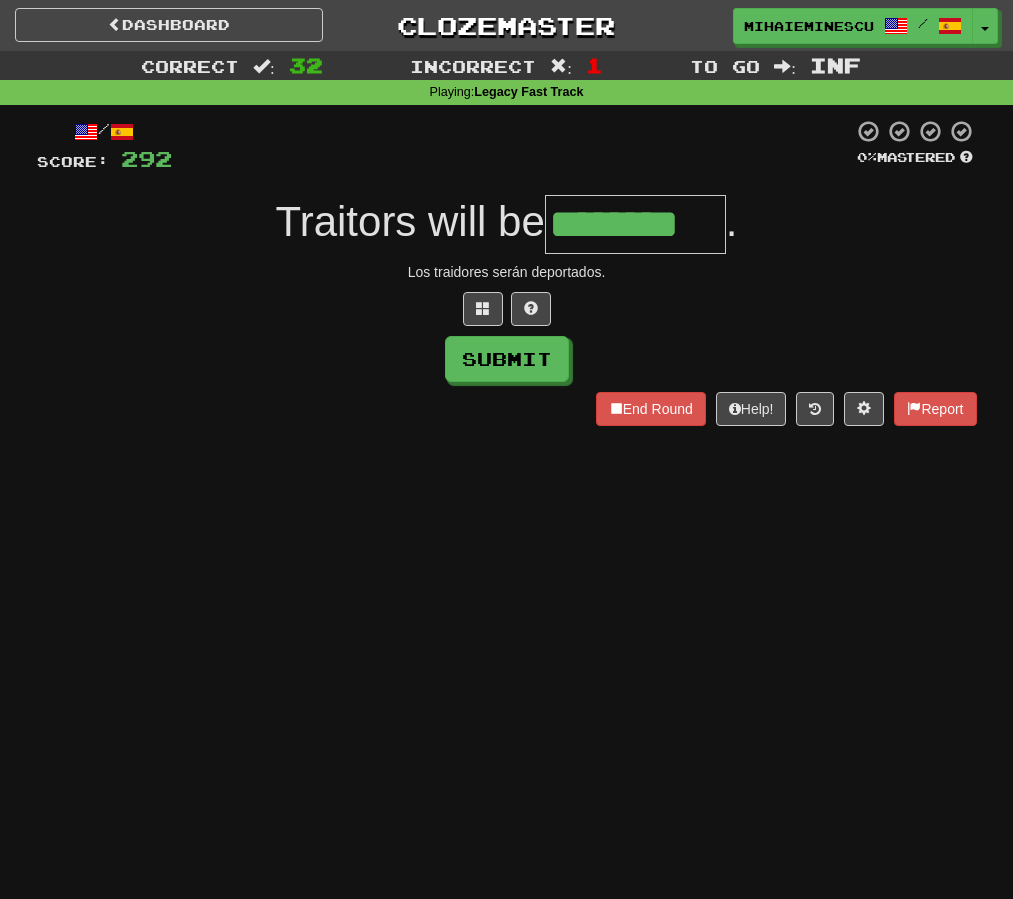 type on "********" 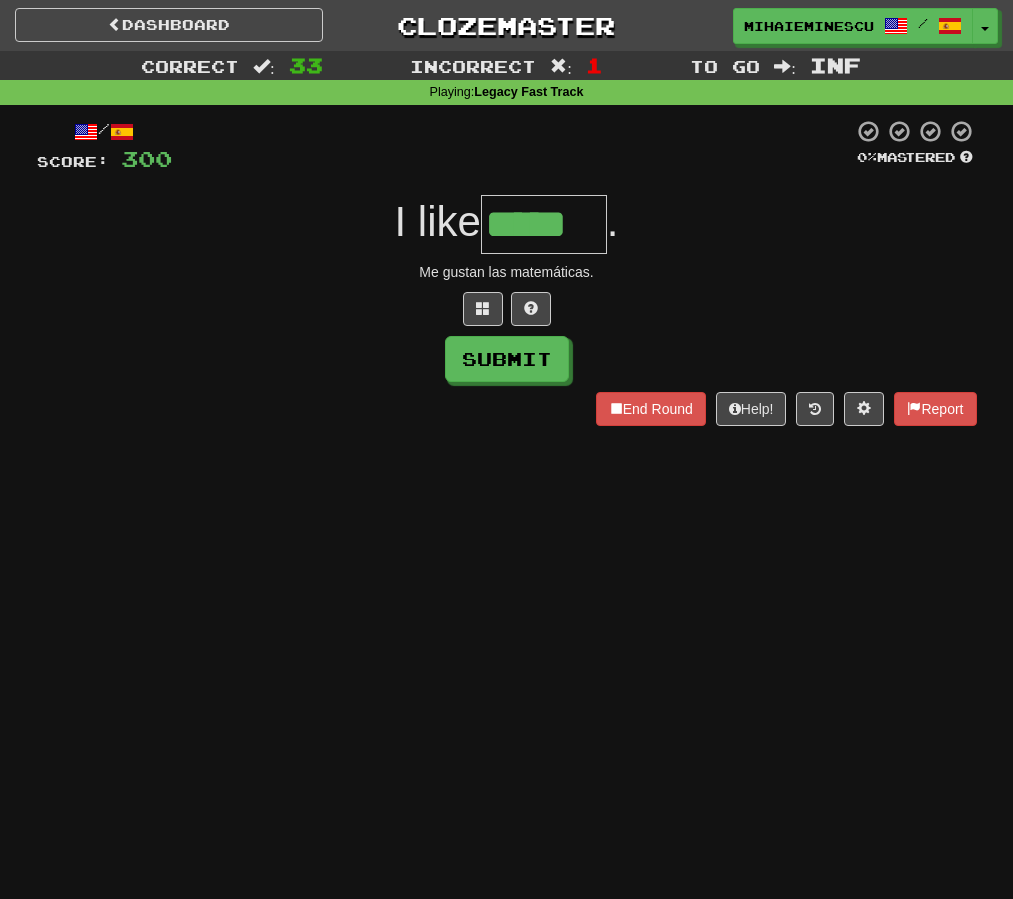 type on "*****" 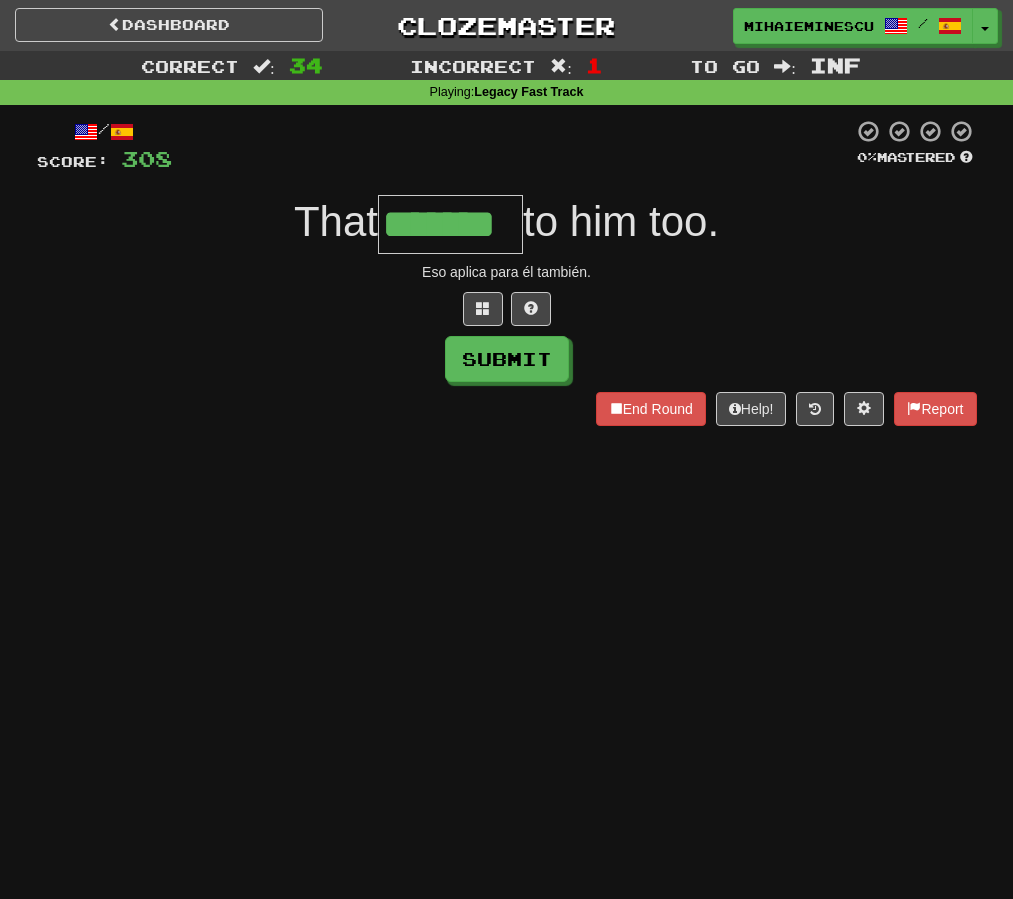 type on "*******" 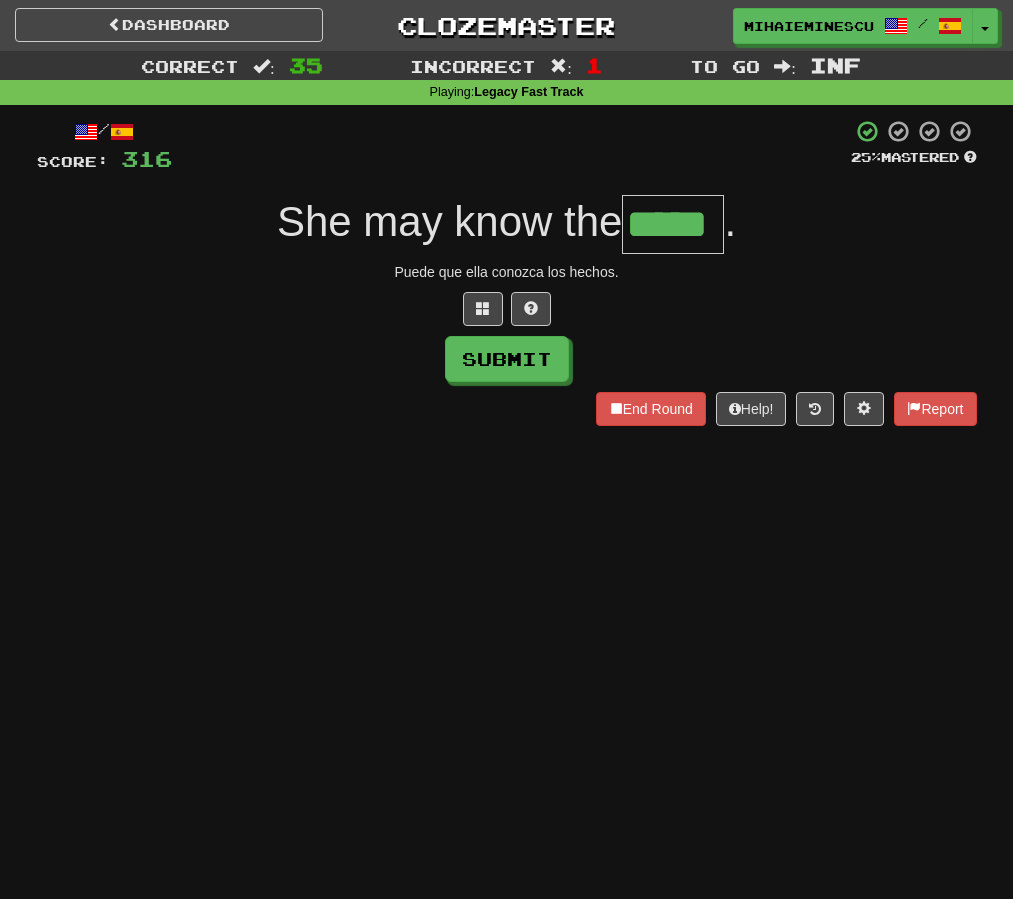 type on "*****" 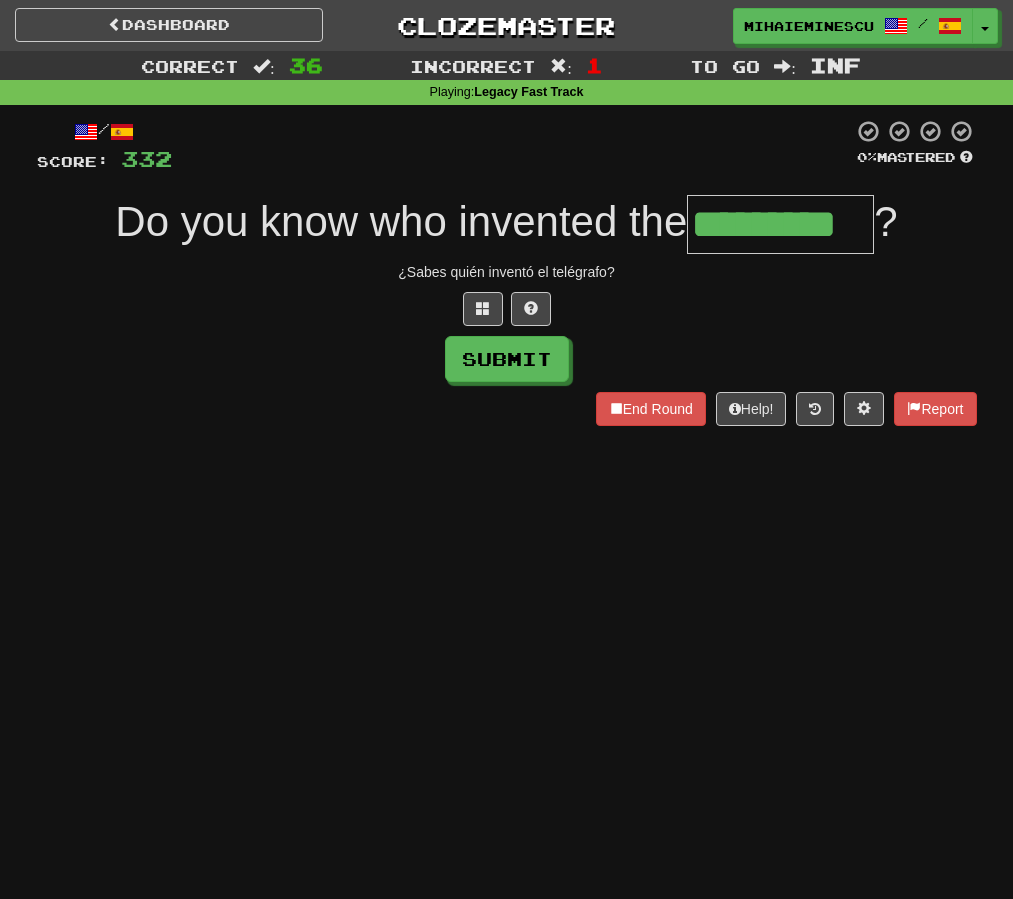 type on "*********" 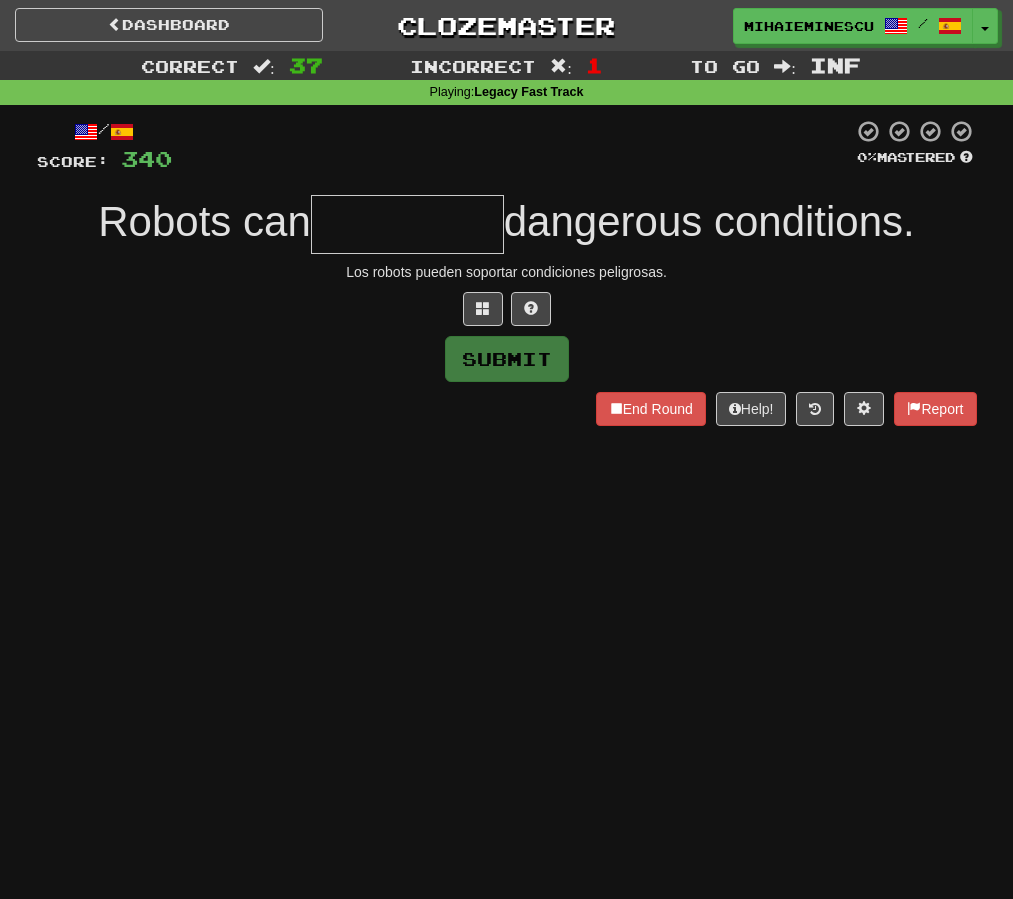 type on "*" 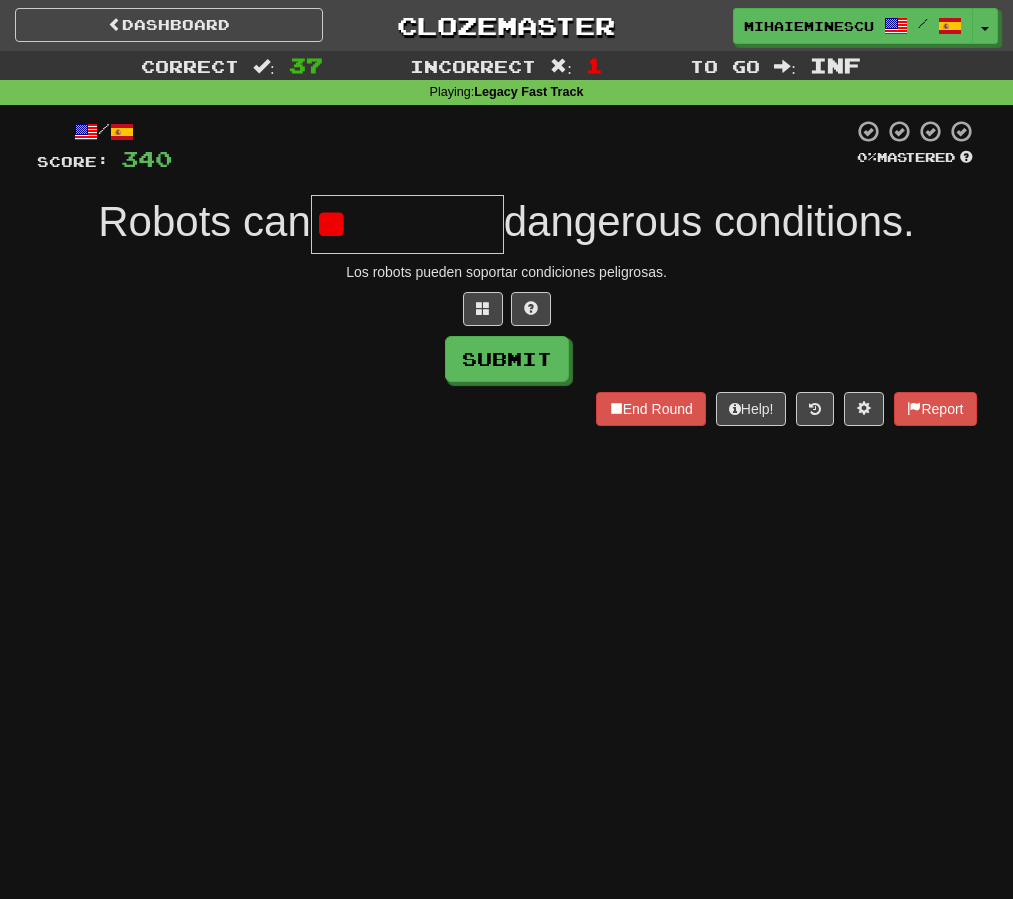 type on "*" 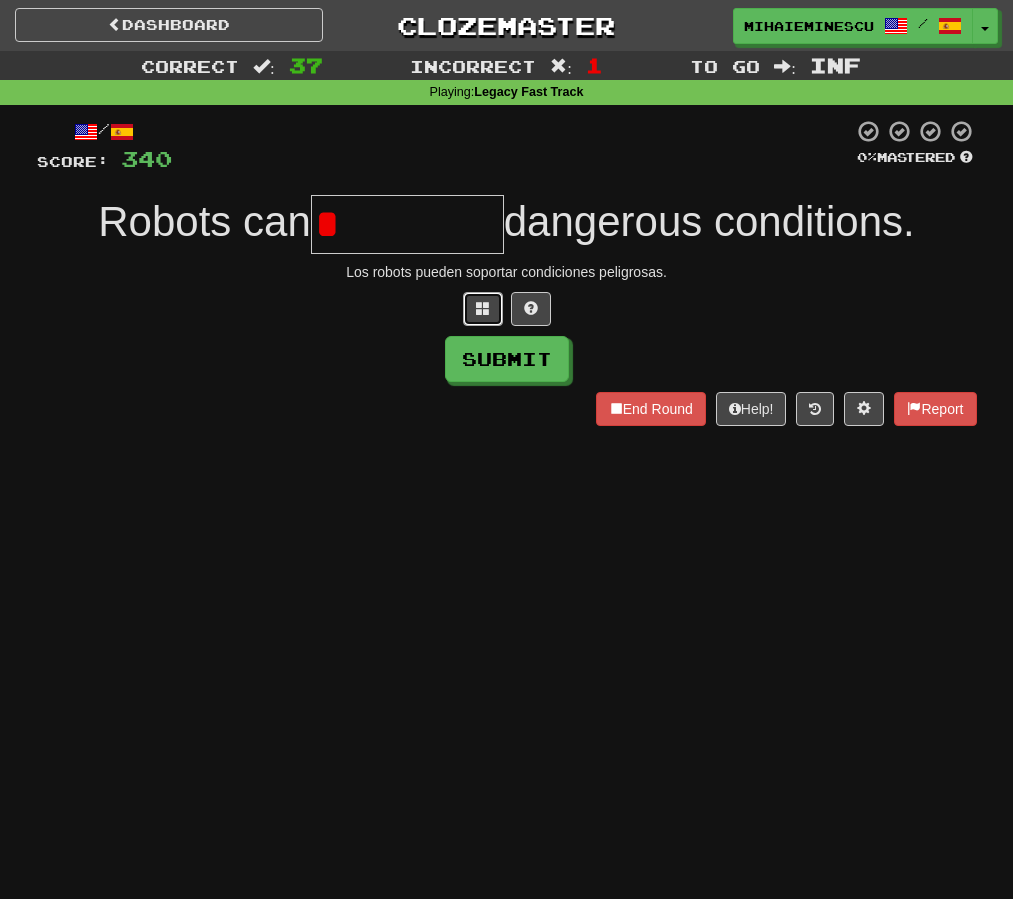 click at bounding box center (483, 308) 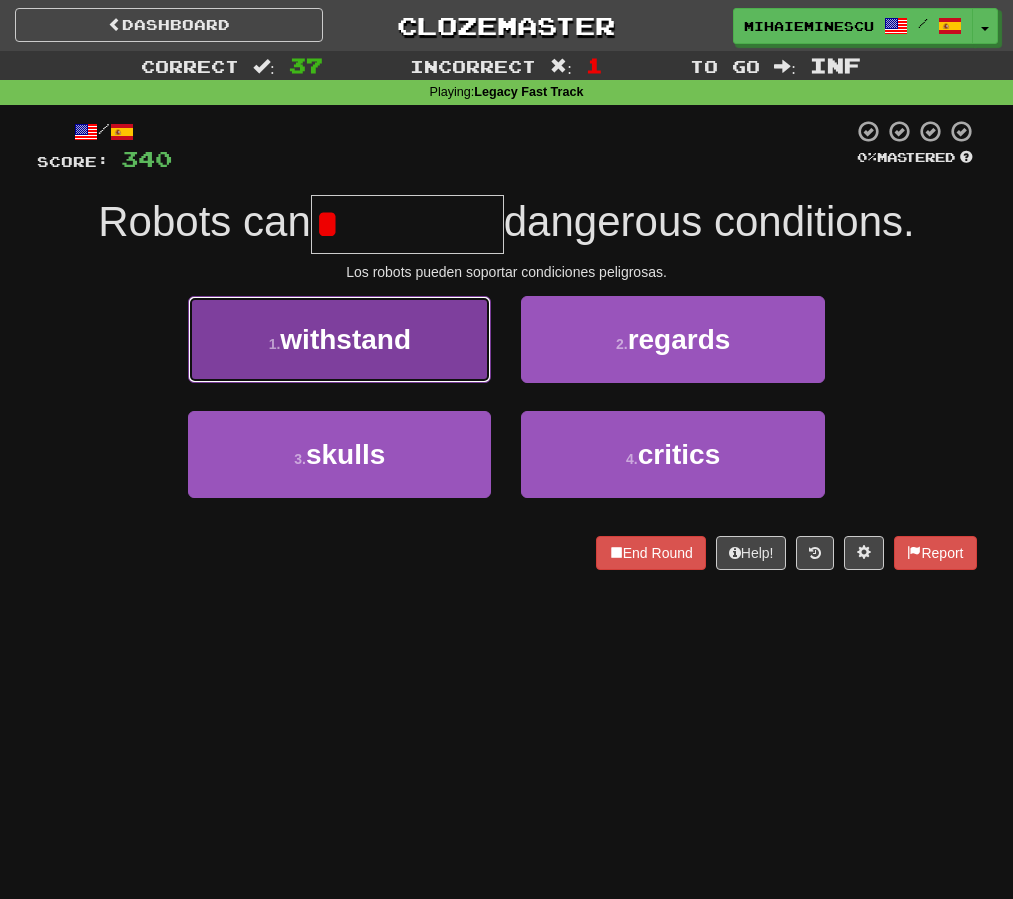 click on "1 .  withstand" at bounding box center [339, 339] 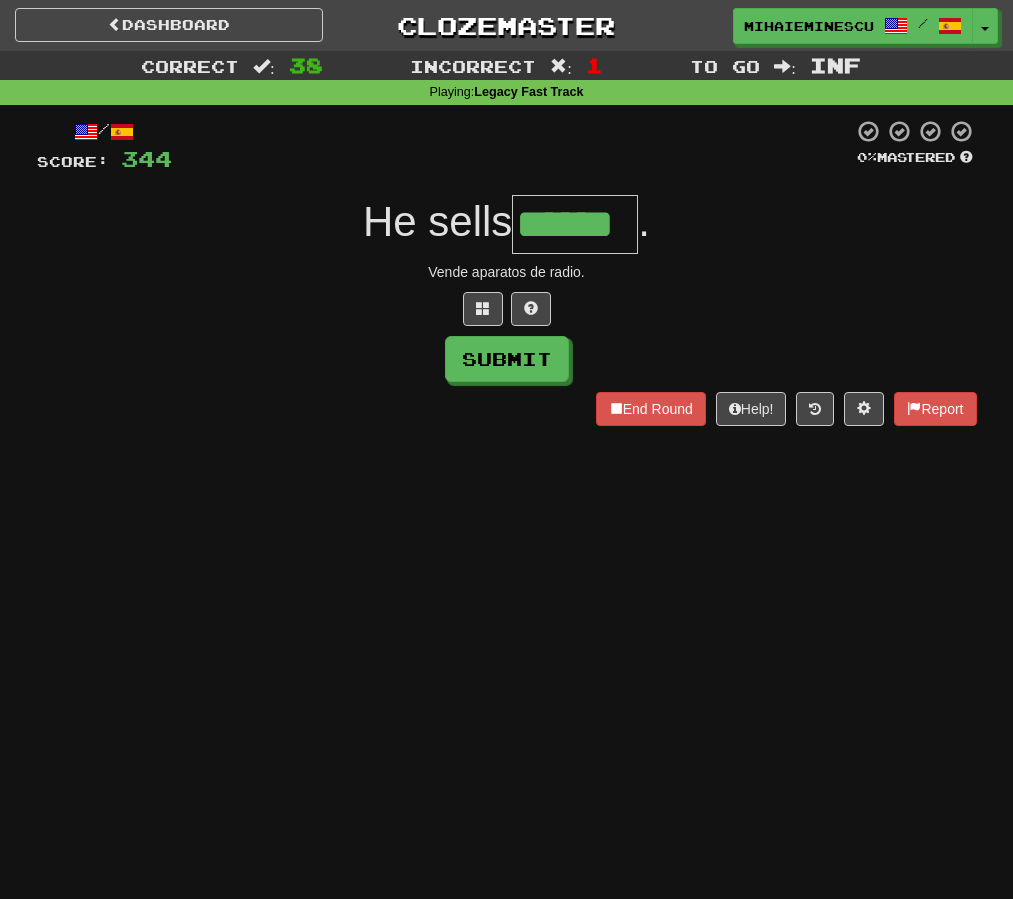 type on "******" 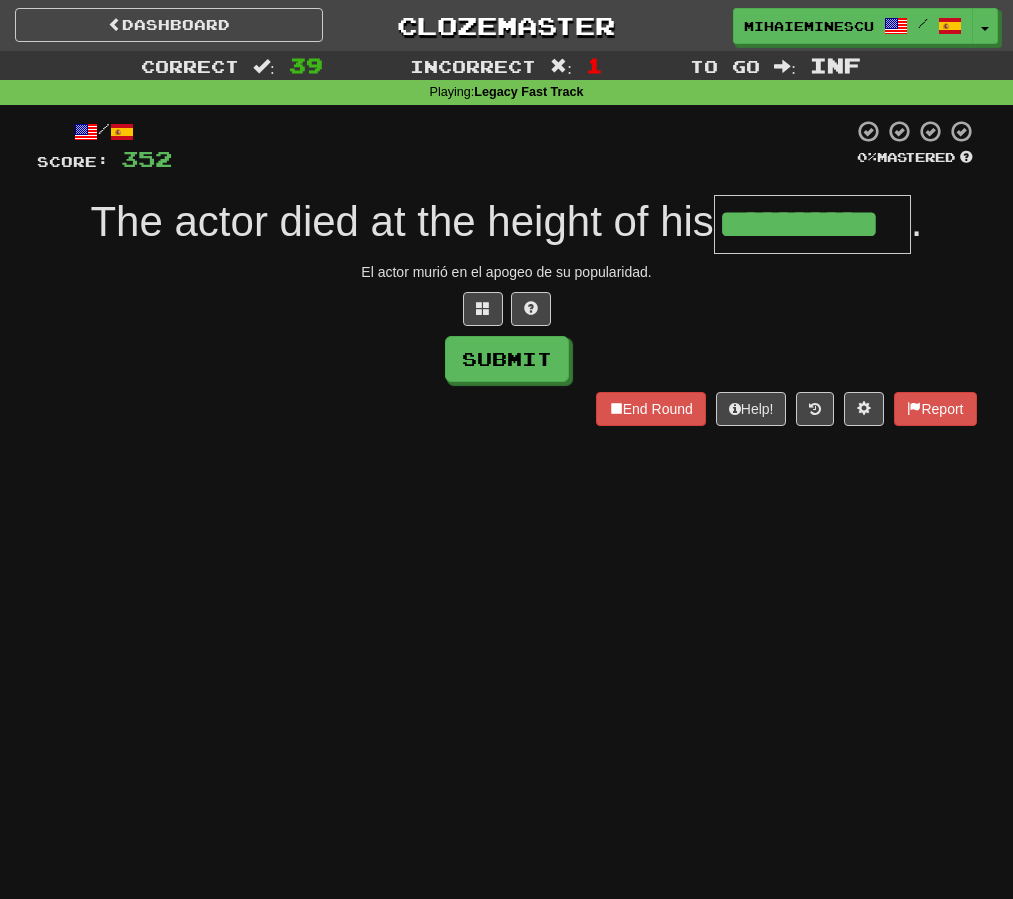 type on "**********" 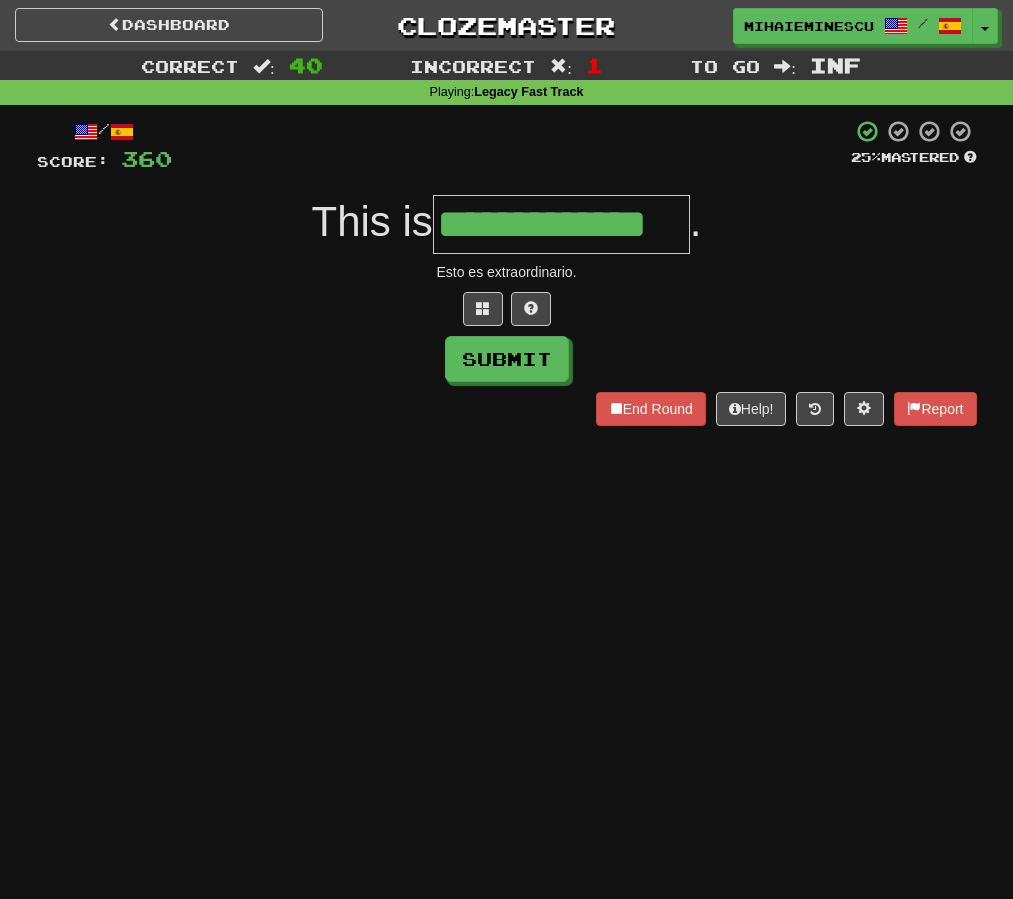 type on "**********" 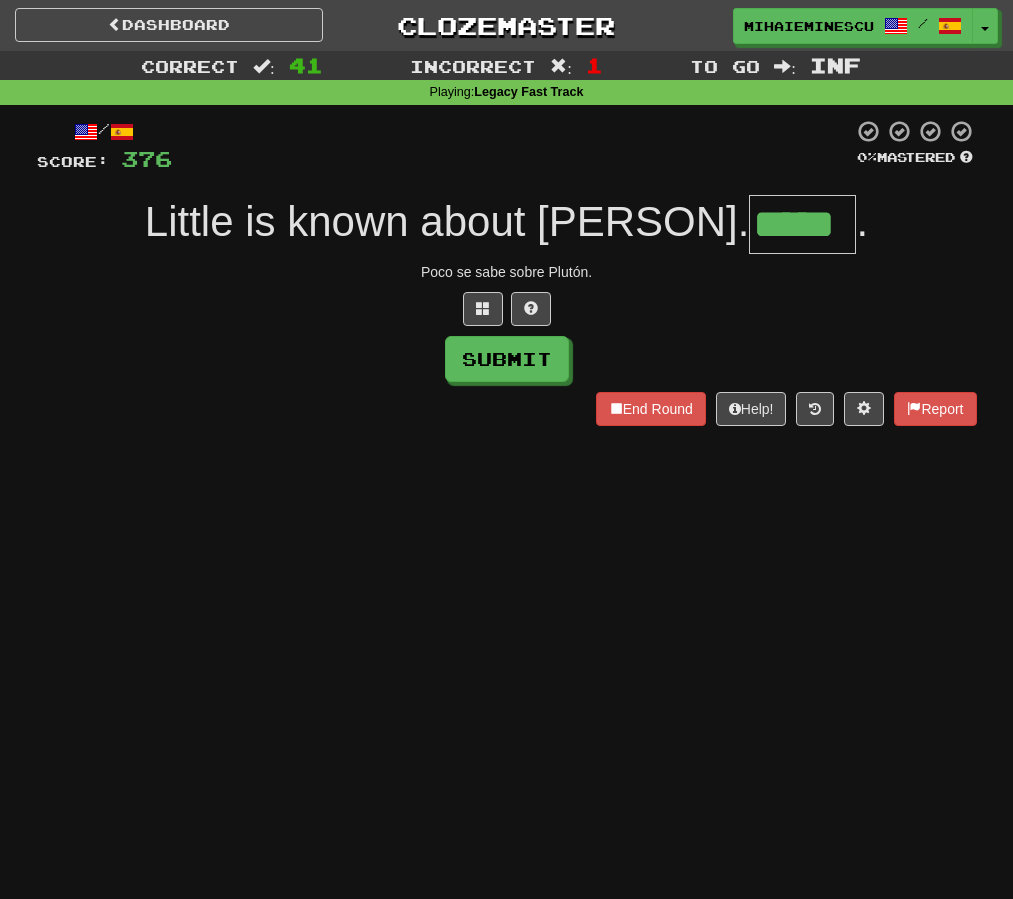 type on "*****" 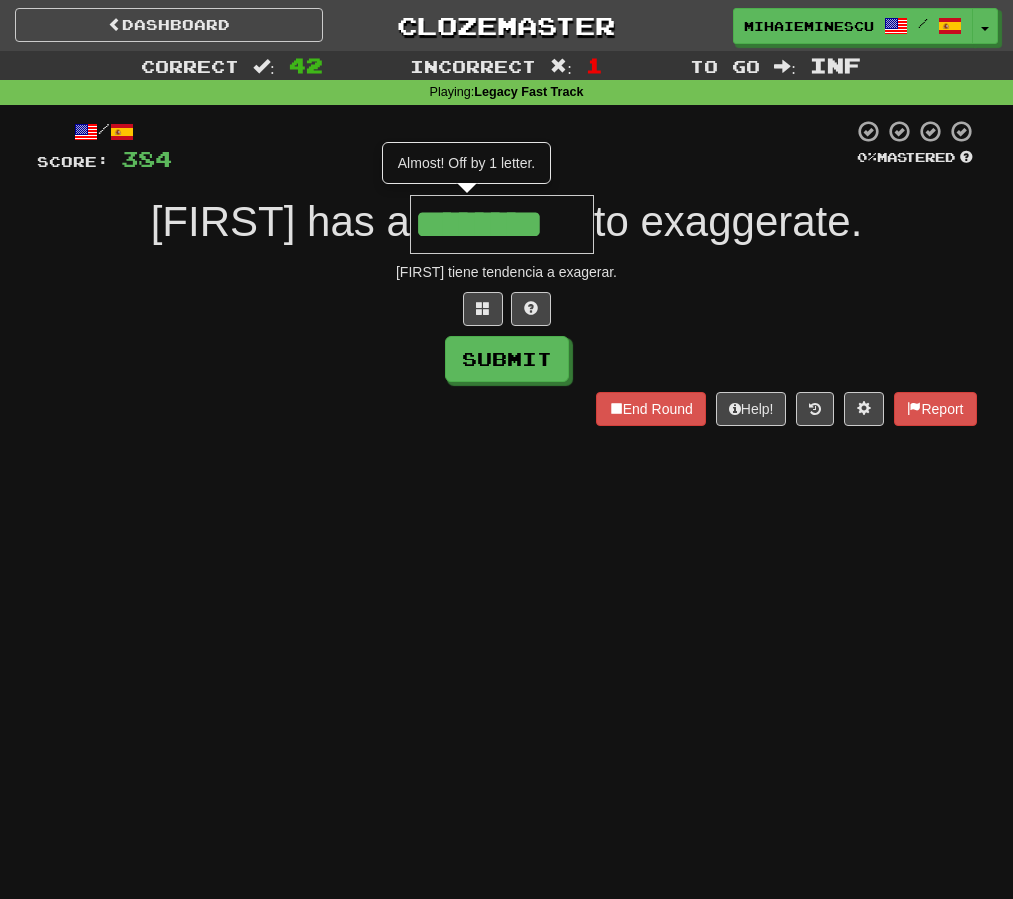 type on "********" 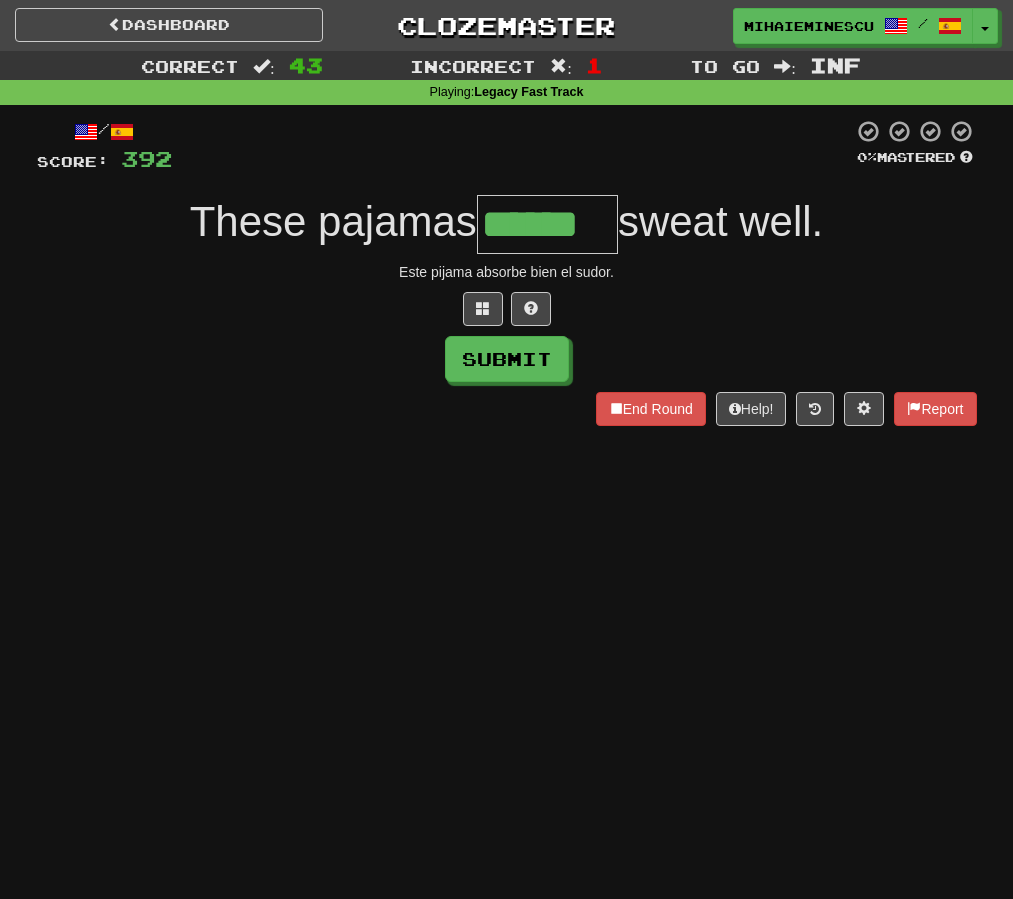 type on "******" 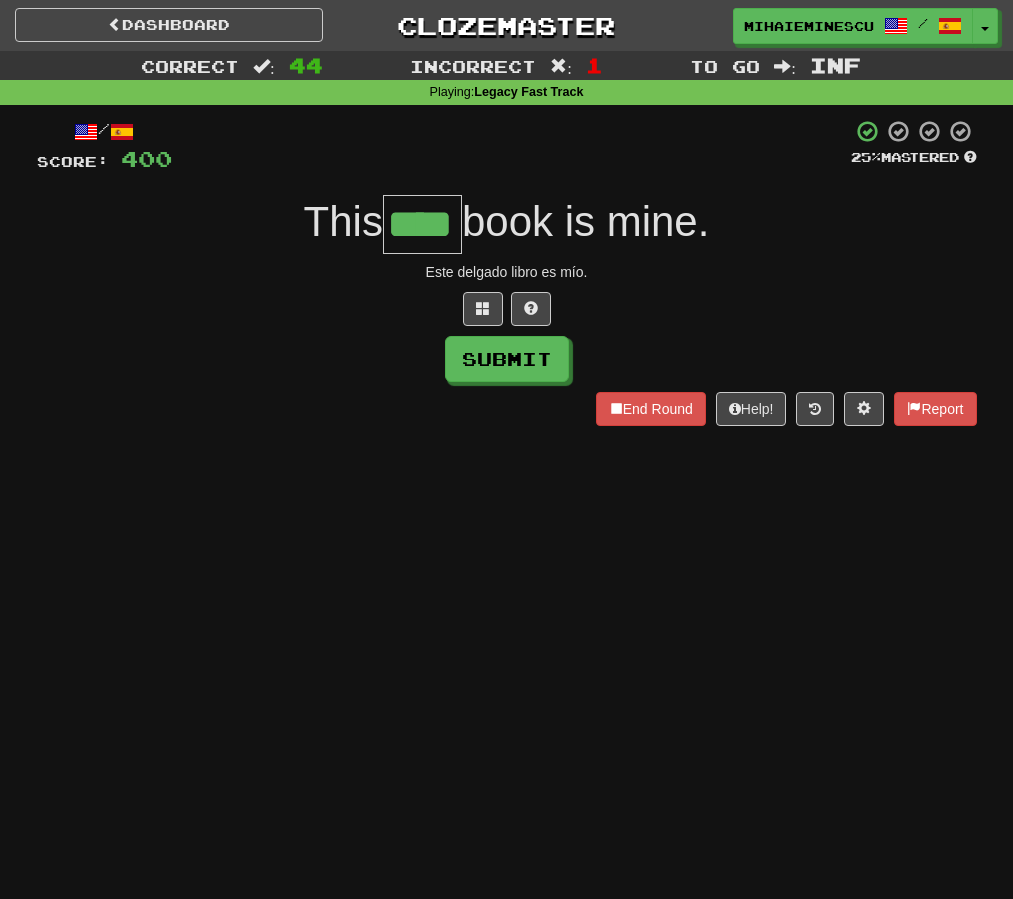type on "****" 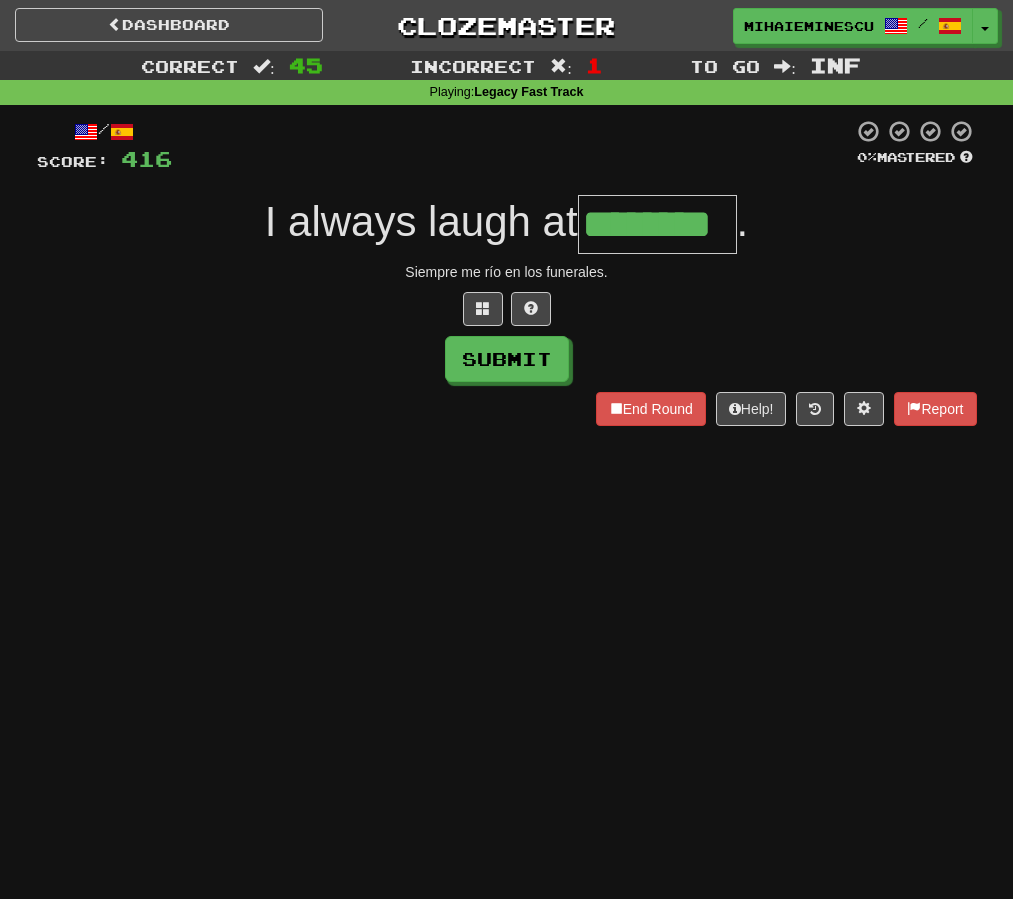 type on "********" 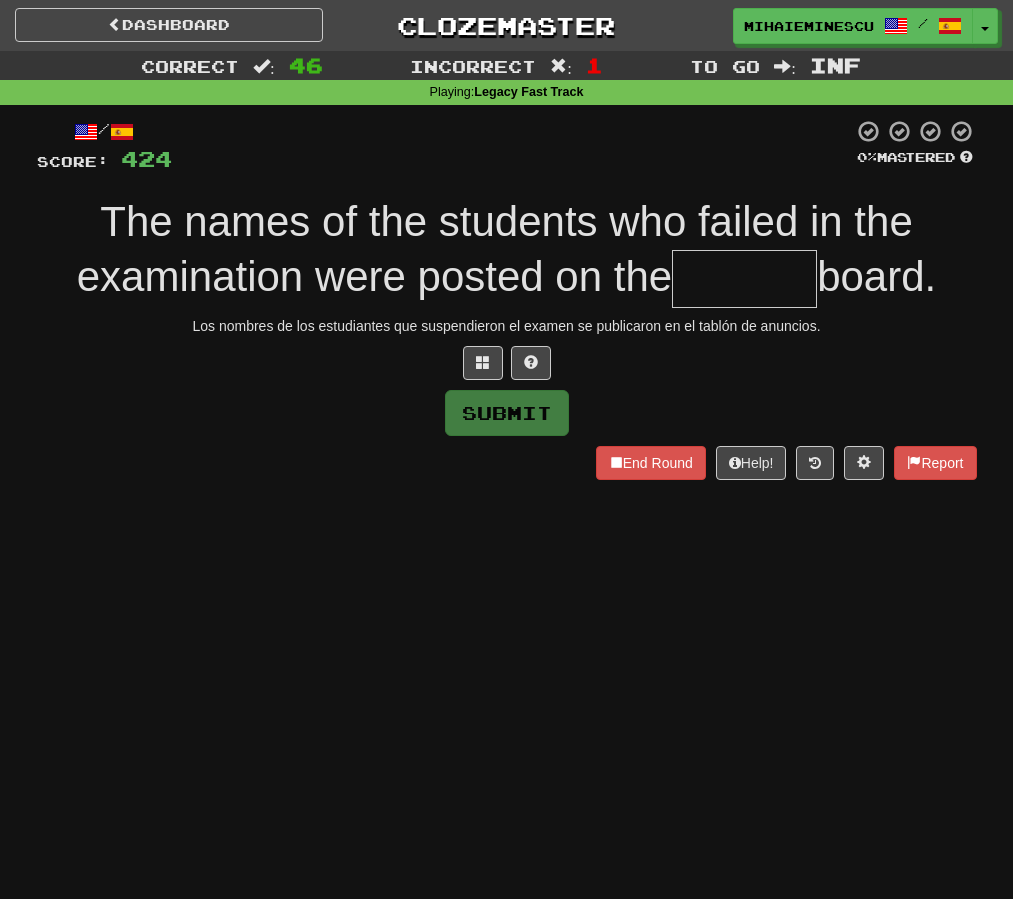 type on "*" 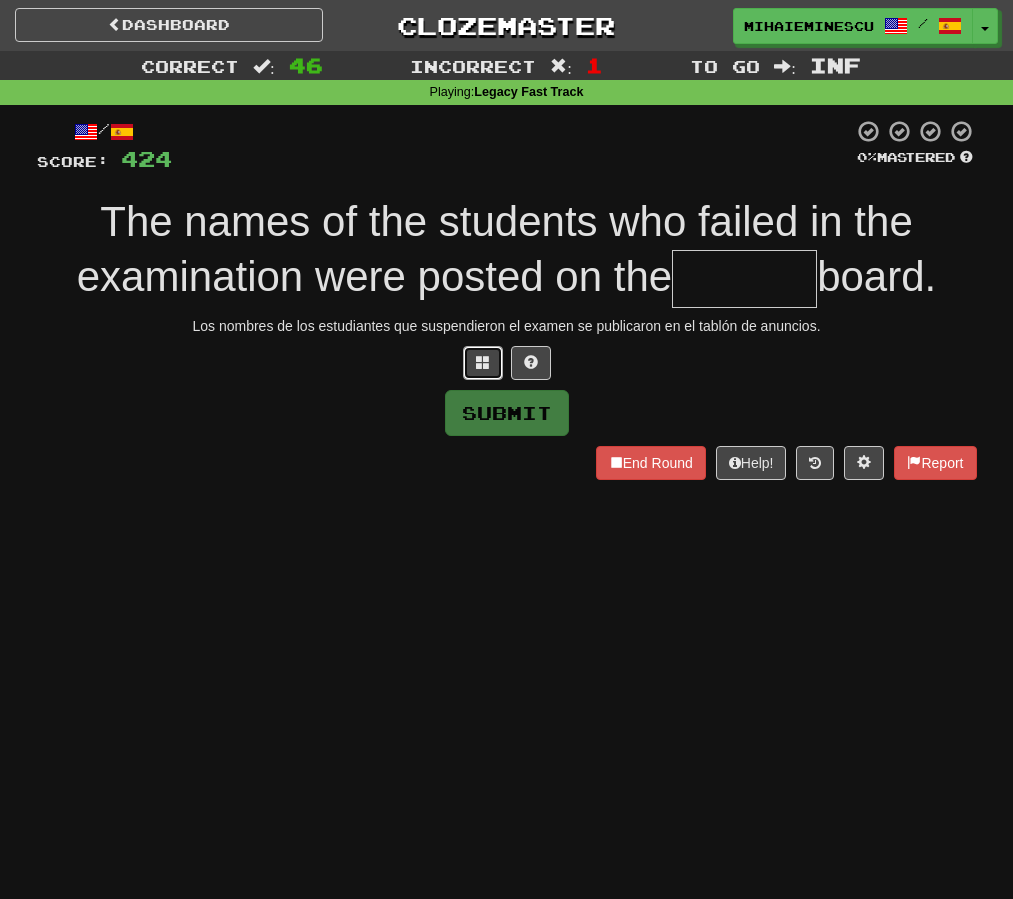 click at bounding box center [483, 362] 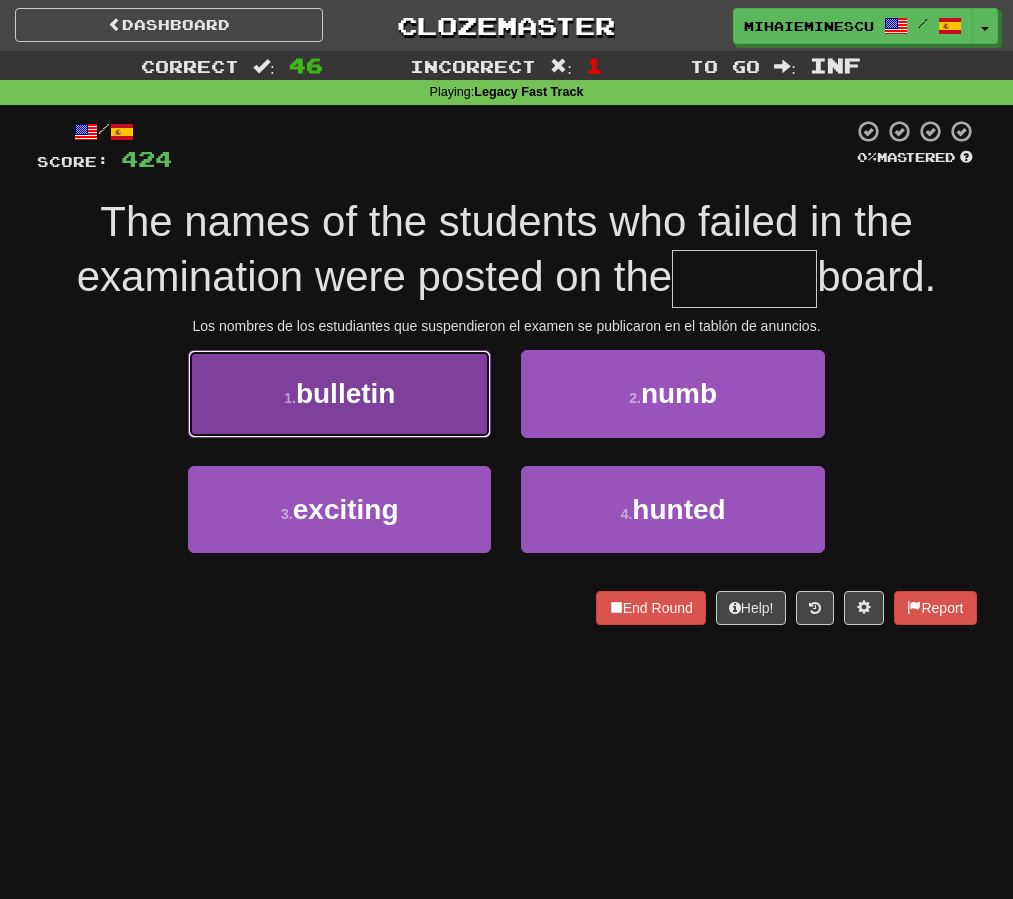 click on "1 .  bulletin" at bounding box center (339, 393) 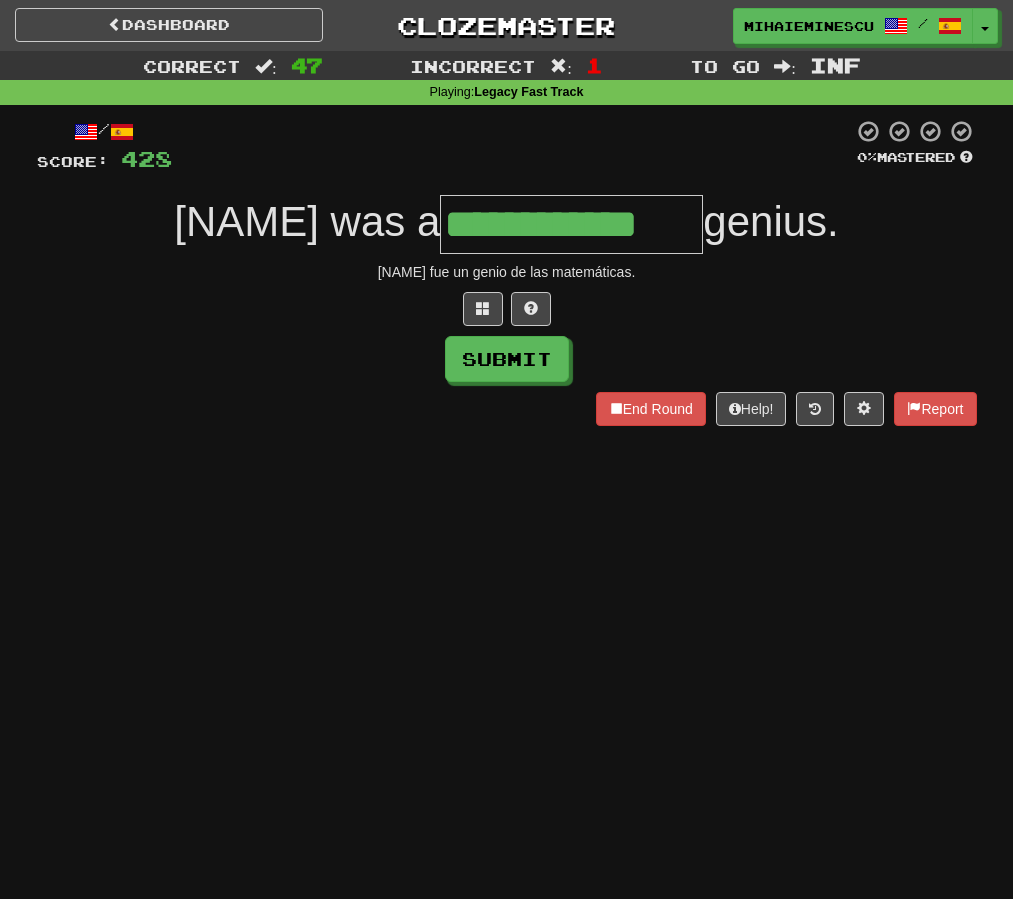 type on "**********" 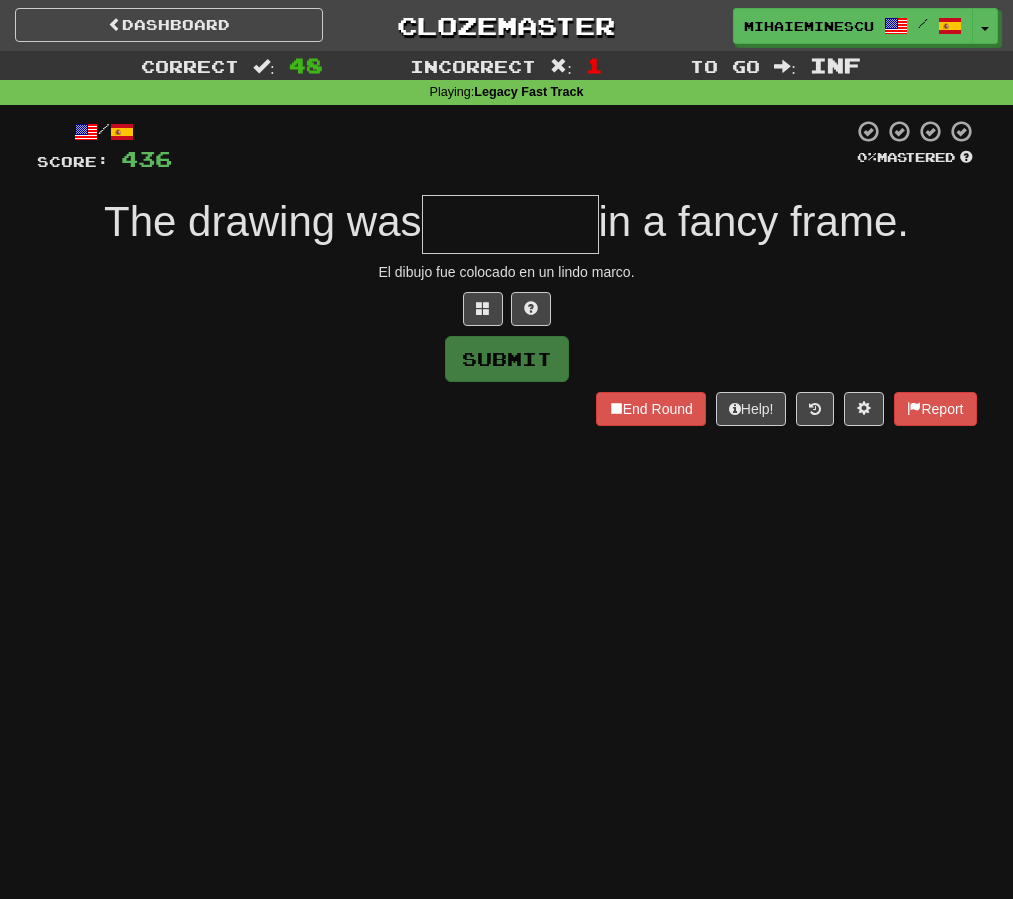 type on "*" 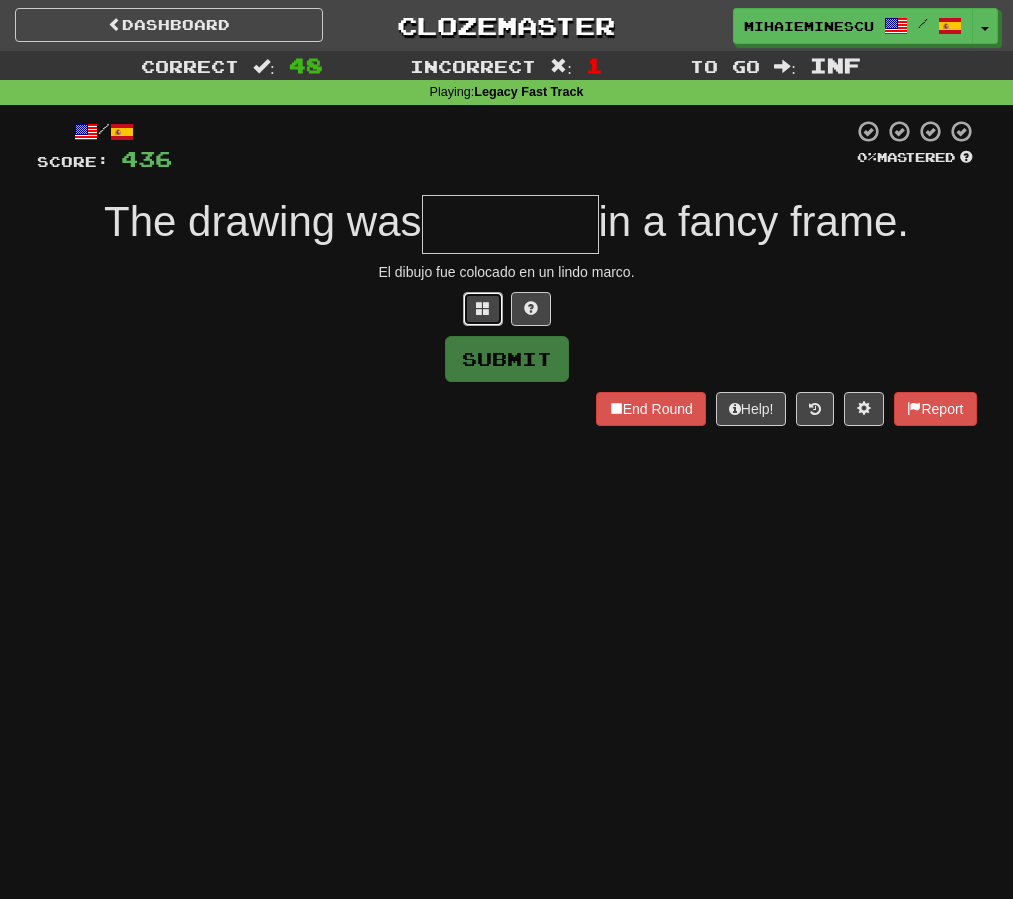 click at bounding box center [483, 308] 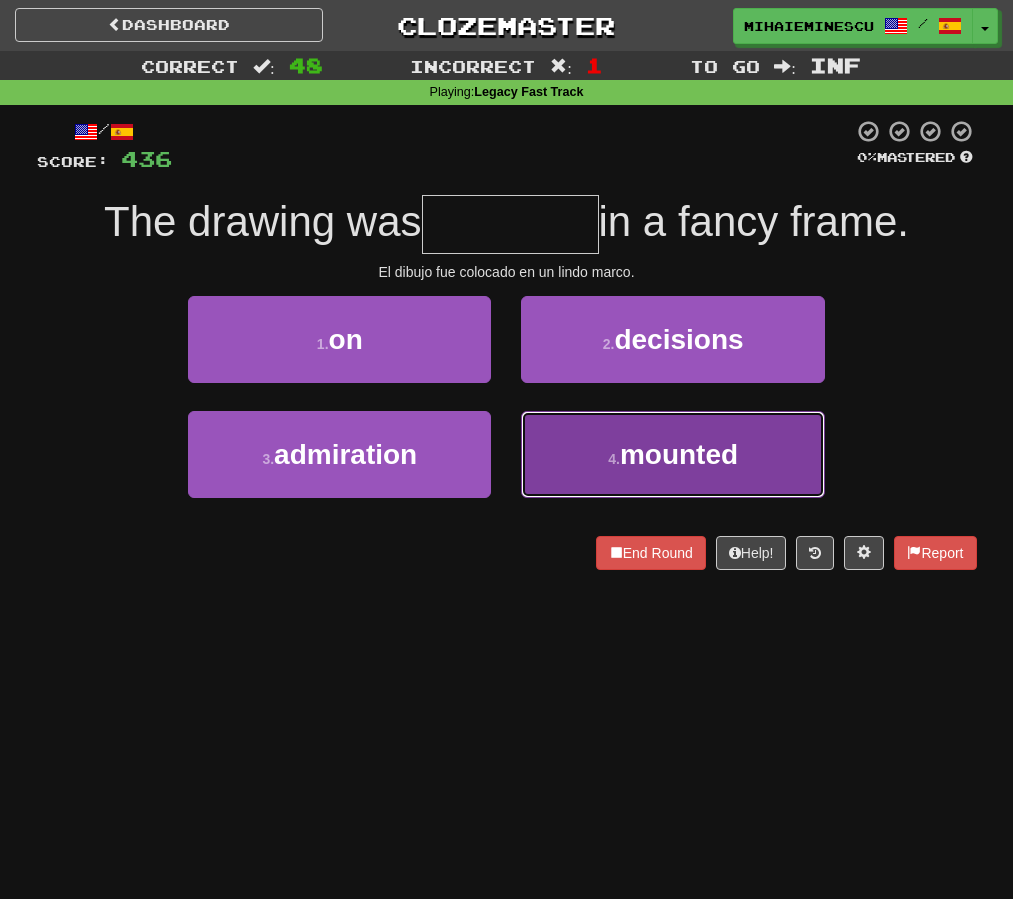 click on "4 .  mounted" at bounding box center [672, 454] 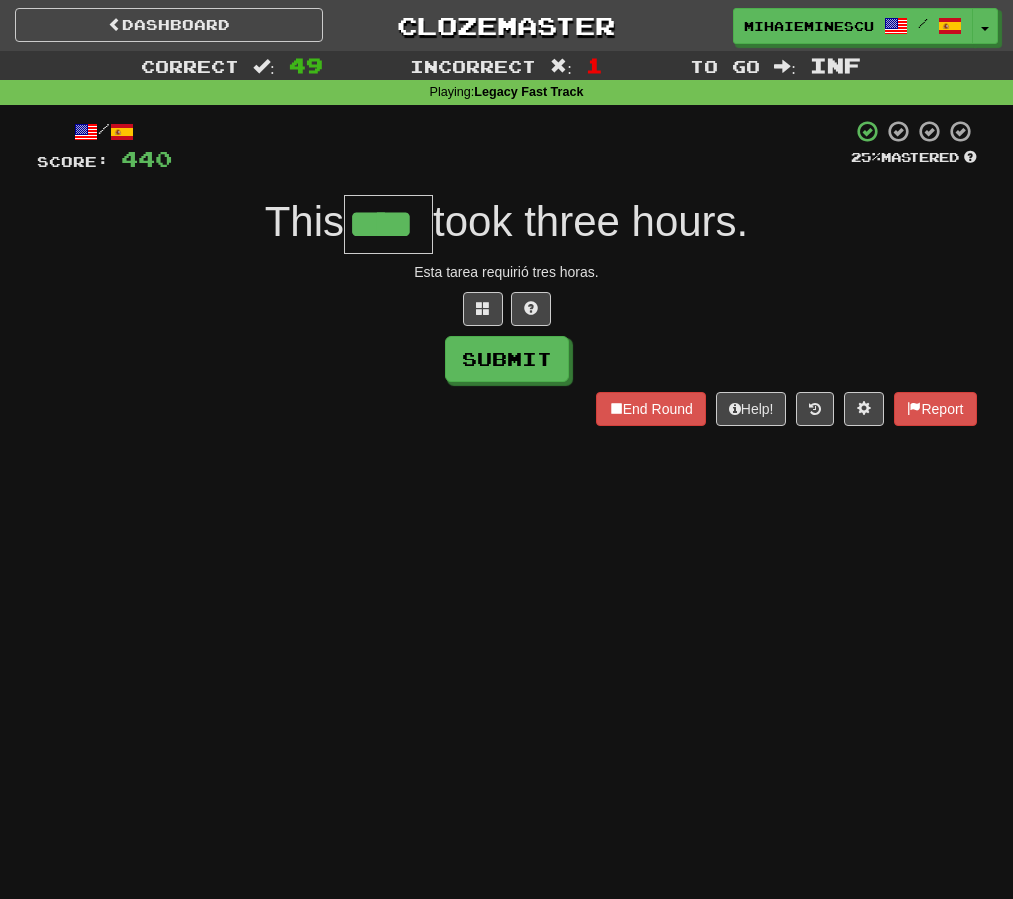 type on "****" 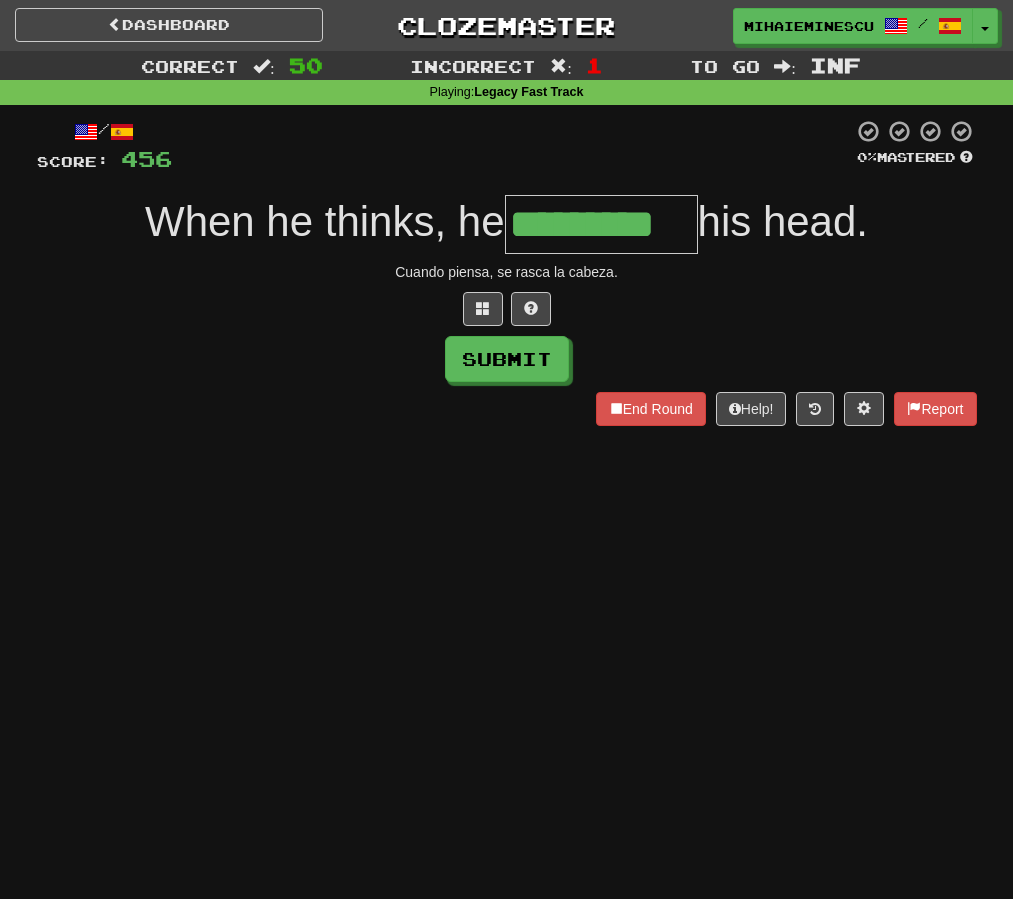 type on "*********" 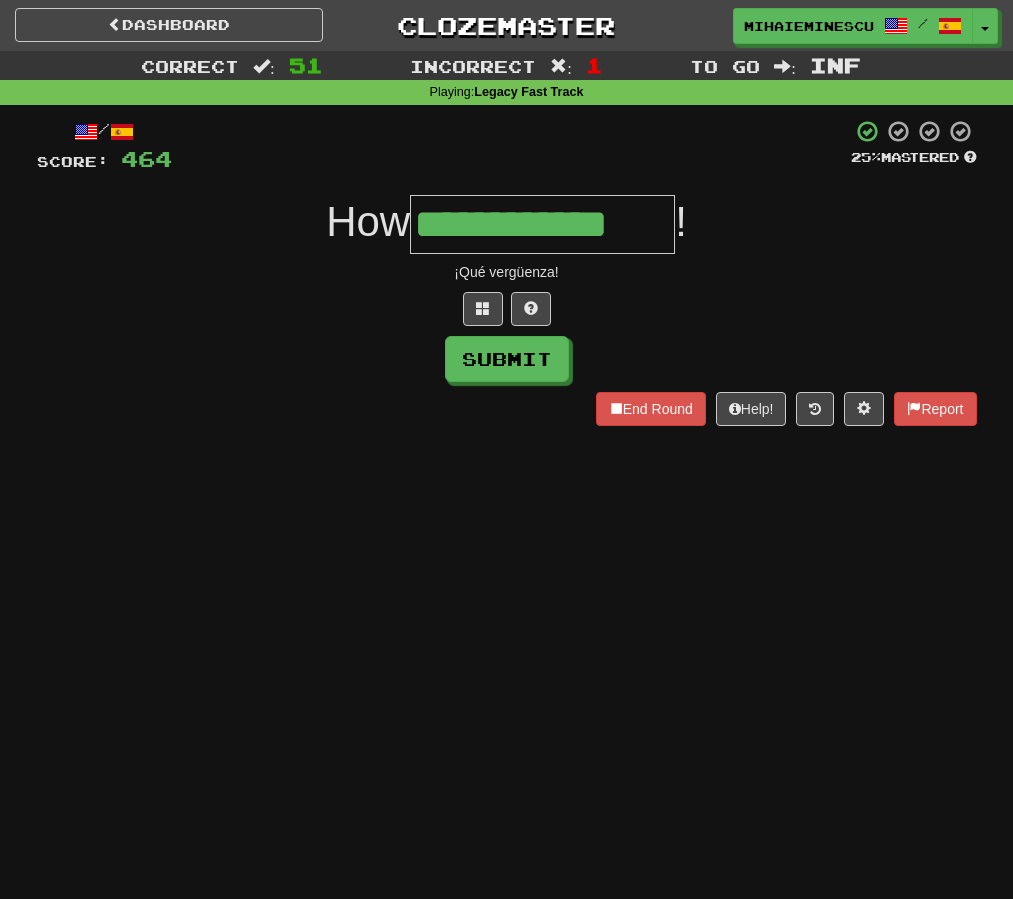 type on "**********" 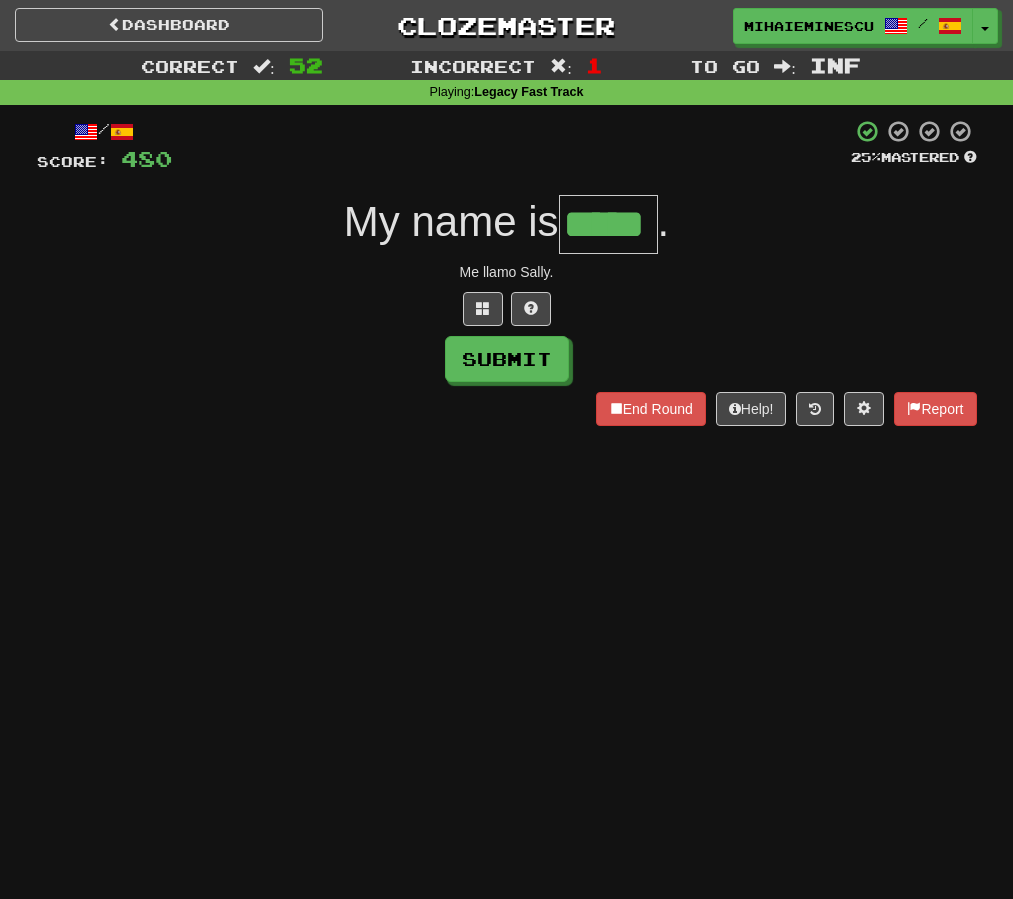 type on "*****" 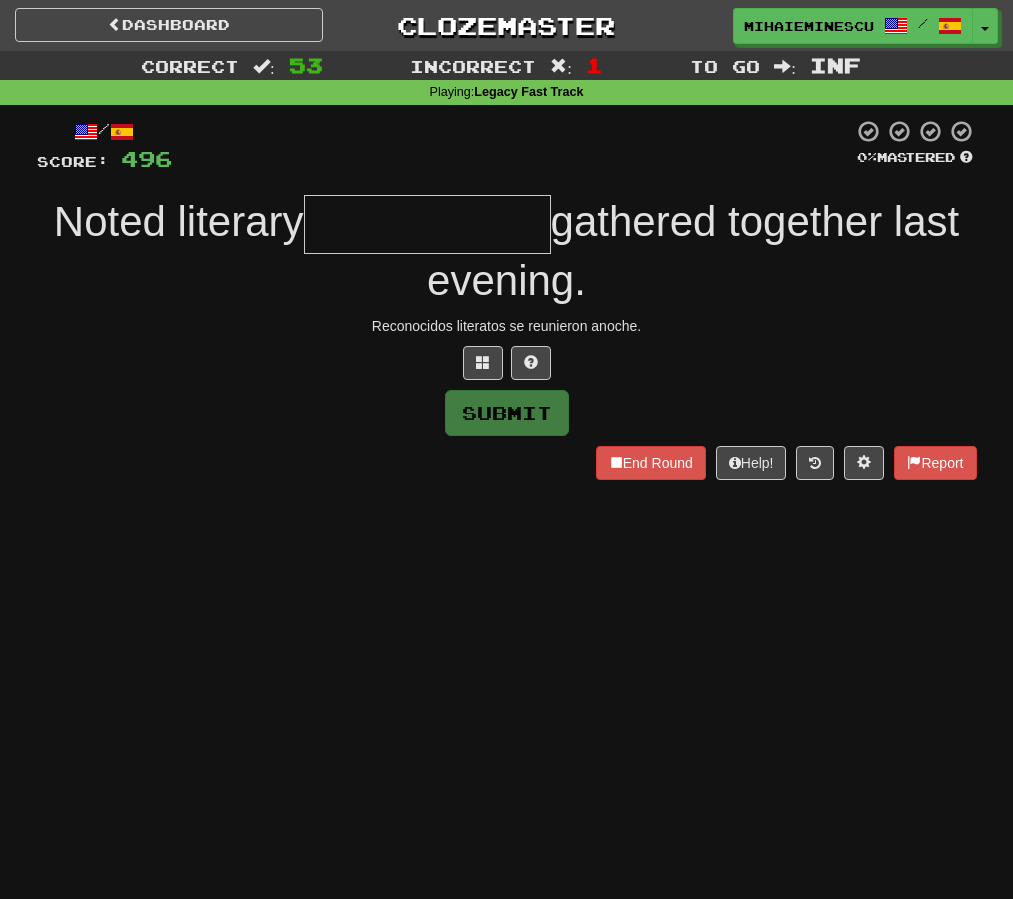 type on "*" 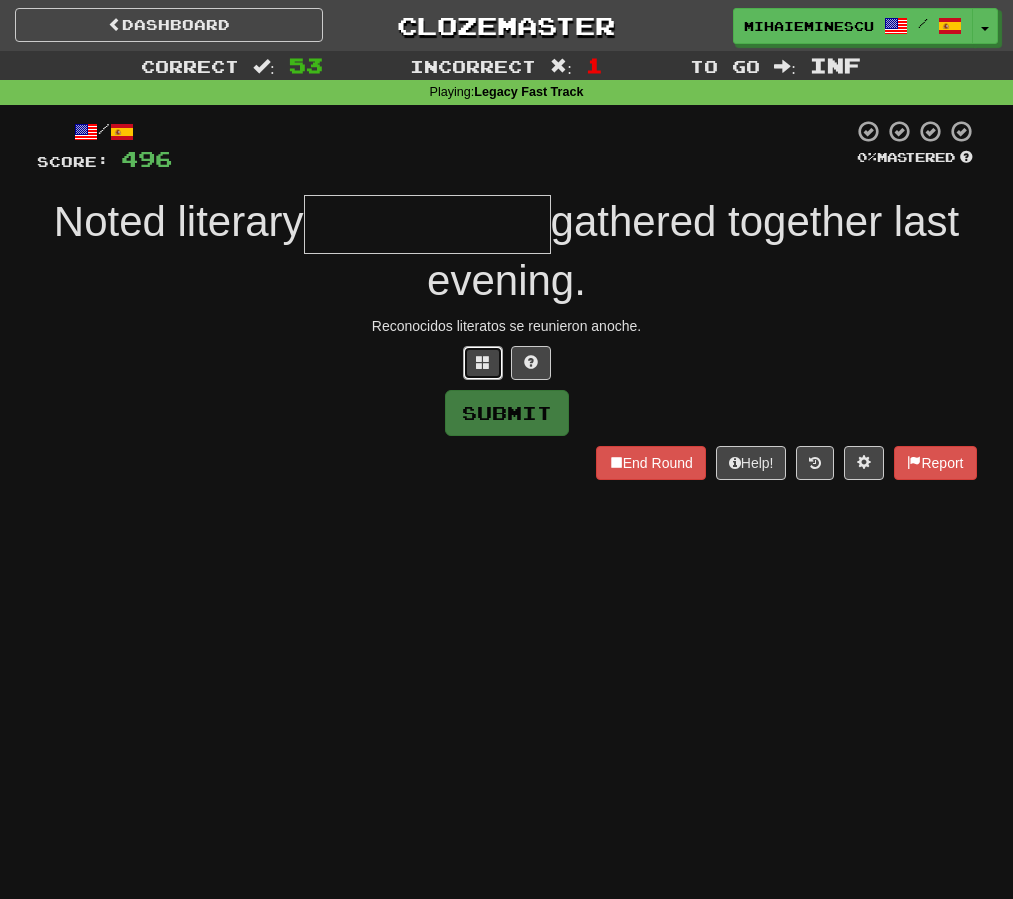 click at bounding box center [483, 362] 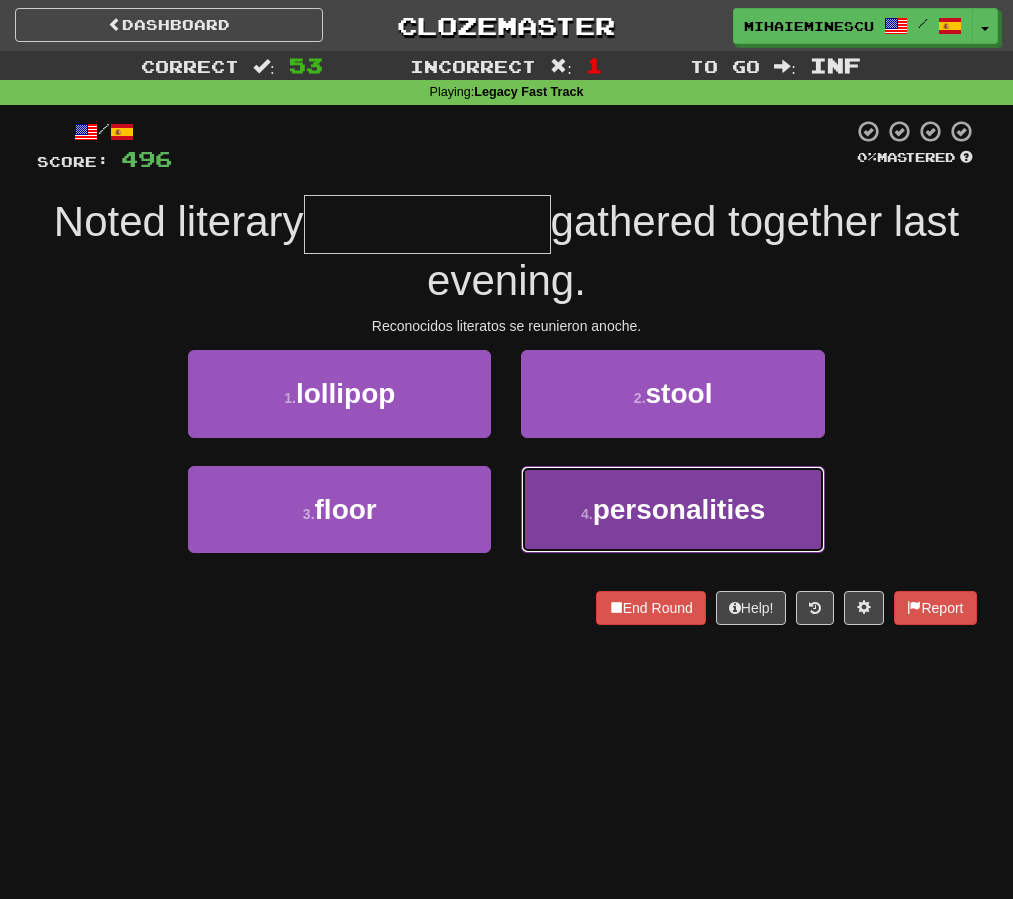 click on "4 .  personalities" at bounding box center [672, 509] 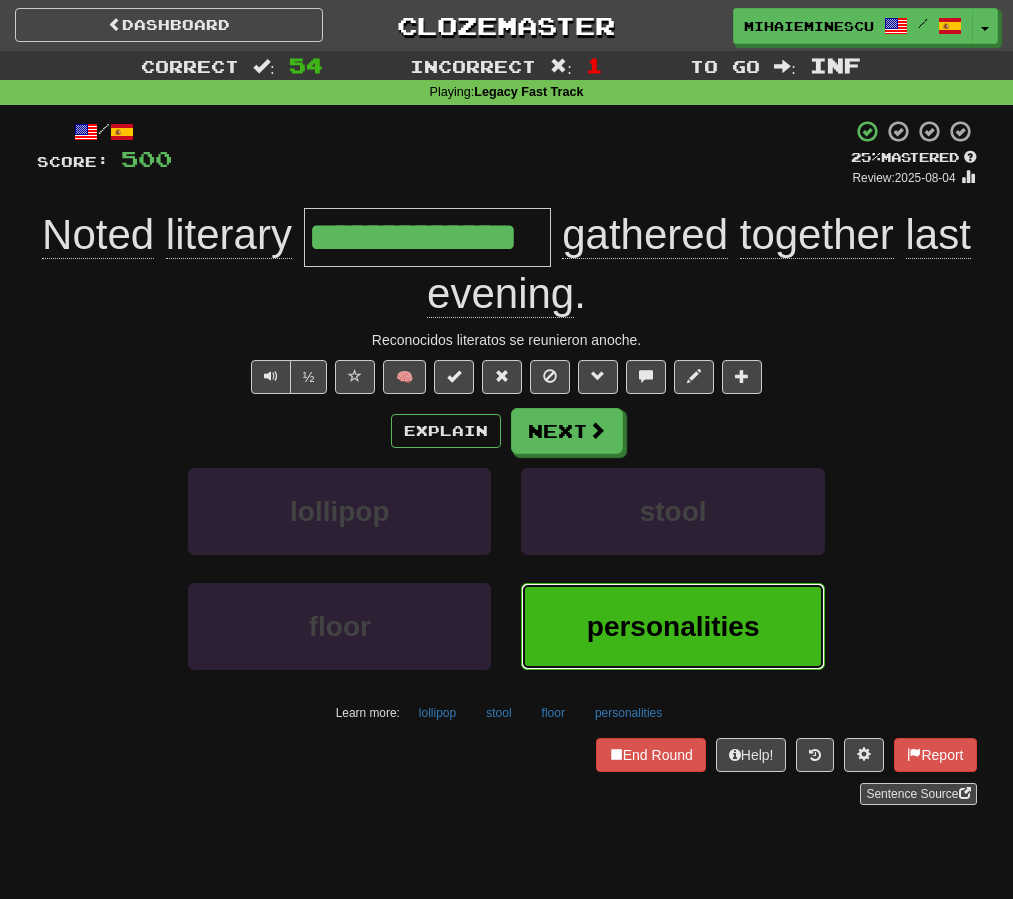 type 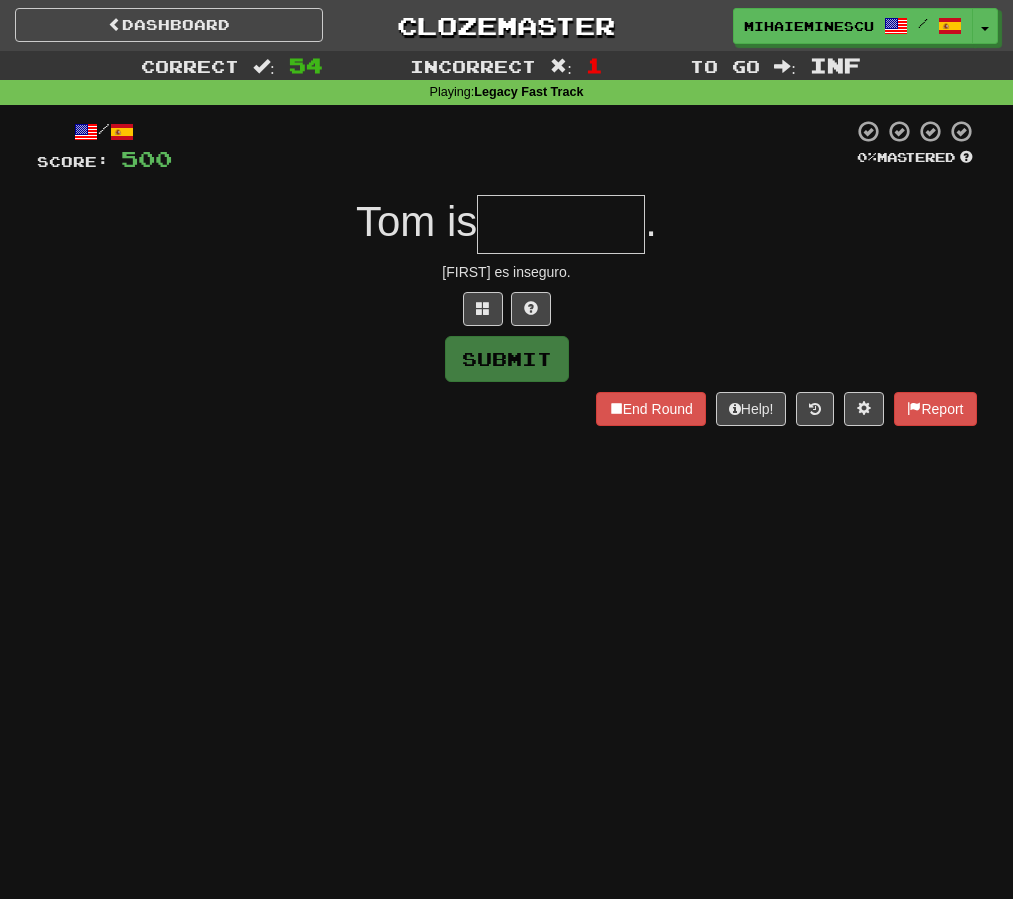 type on "********" 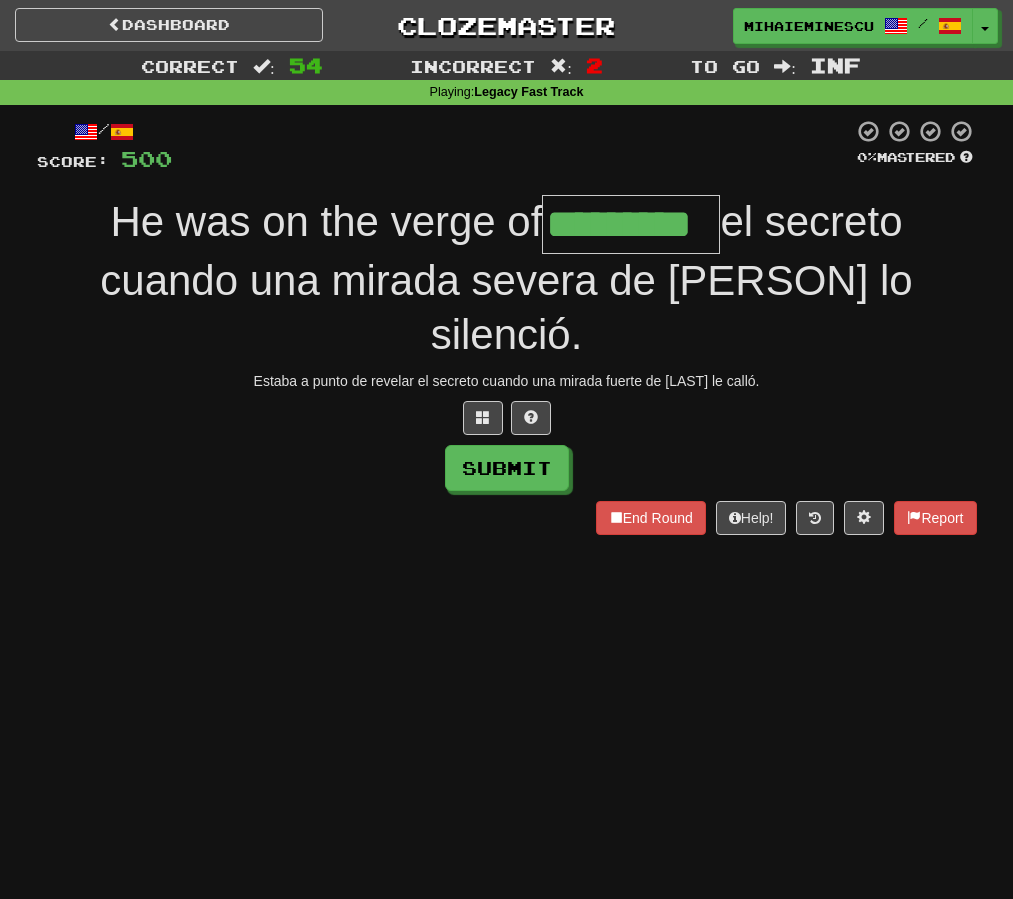 type on "*********" 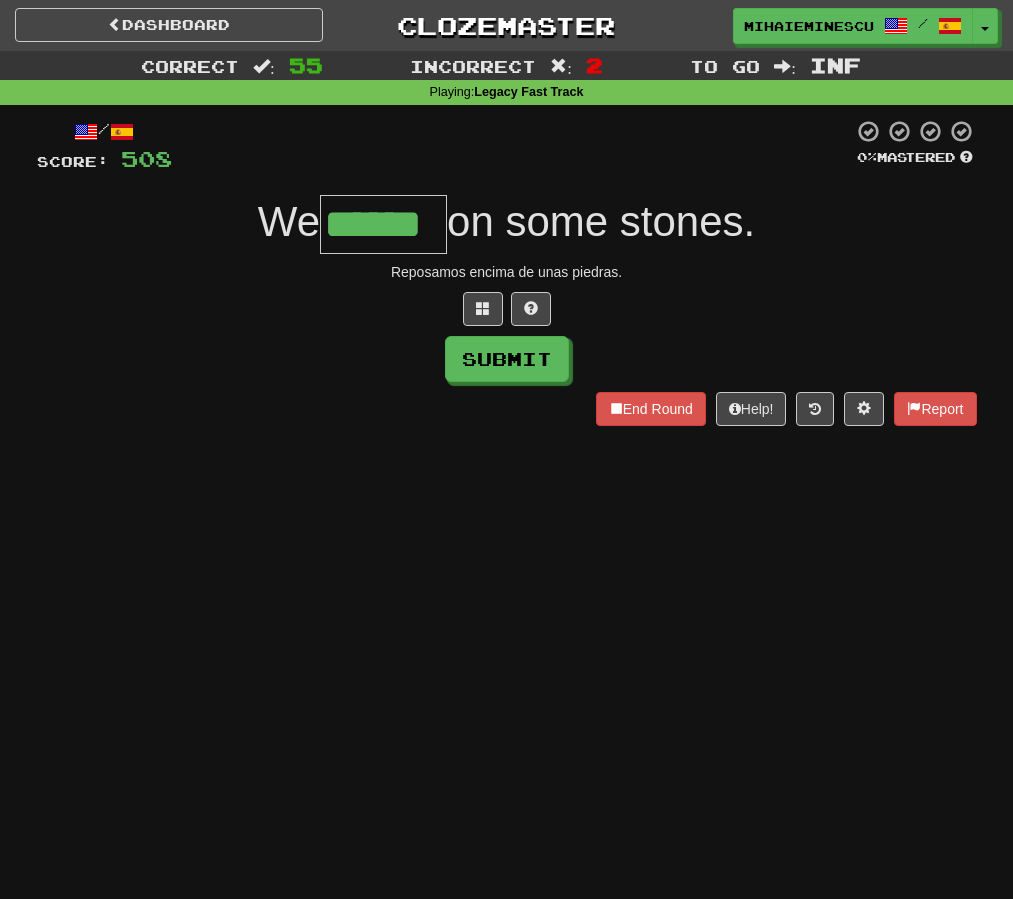 type on "******" 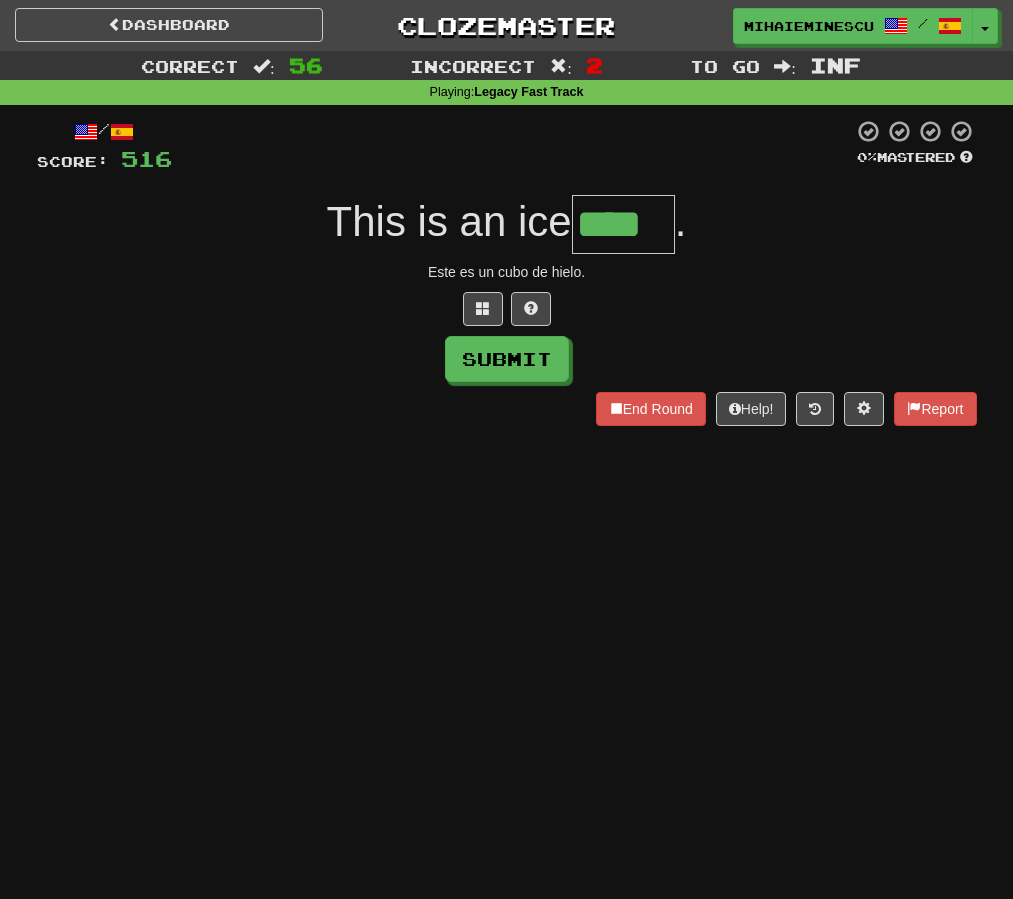 type on "****" 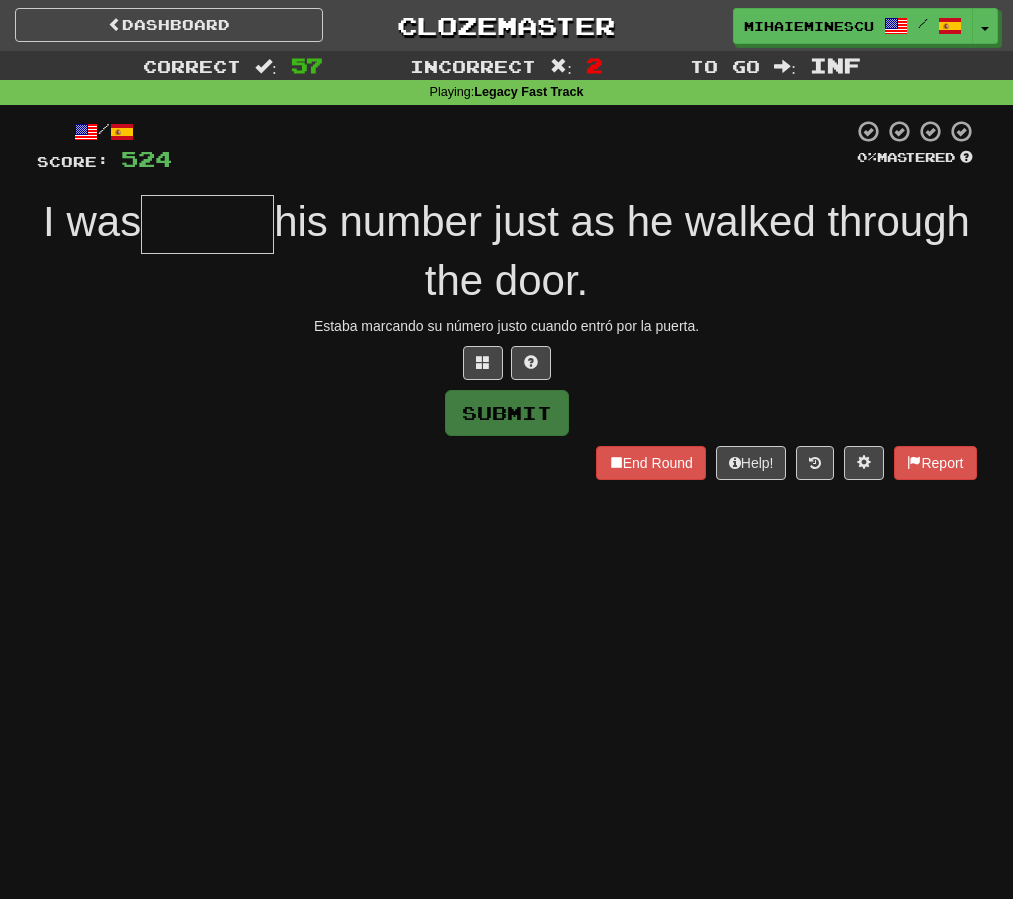 type on "*" 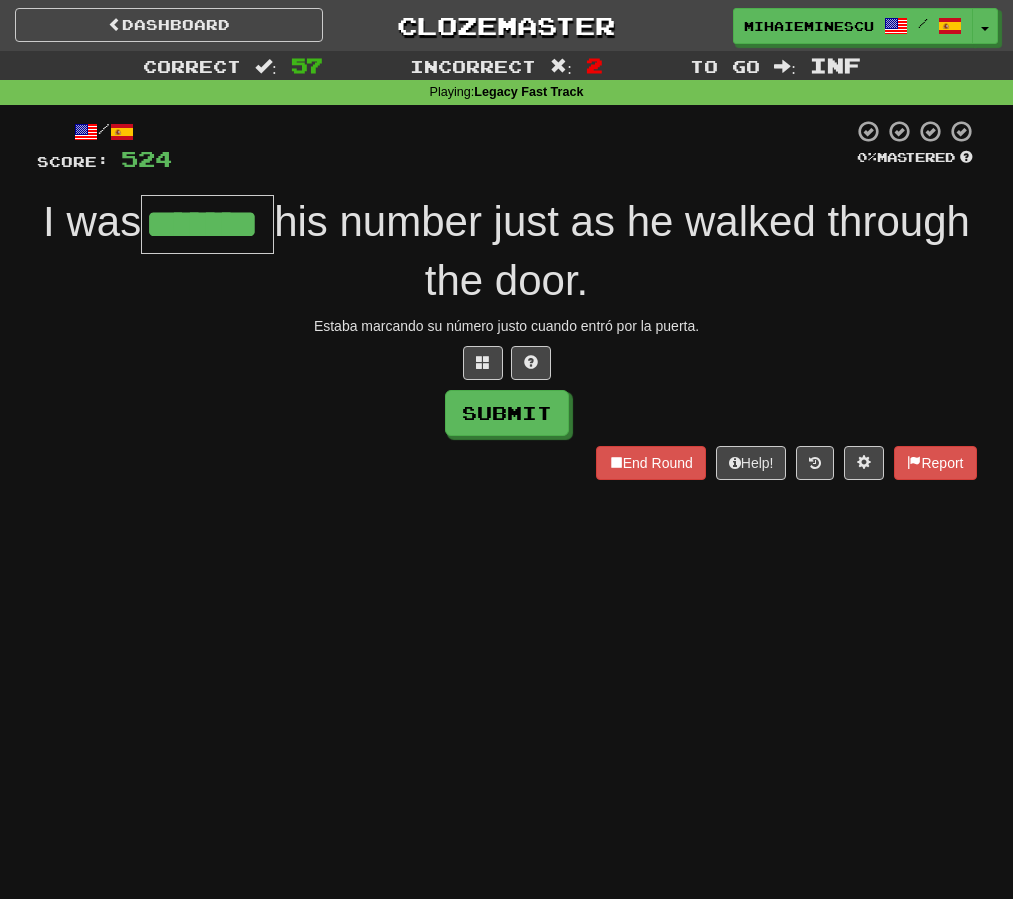 type on "*******" 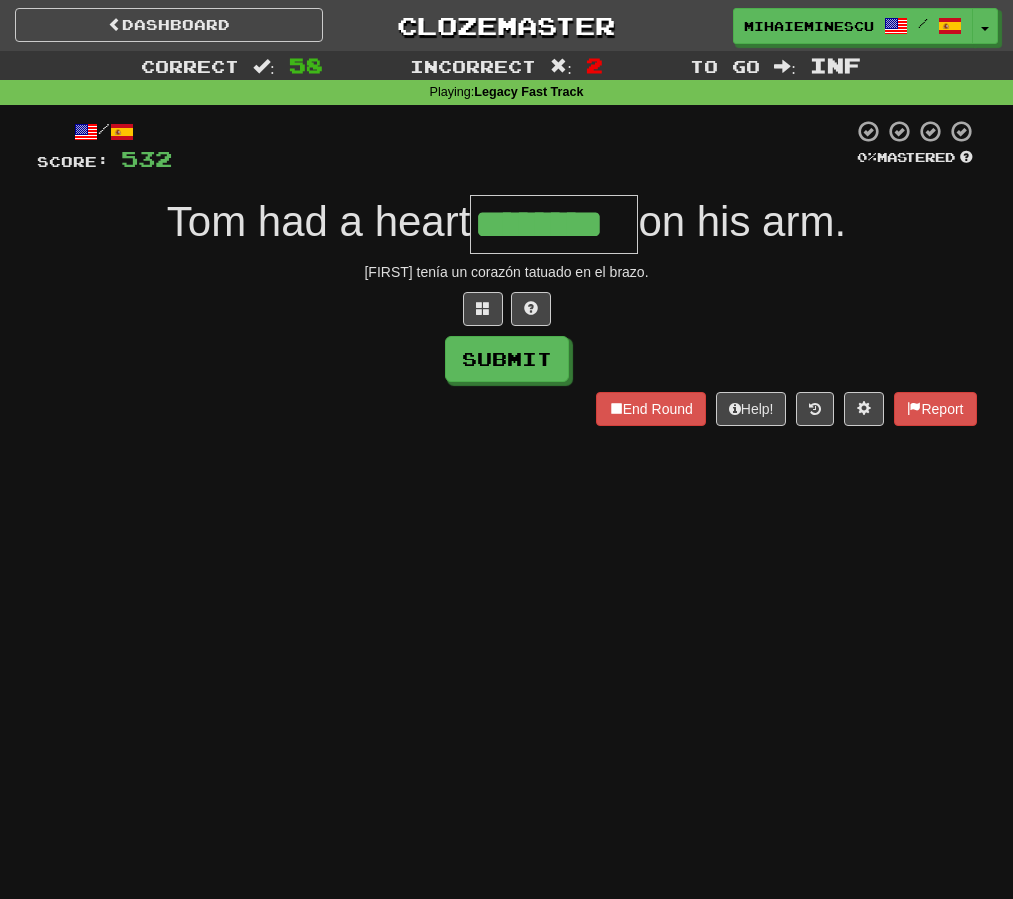 type on "********" 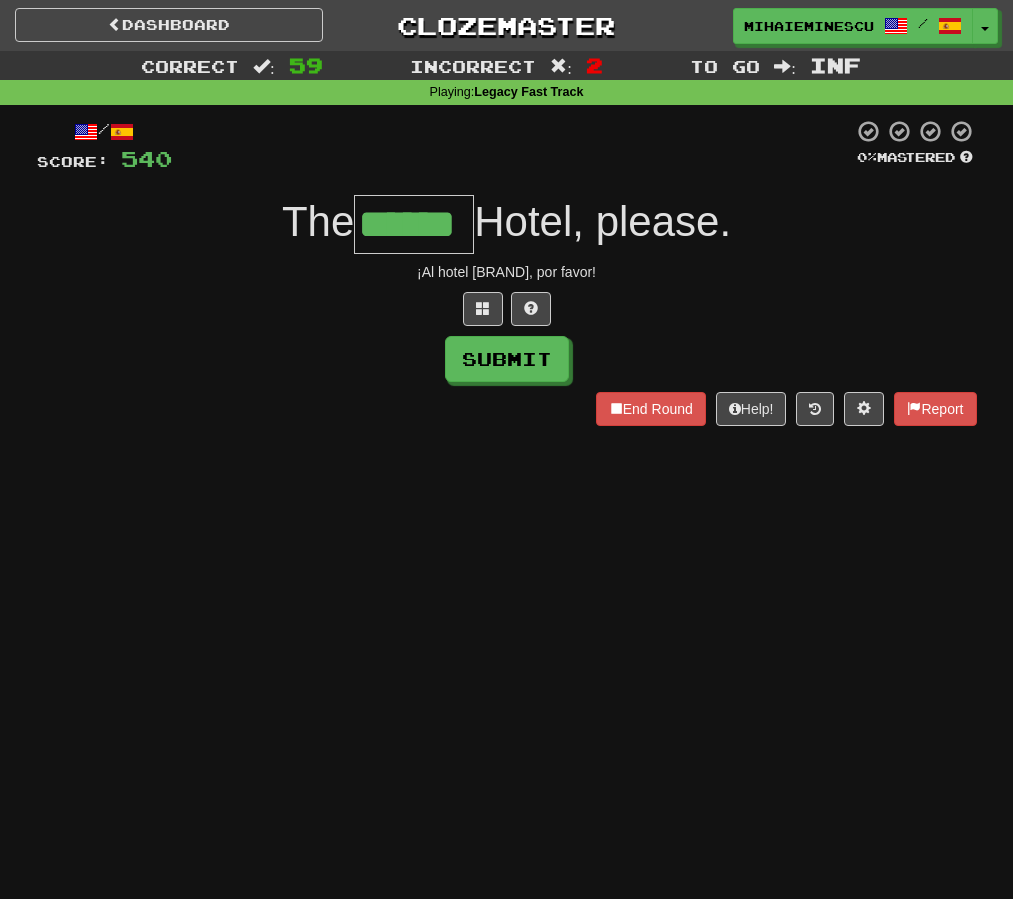 type on "******" 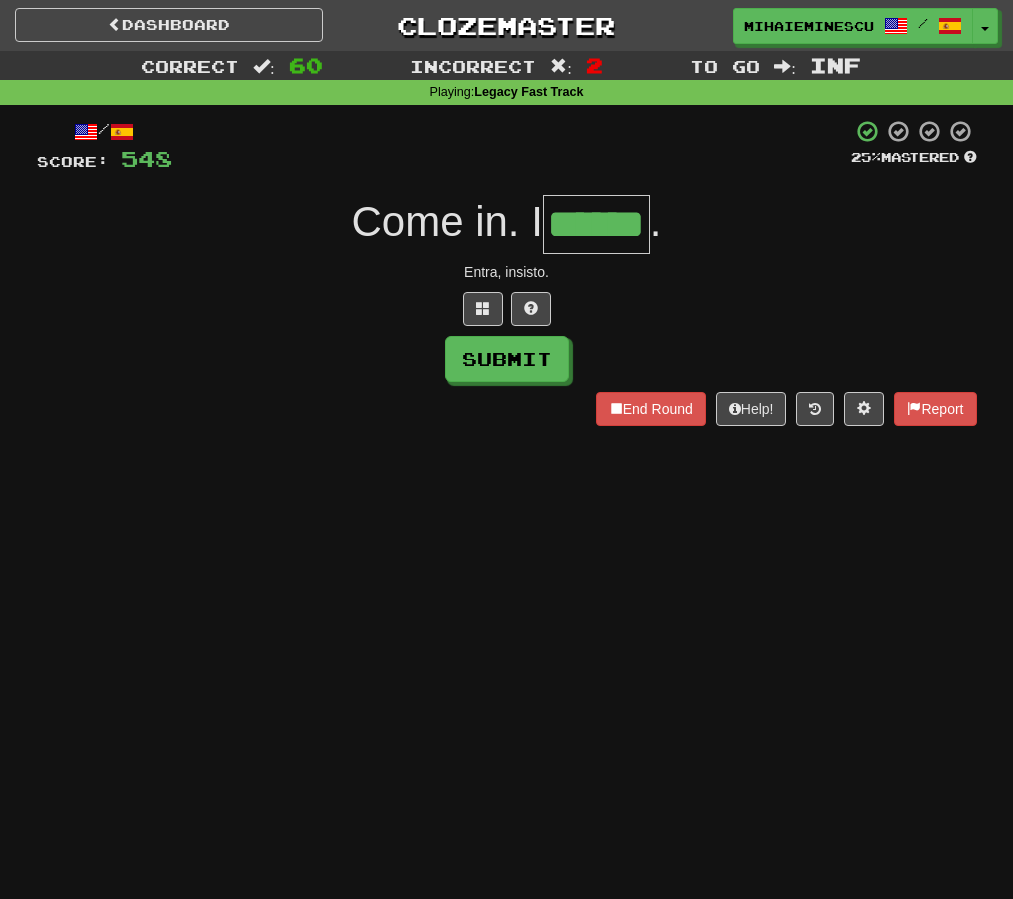 type on "******" 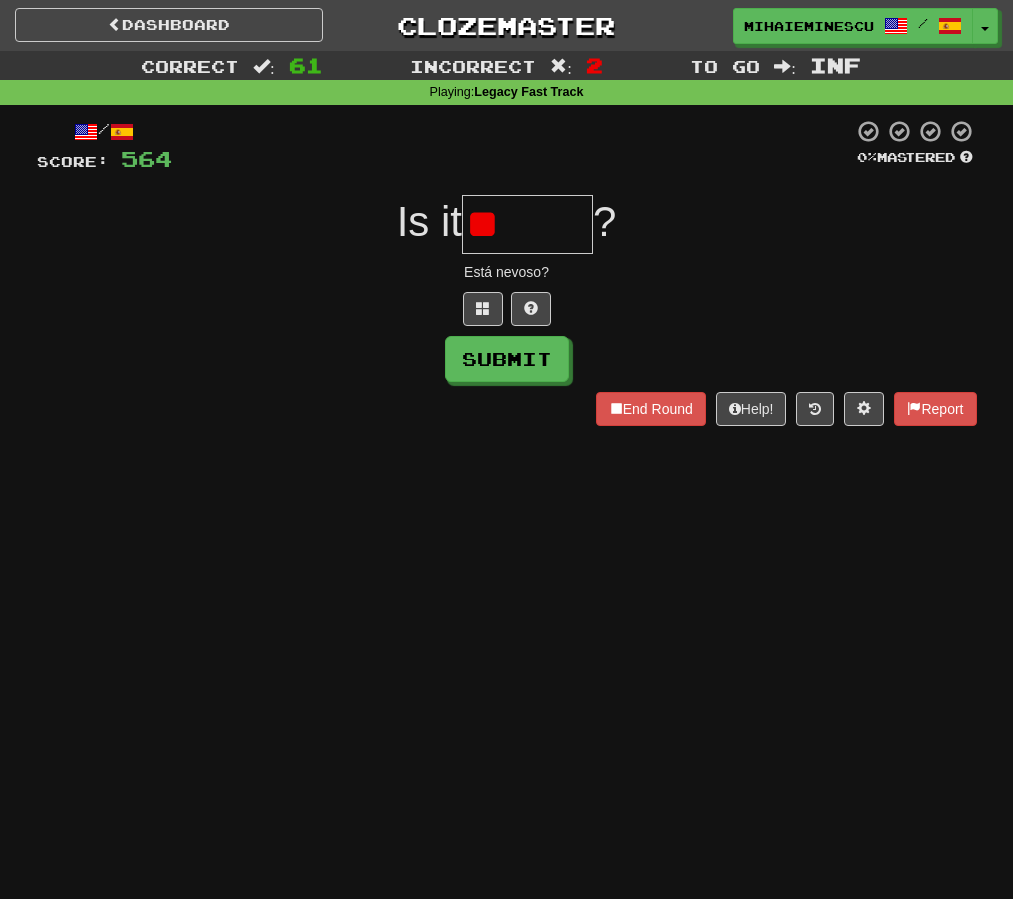 type on "*" 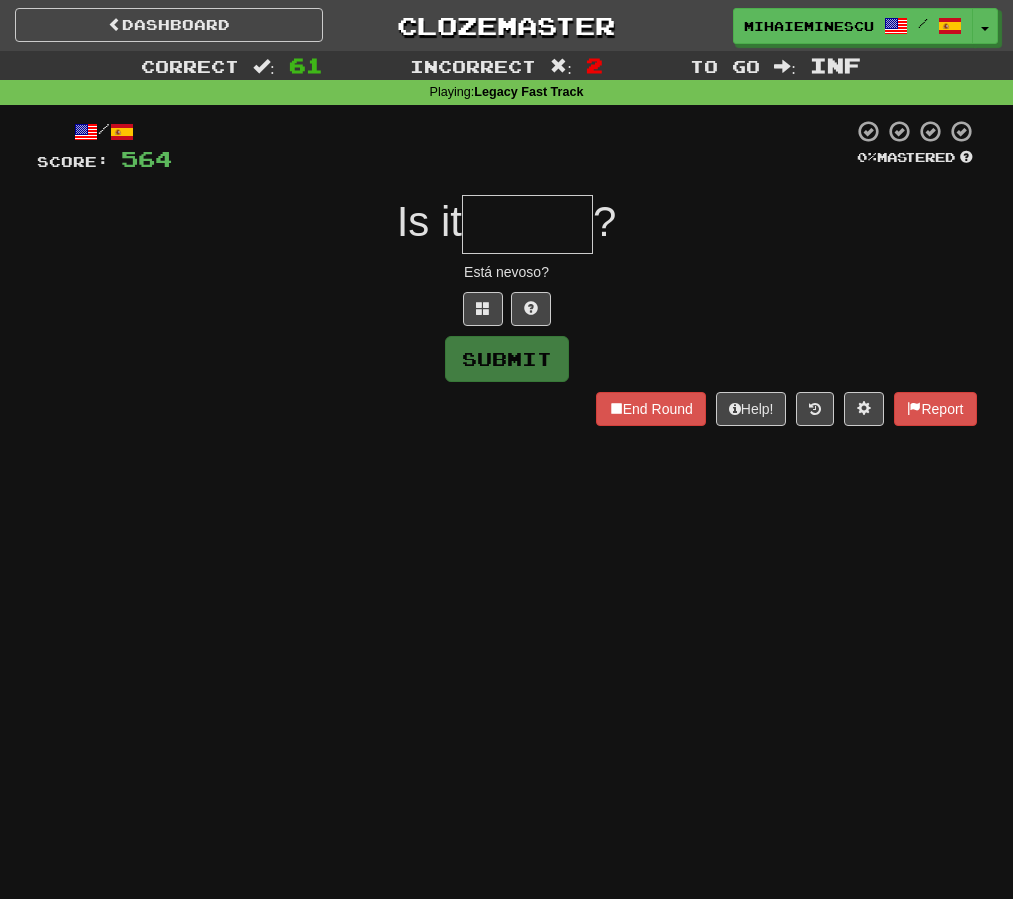 type on "*" 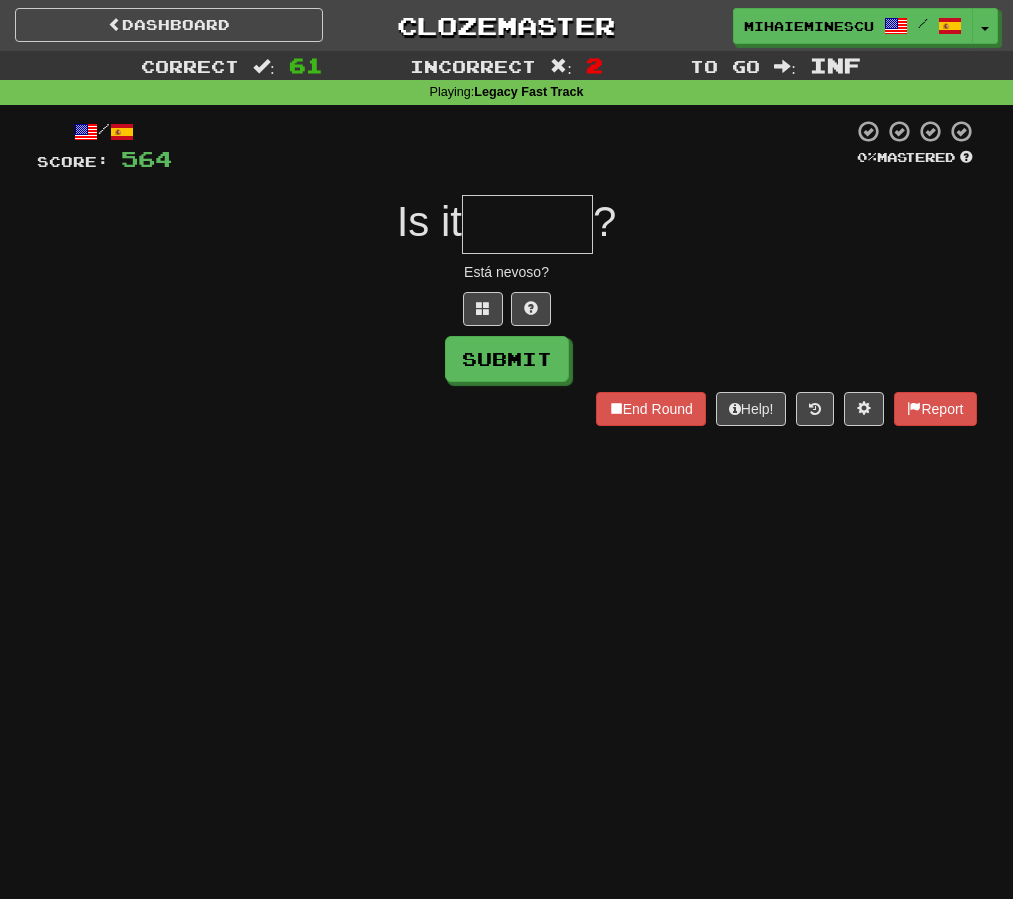 type on "*" 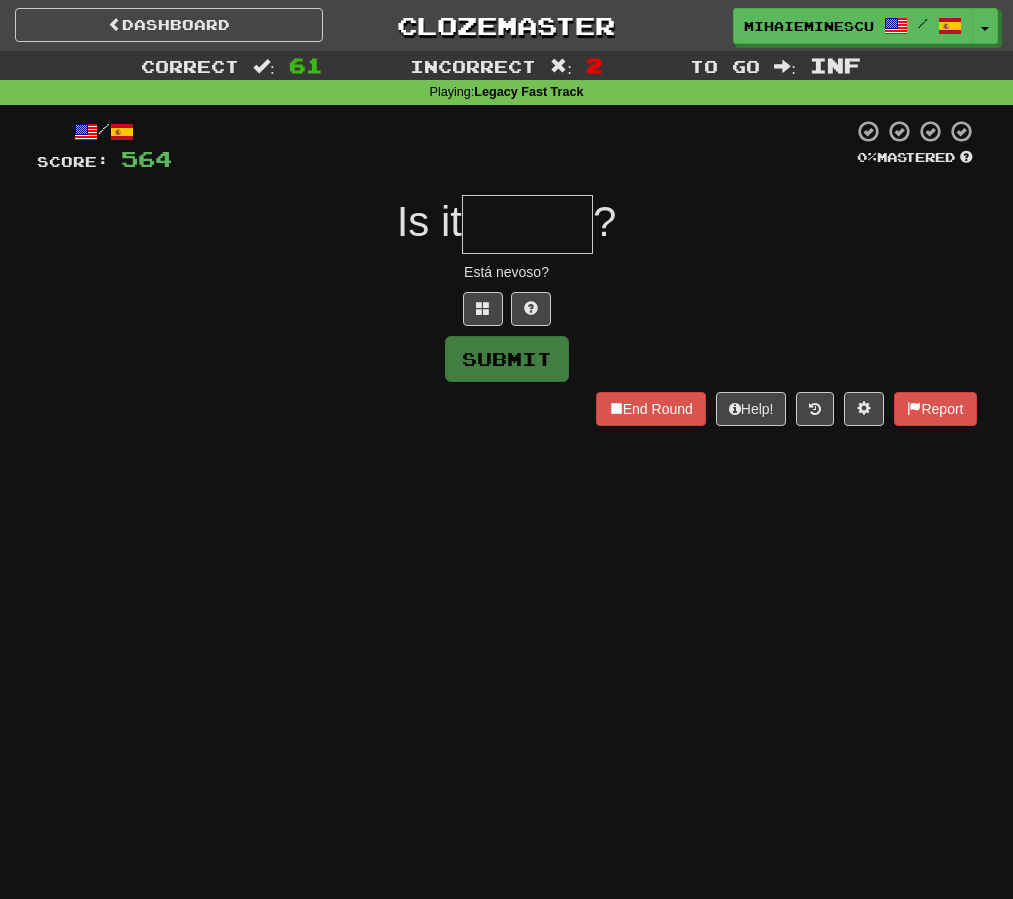 type on "*" 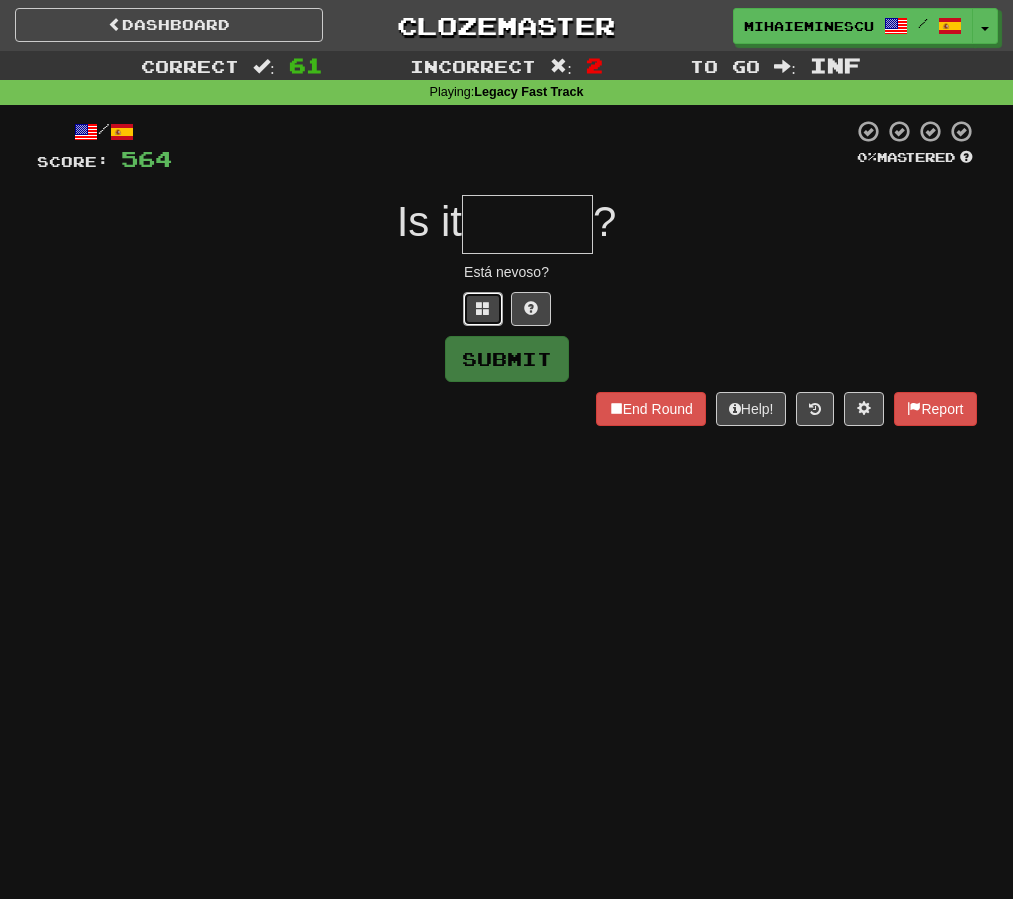 click at bounding box center [483, 309] 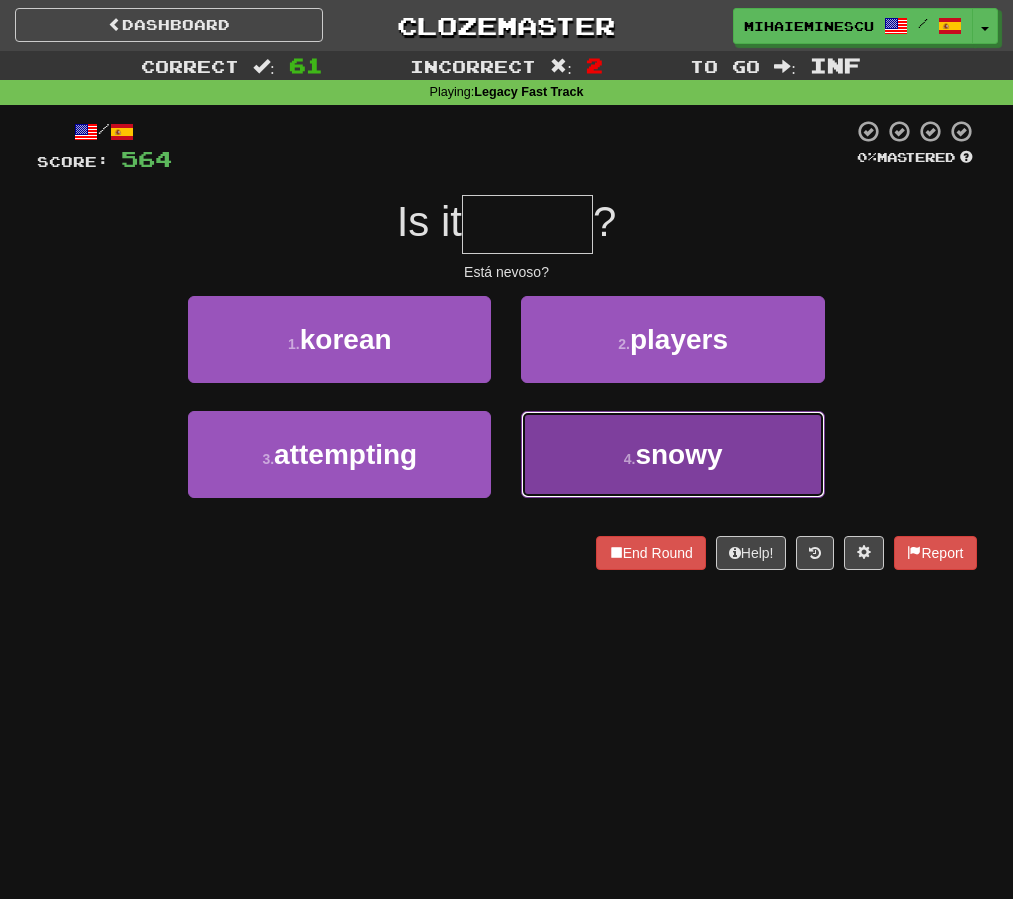 click on "snowy" at bounding box center (678, 454) 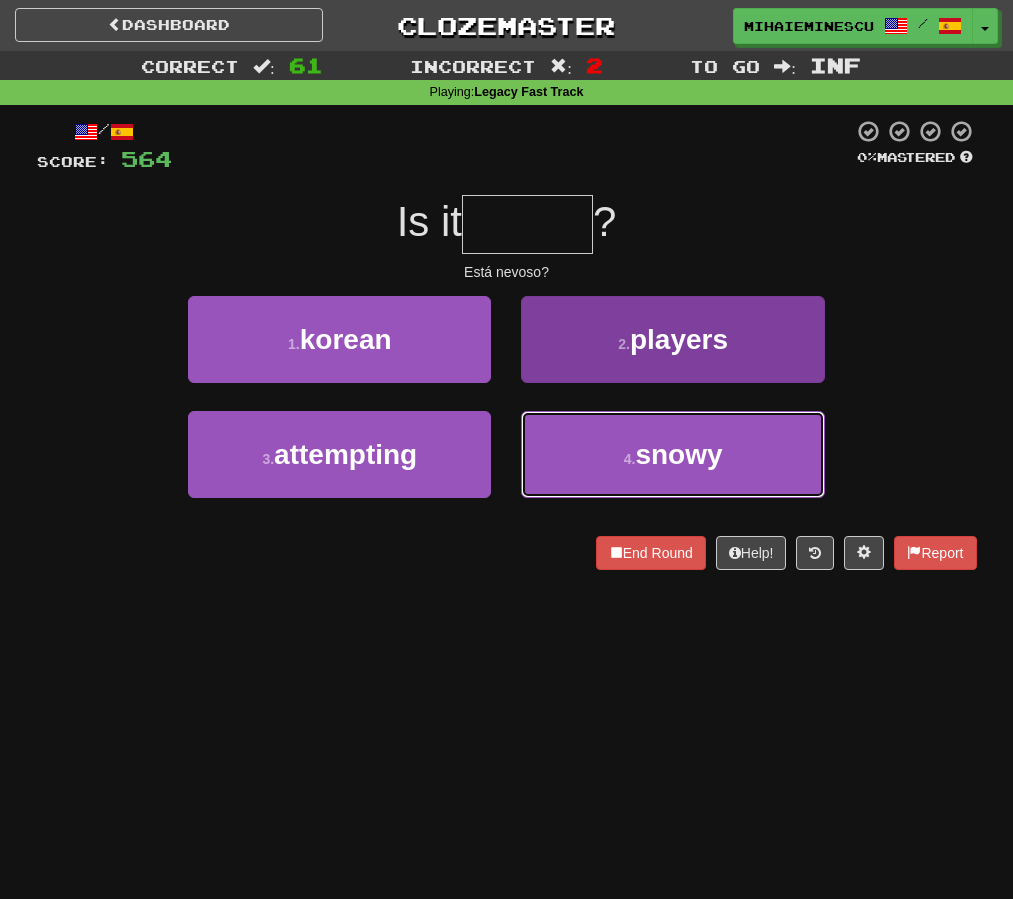 type on "*****" 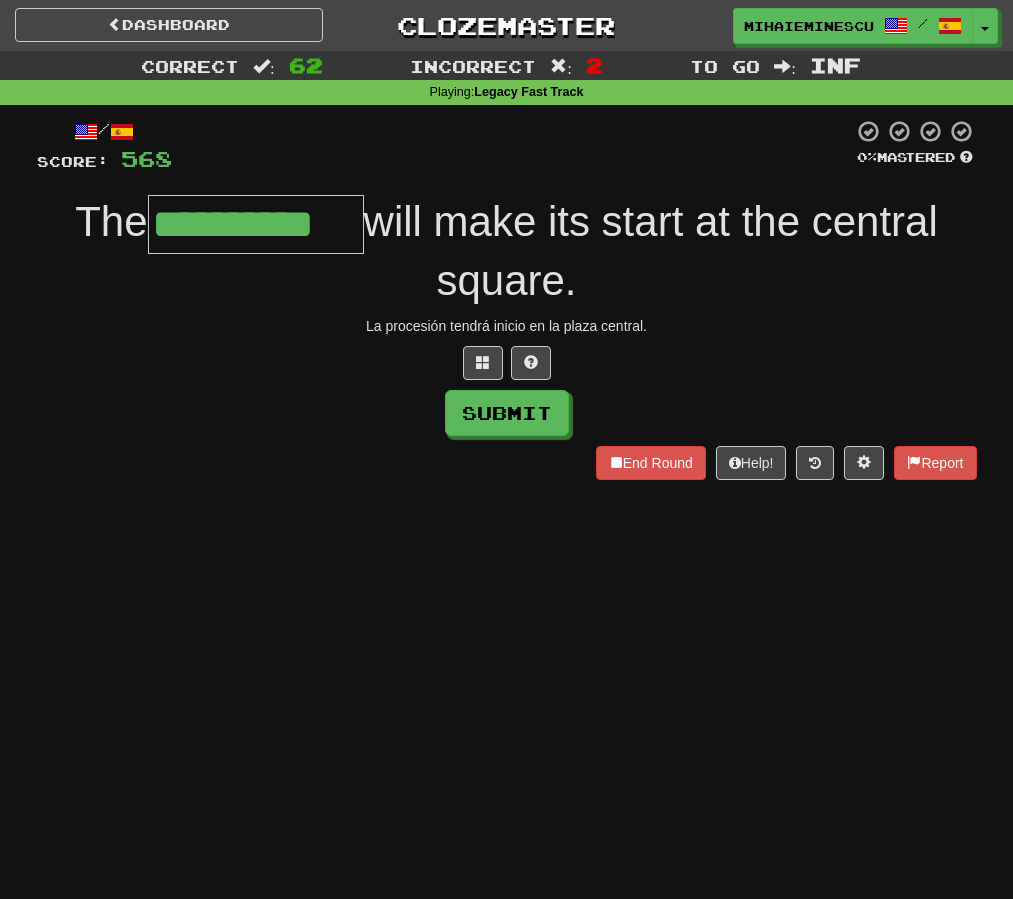 type on "**********" 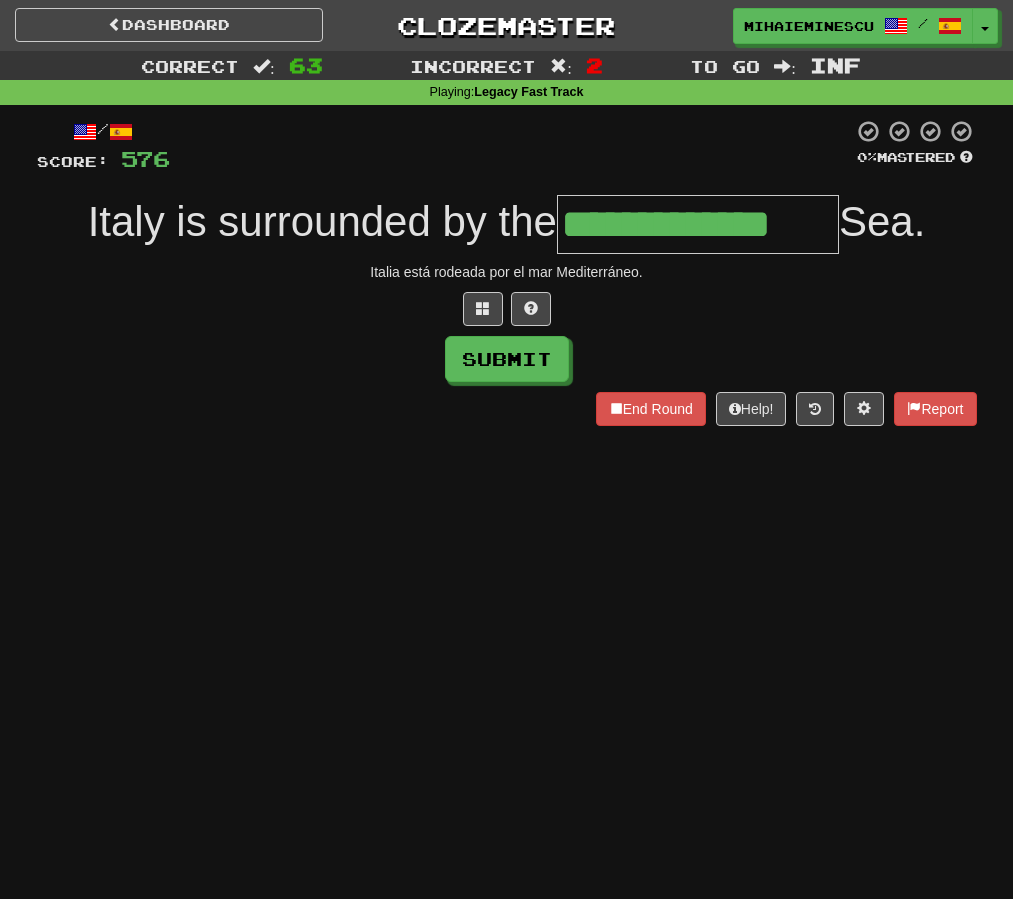 type on "**********" 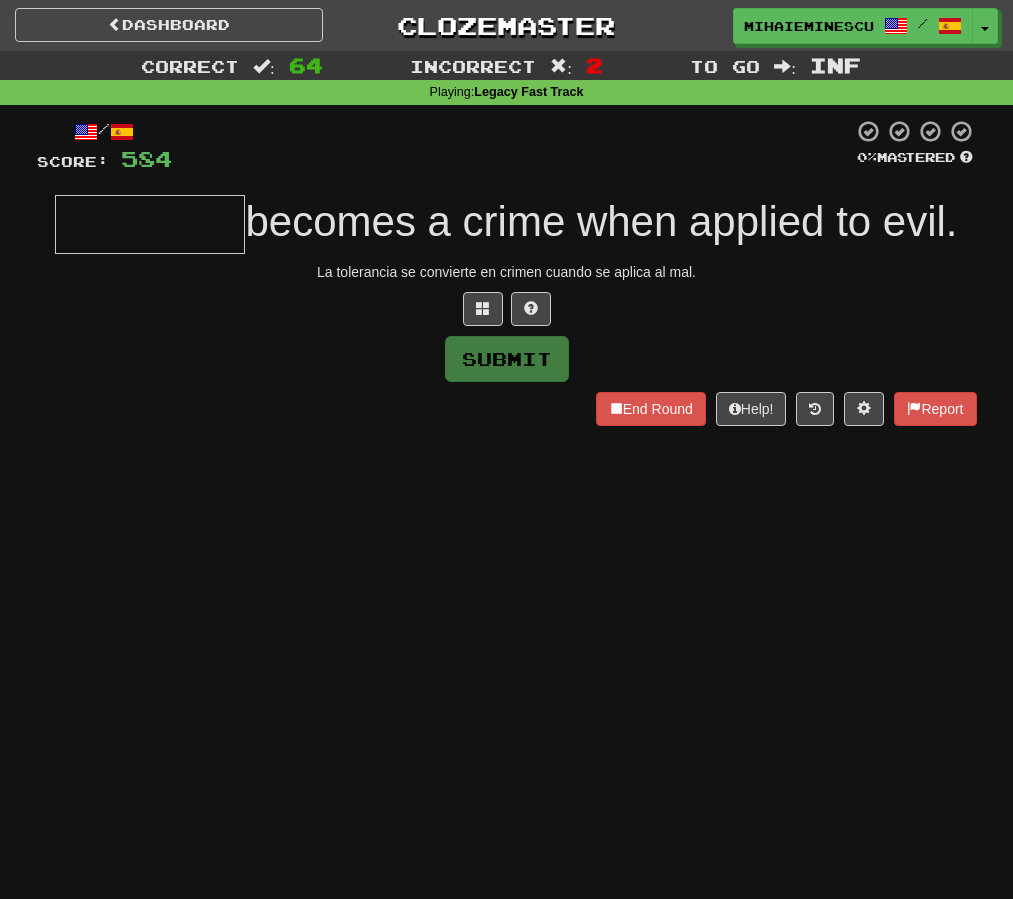 type on "*********" 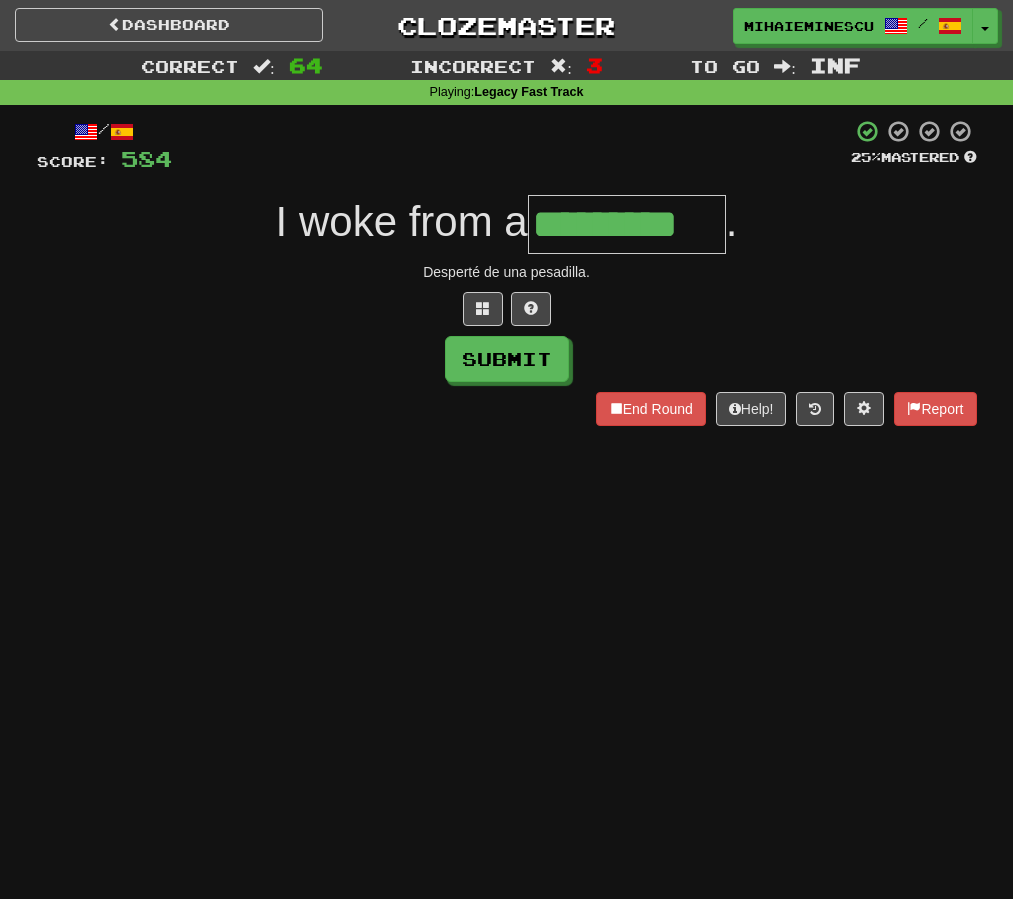 type on "*********" 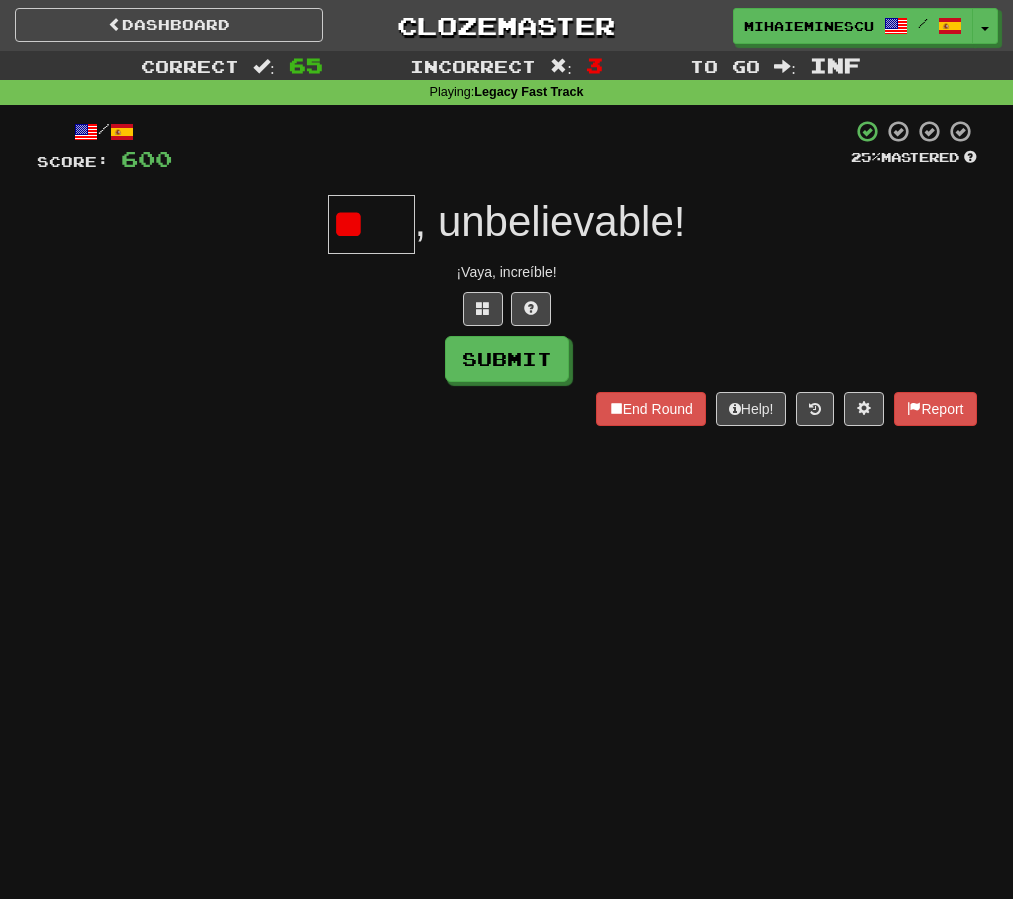 type on "*" 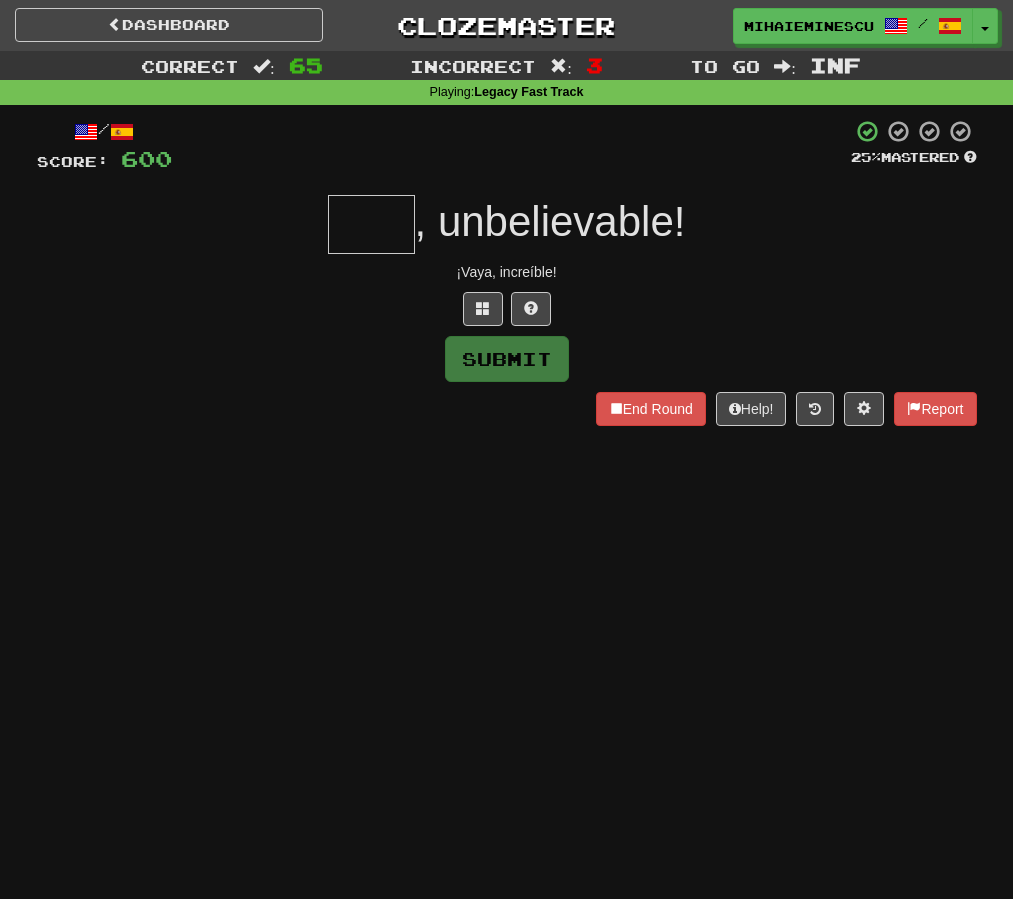 type on "*" 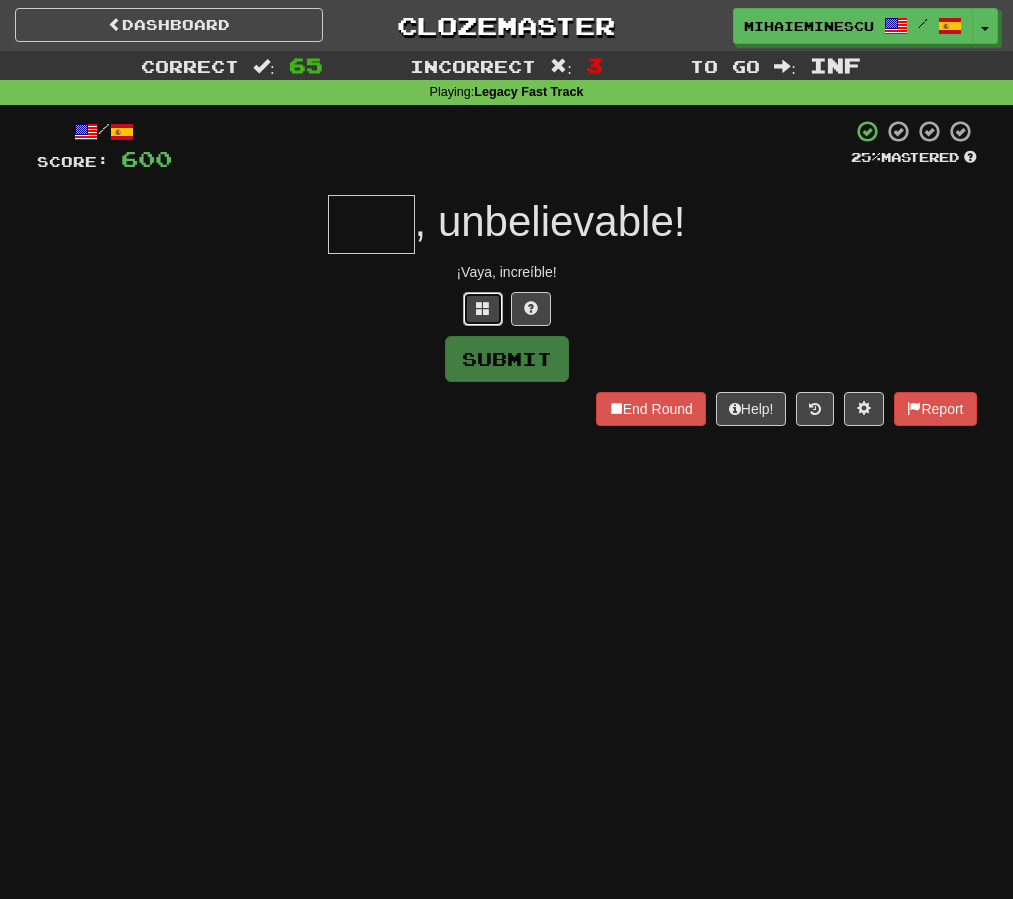 click at bounding box center (483, 309) 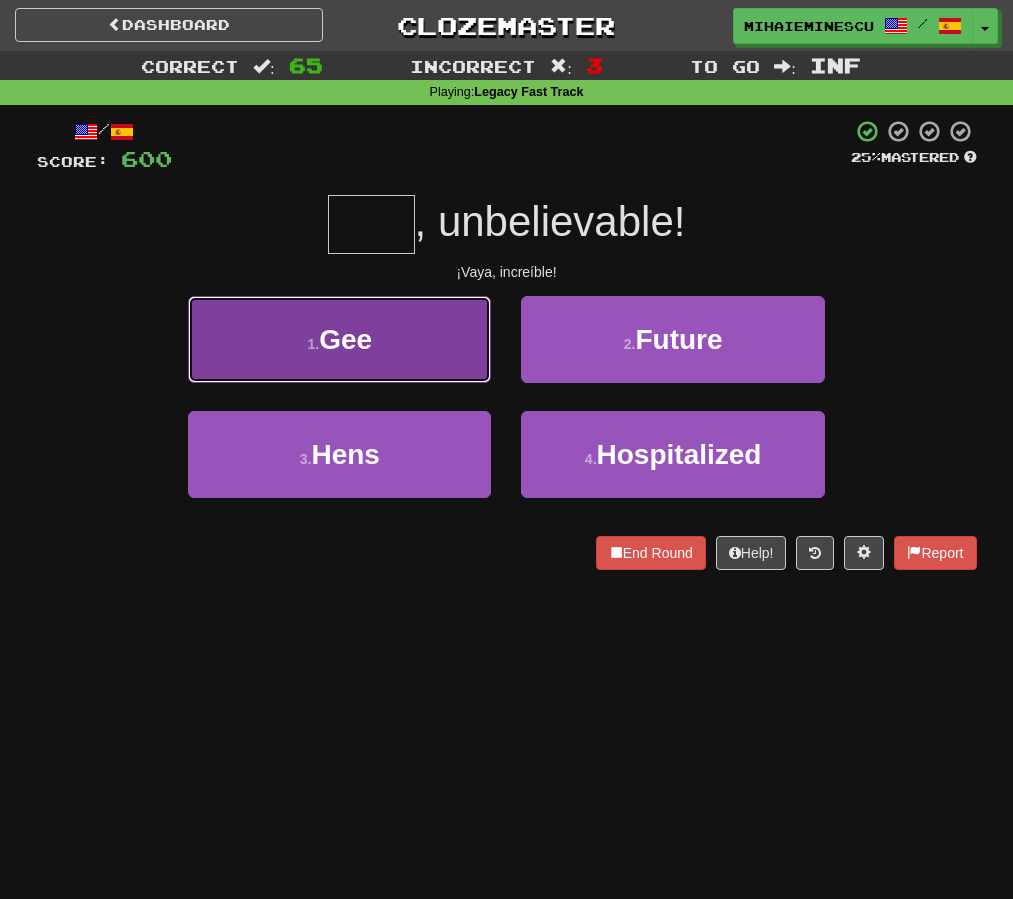 click on "1 .  Gee" at bounding box center [339, 339] 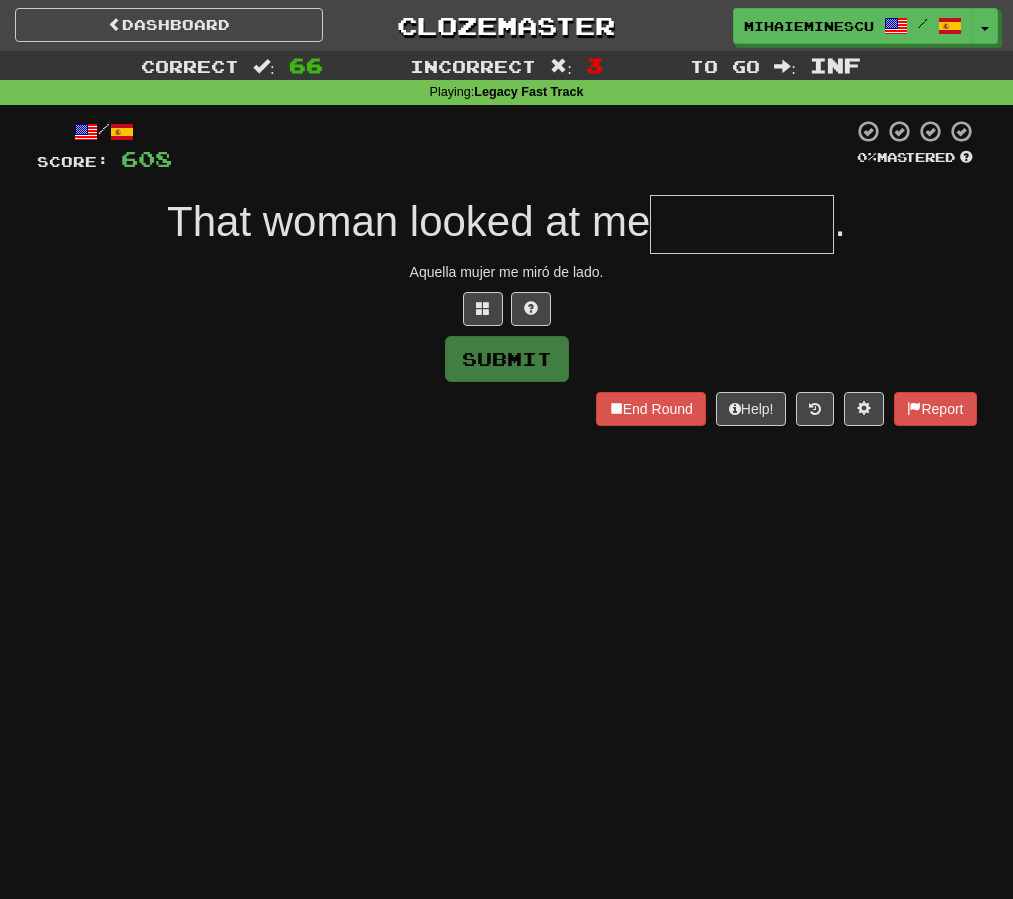type on "*" 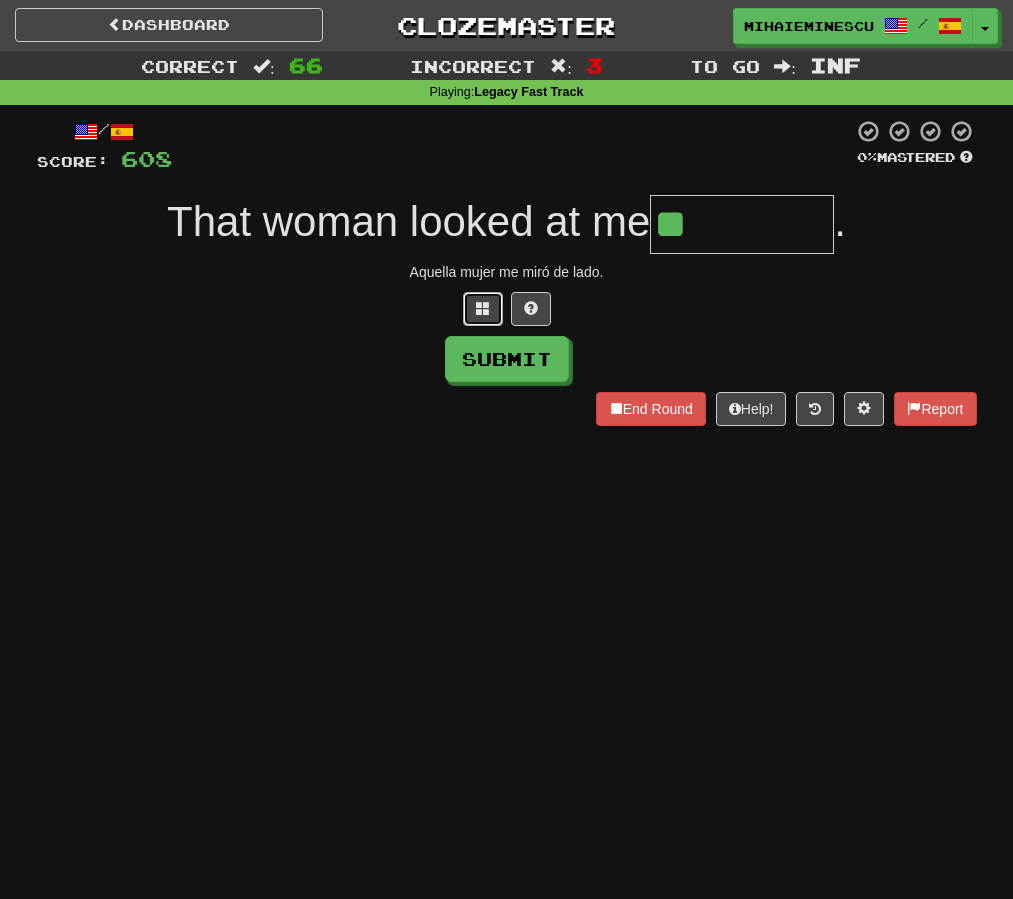 click at bounding box center (483, 309) 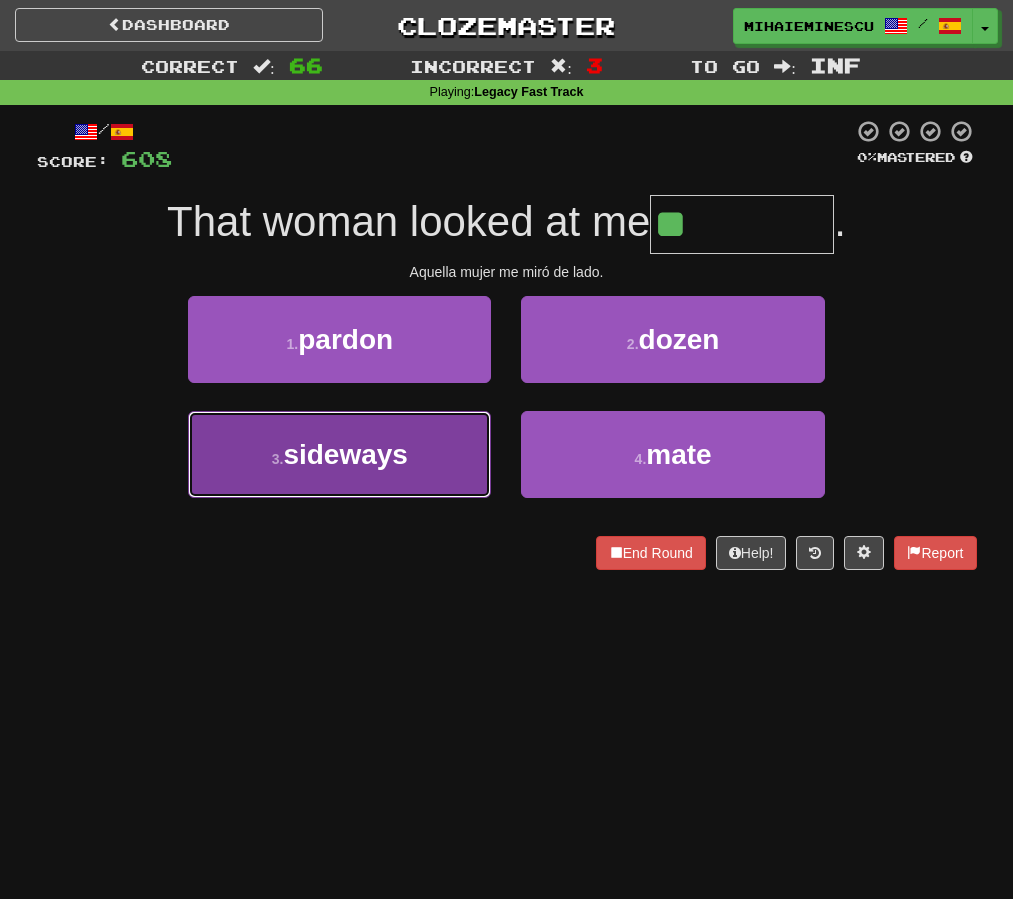 click on "3 .  sideways" at bounding box center [339, 454] 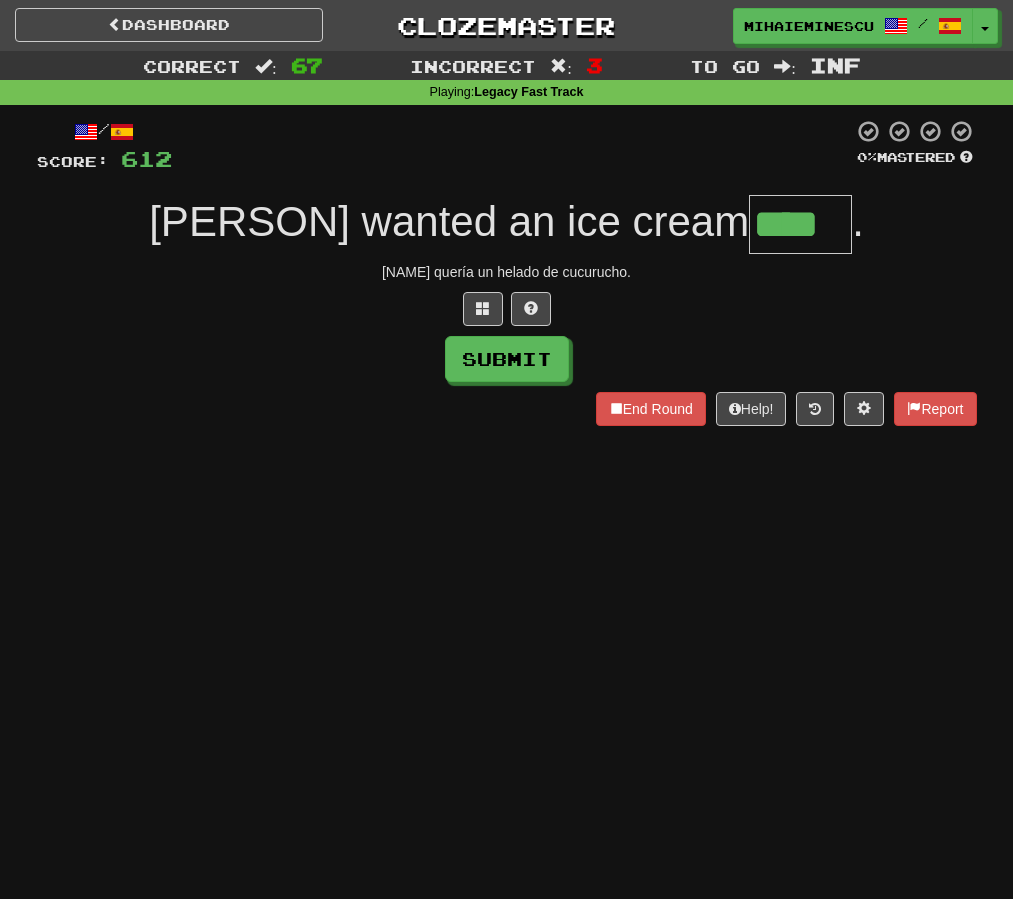 type on "****" 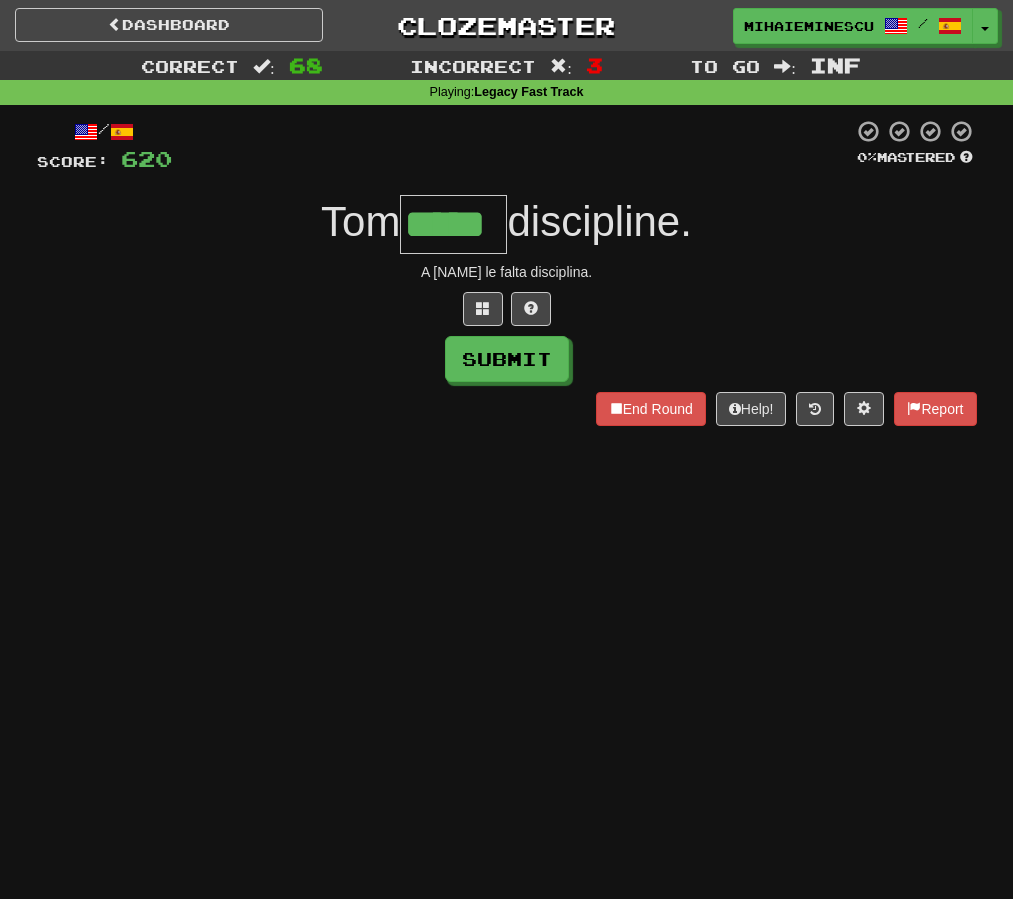 type on "*****" 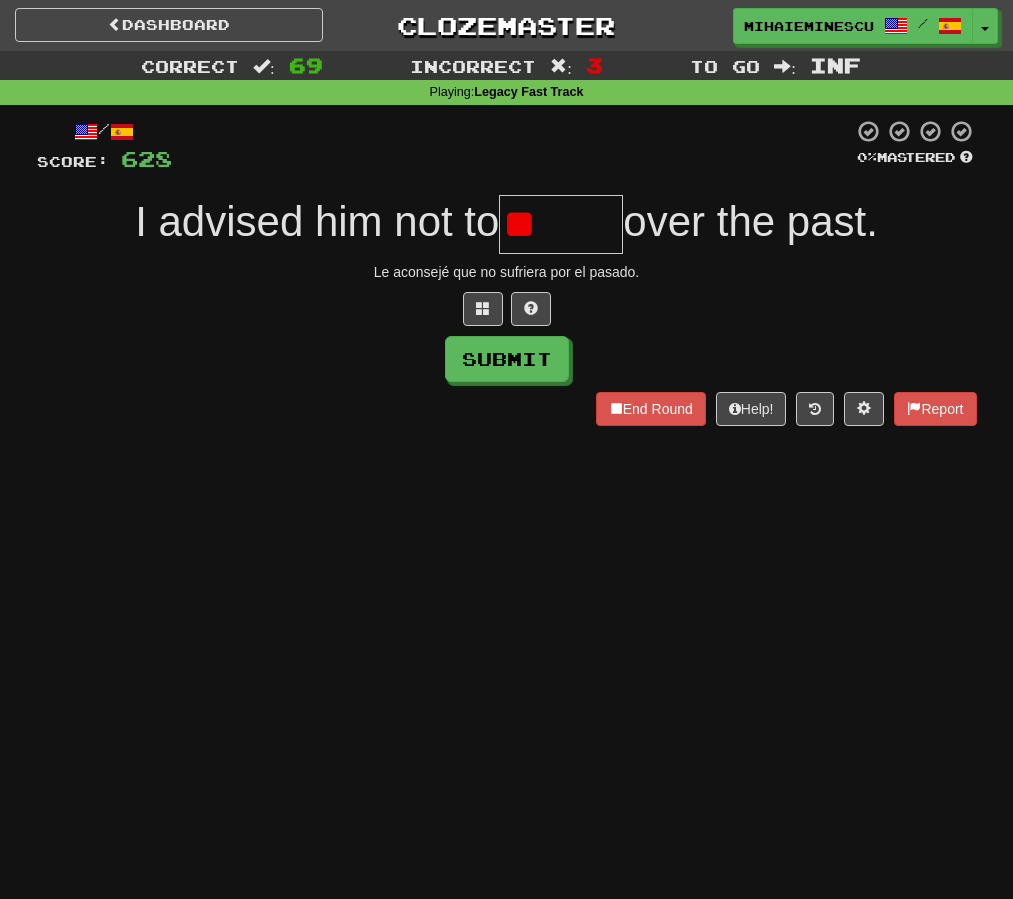 type on "*" 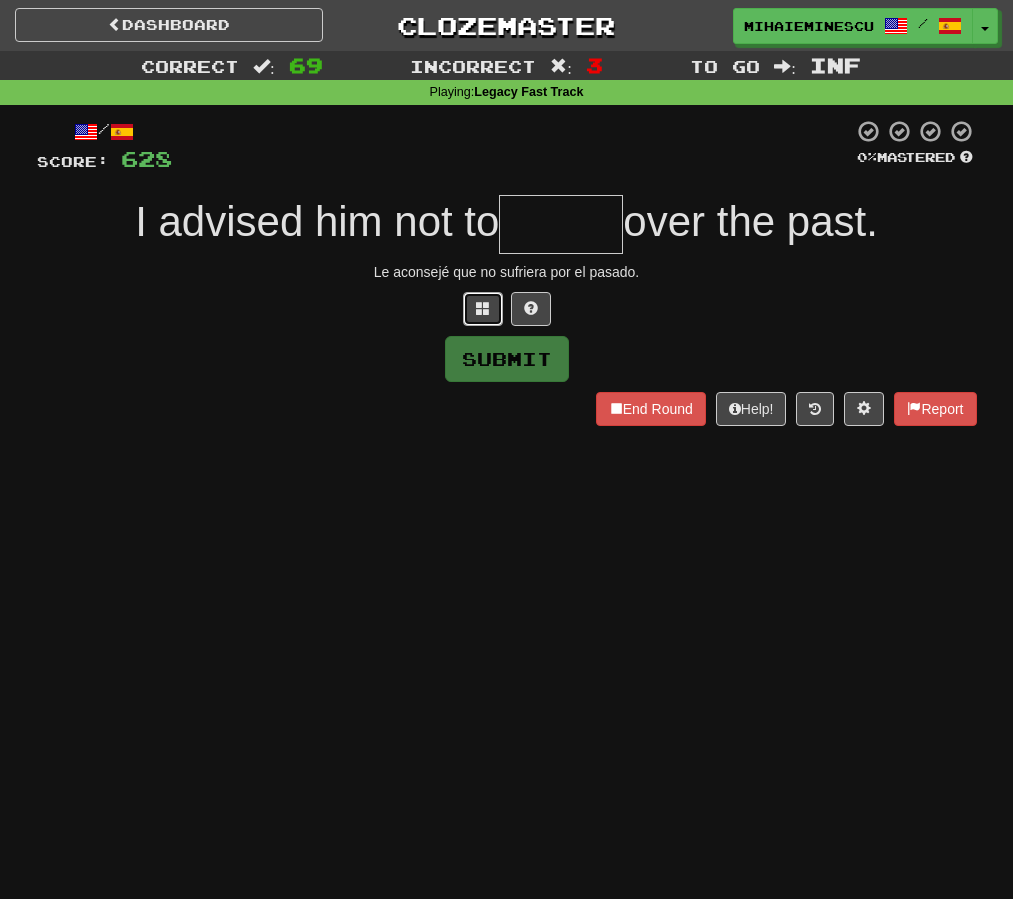 click at bounding box center [483, 309] 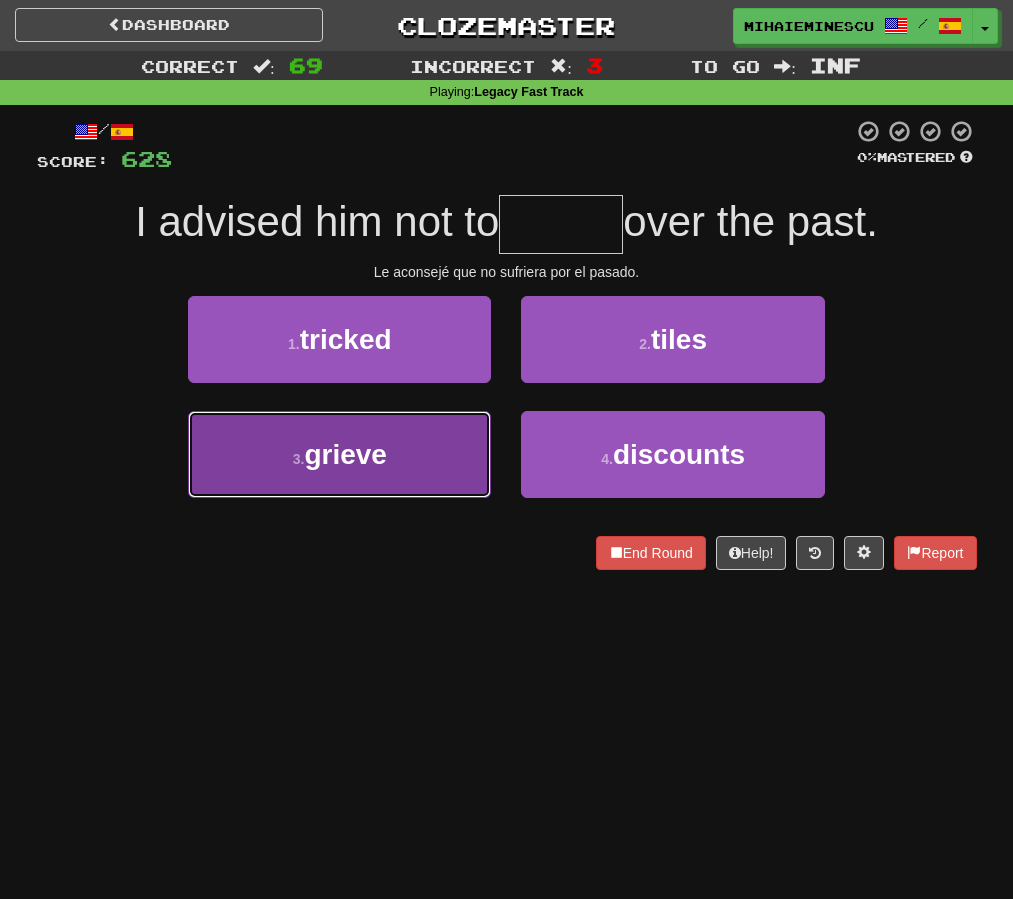click on "3 .  grieve" at bounding box center [339, 454] 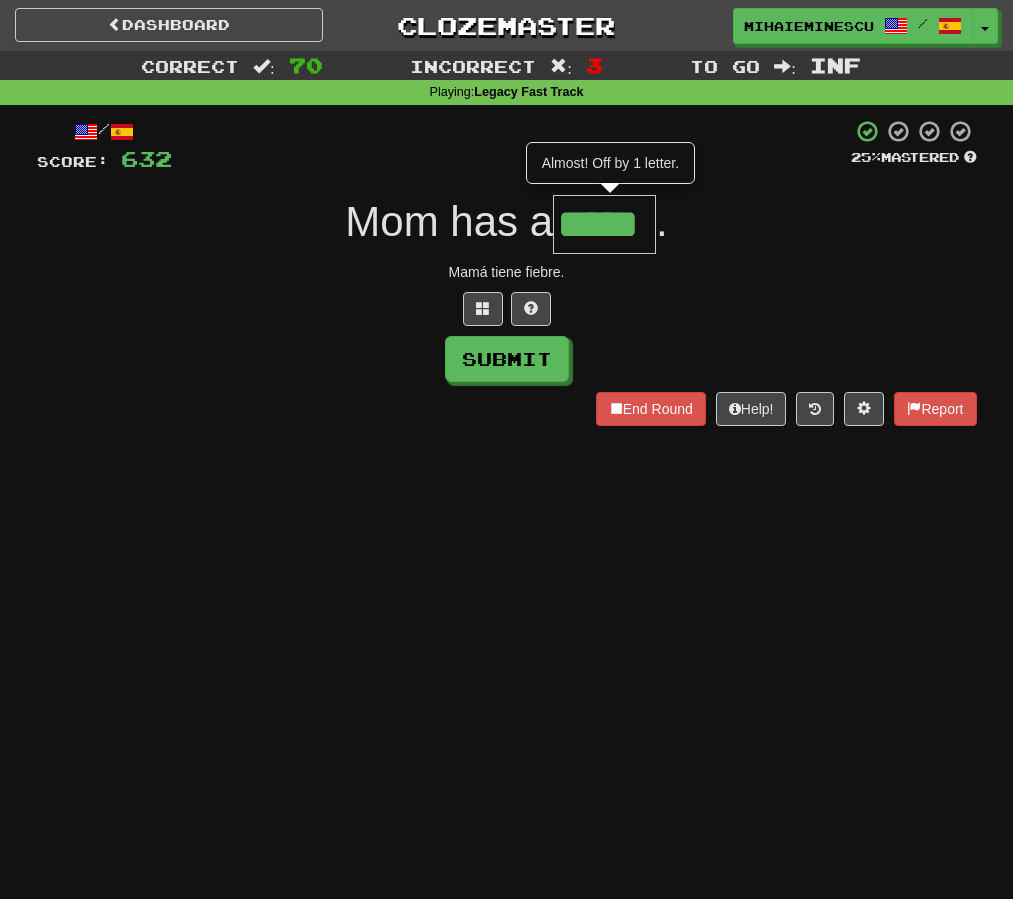 type on "*****" 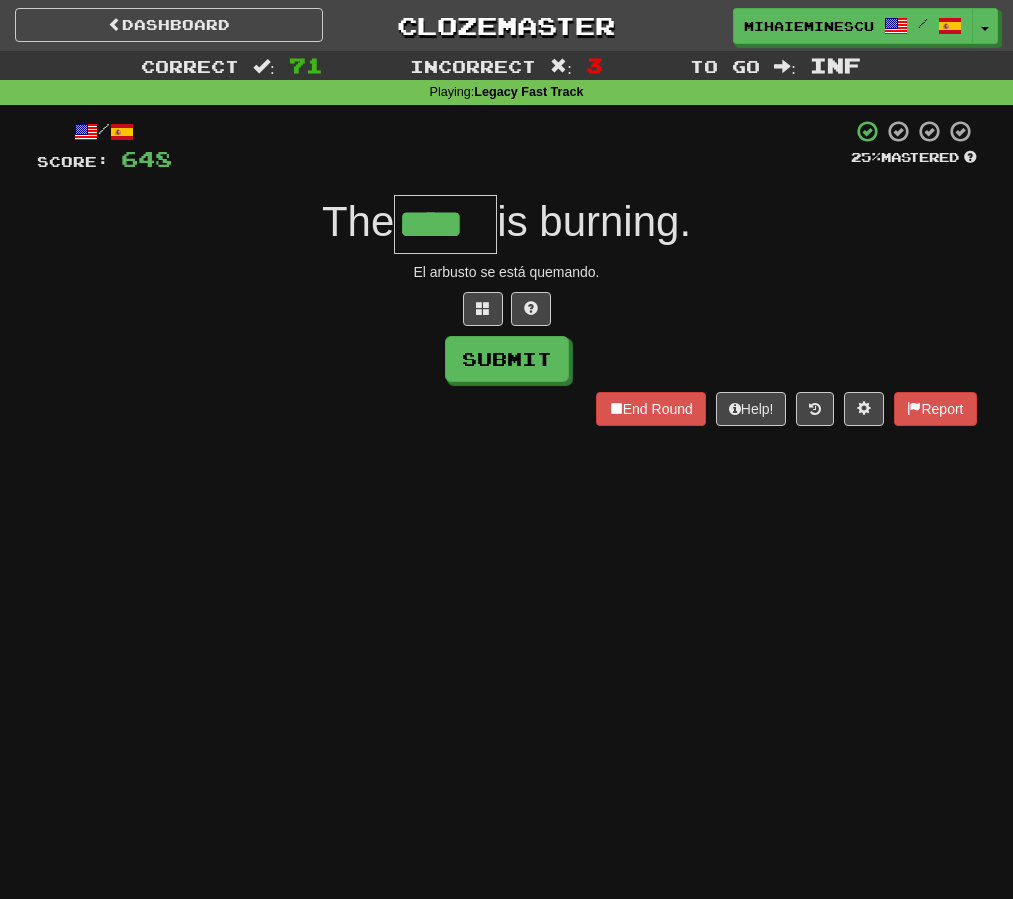type on "****" 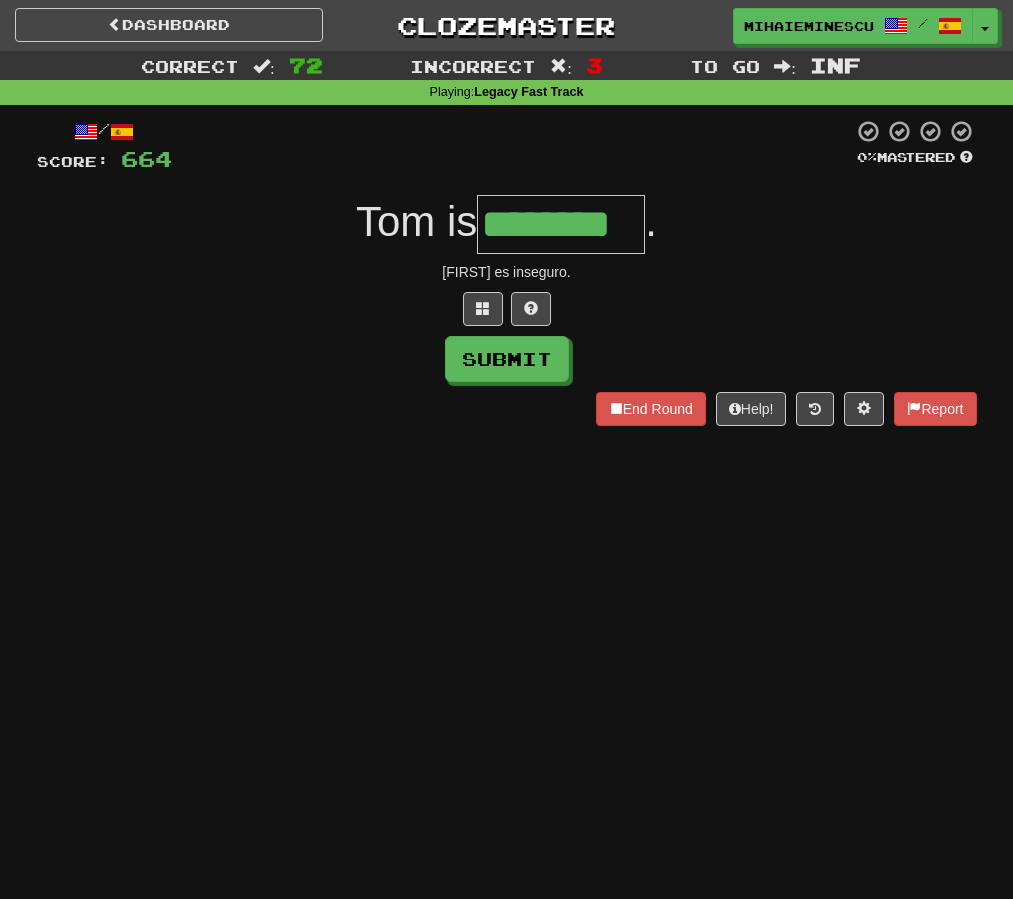 type on "********" 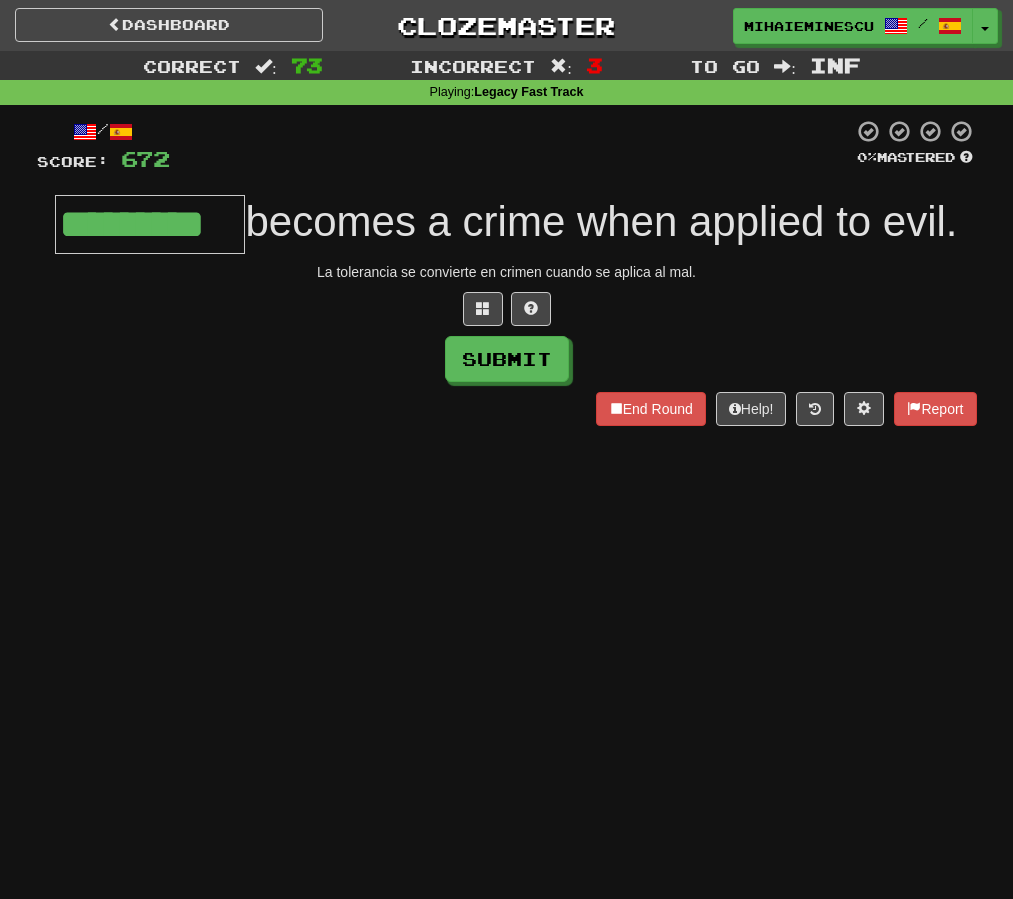 type on "*********" 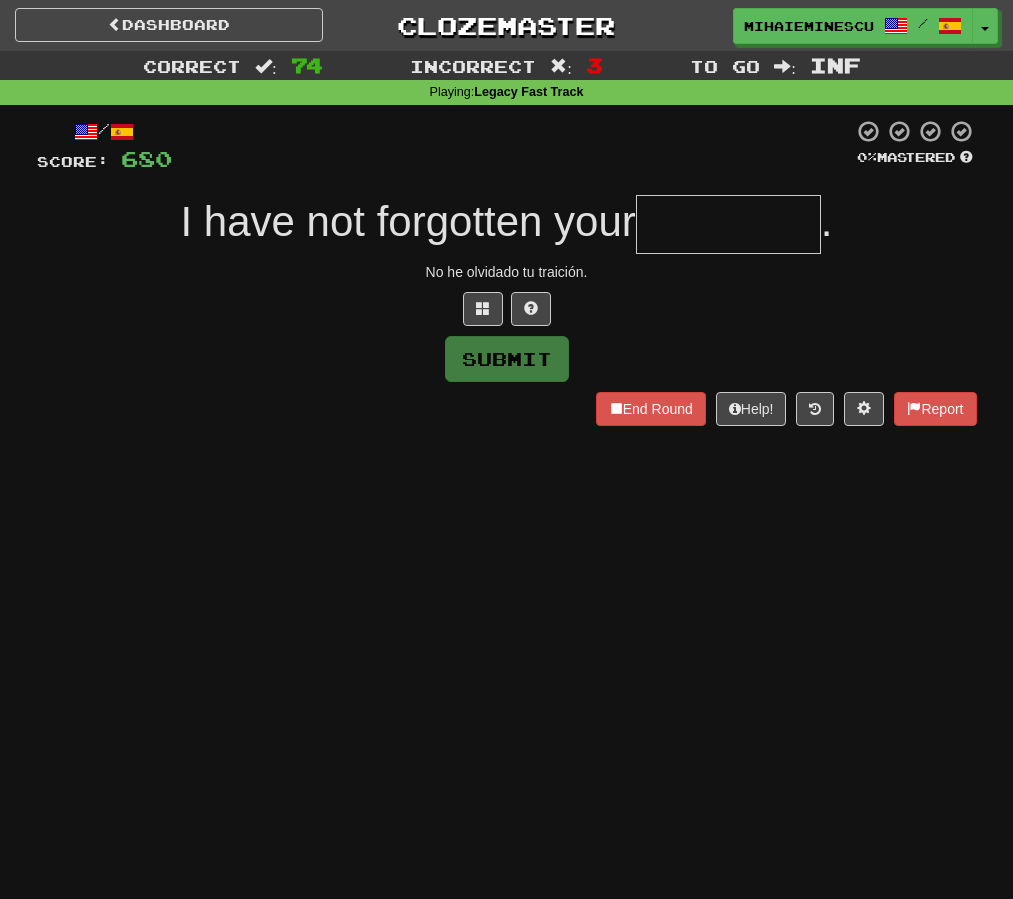 type on "*" 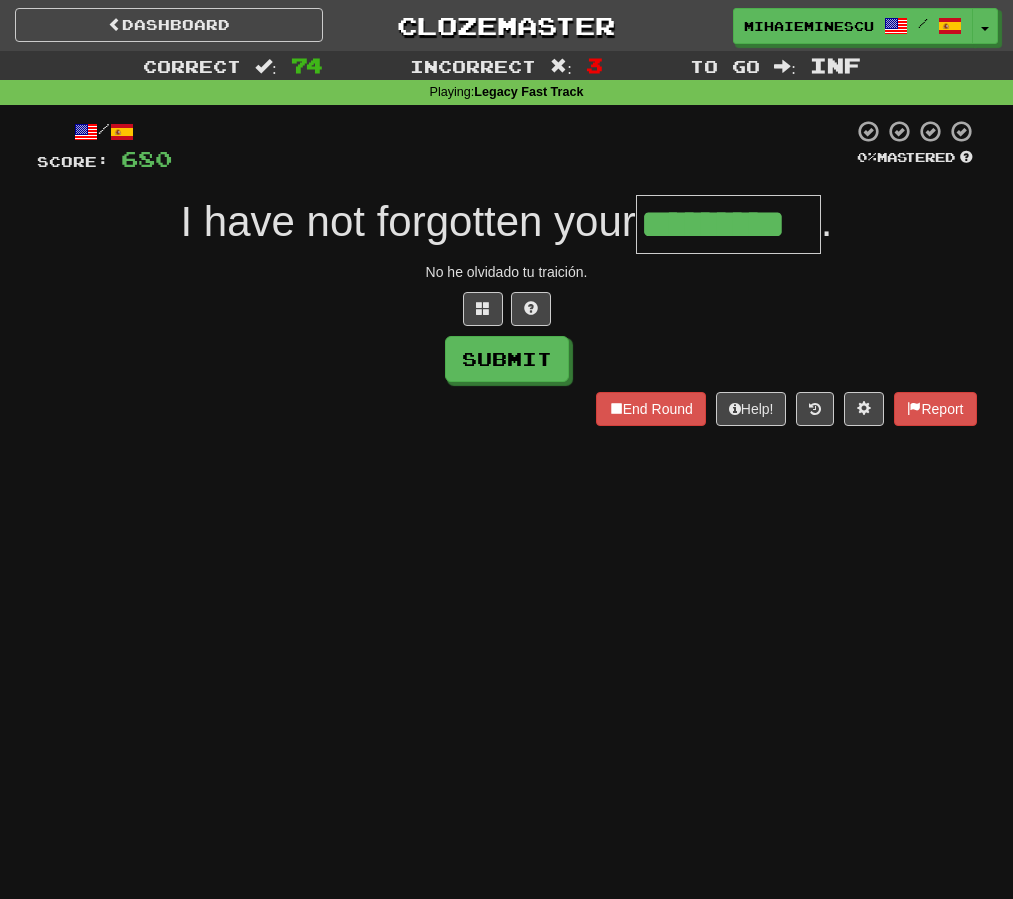 type on "*********" 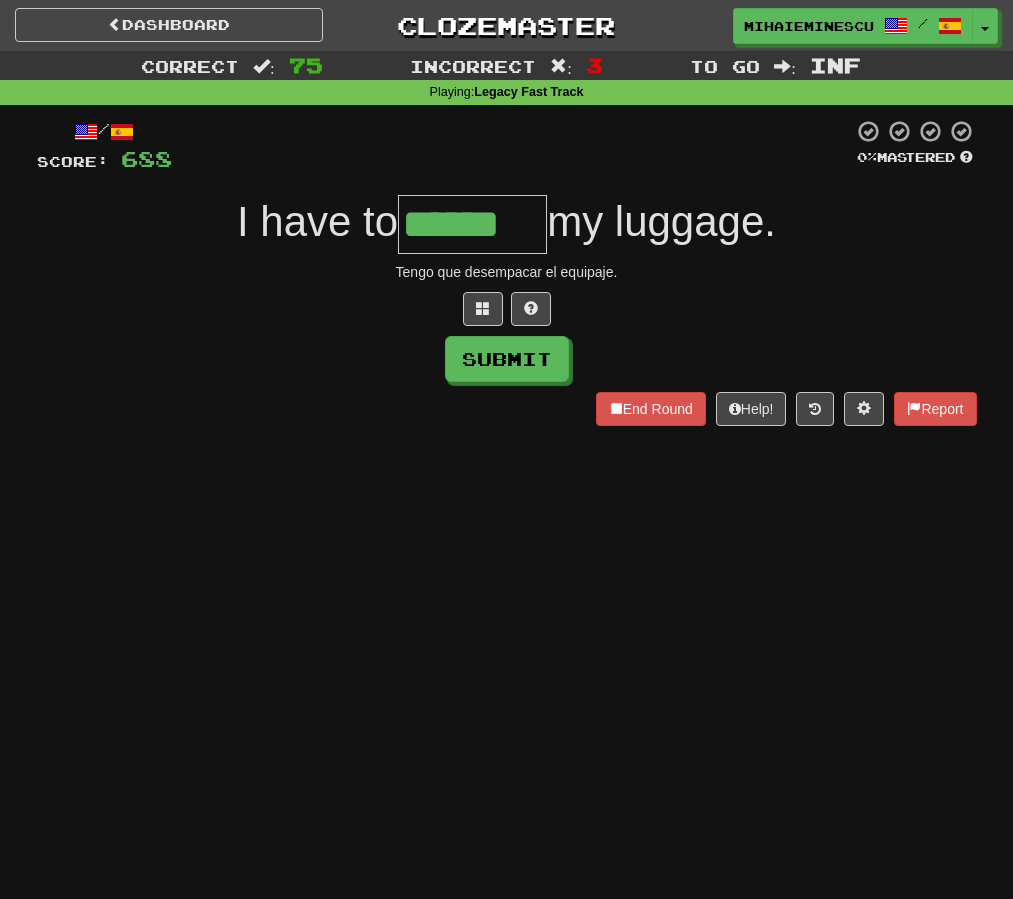 type on "******" 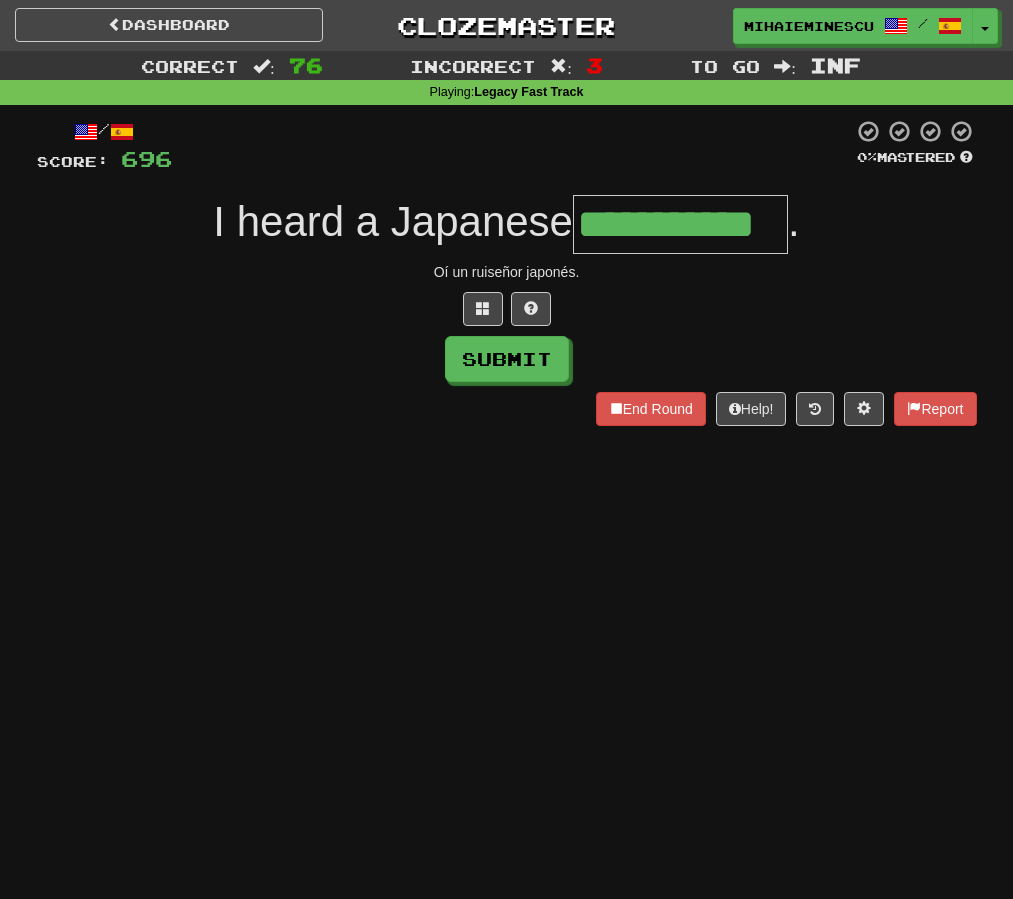 type on "**********" 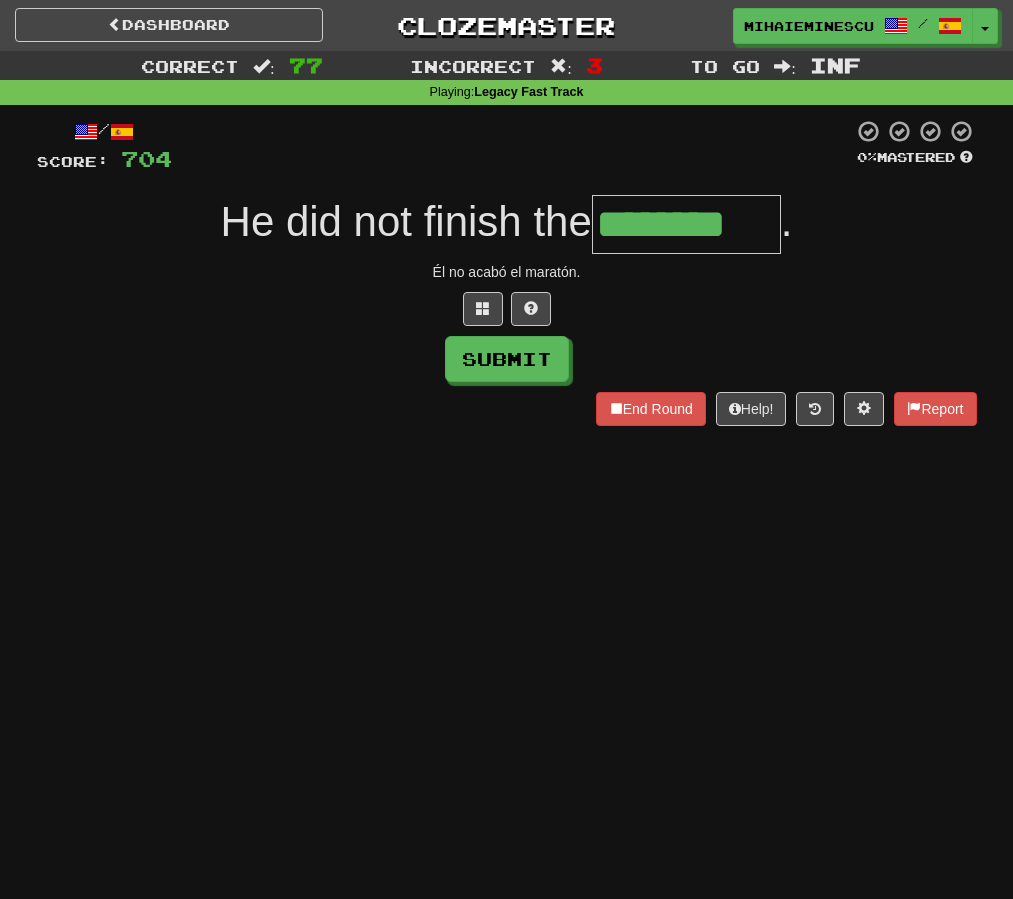type on "********" 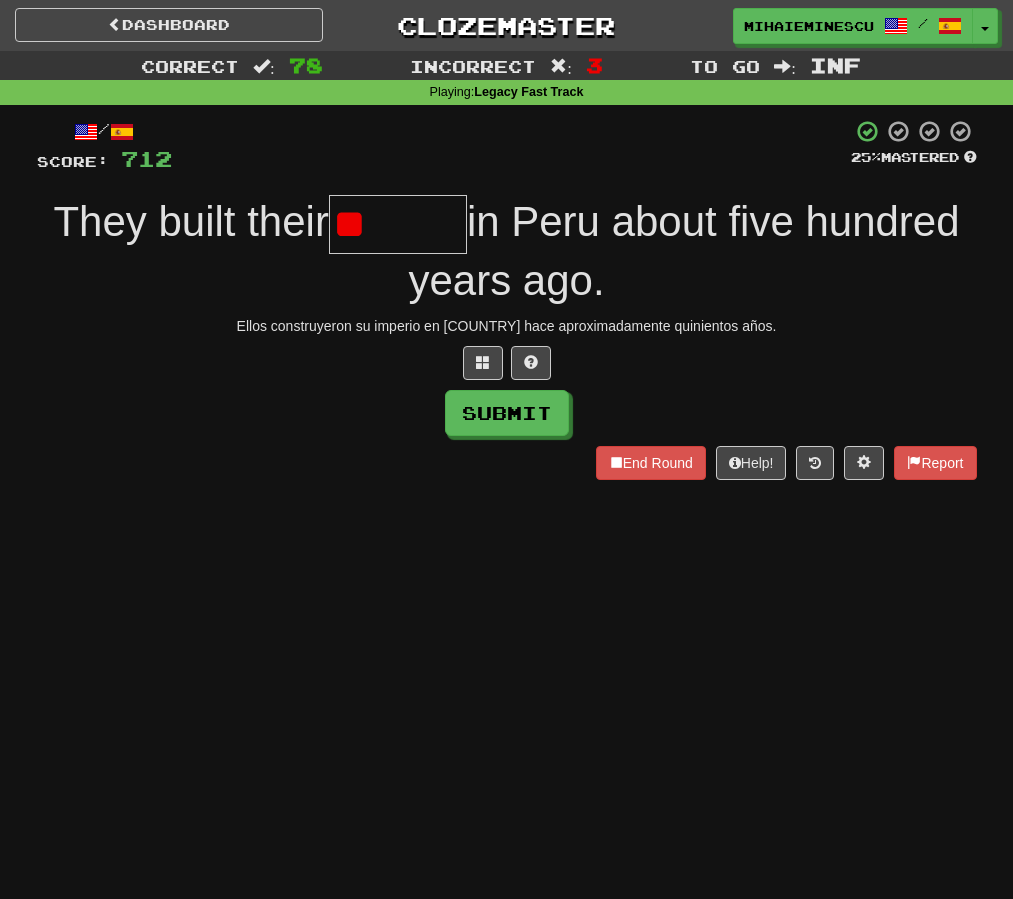 type on "*" 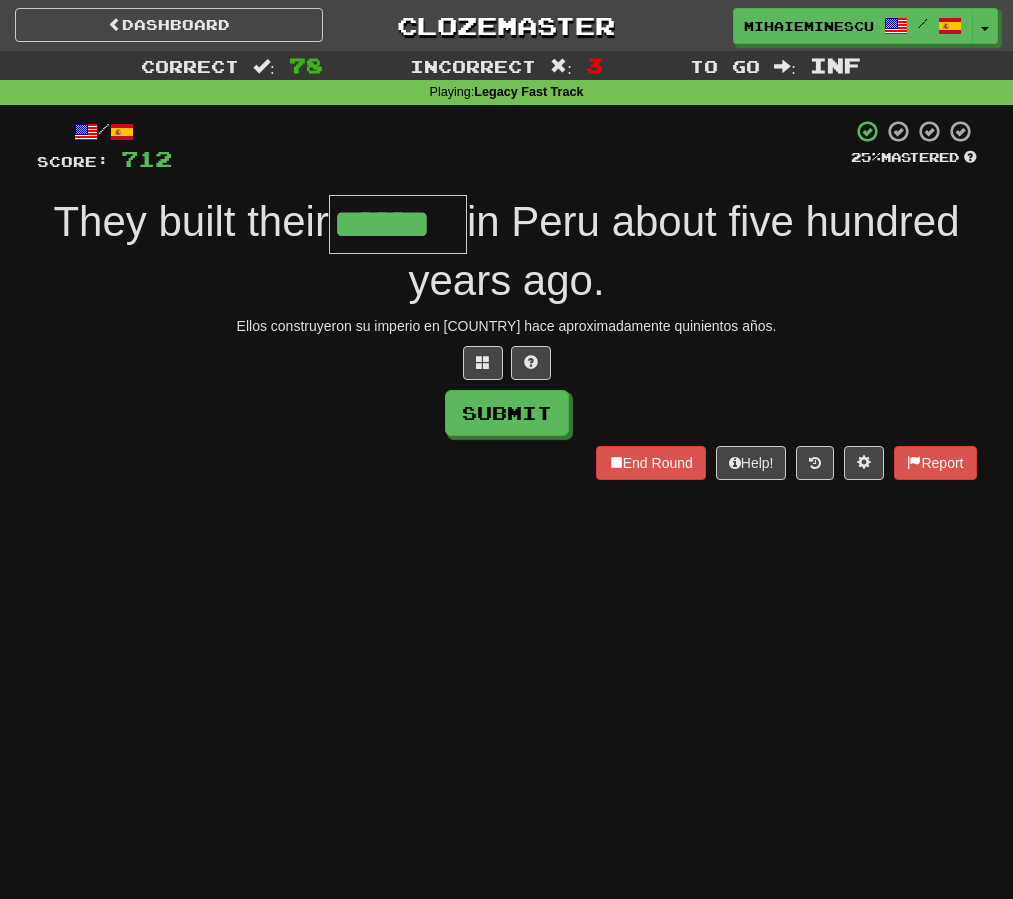 type on "******" 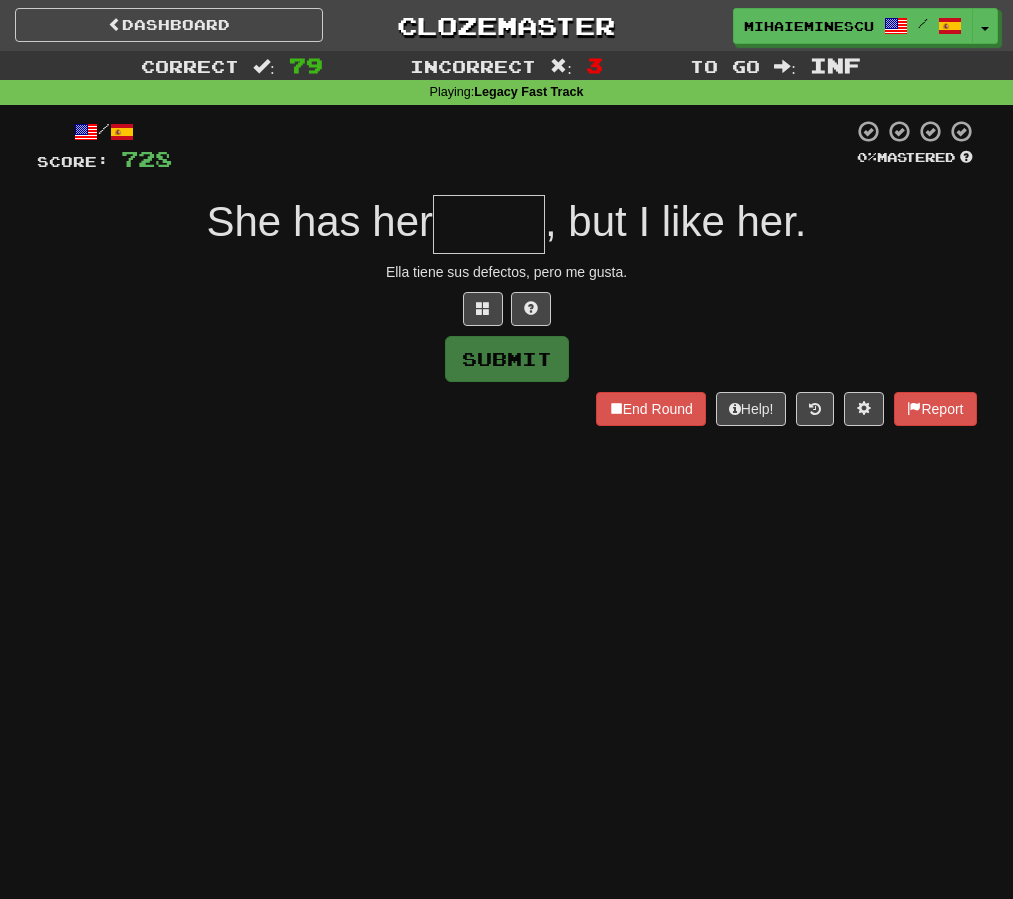 type on "*" 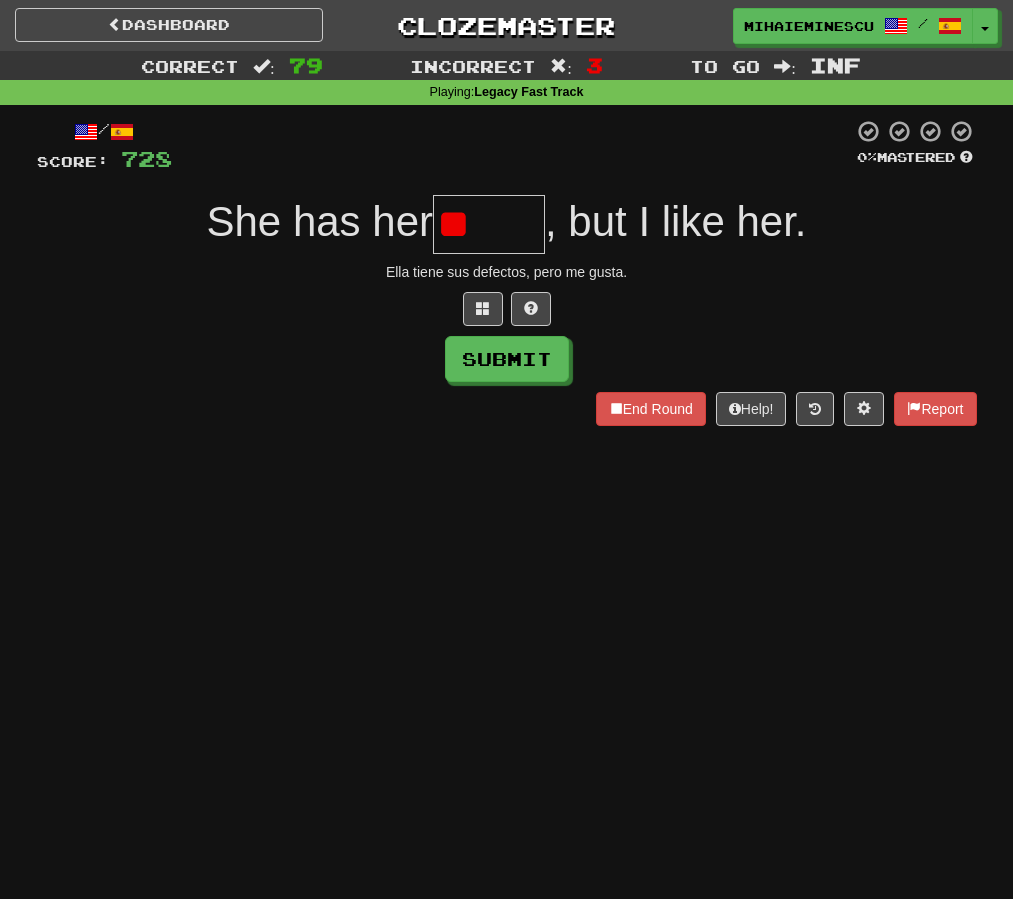 type on "*" 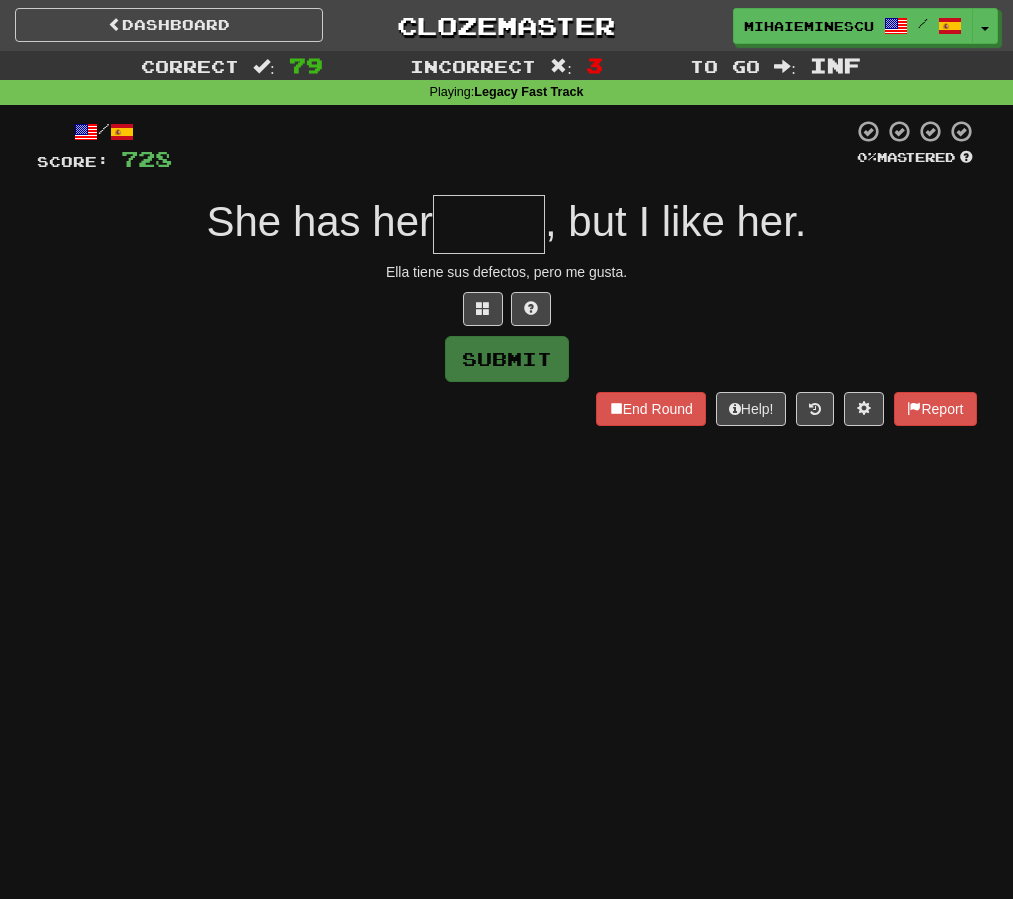 type on "*" 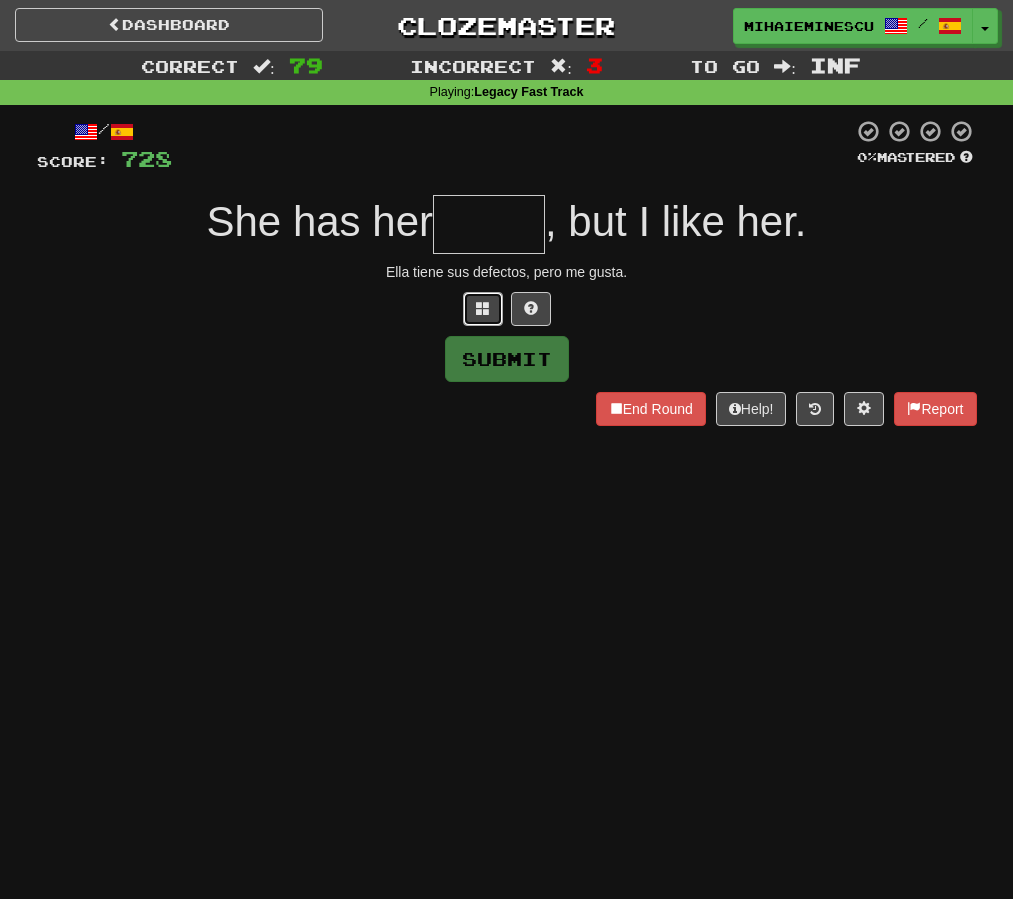 click at bounding box center (483, 309) 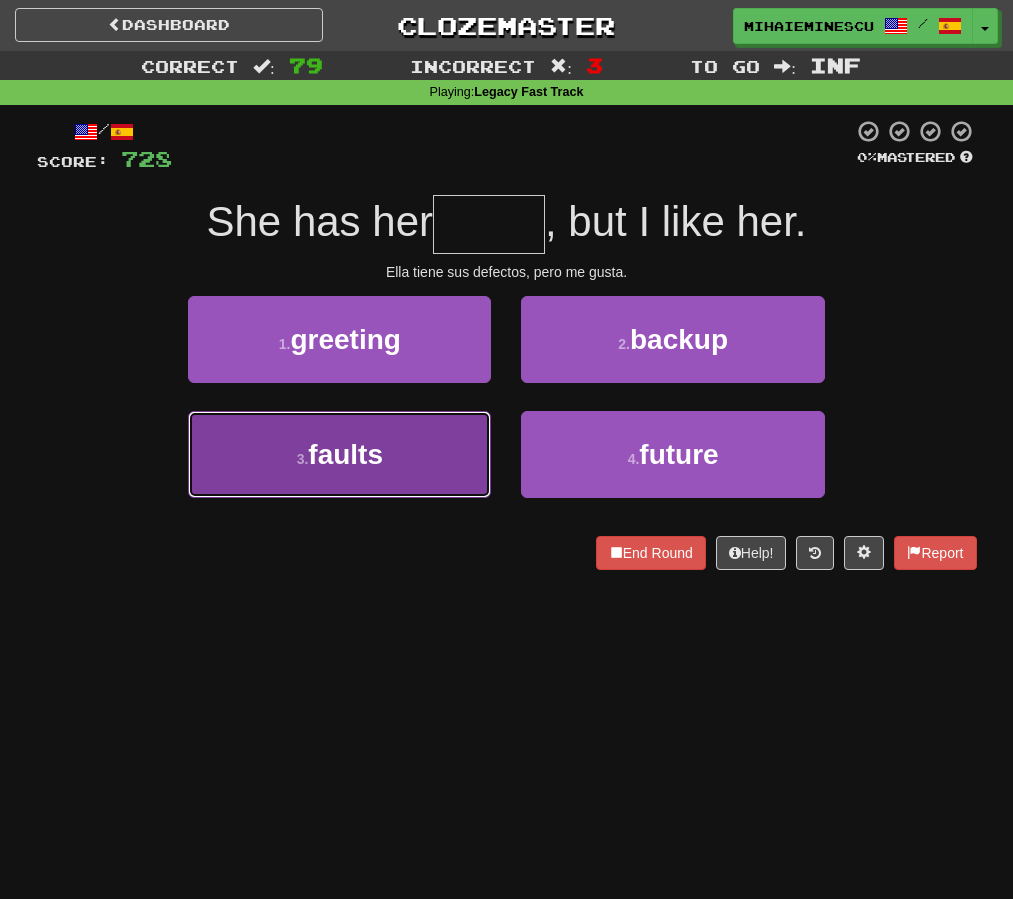 click on "3 .  faults" at bounding box center (339, 454) 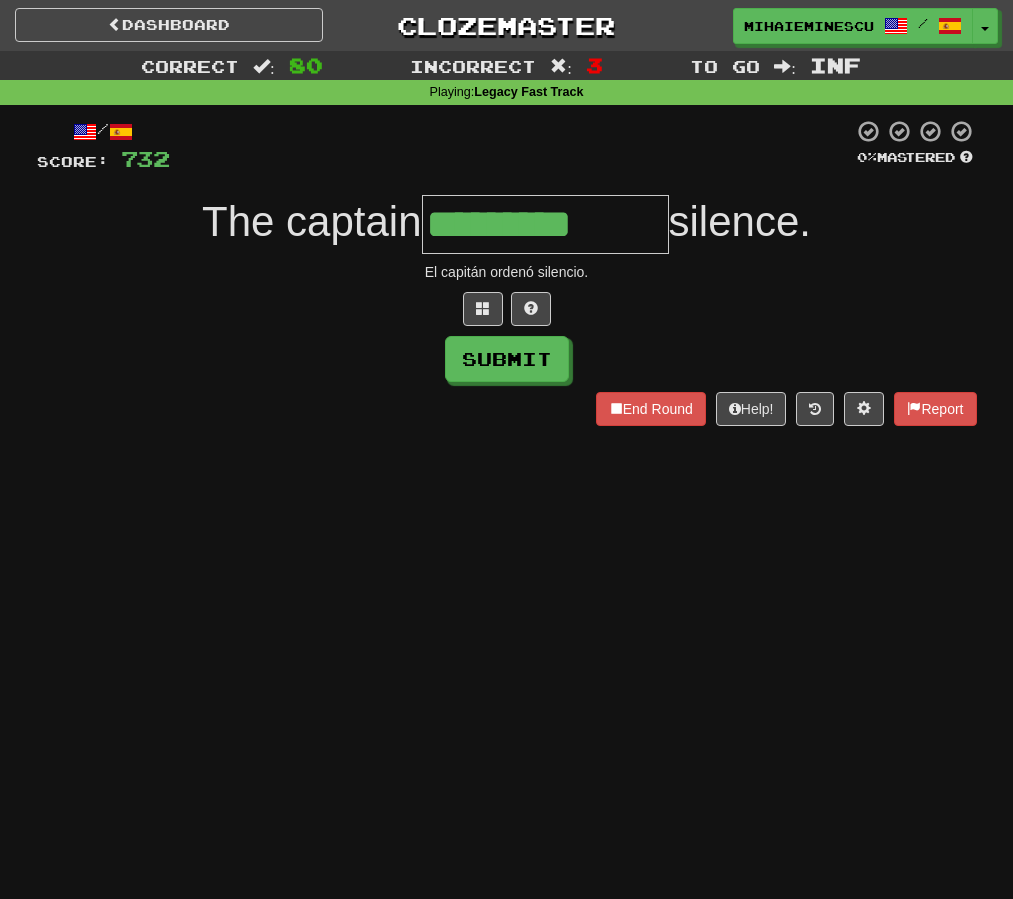 type on "*********" 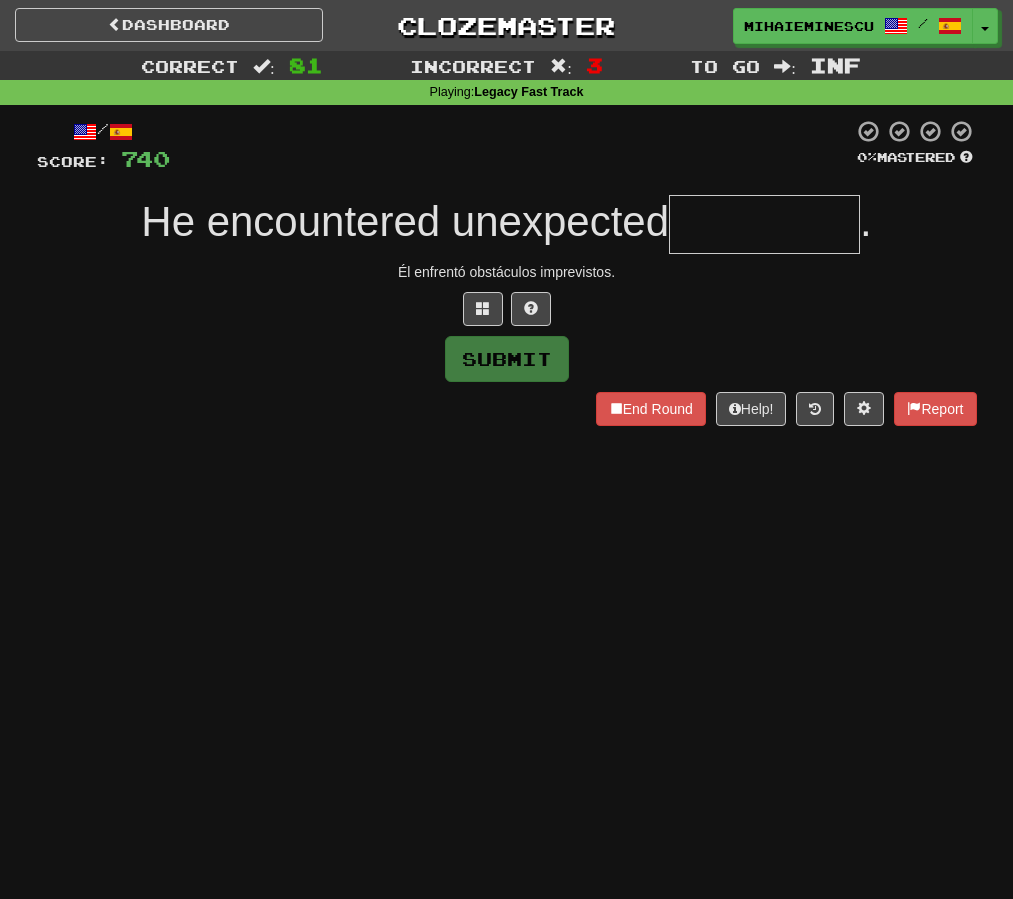 type on "*" 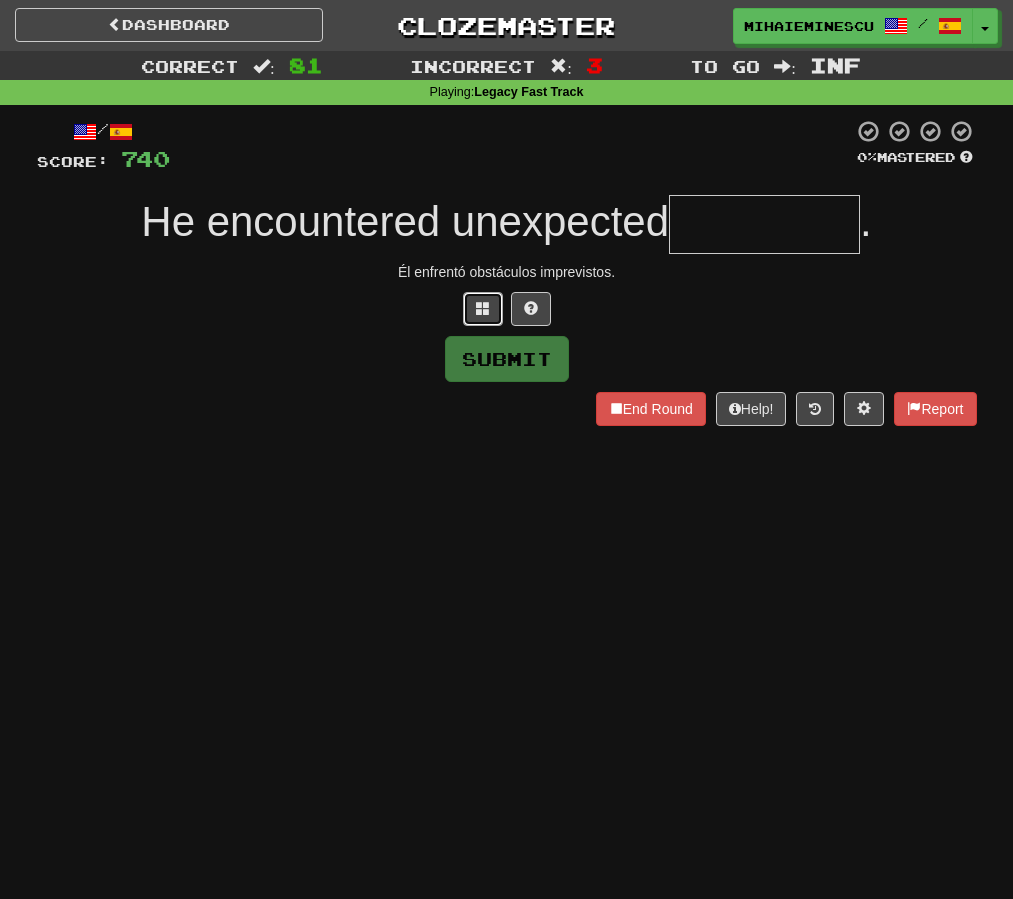 click at bounding box center (483, 309) 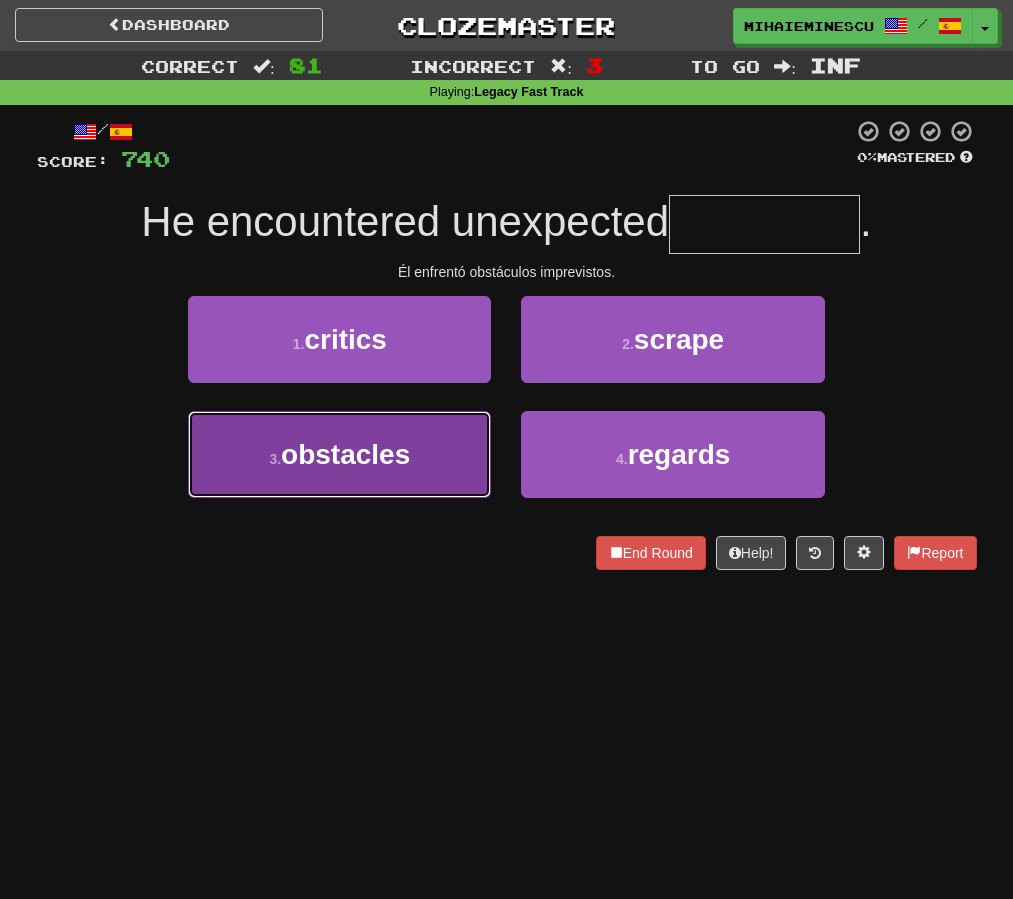 click on "obstacles" at bounding box center [345, 454] 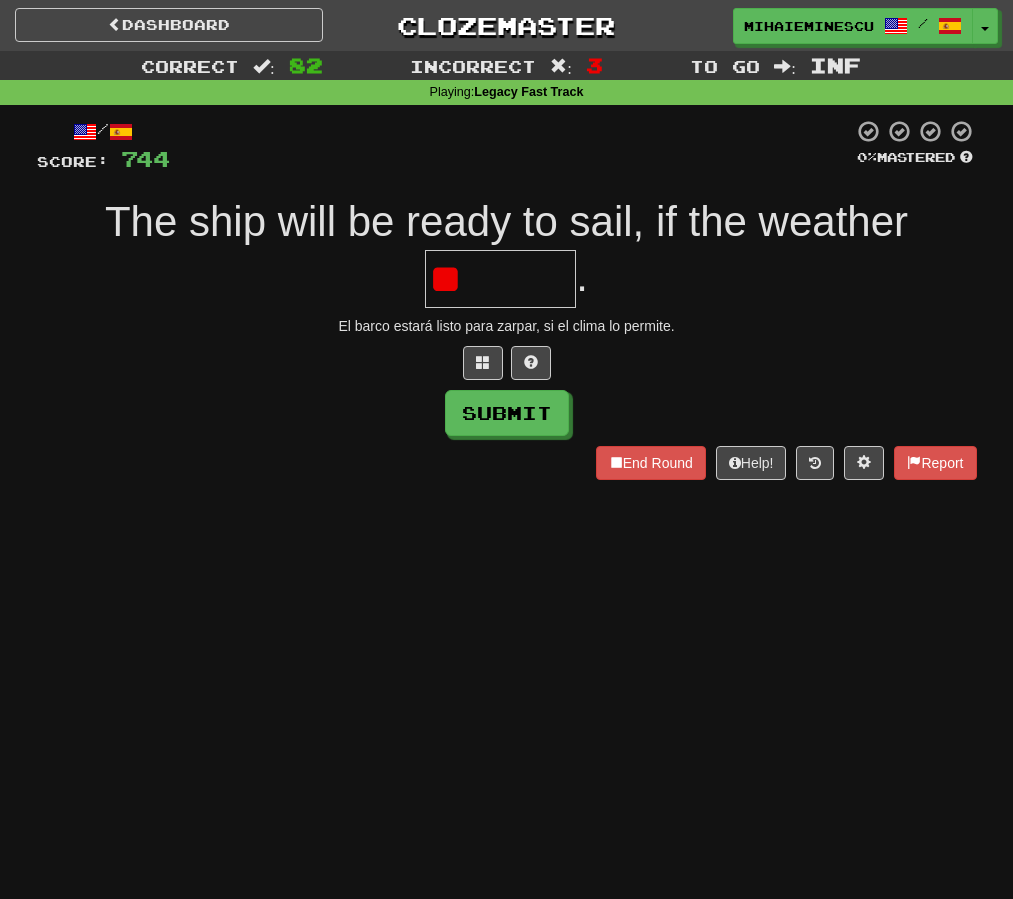 type on "*" 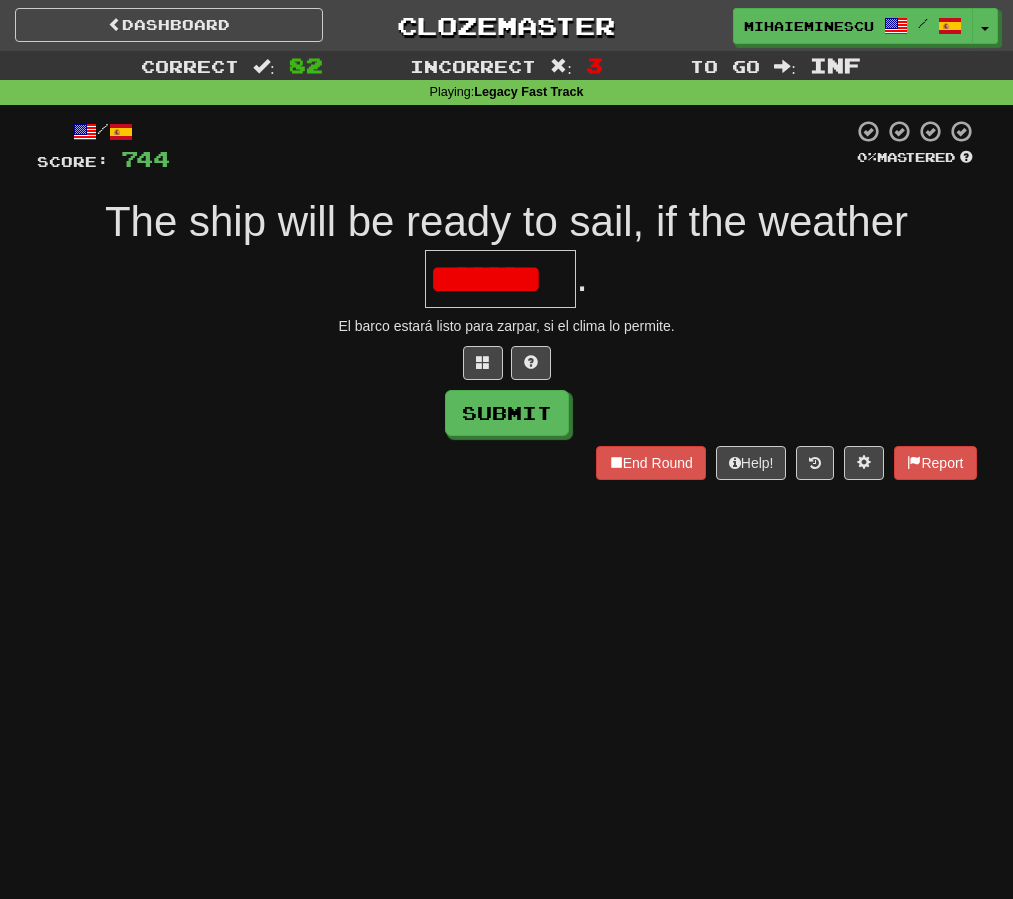 scroll, scrollTop: 0, scrollLeft: 0, axis: both 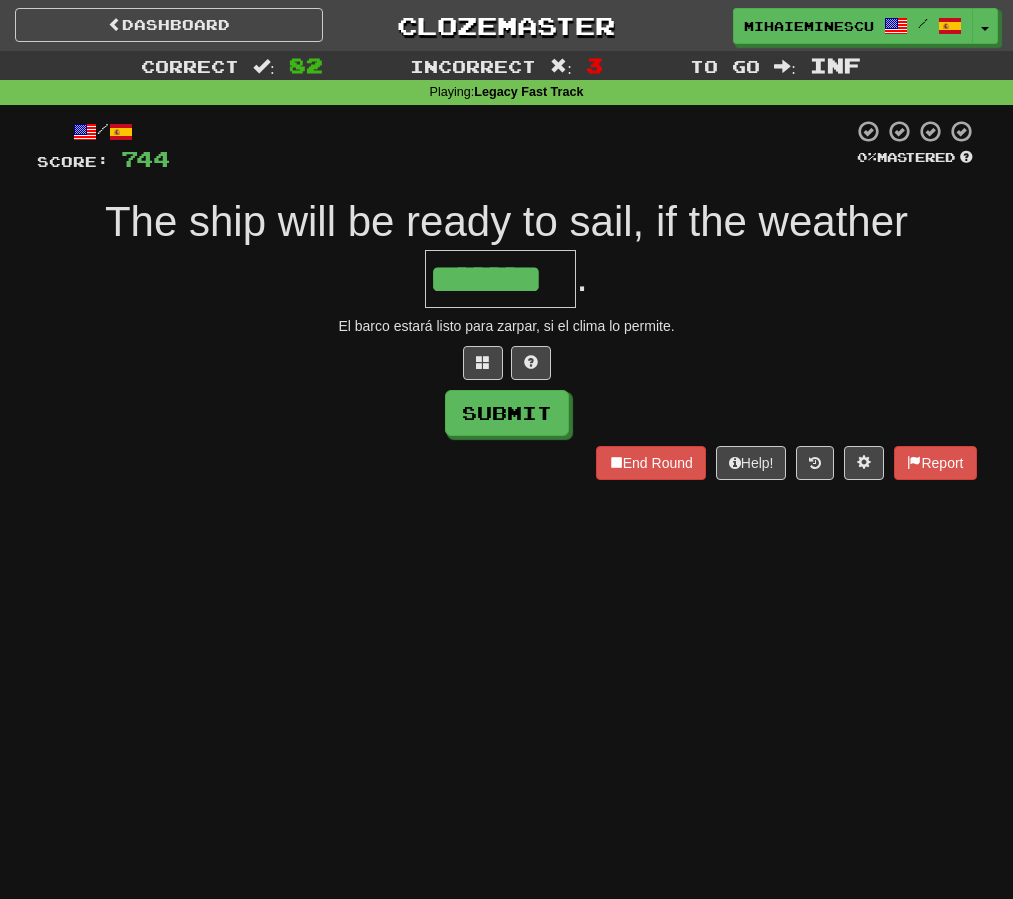type on "*******" 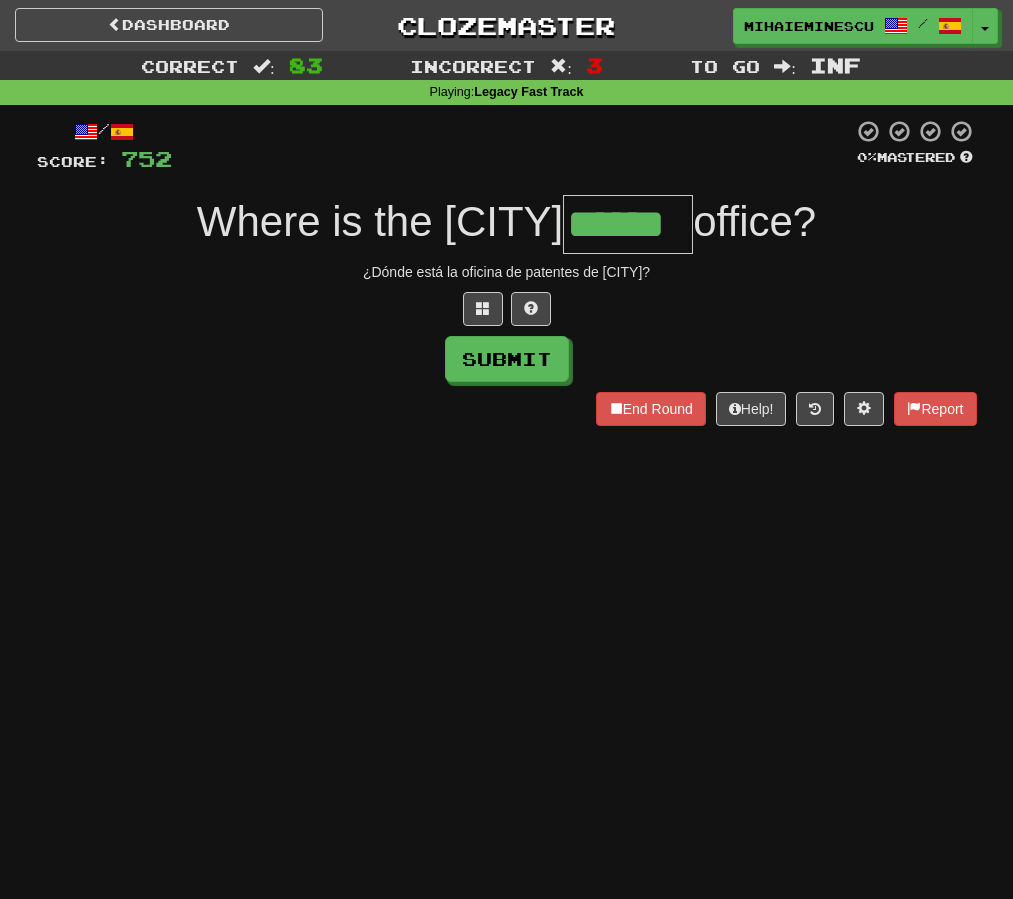 type on "******" 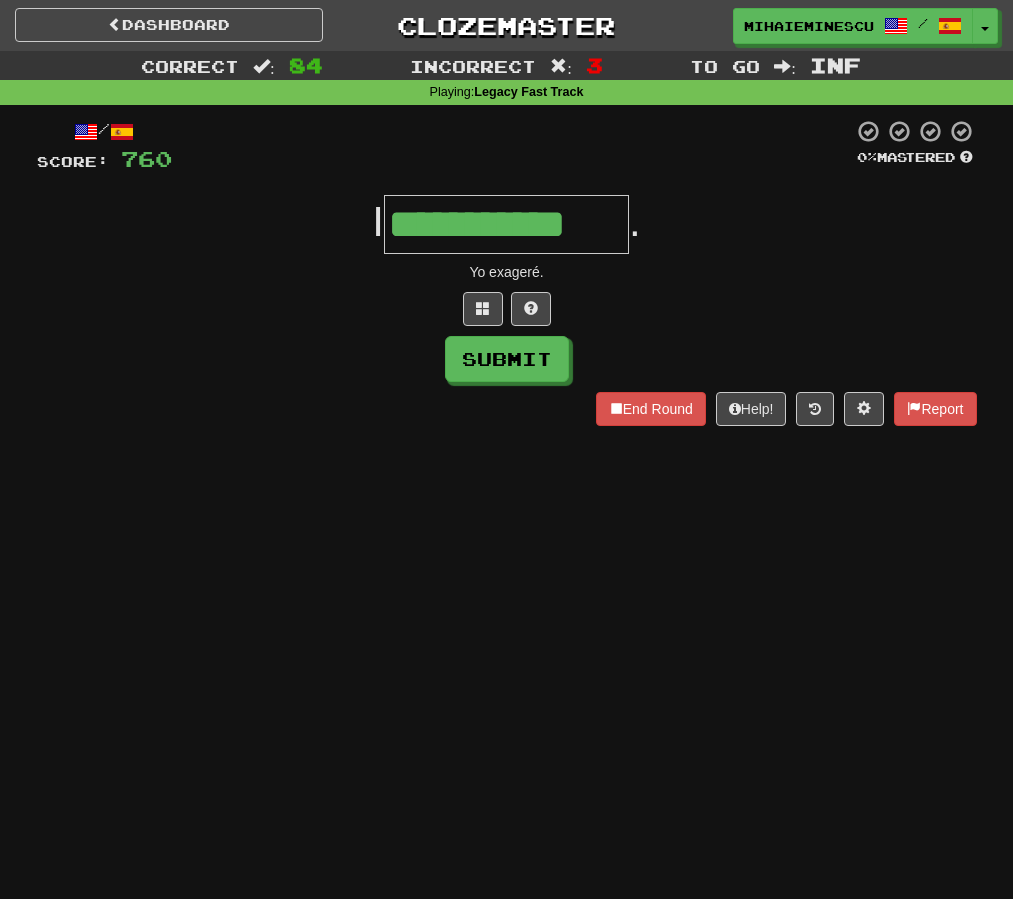 type on "**********" 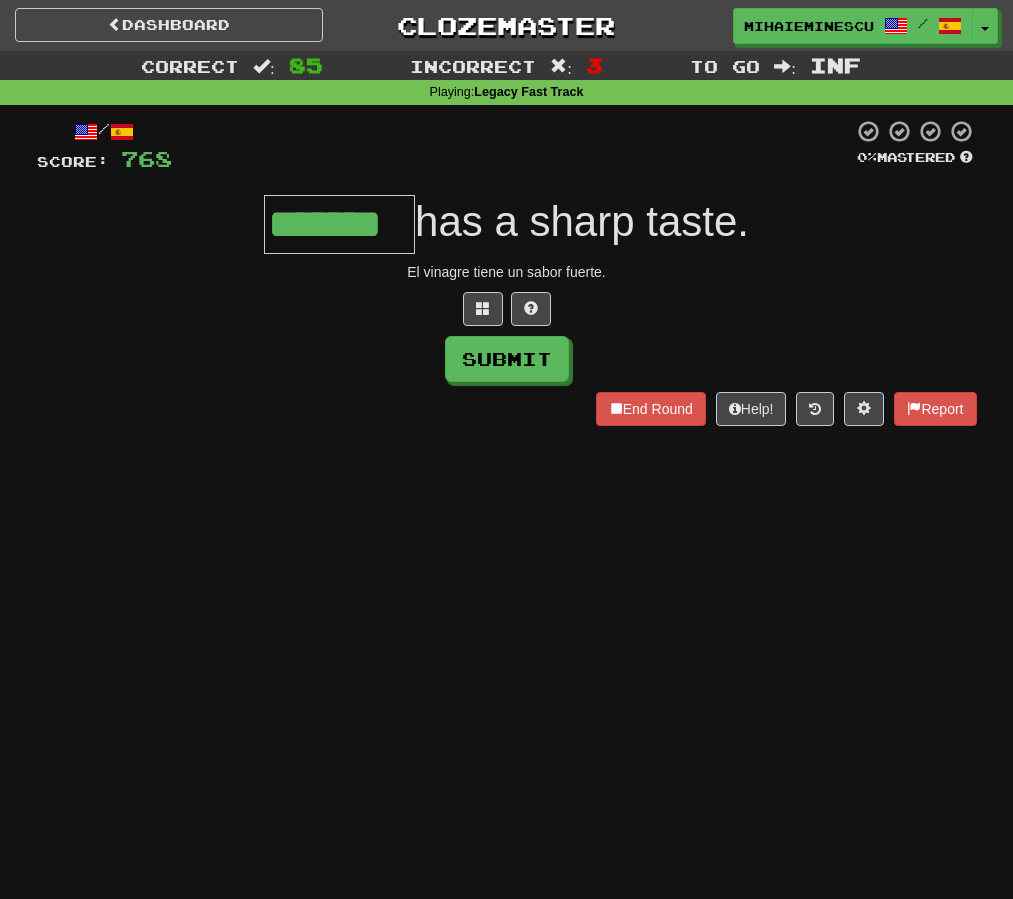 type on "*******" 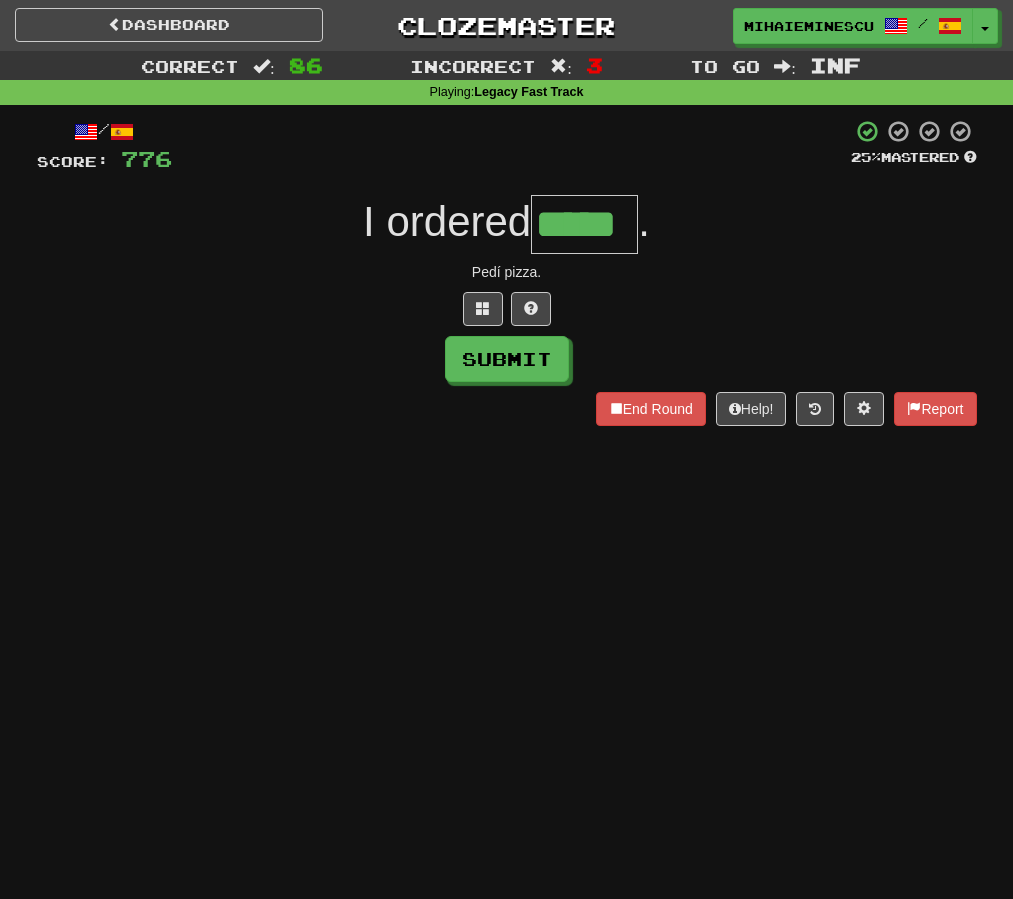 type on "*****" 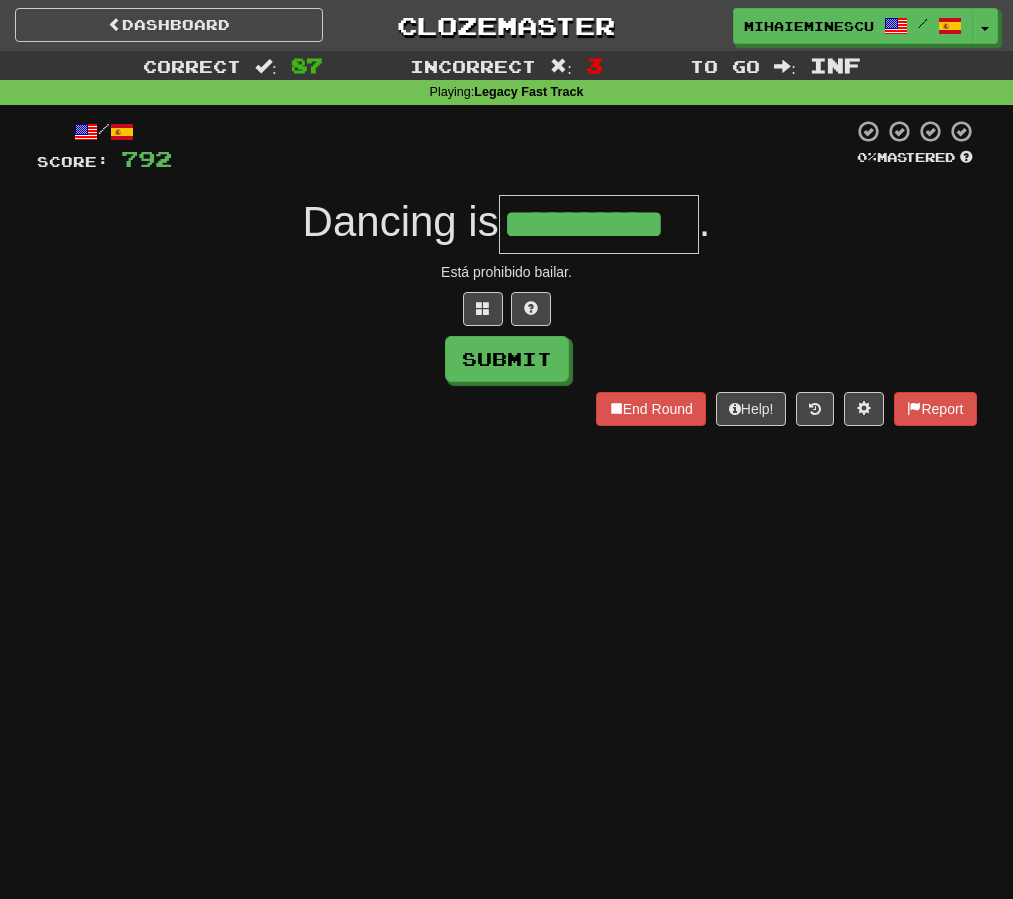type on "**********" 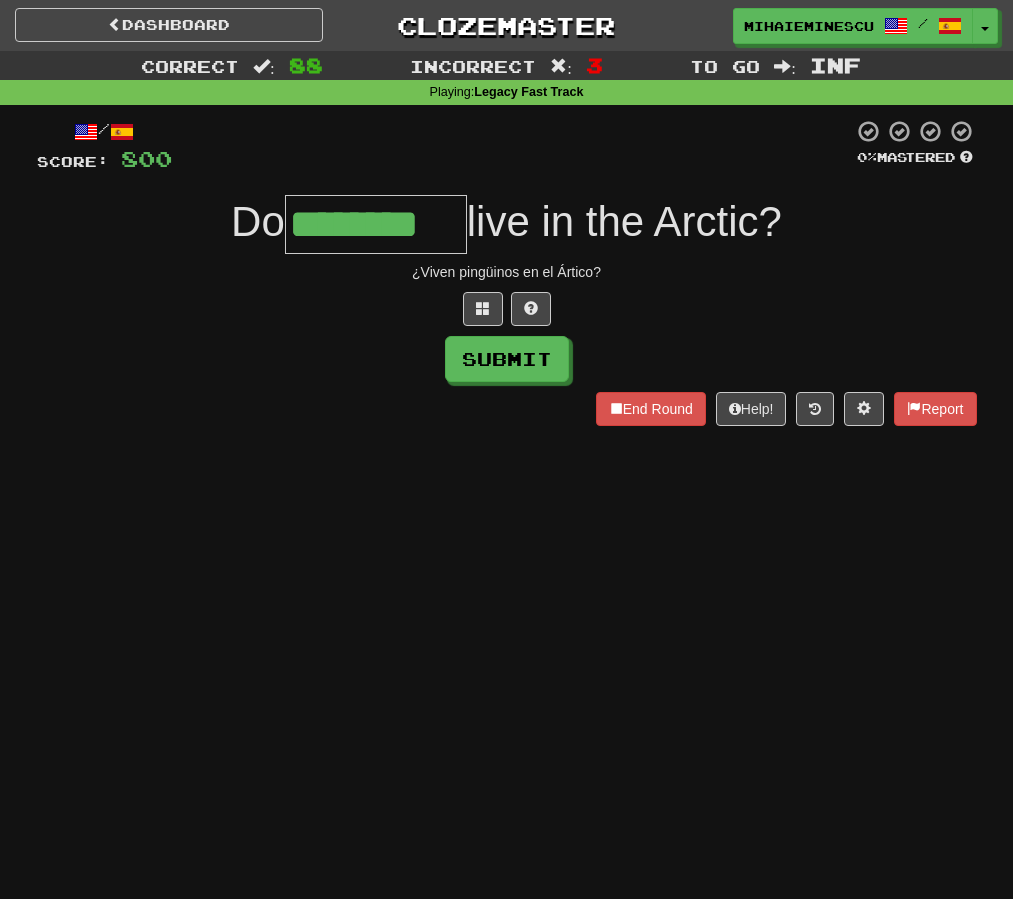 type on "********" 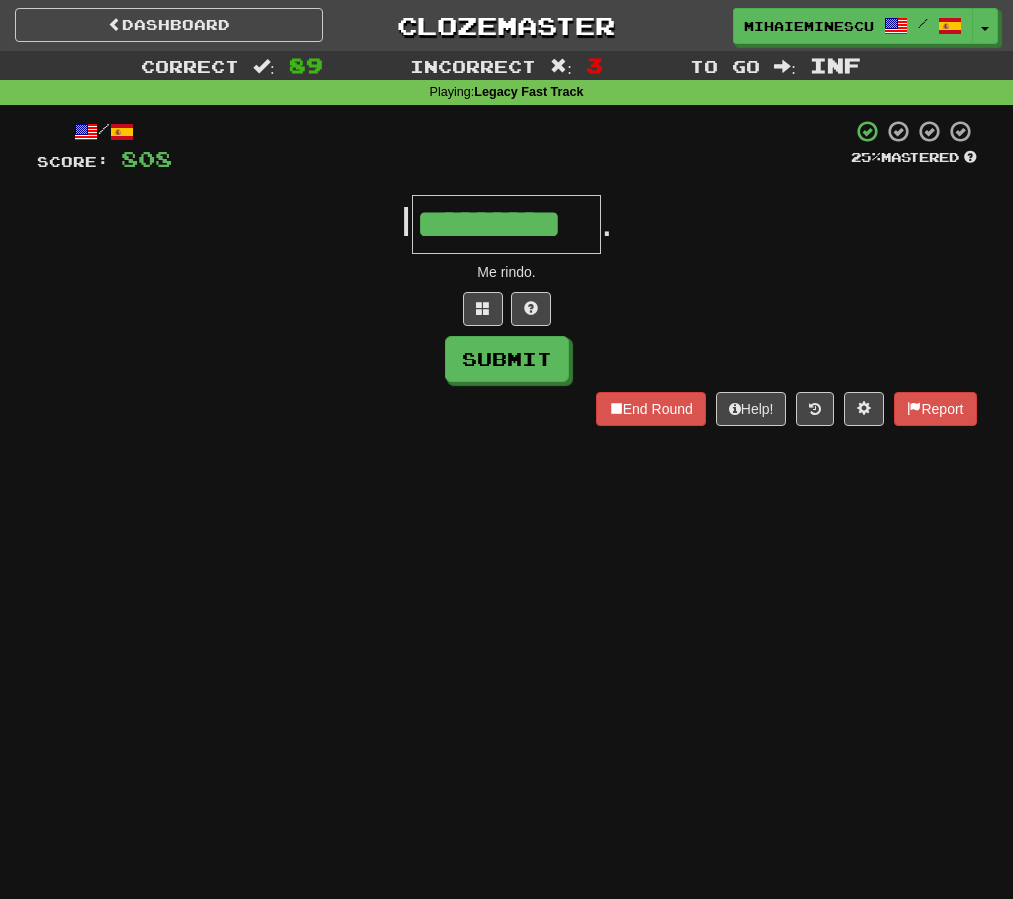 type on "*********" 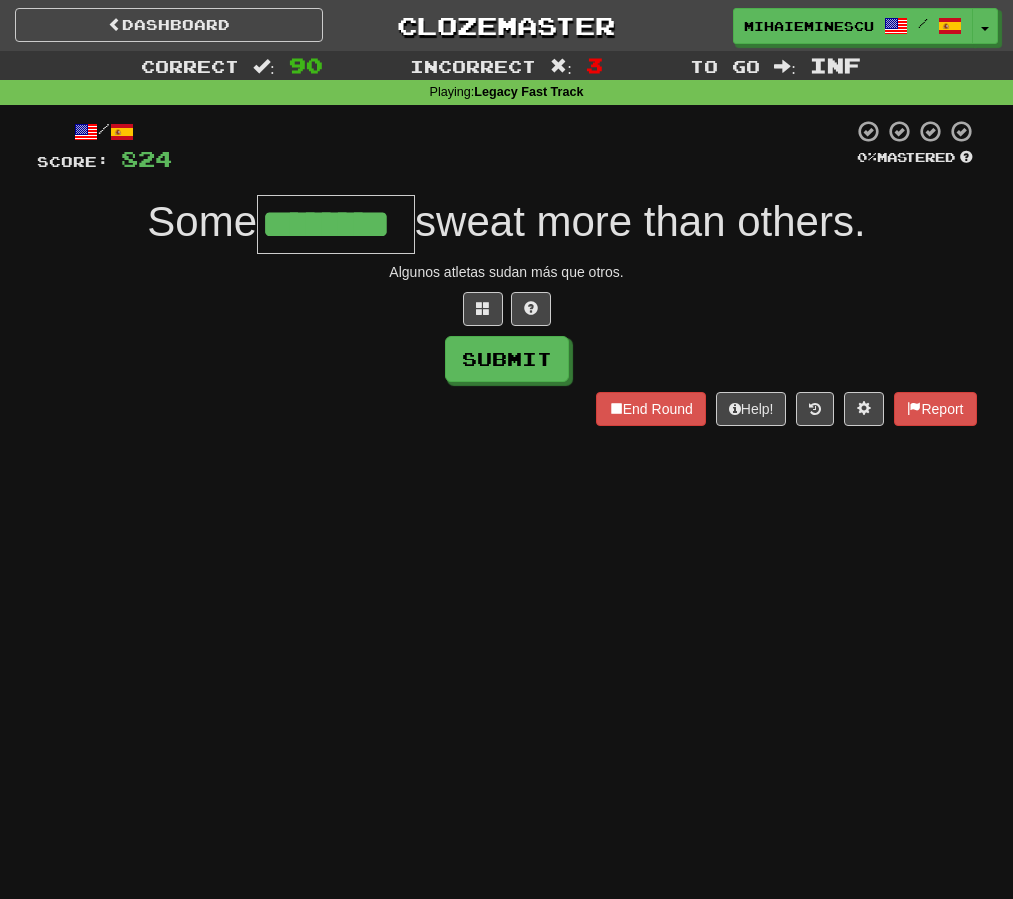 type on "********" 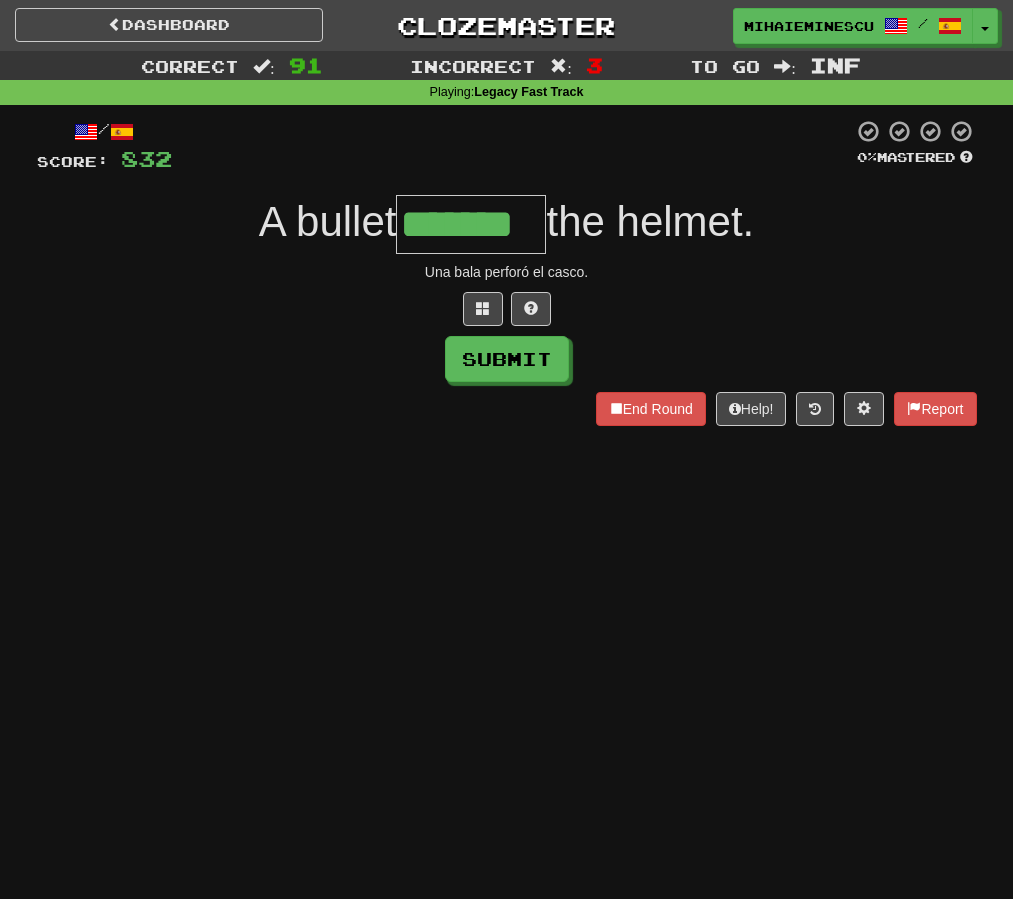 type on "*******" 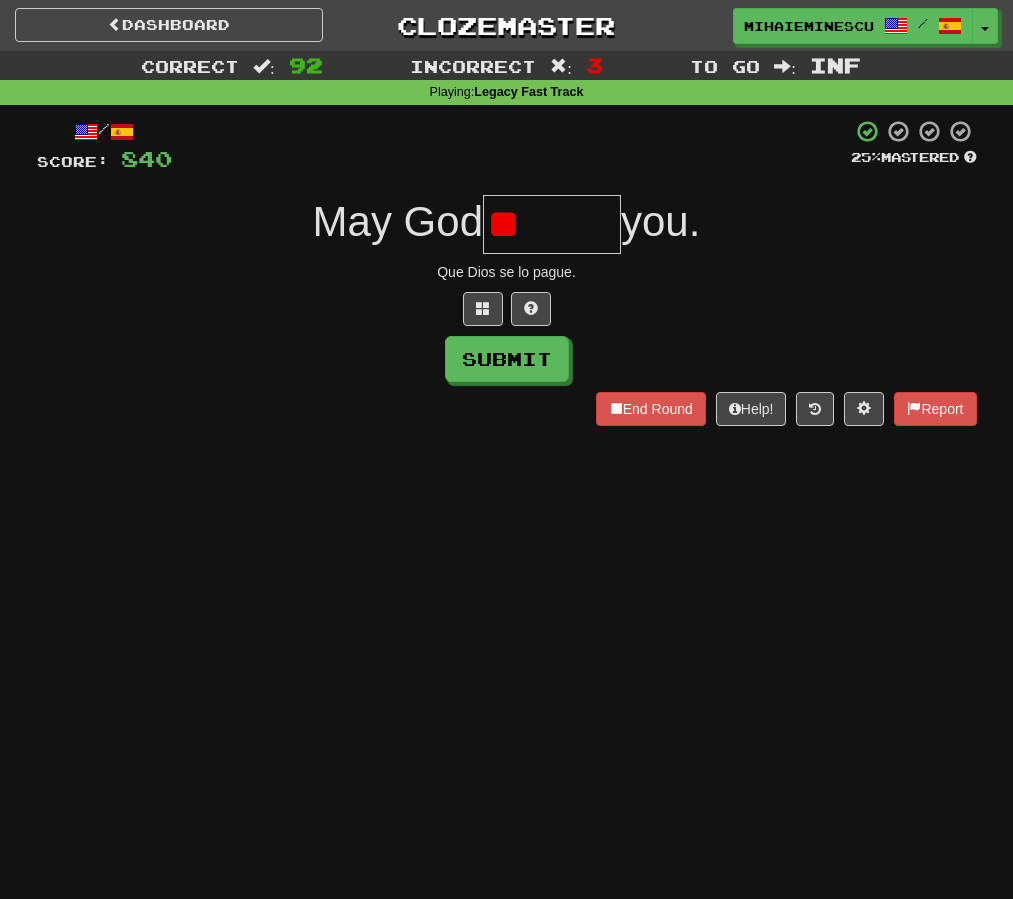 type on "*" 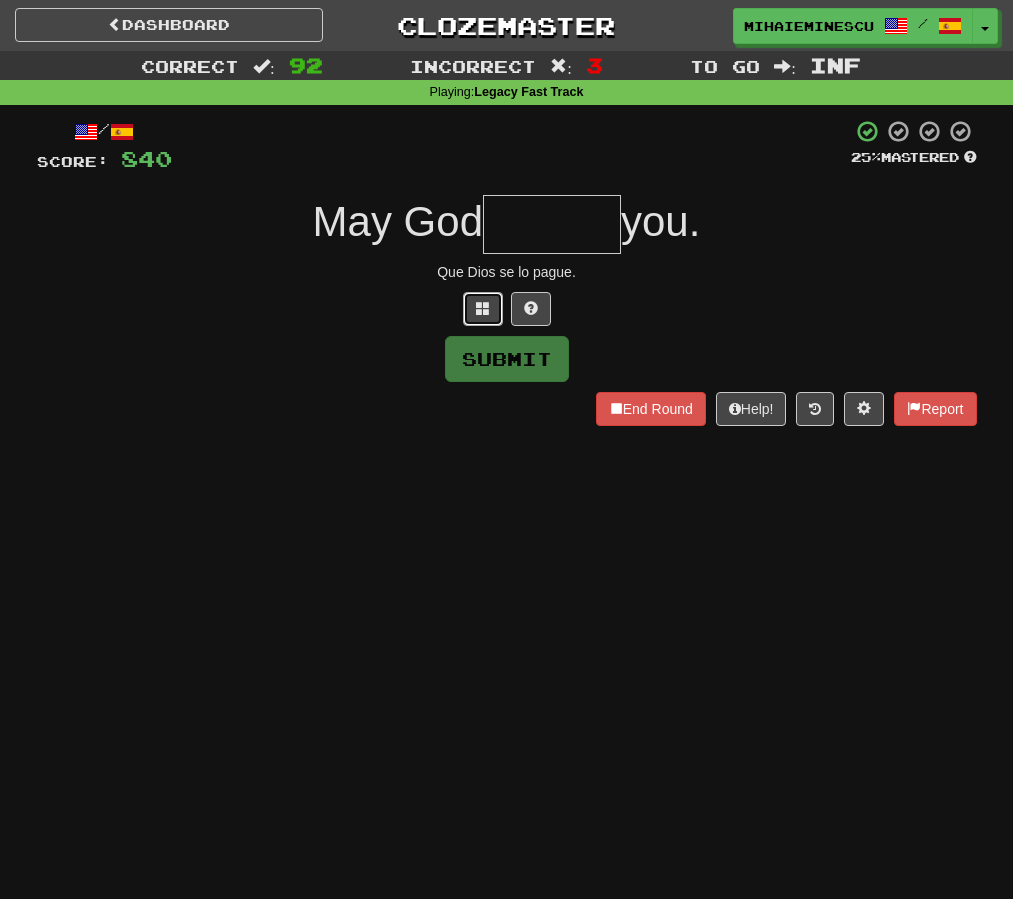 click at bounding box center [483, 309] 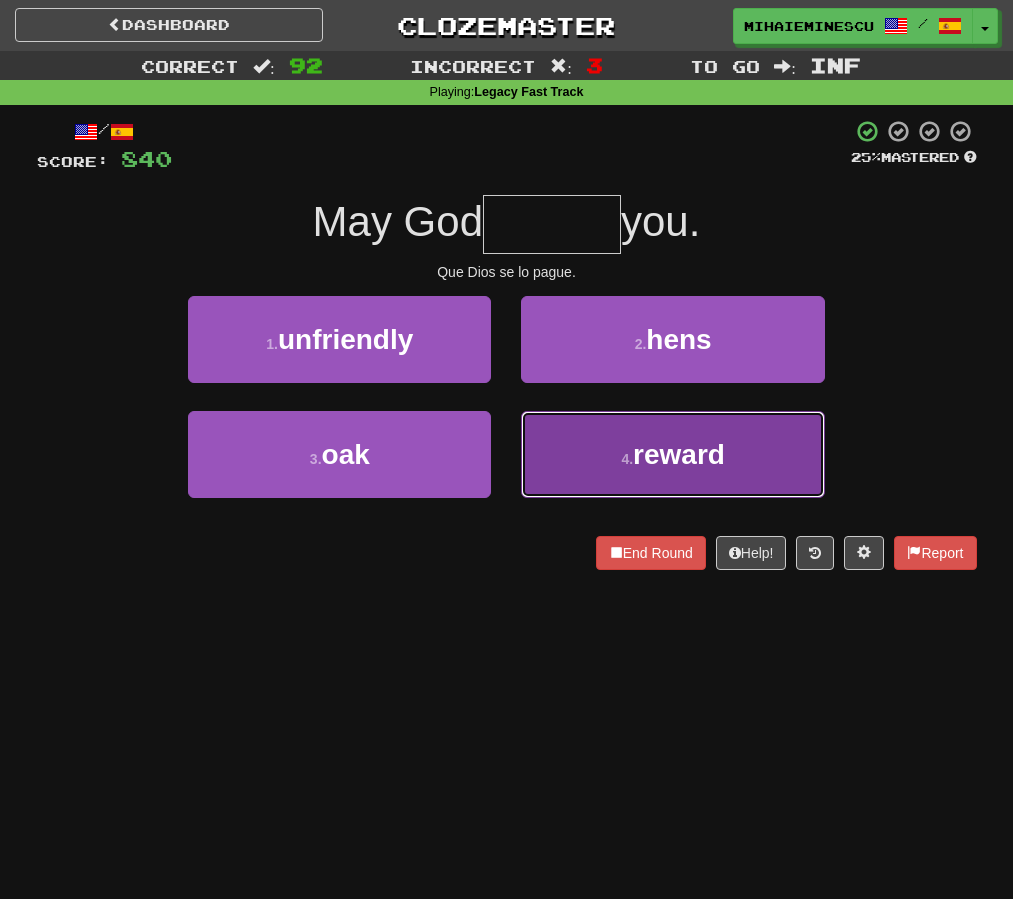 click on "4 .  reward" at bounding box center (672, 454) 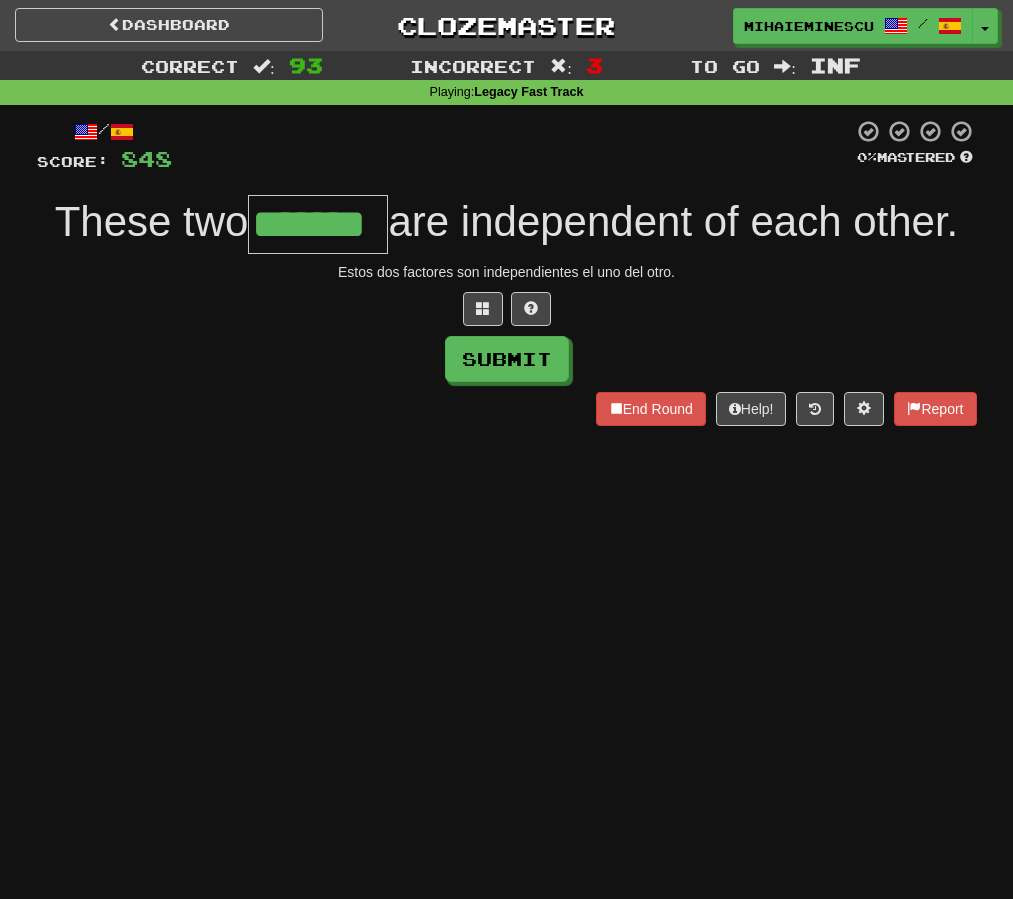 type on "*******" 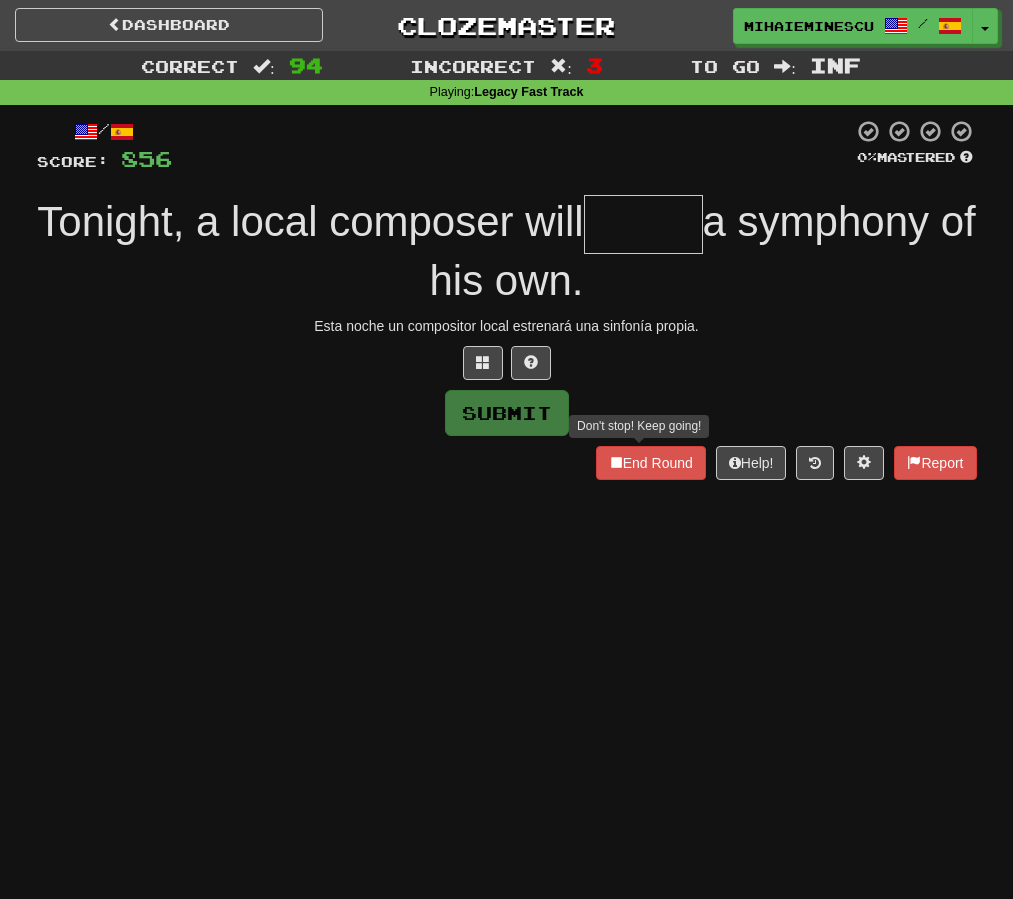 type on "*" 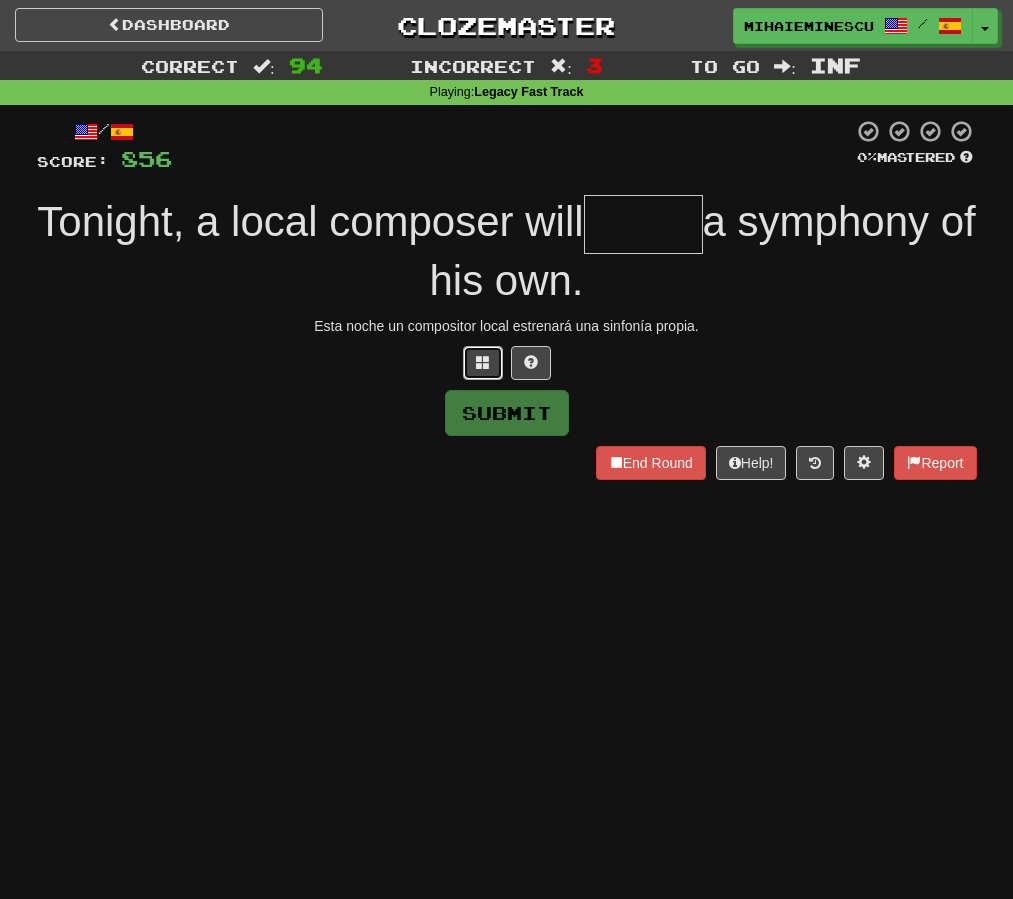 click at bounding box center [483, 363] 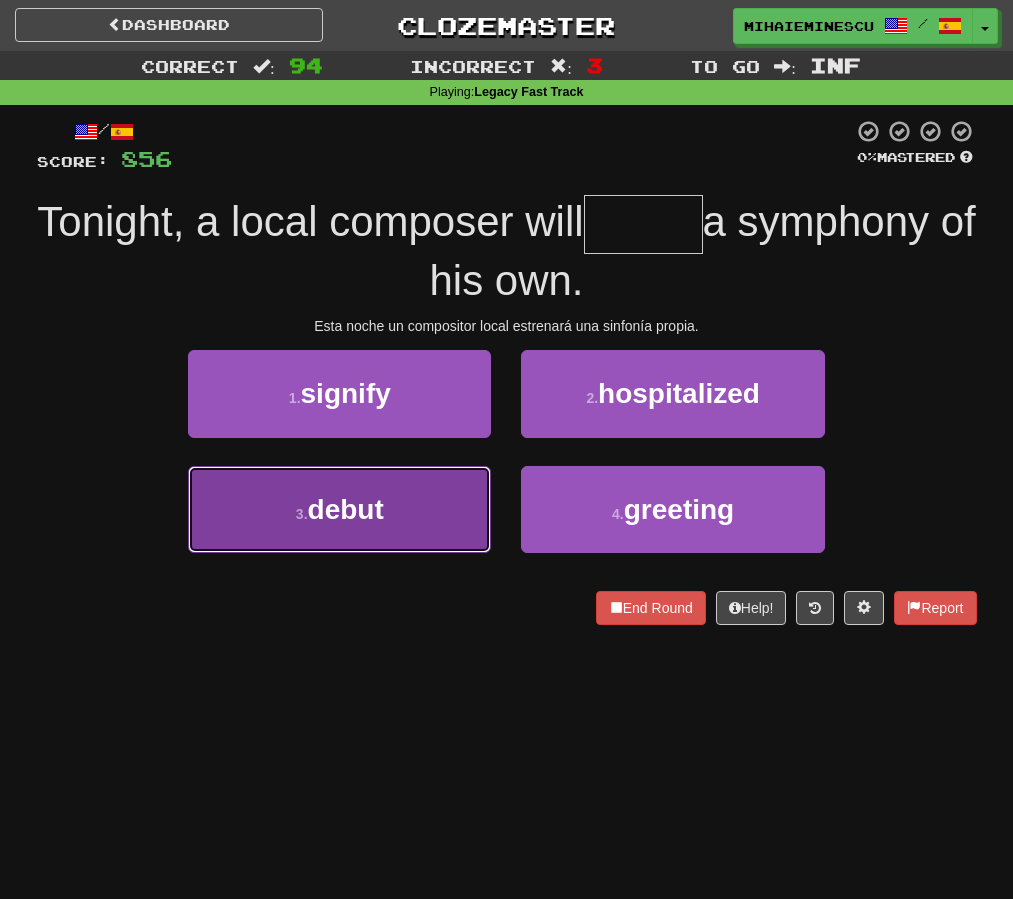 click on "3 .  debut" at bounding box center (339, 509) 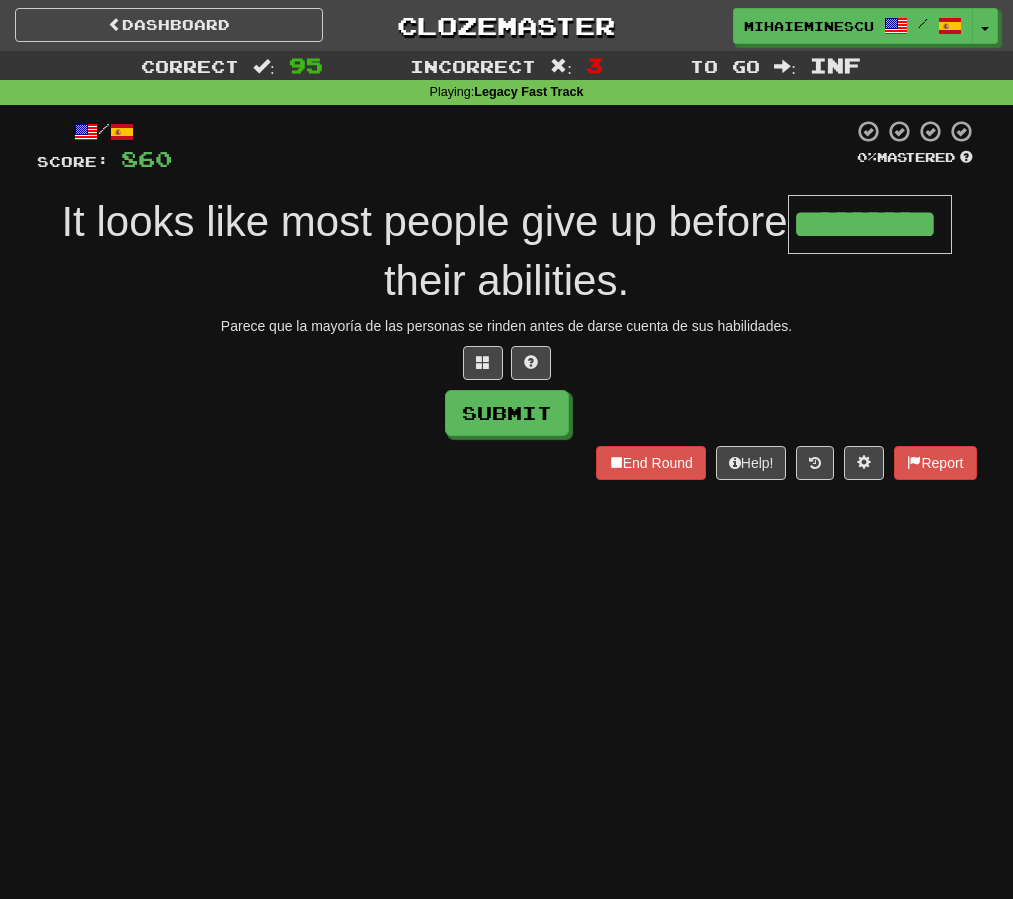 type on "*********" 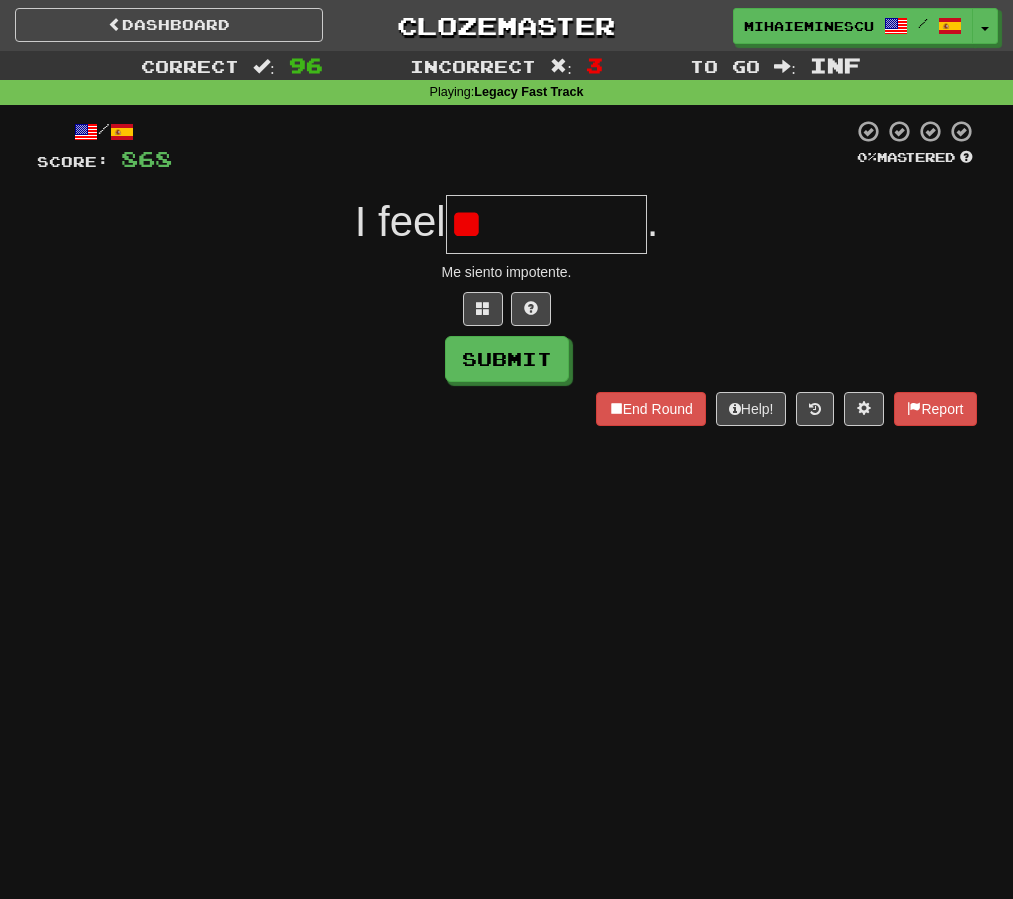 type on "*" 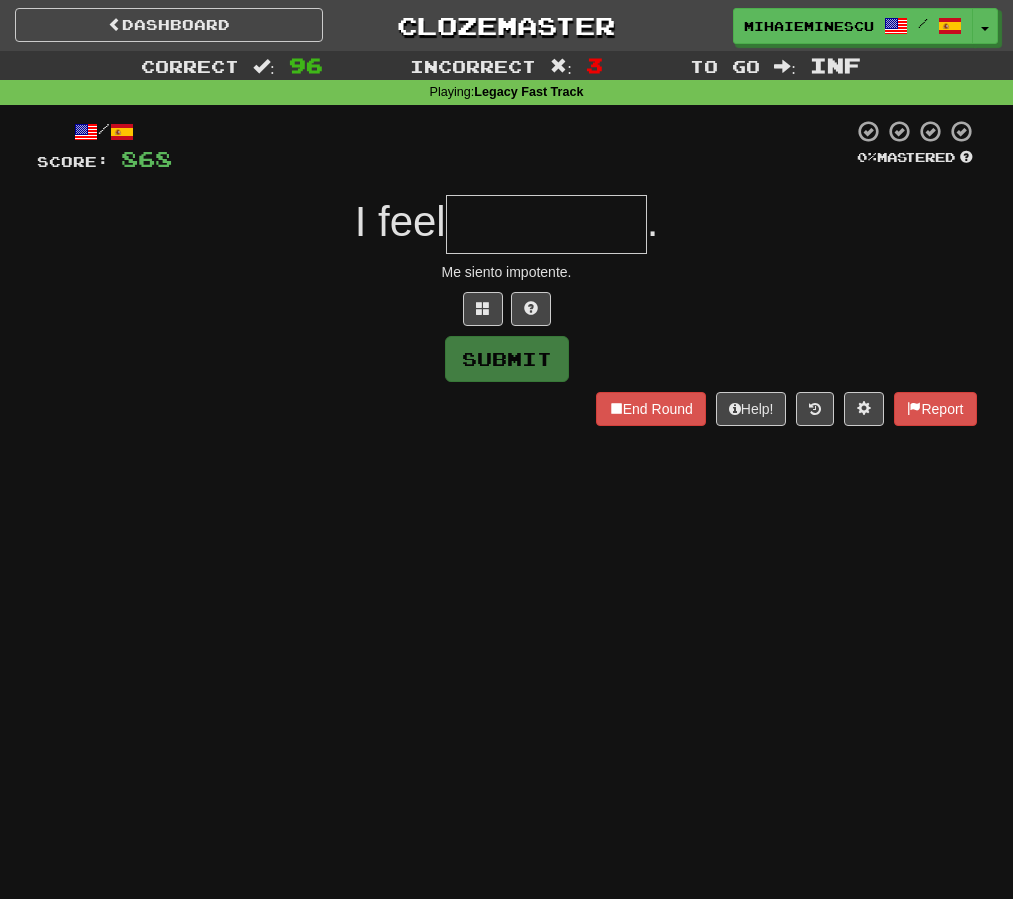 type on "*" 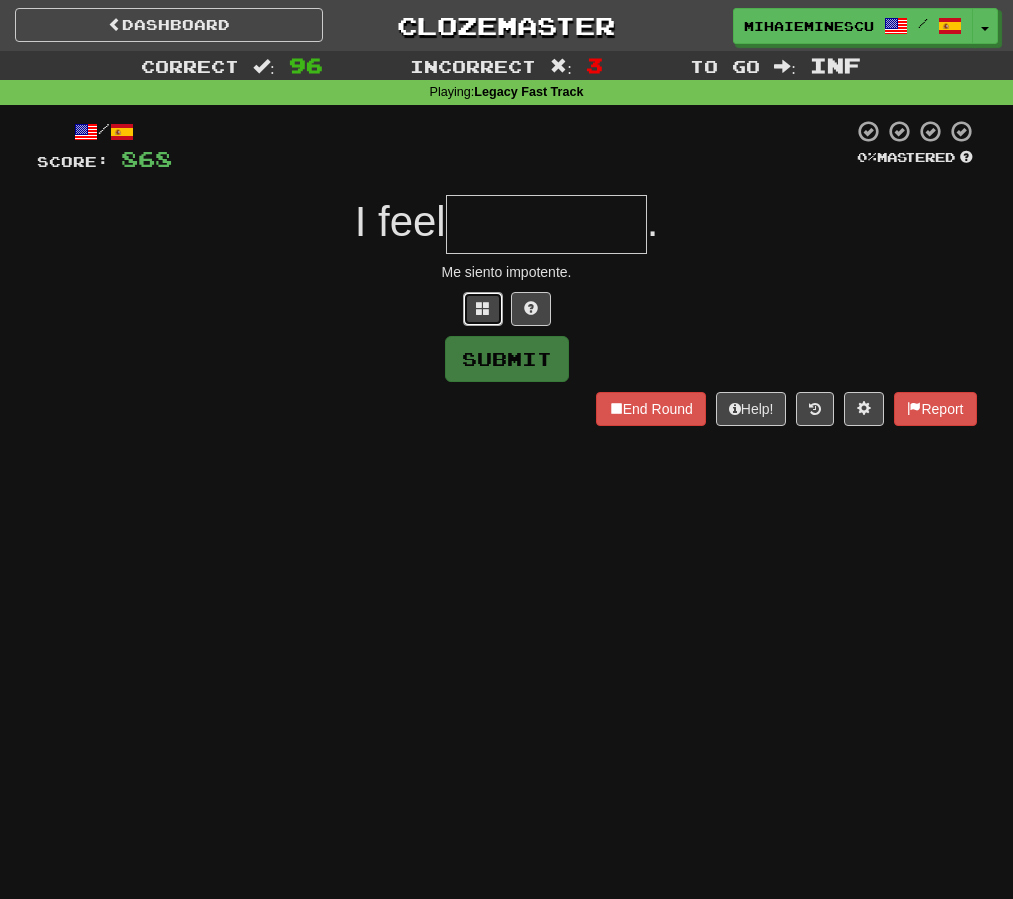 click at bounding box center (483, 309) 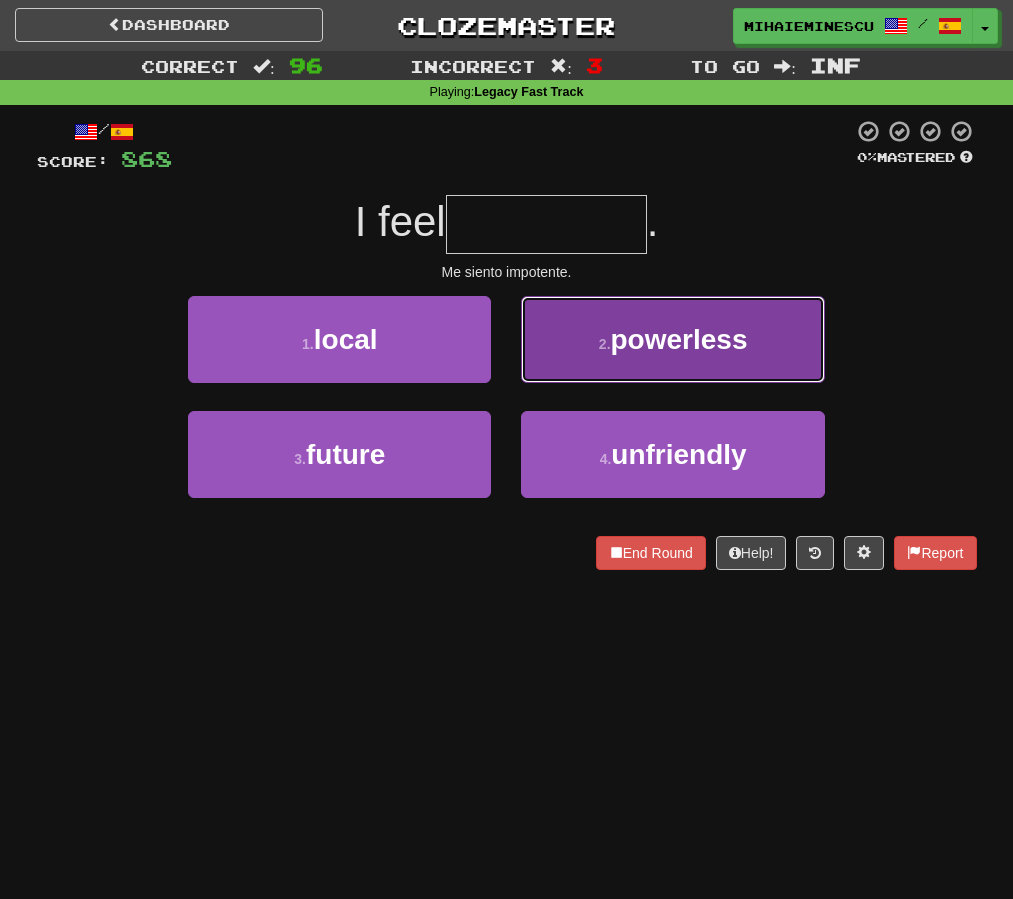 click on "powerless" at bounding box center [679, 339] 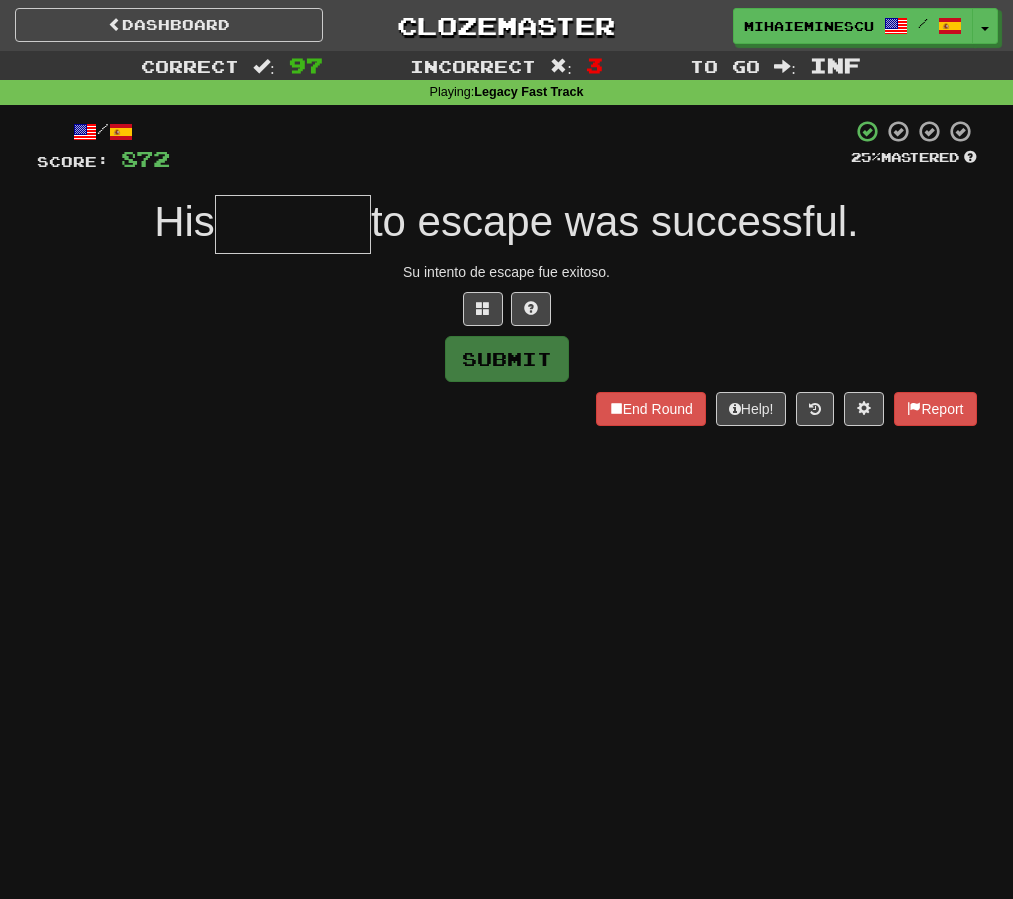 type on "*" 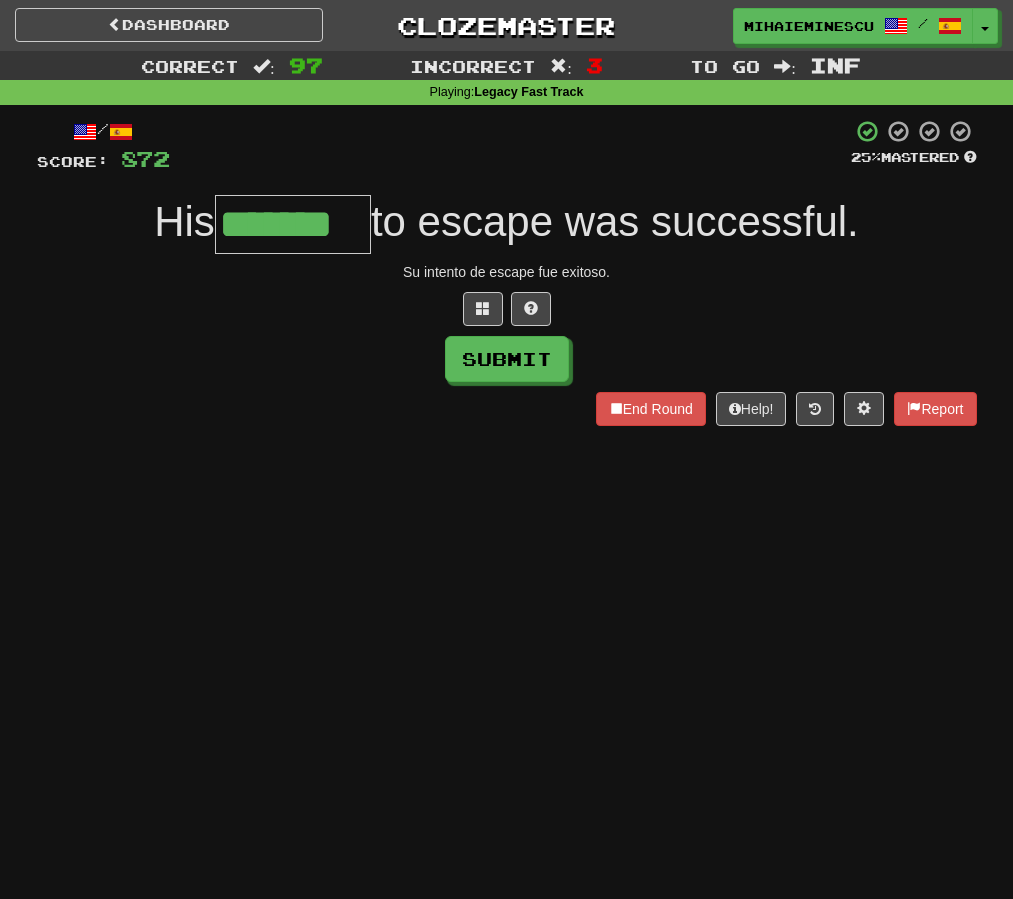 scroll, scrollTop: 0, scrollLeft: 0, axis: both 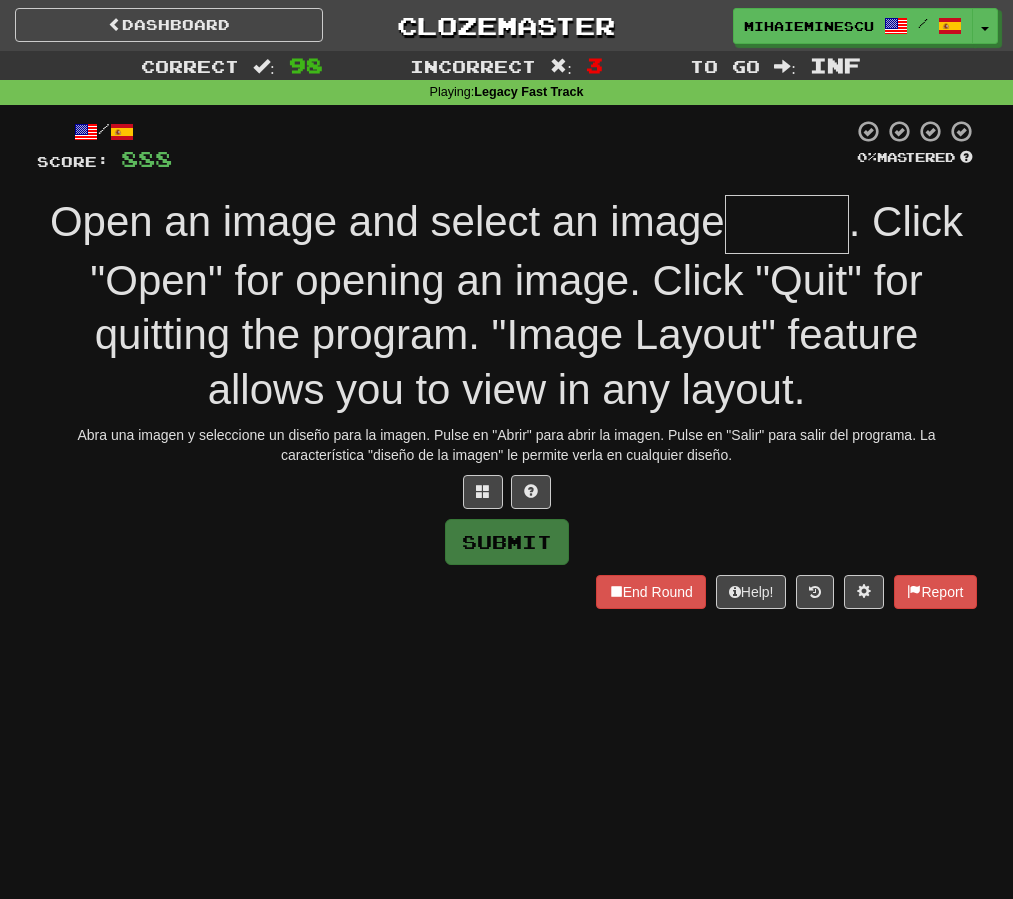 type on "*" 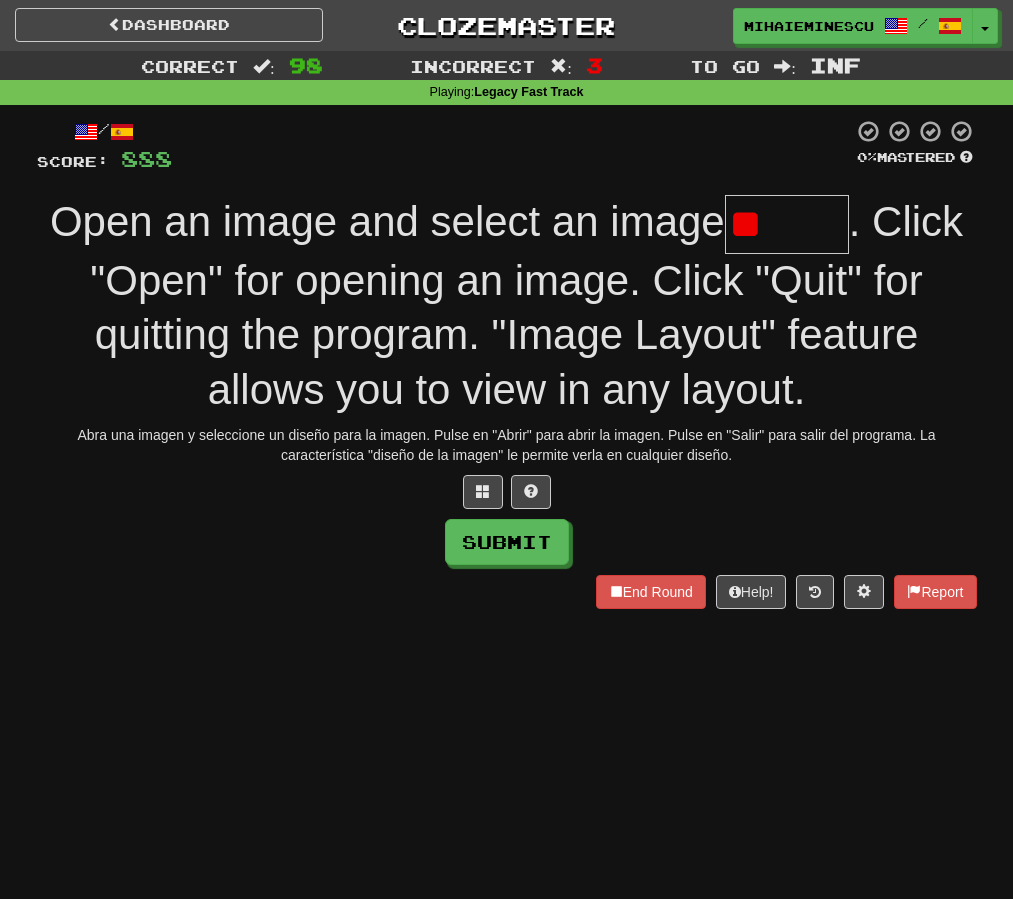 type on "*" 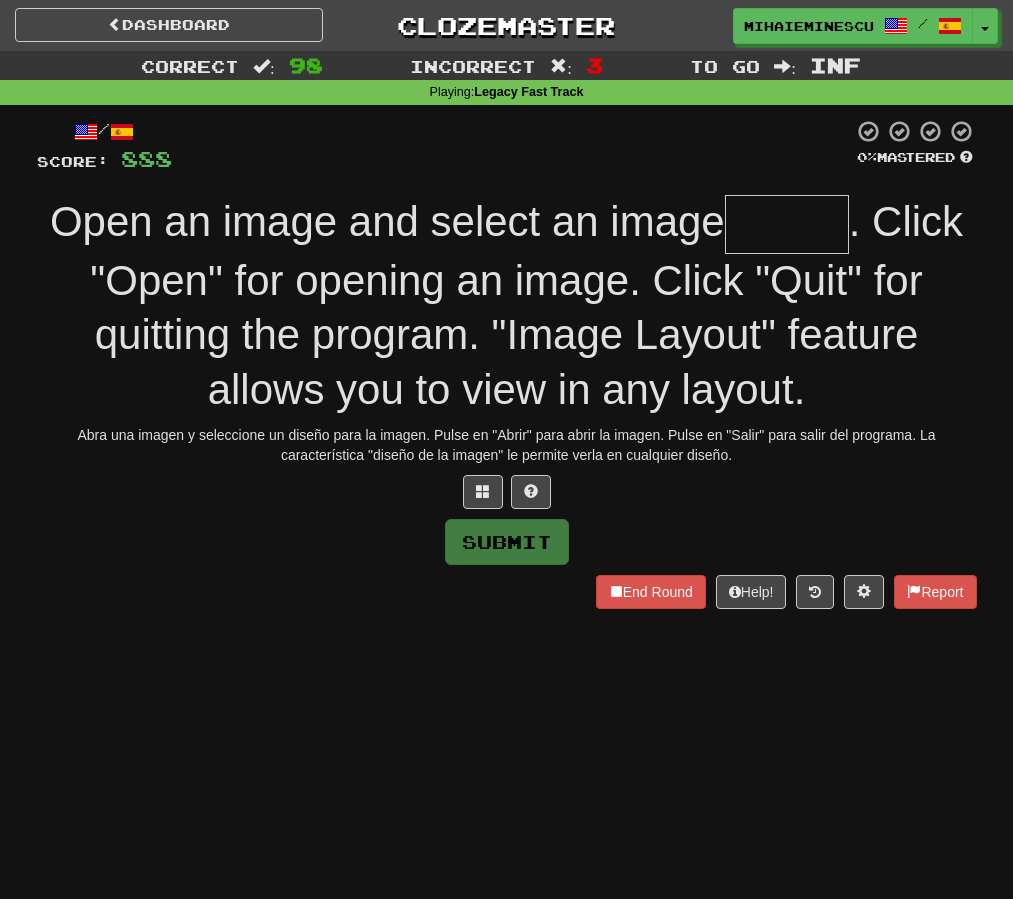 type on "*" 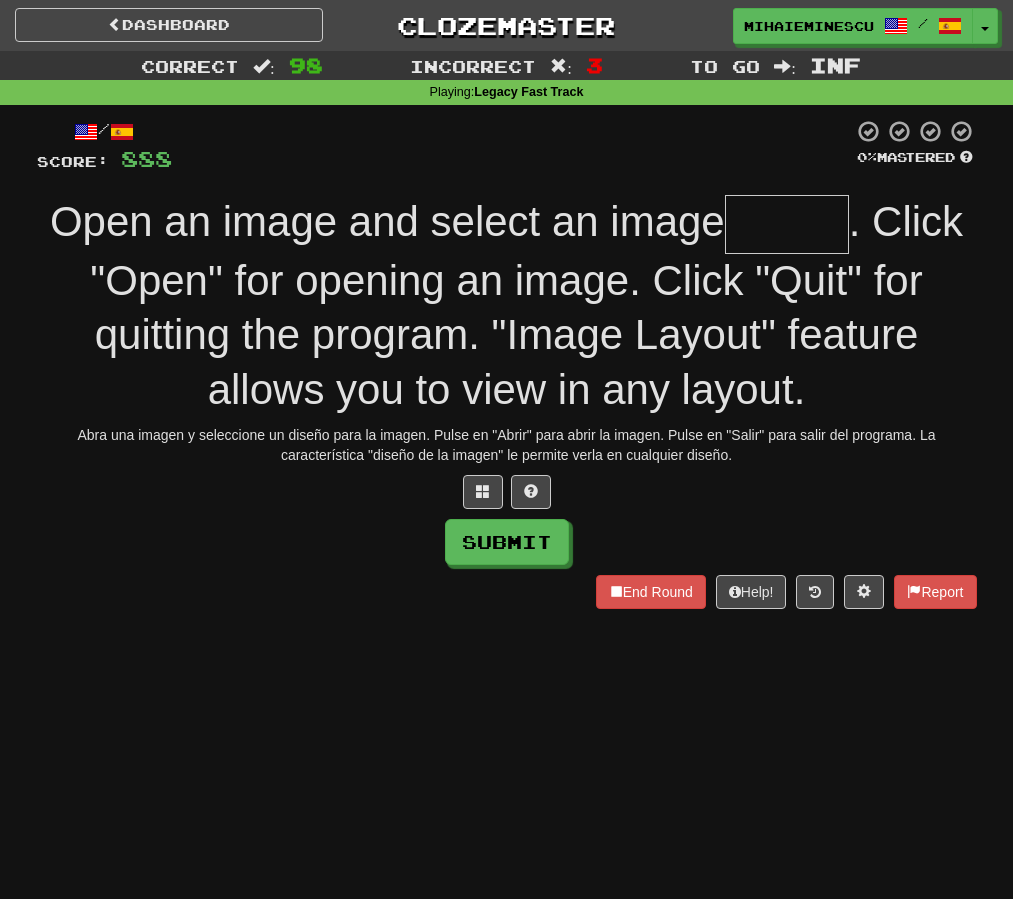 type on "*" 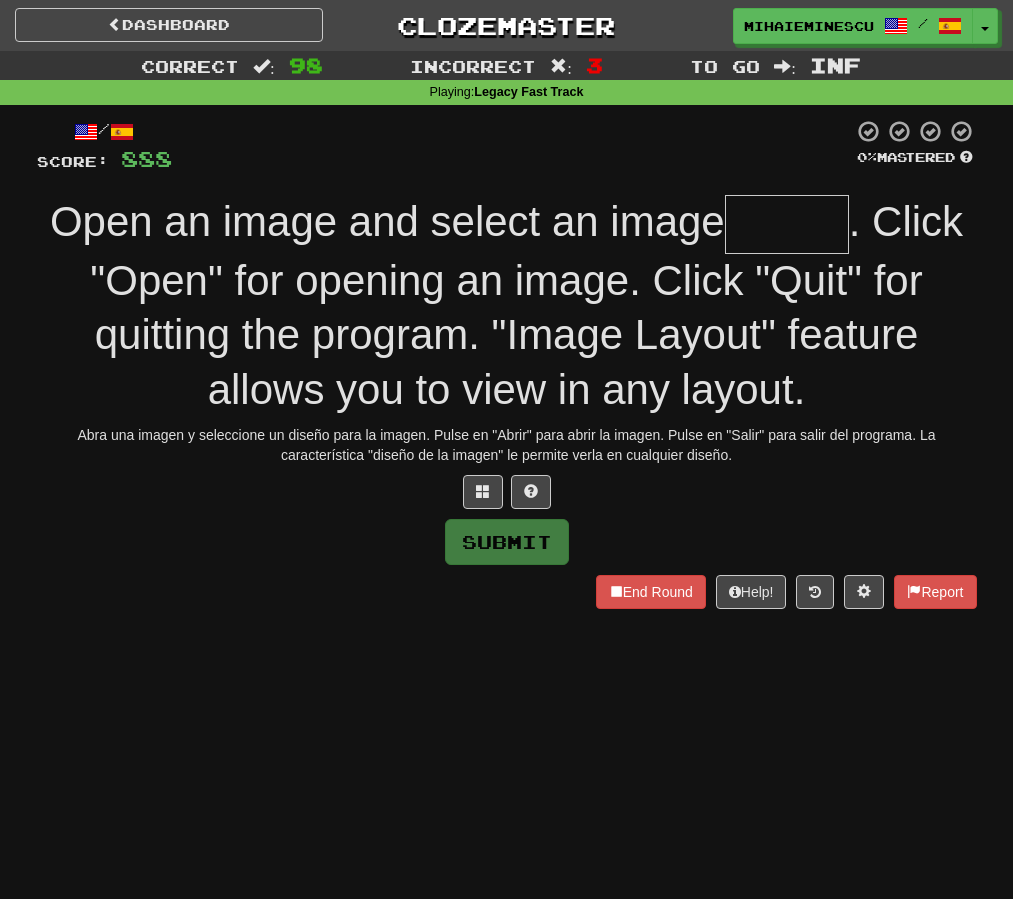 type on "*" 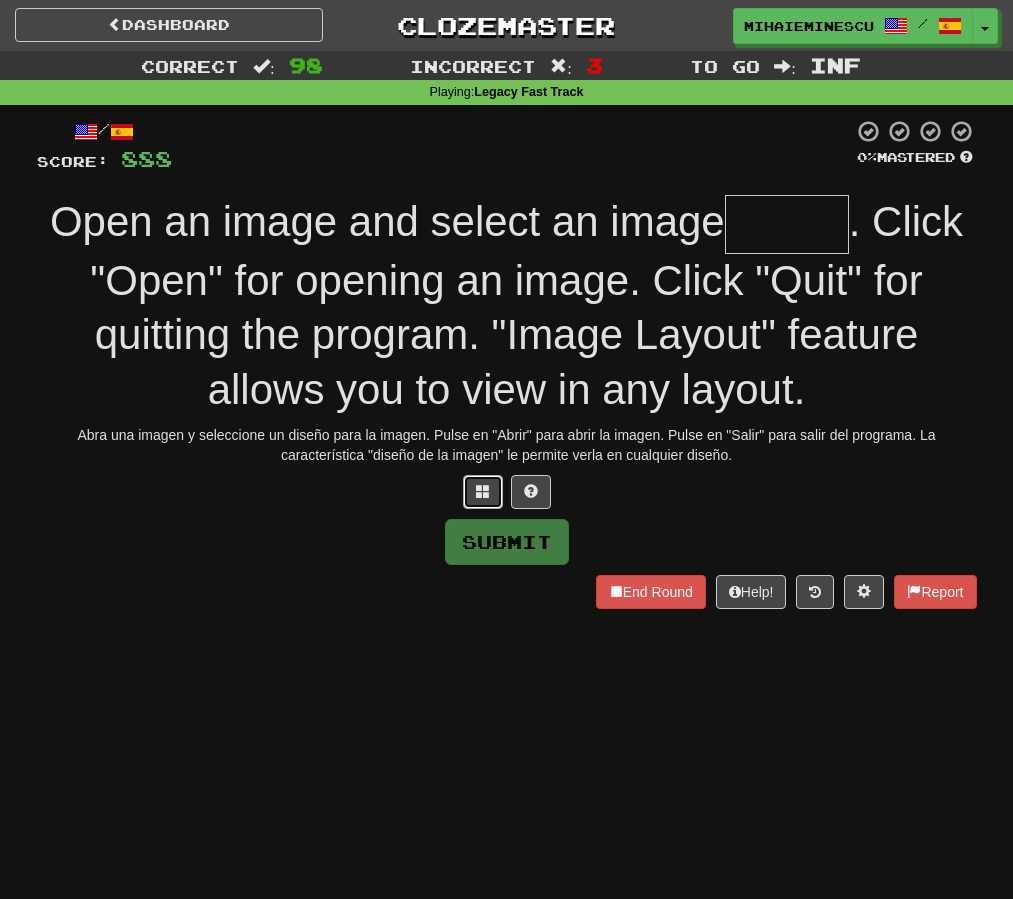 click at bounding box center (483, 491) 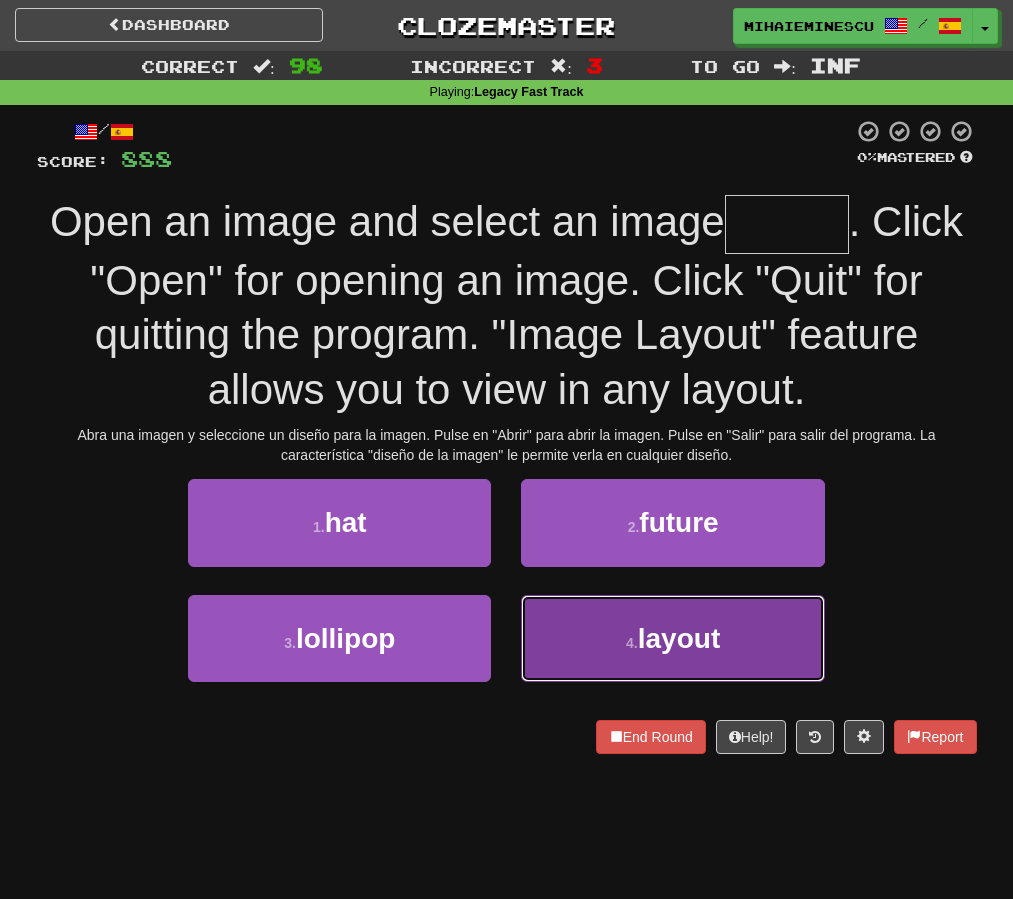 click on "4 .  layout" at bounding box center [672, 638] 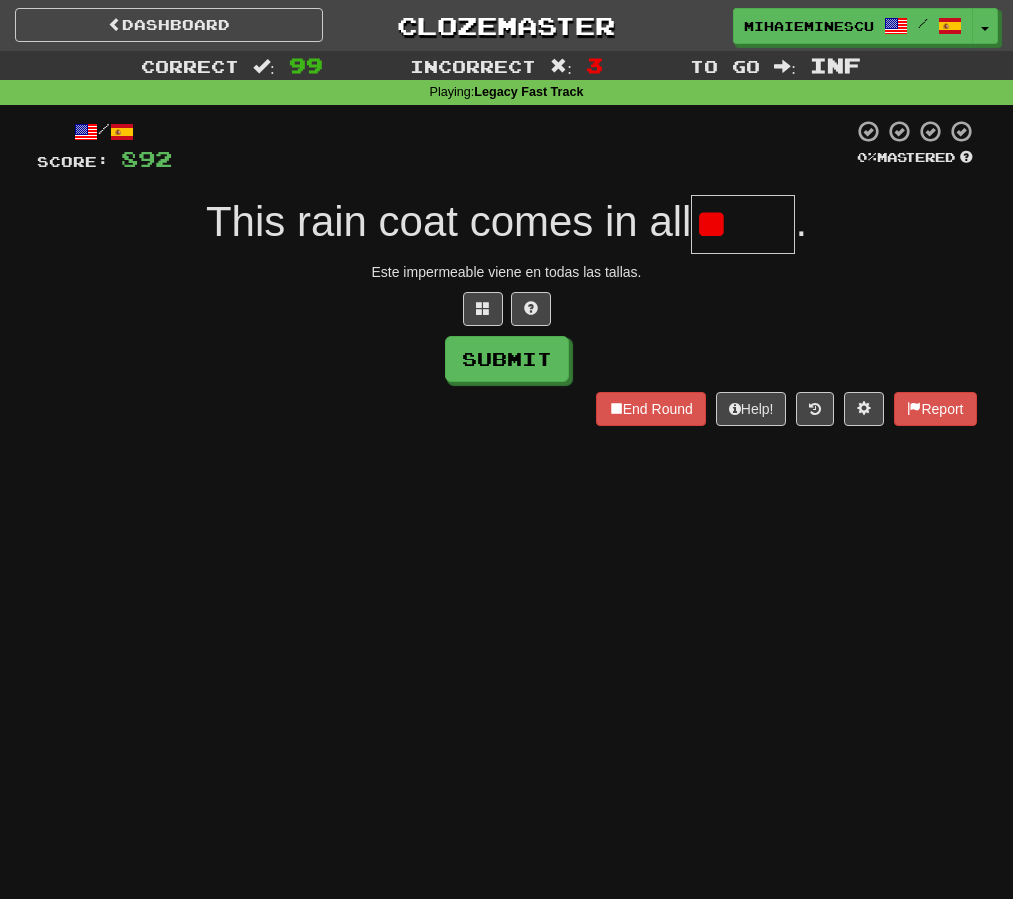 type on "*" 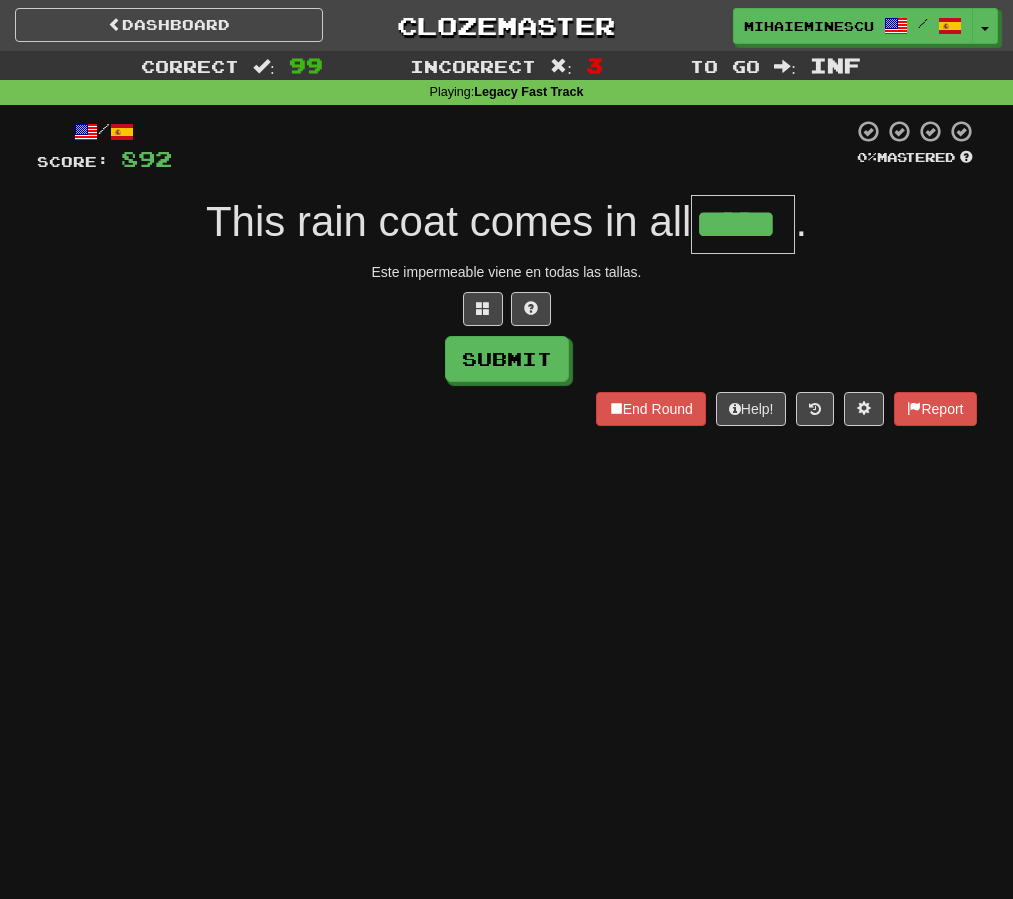 type on "*****" 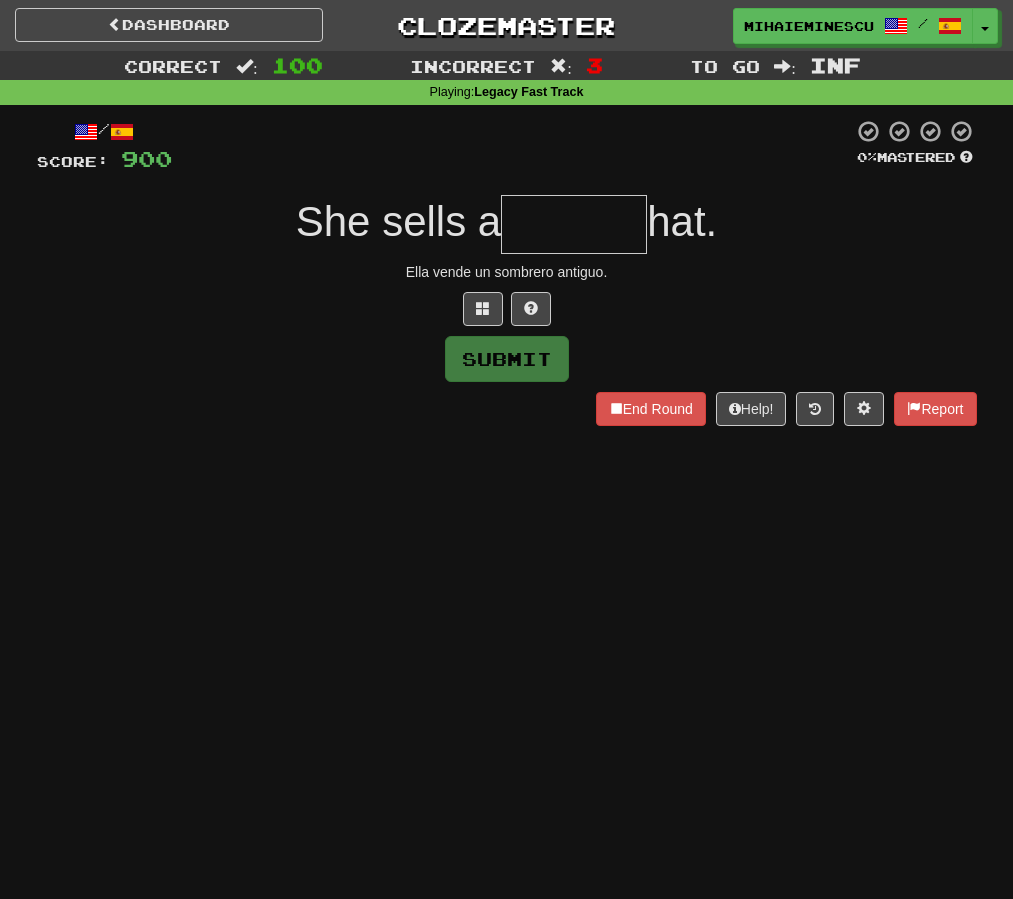 type on "*" 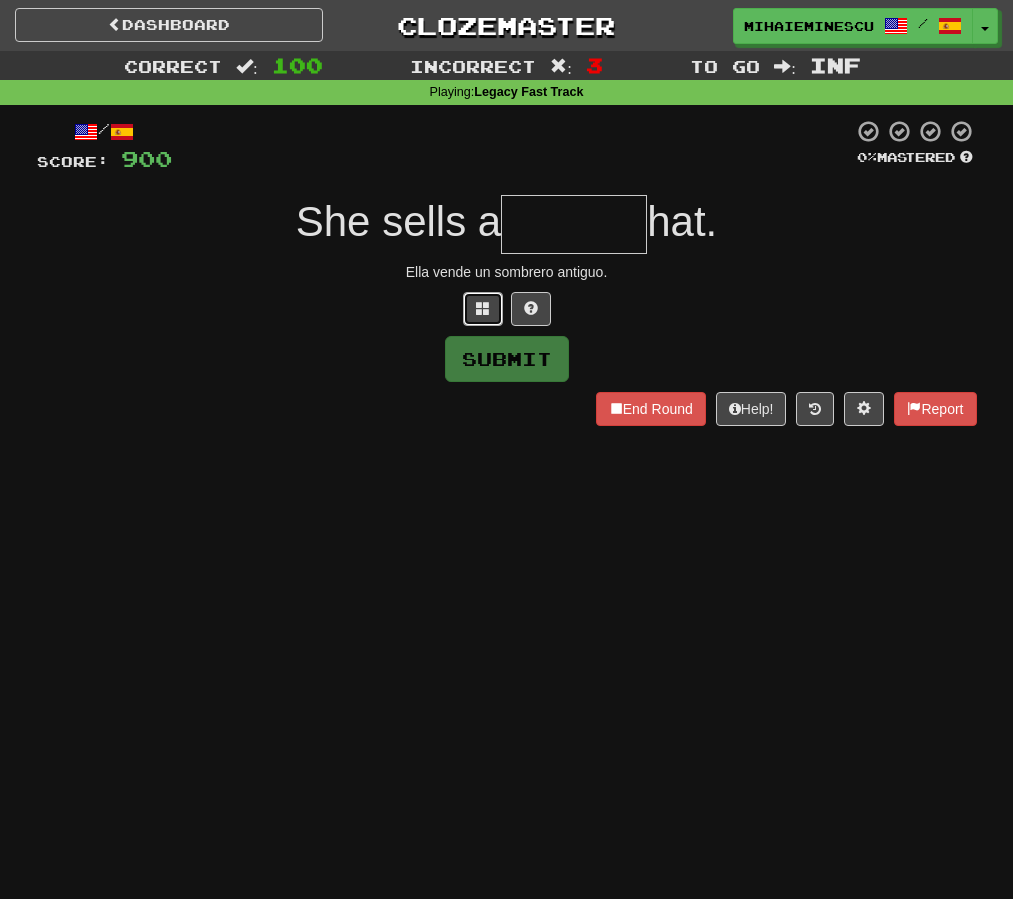 click at bounding box center [483, 309] 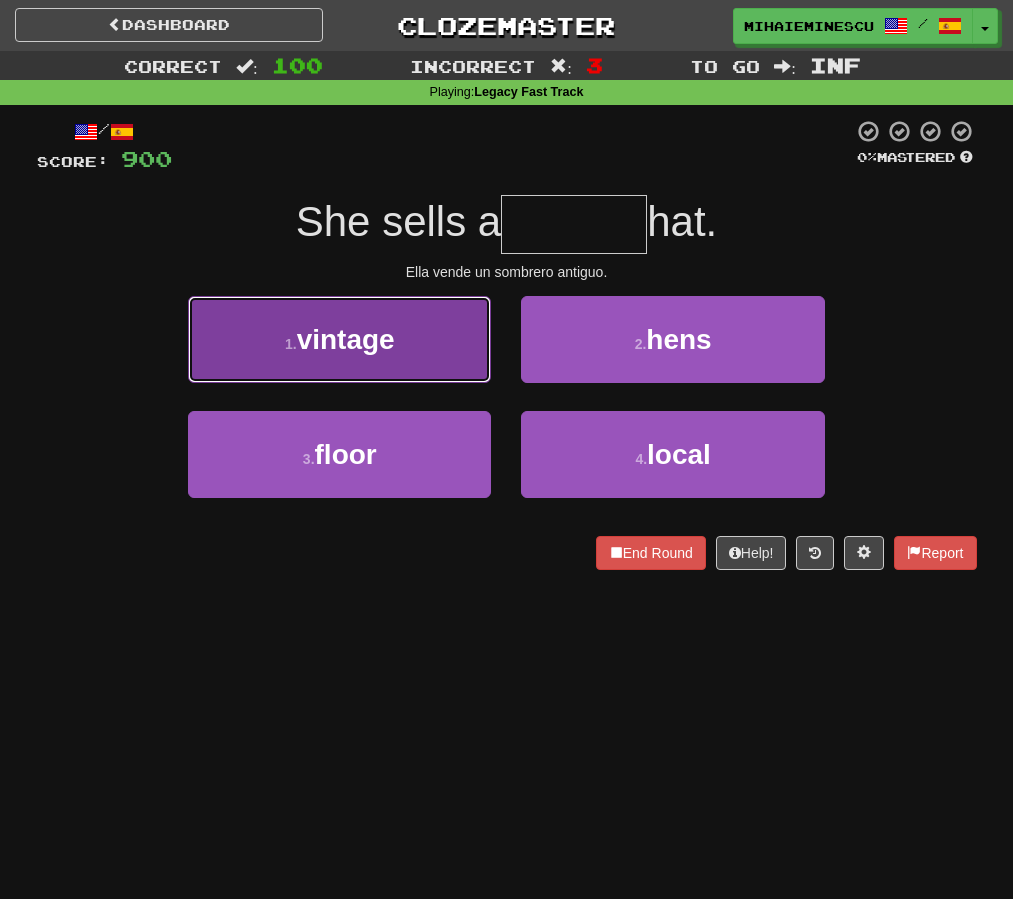 click on "1 .  vintage" at bounding box center (339, 339) 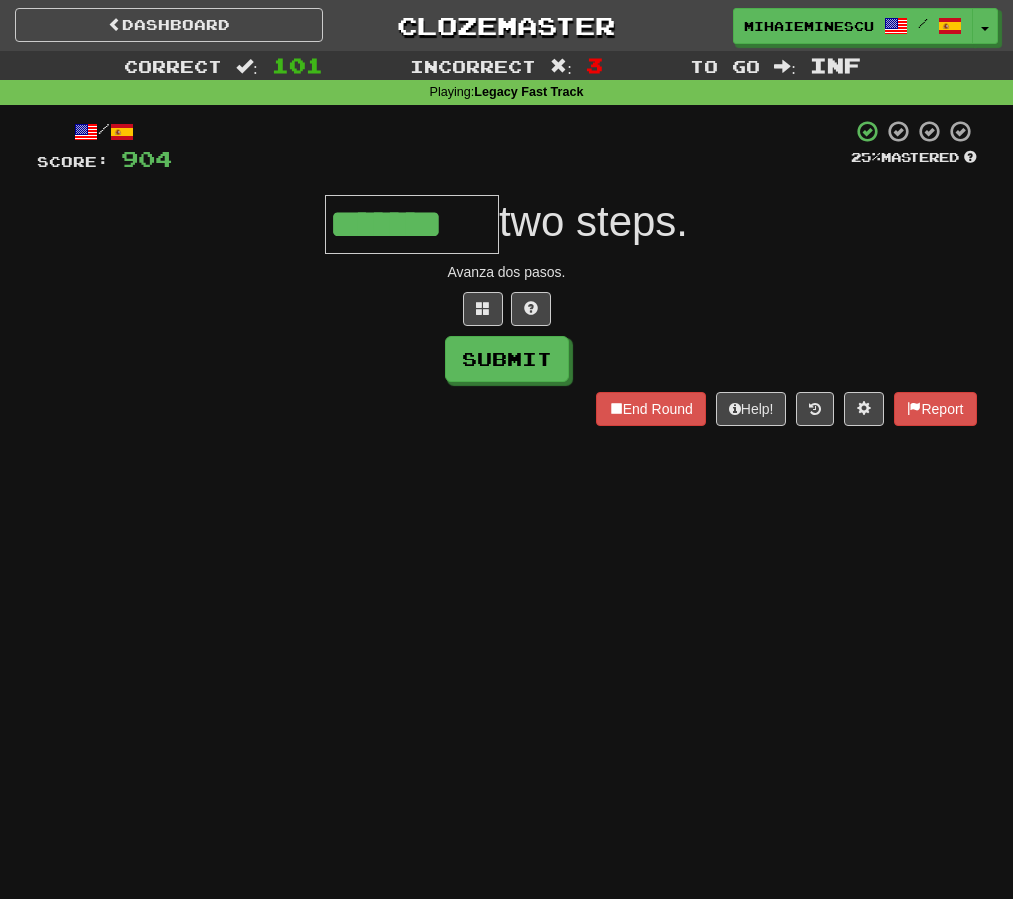 type on "*******" 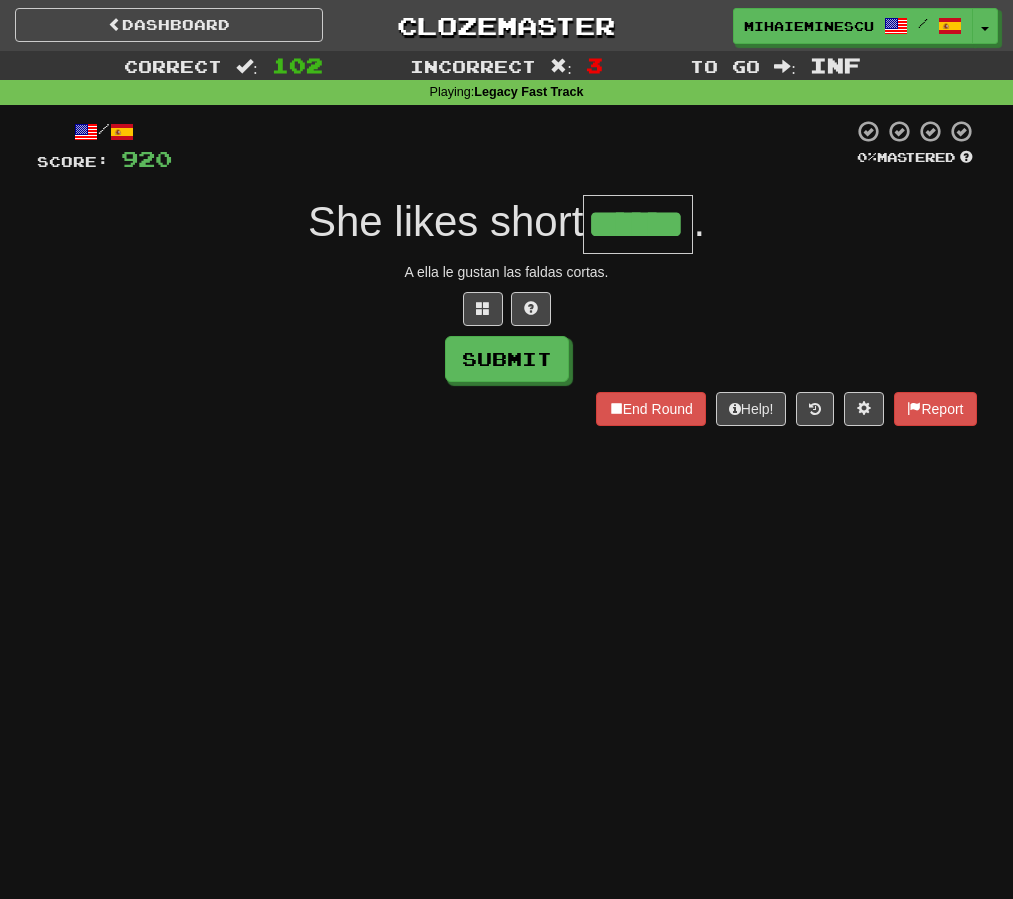 type on "******" 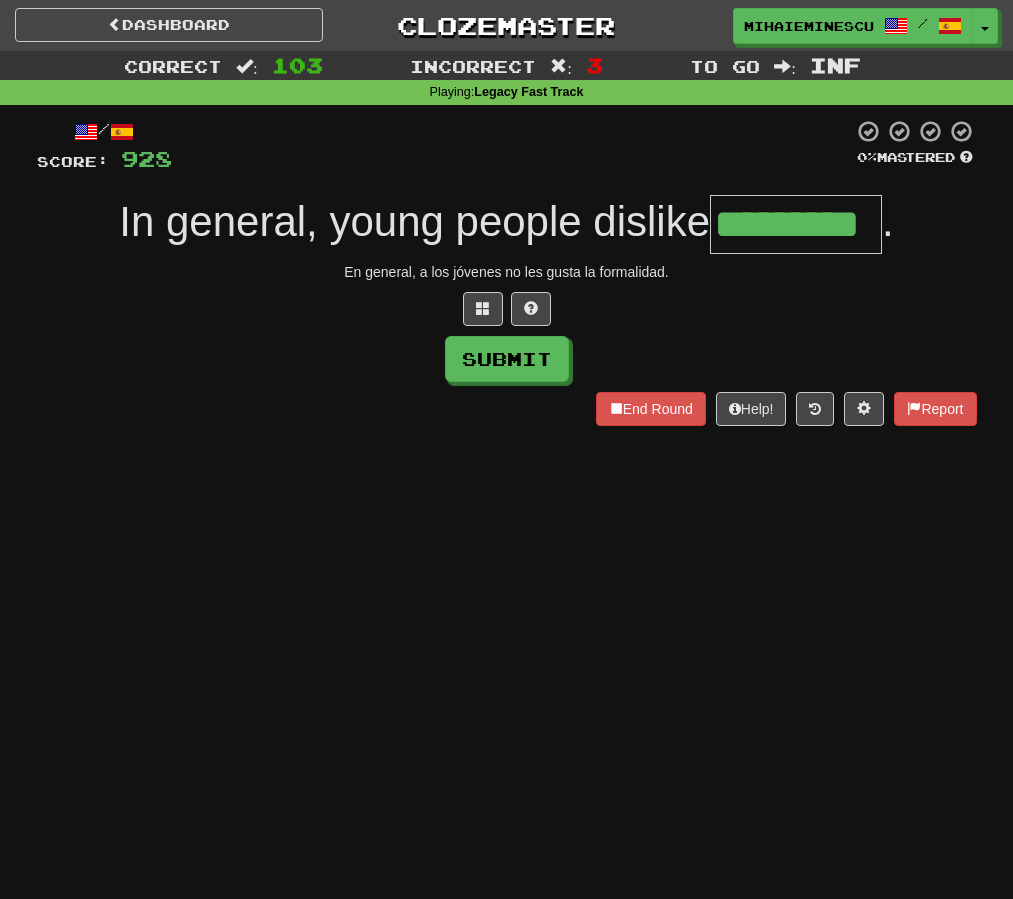 type on "*********" 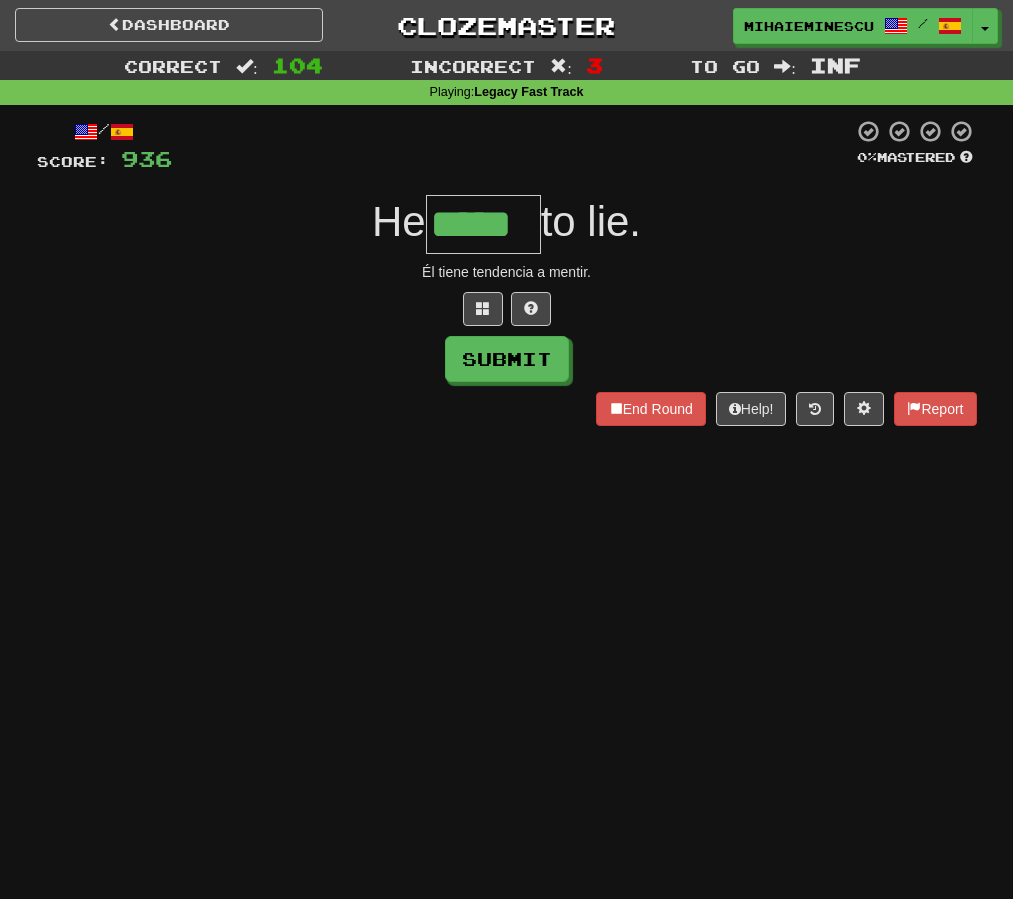 type on "*****" 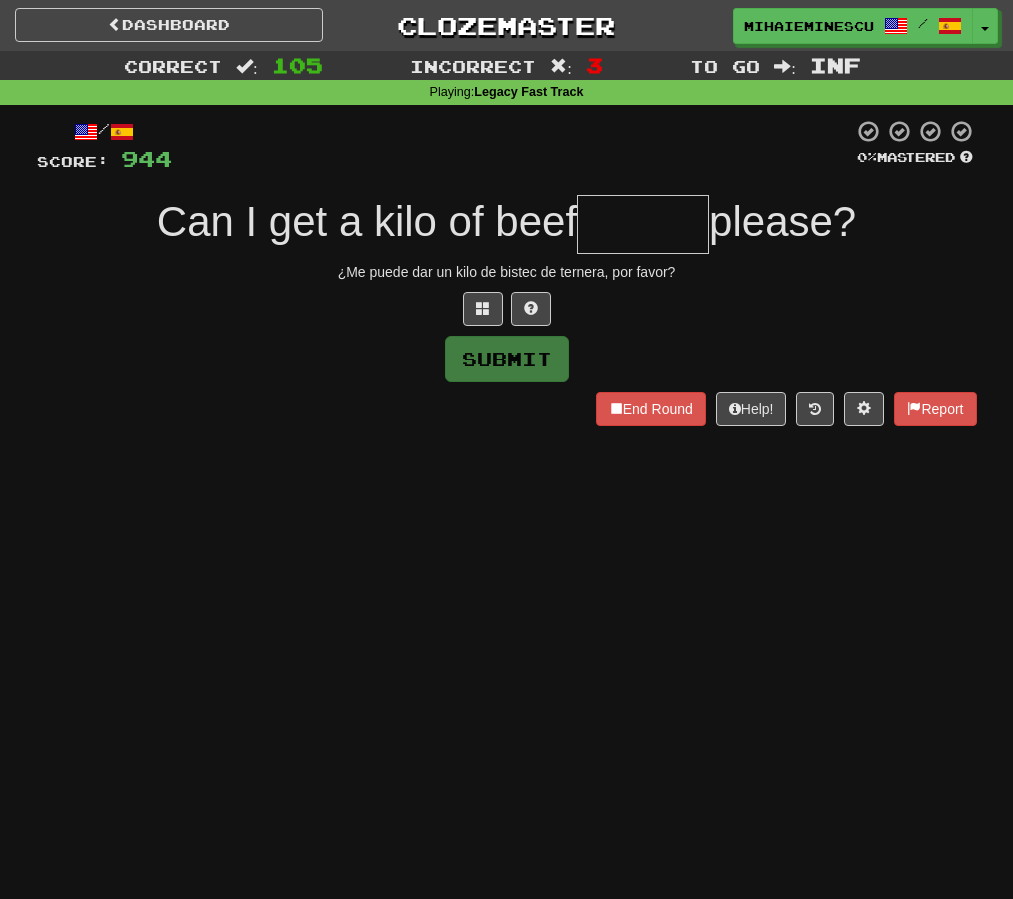 type on "*" 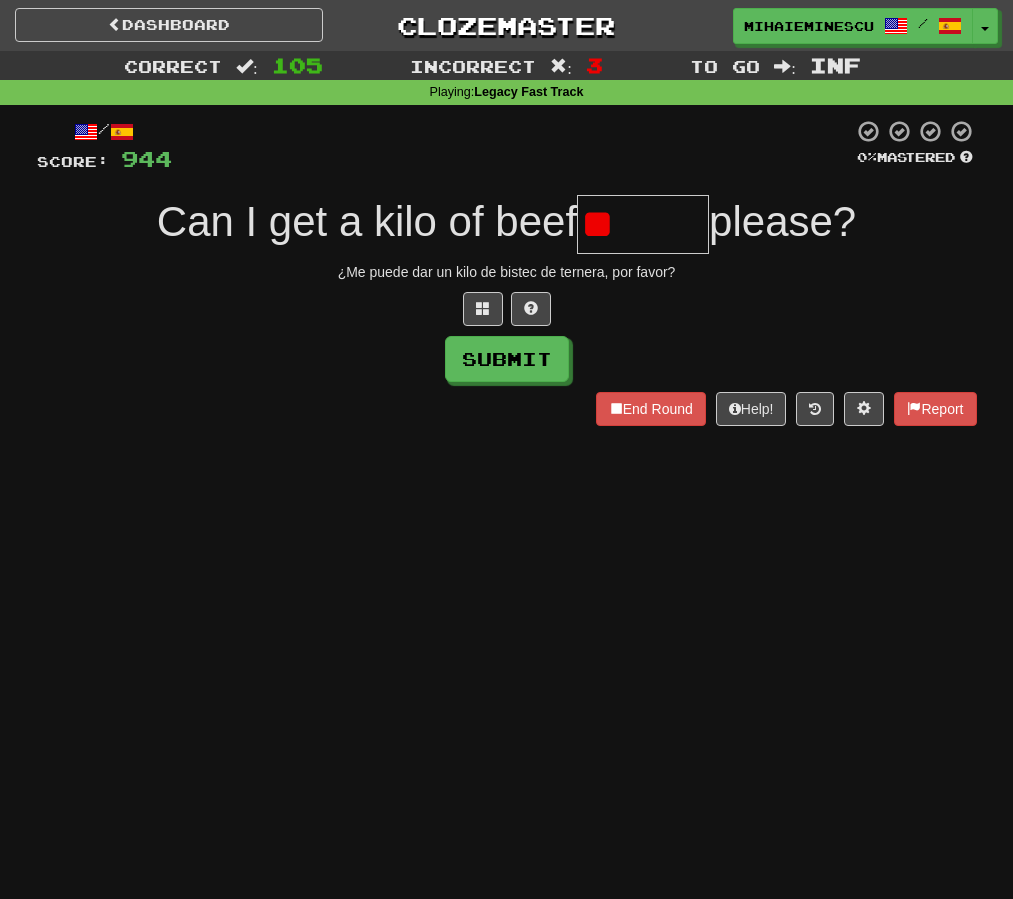 type on "*" 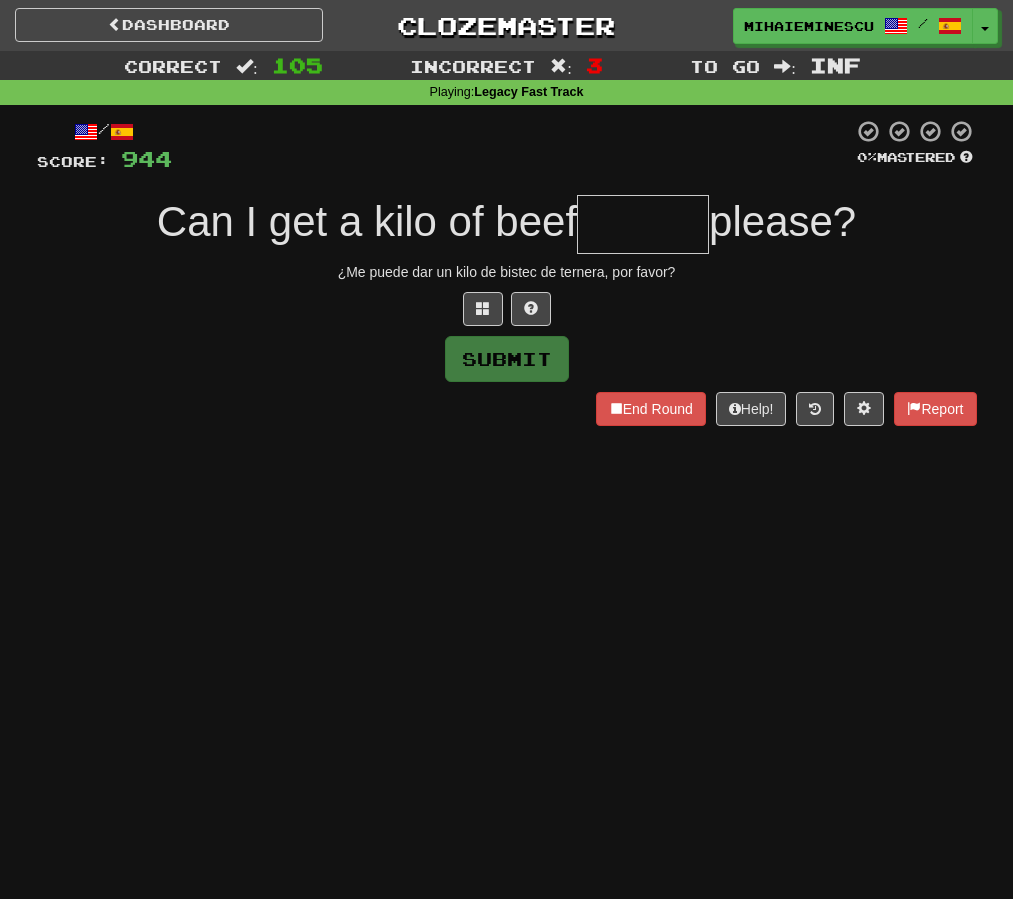 type on "*" 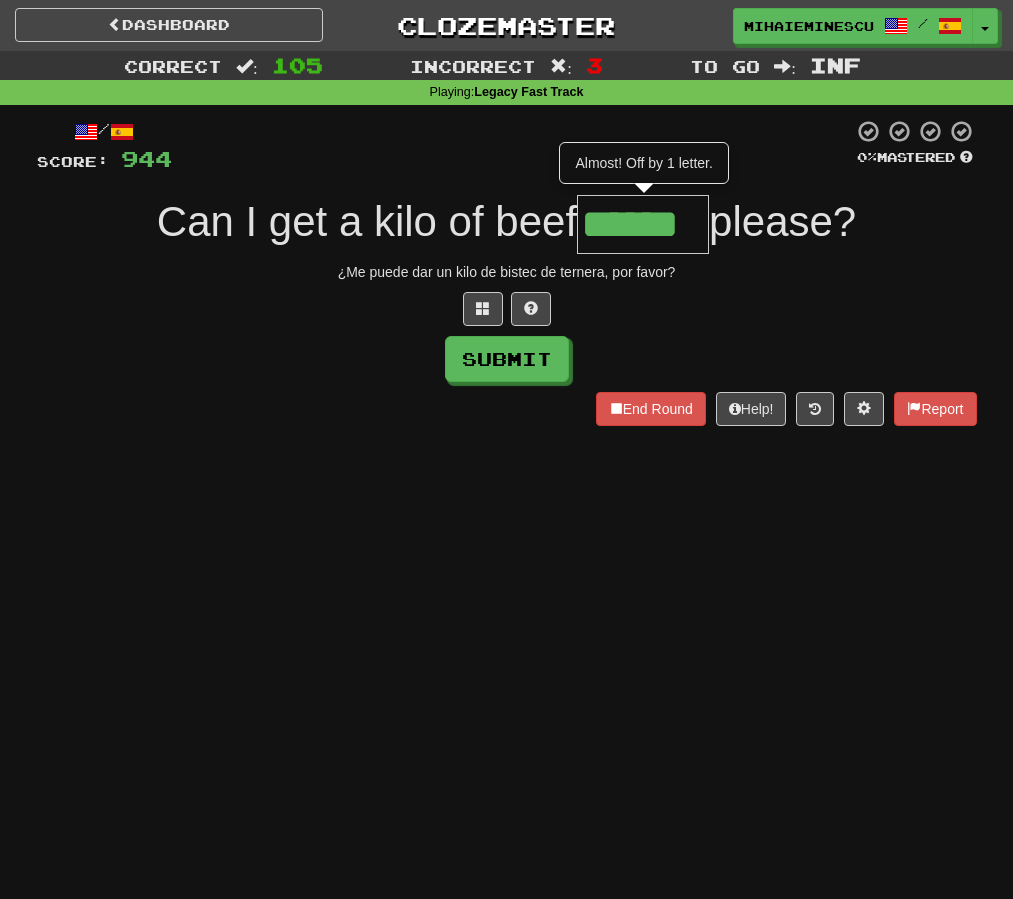 type on "******" 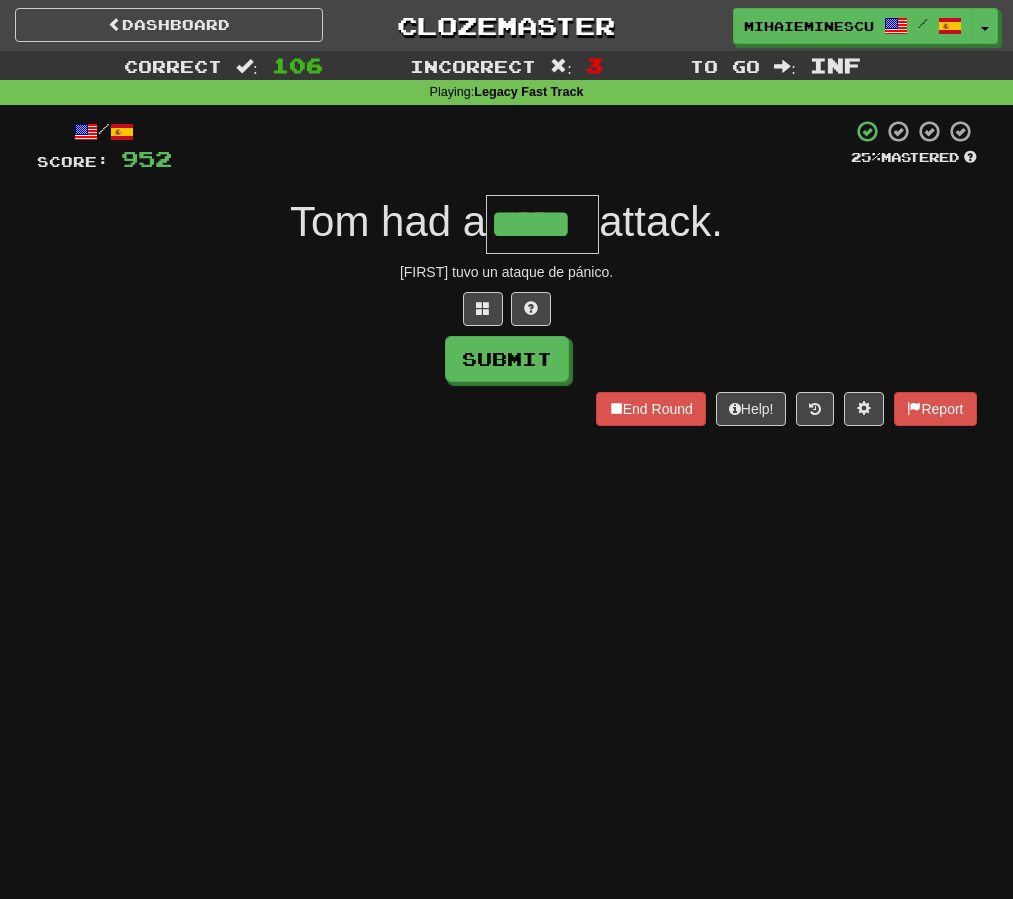 type on "*****" 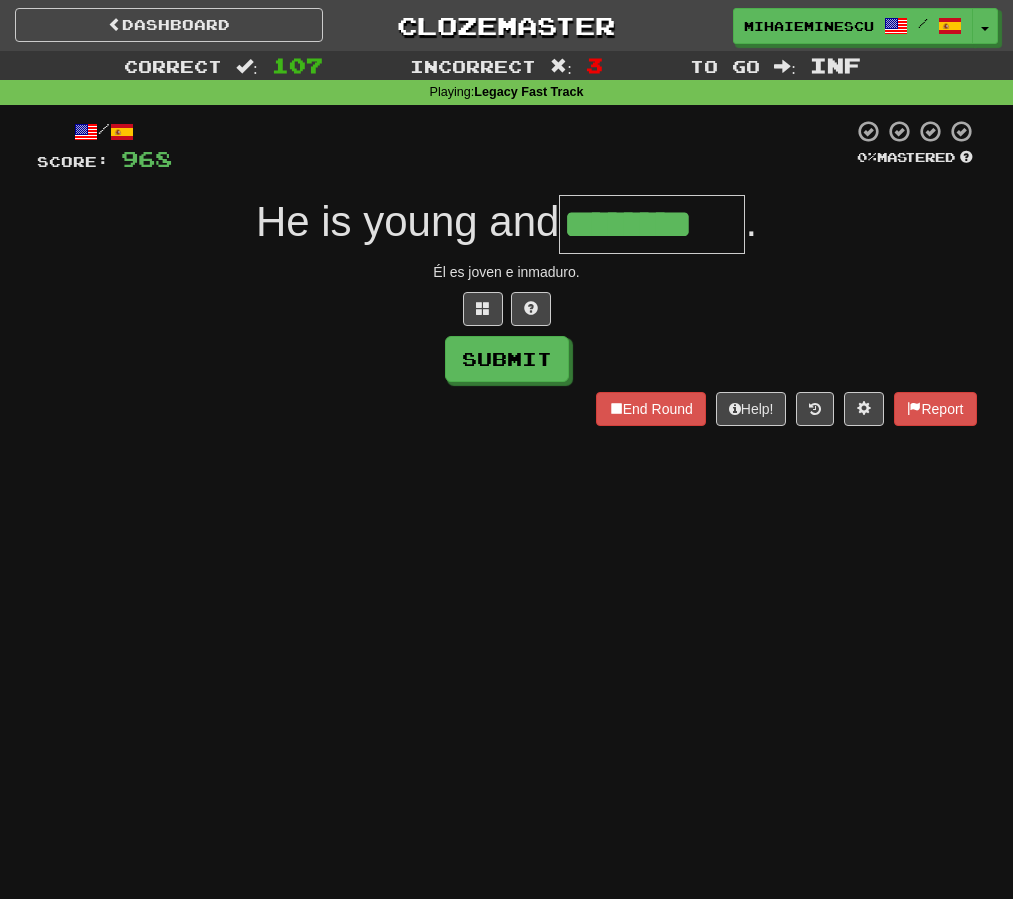type on "********" 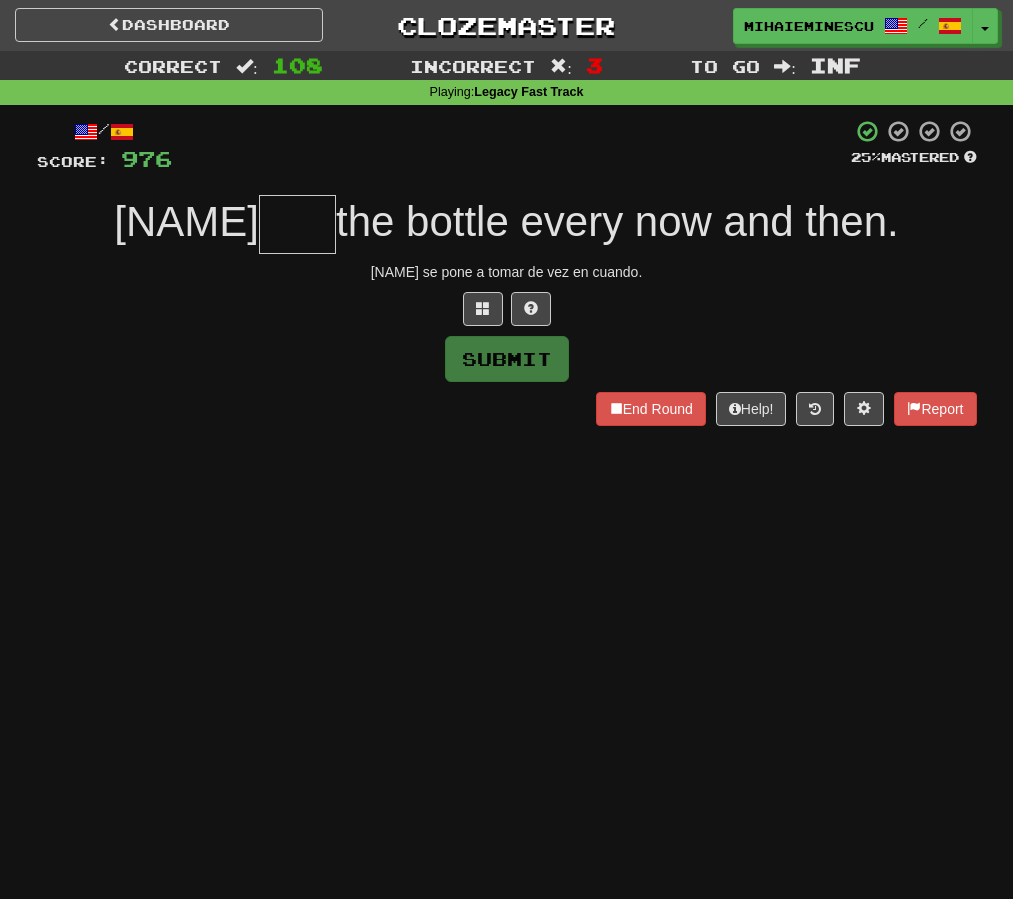 type on "*" 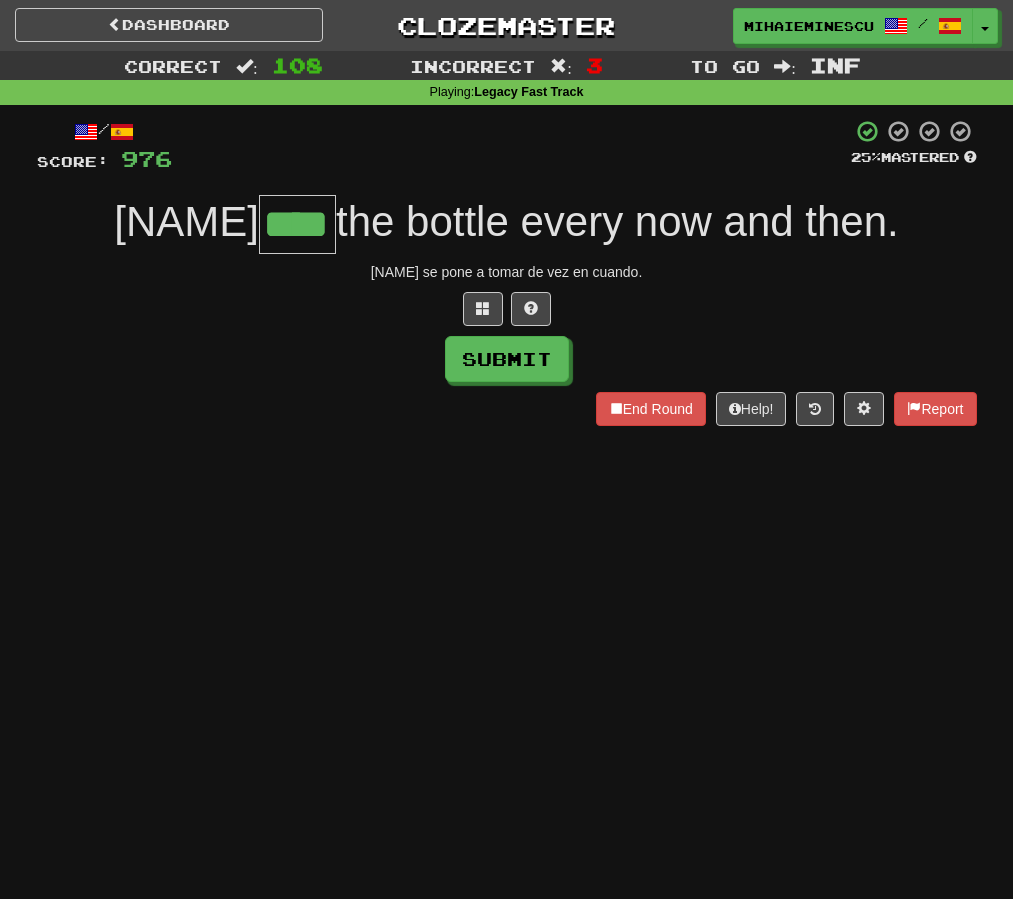 type on "****" 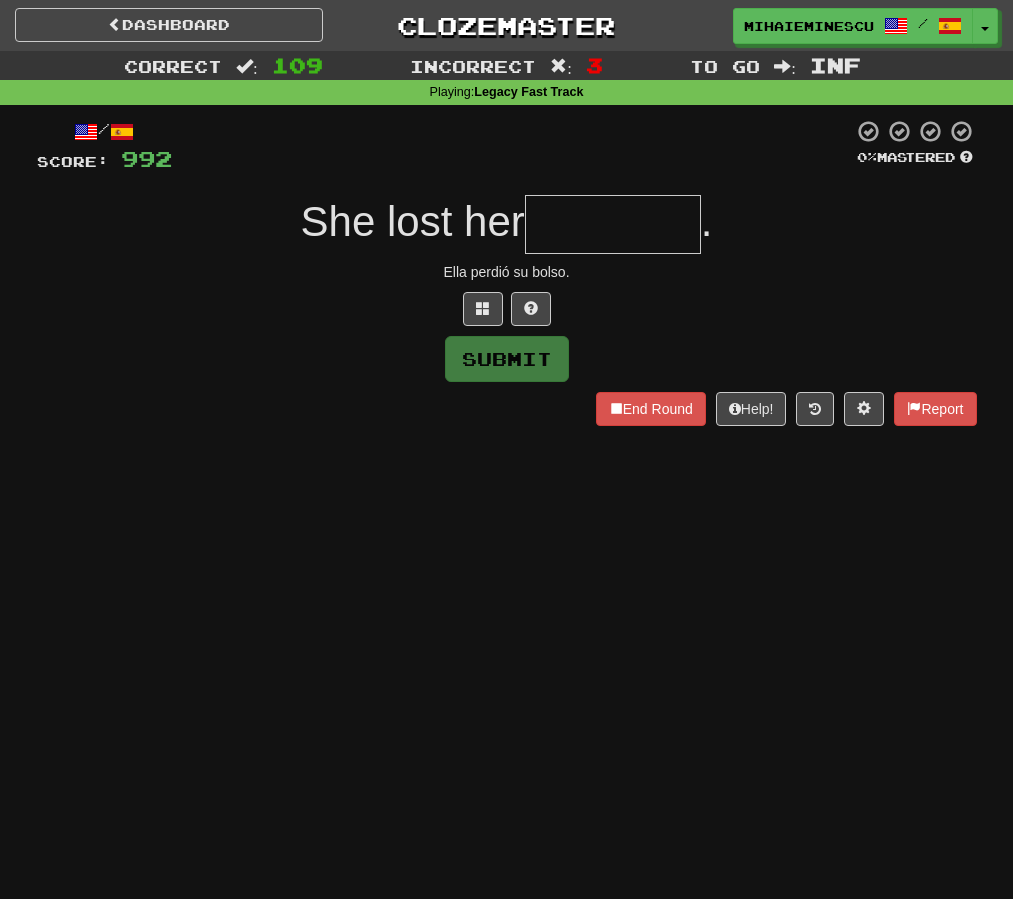 type on "*" 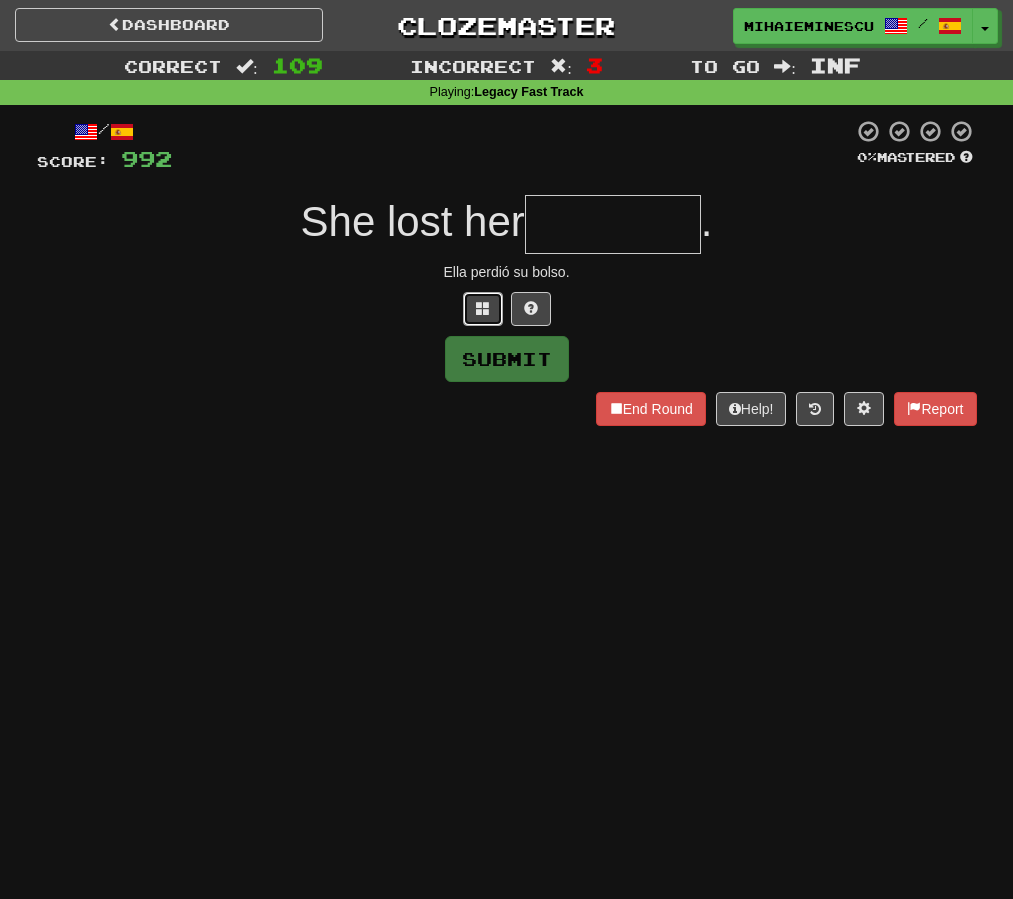 click at bounding box center [483, 308] 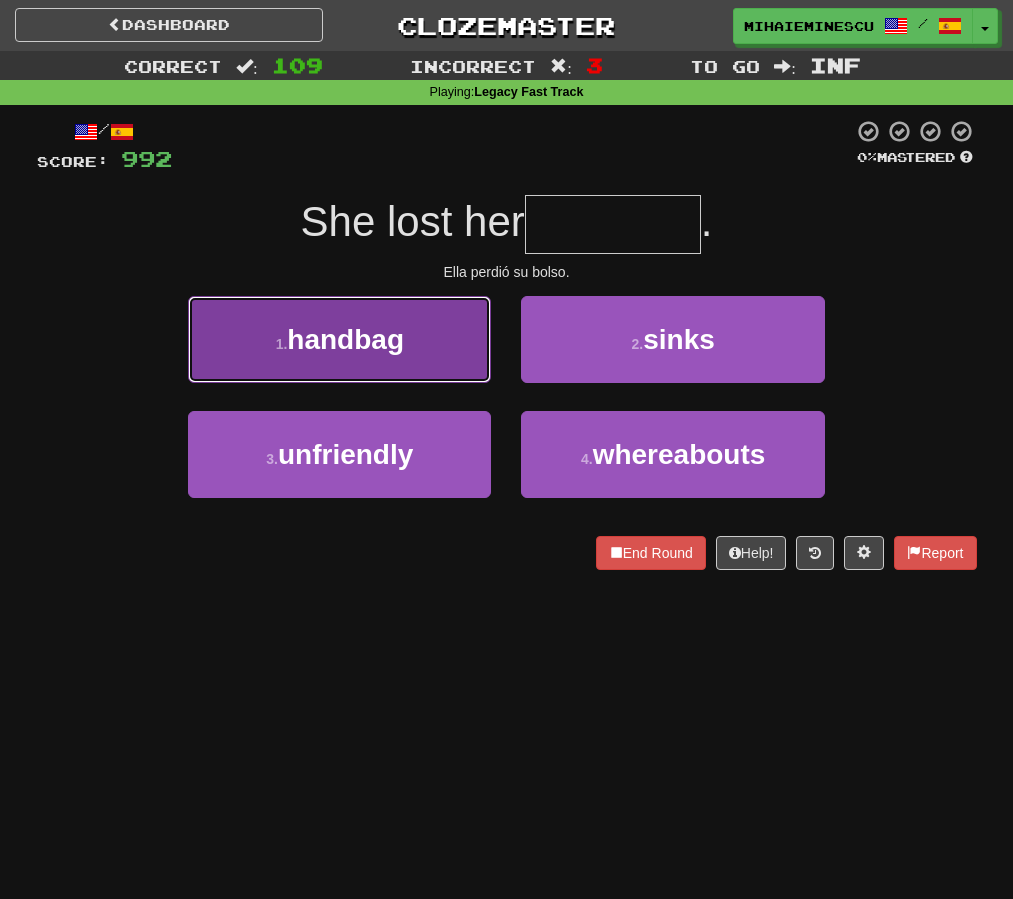 click on "1 .  handbag" at bounding box center (339, 339) 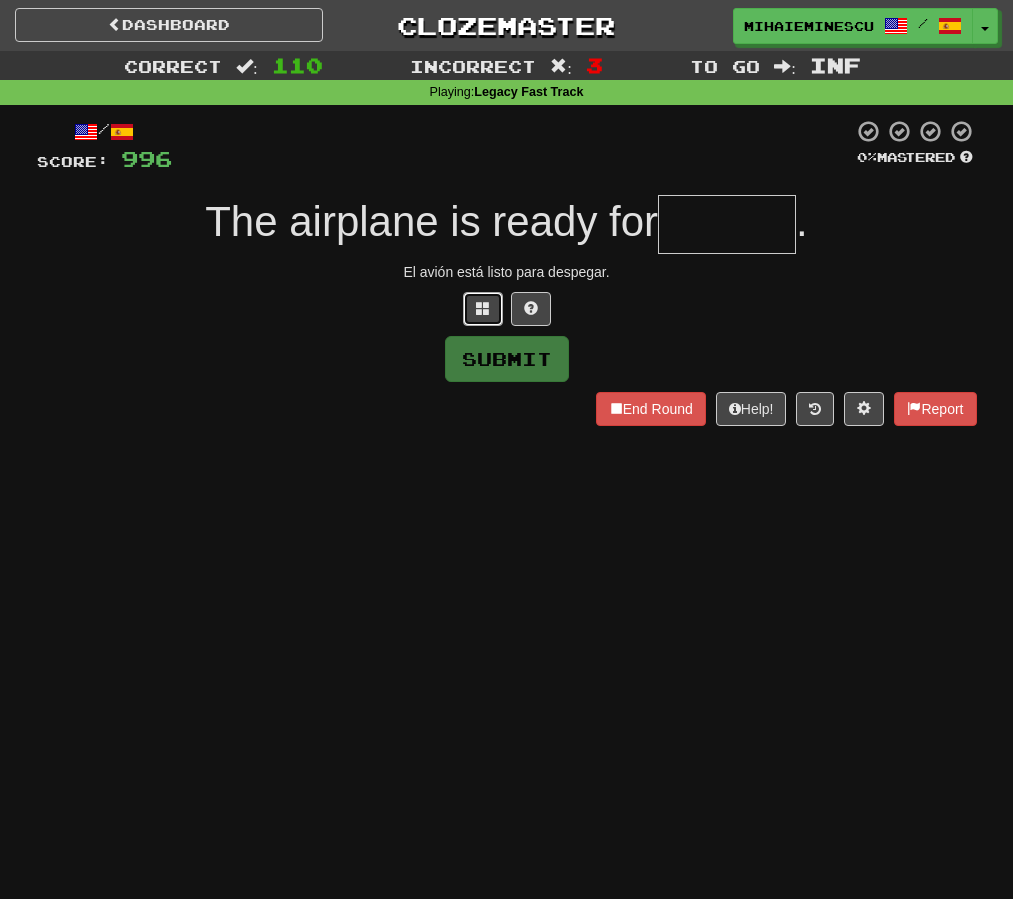 click at bounding box center (483, 308) 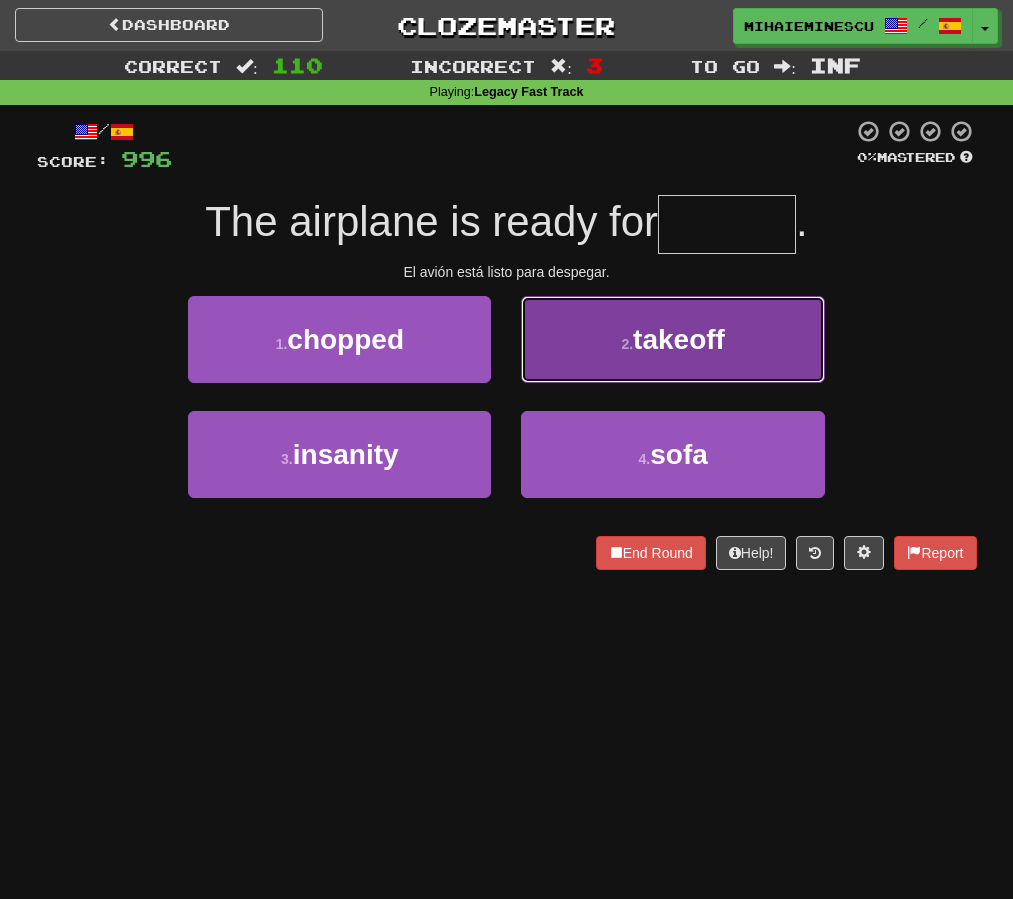 click on "2 .  takeoff" at bounding box center [672, 339] 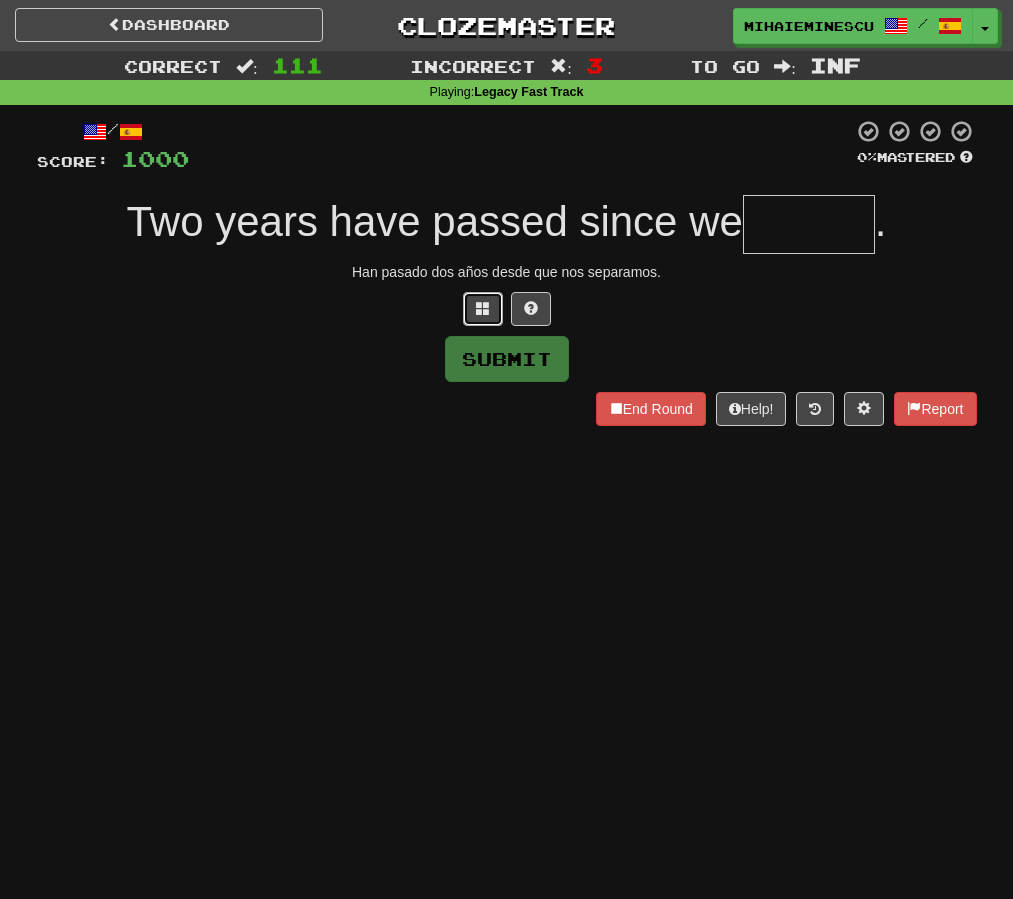click at bounding box center (483, 308) 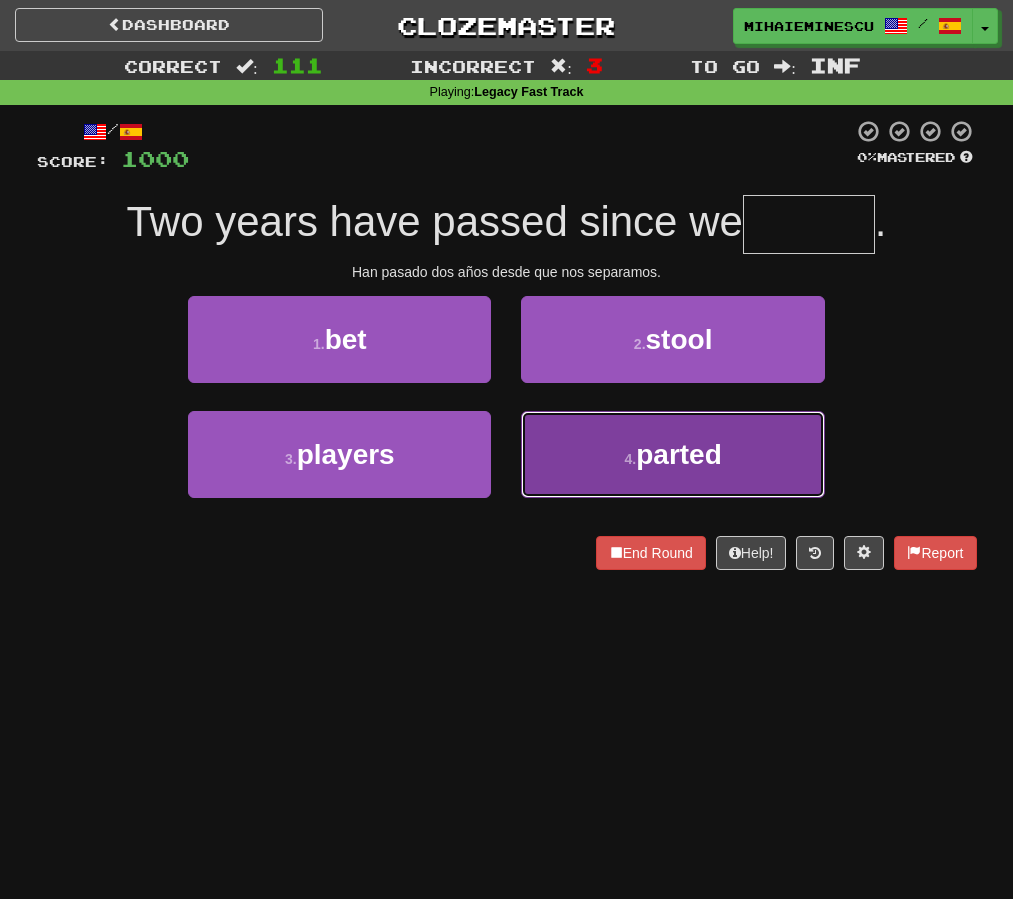 click on "4 .  parted" at bounding box center [672, 454] 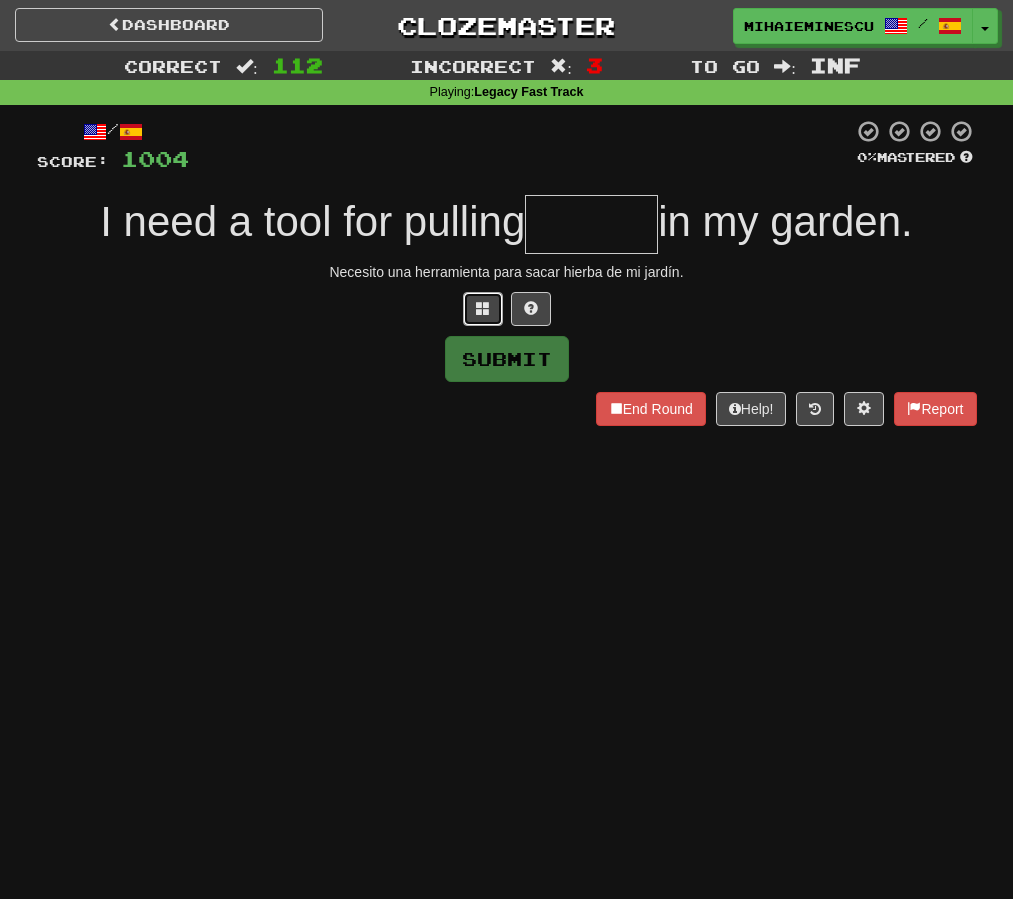 click at bounding box center [483, 309] 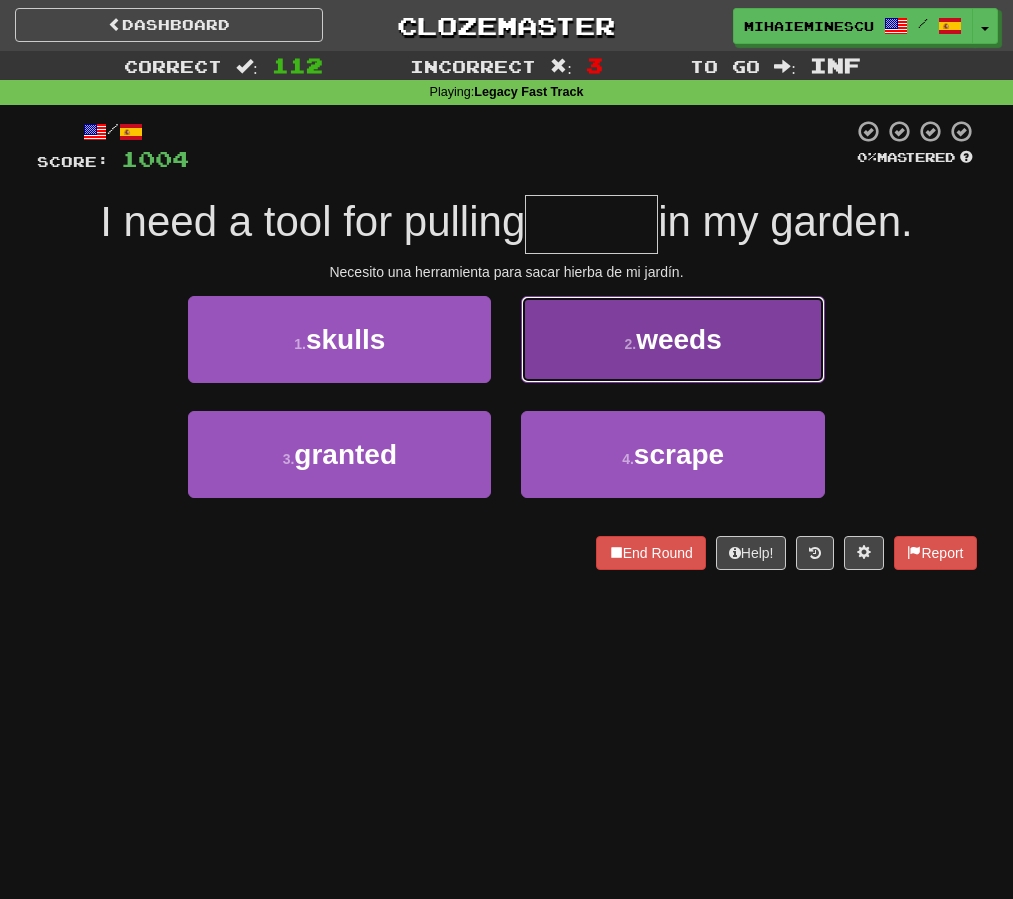 click on "2 .  weeds" at bounding box center [672, 339] 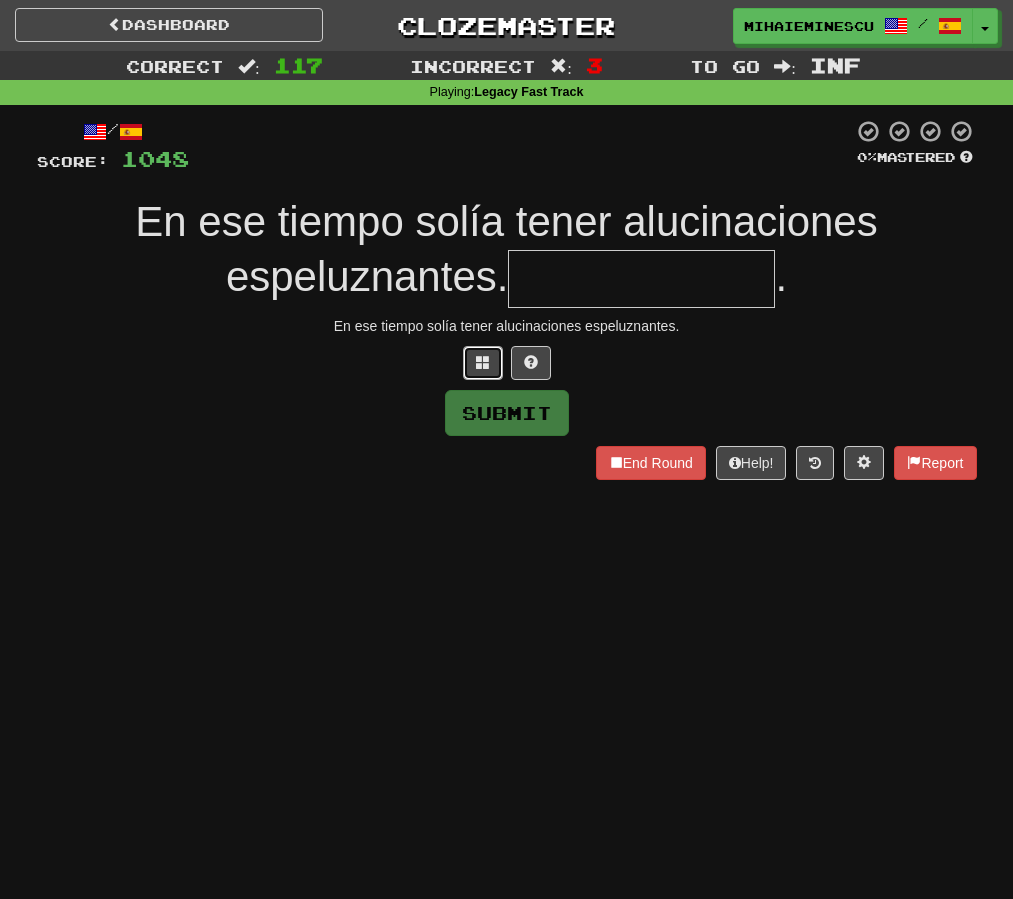 click at bounding box center [483, 363] 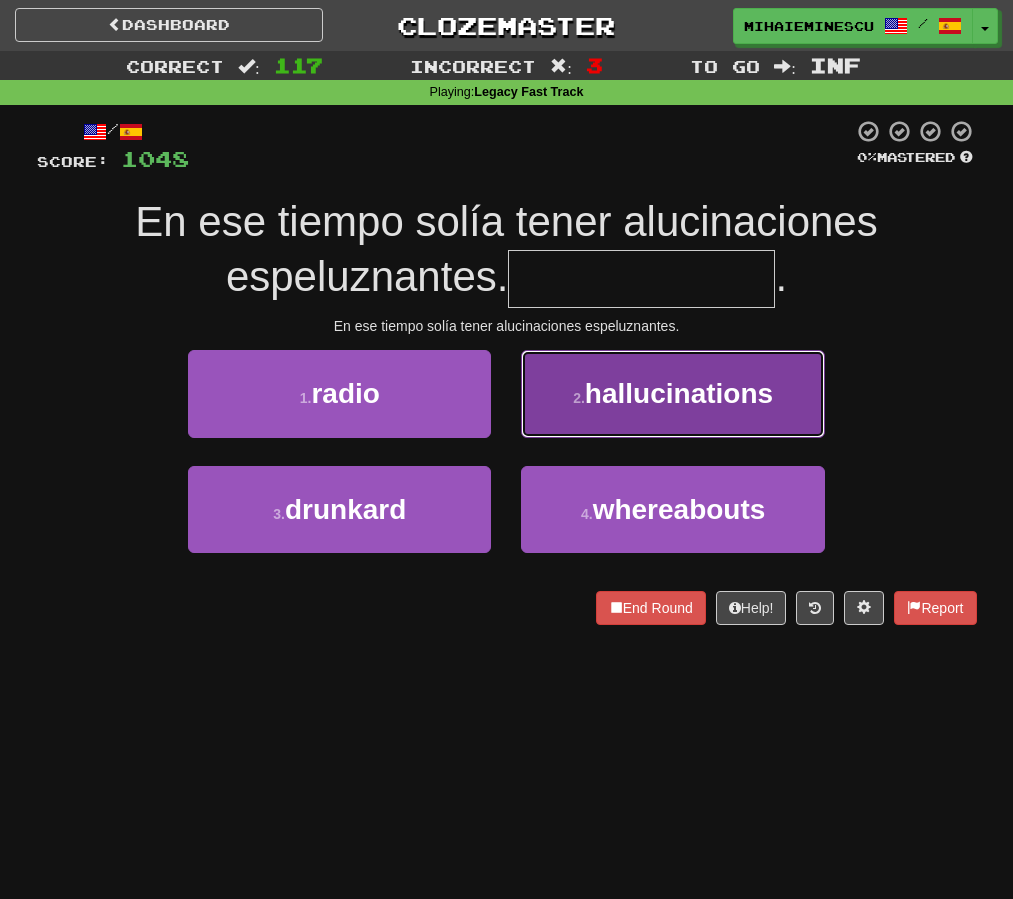 click on "hallucinations" at bounding box center [679, 393] 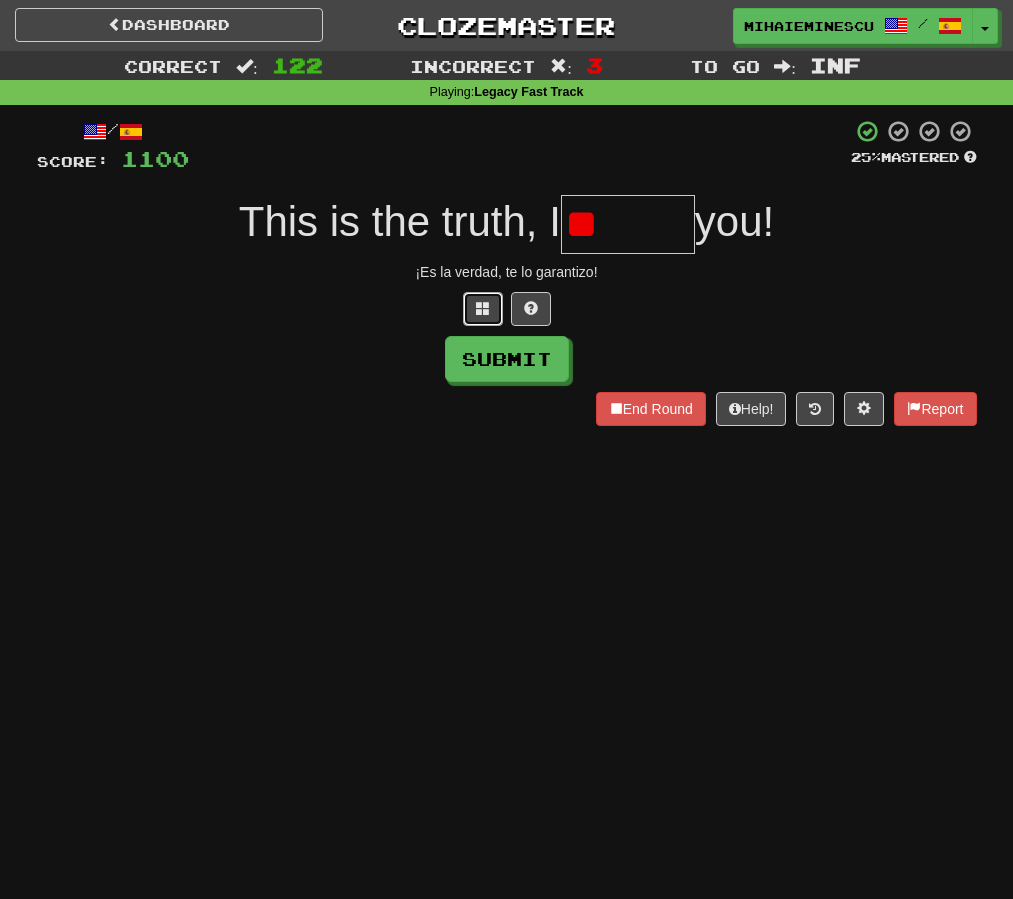click at bounding box center [483, 309] 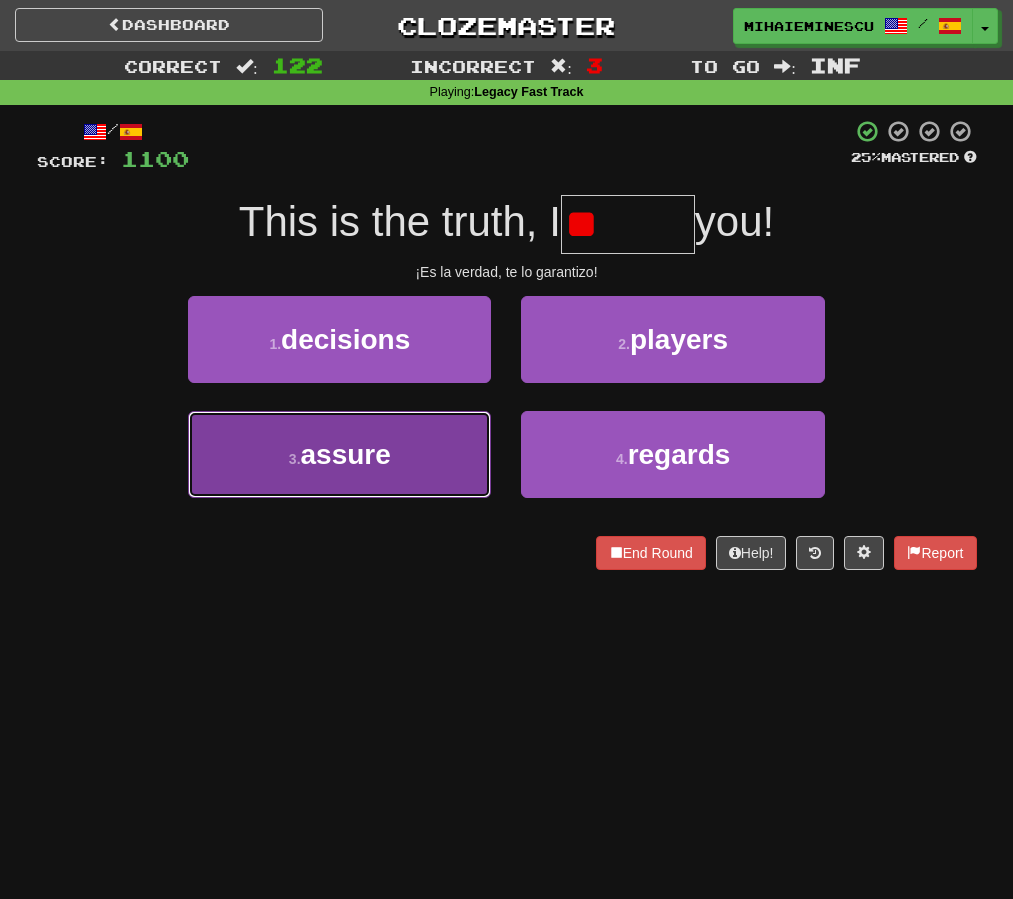 click on "3 .  assure" at bounding box center [339, 454] 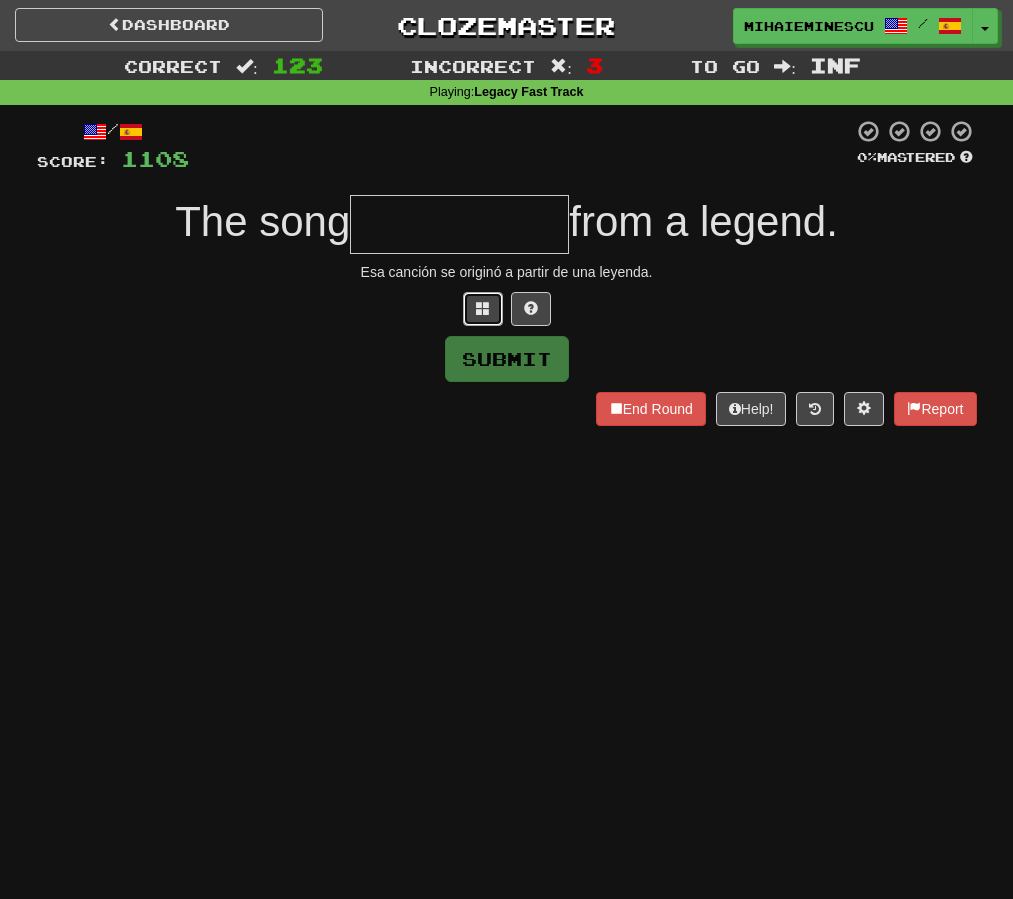click at bounding box center [483, 309] 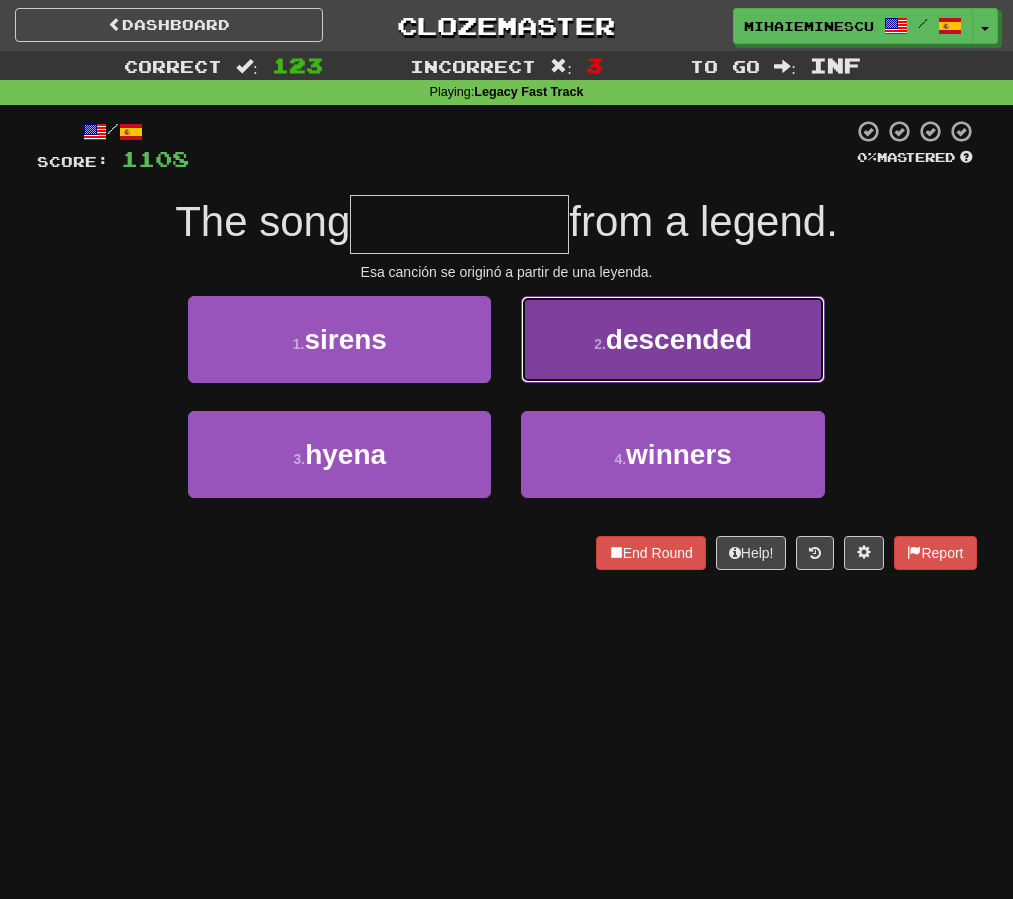 click on "2 .  descended" at bounding box center (672, 339) 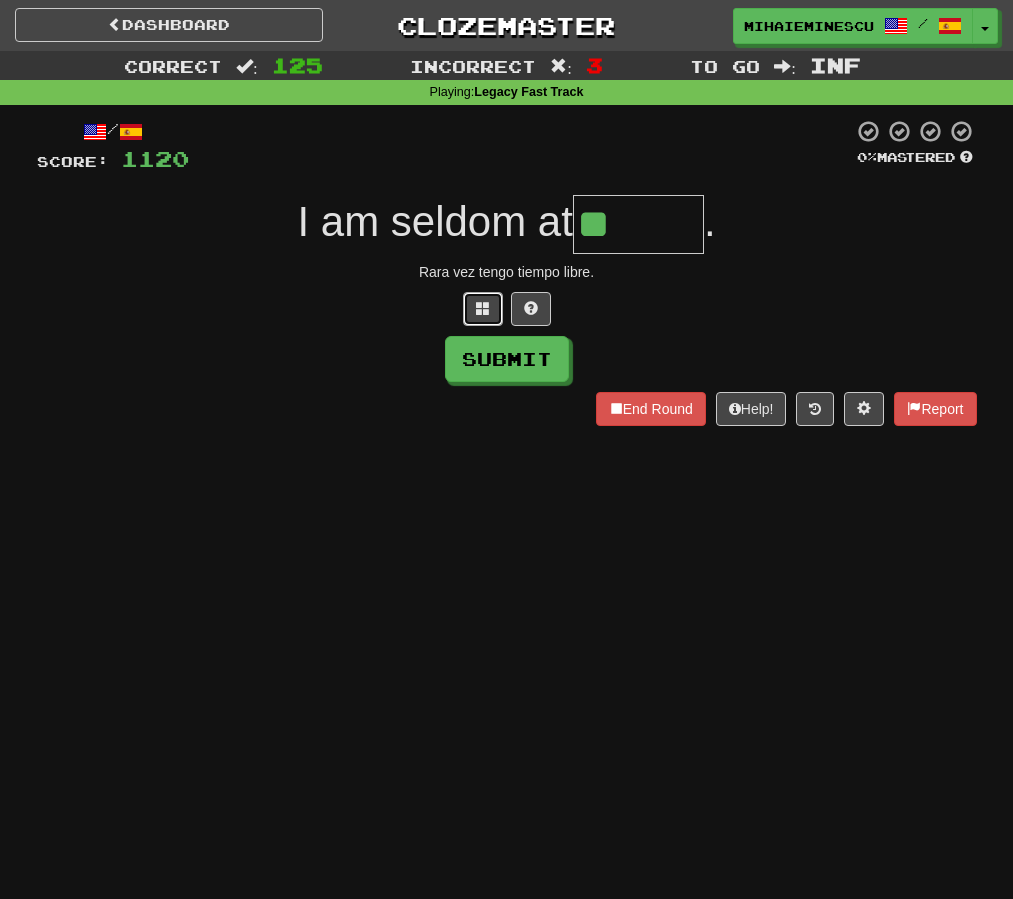 click at bounding box center [483, 308] 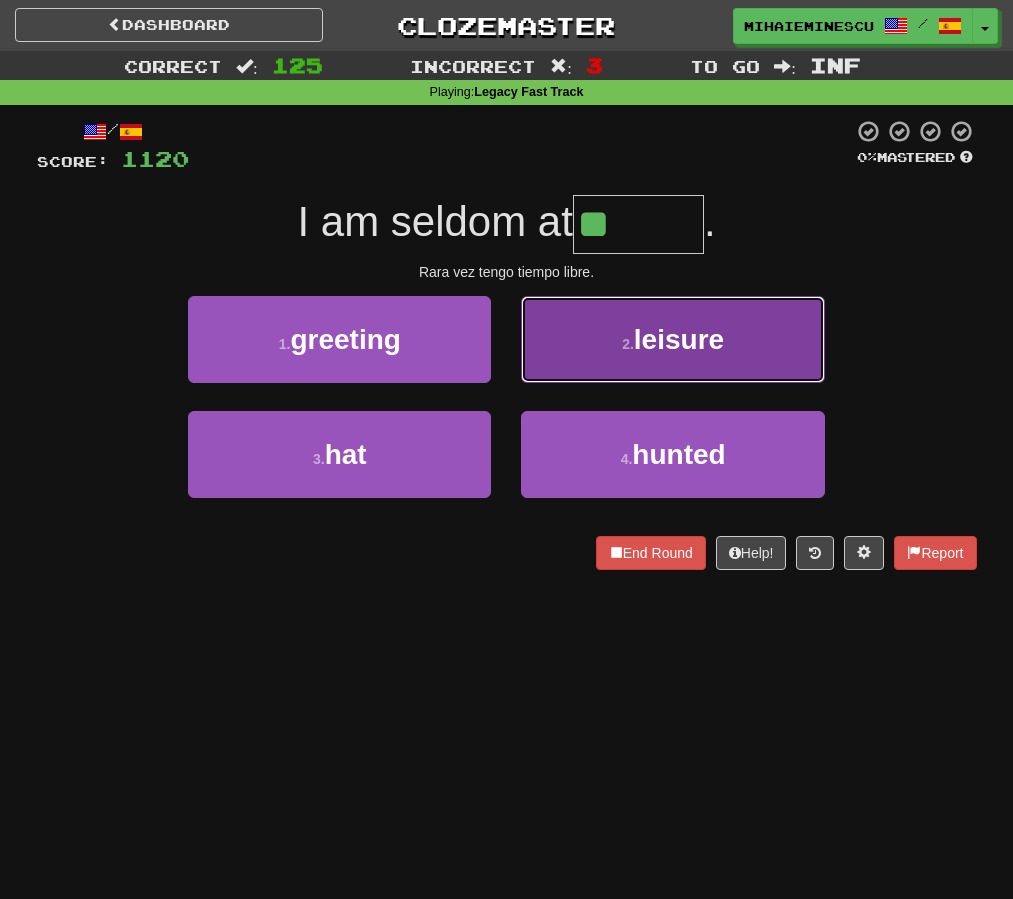 click on "2 .  leisure" at bounding box center [672, 339] 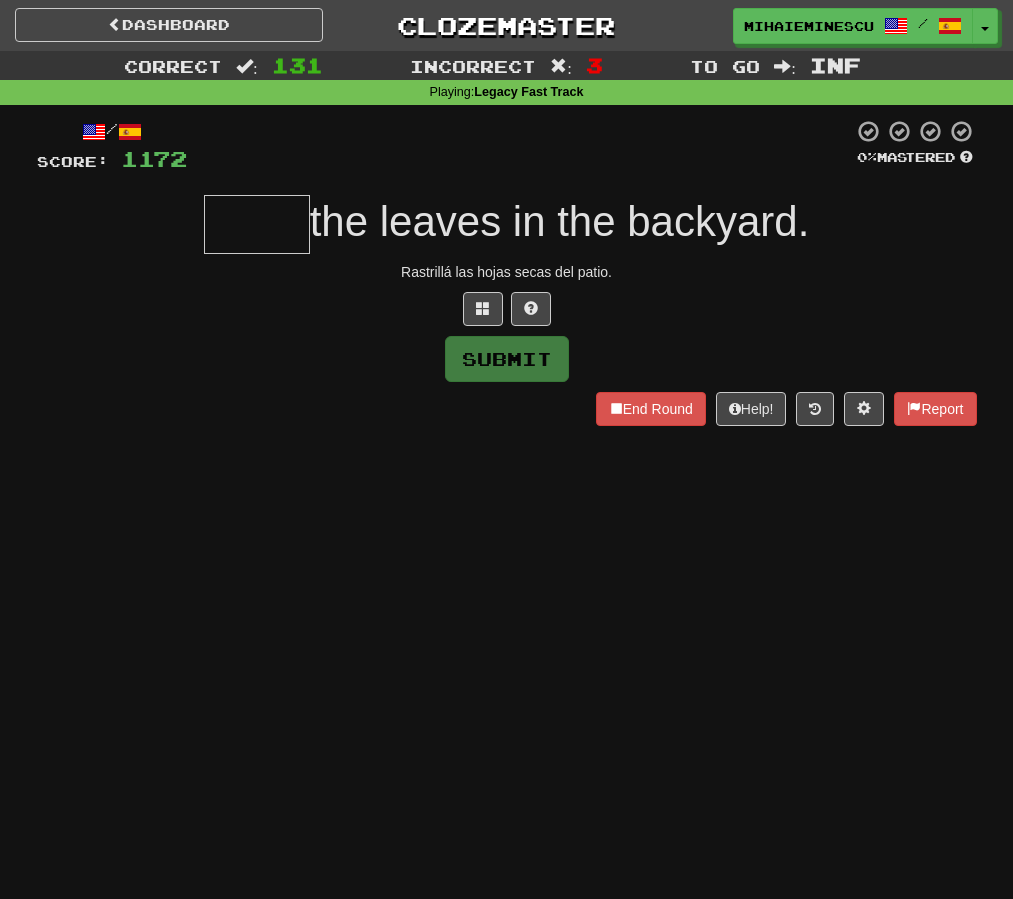 click at bounding box center [257, 224] 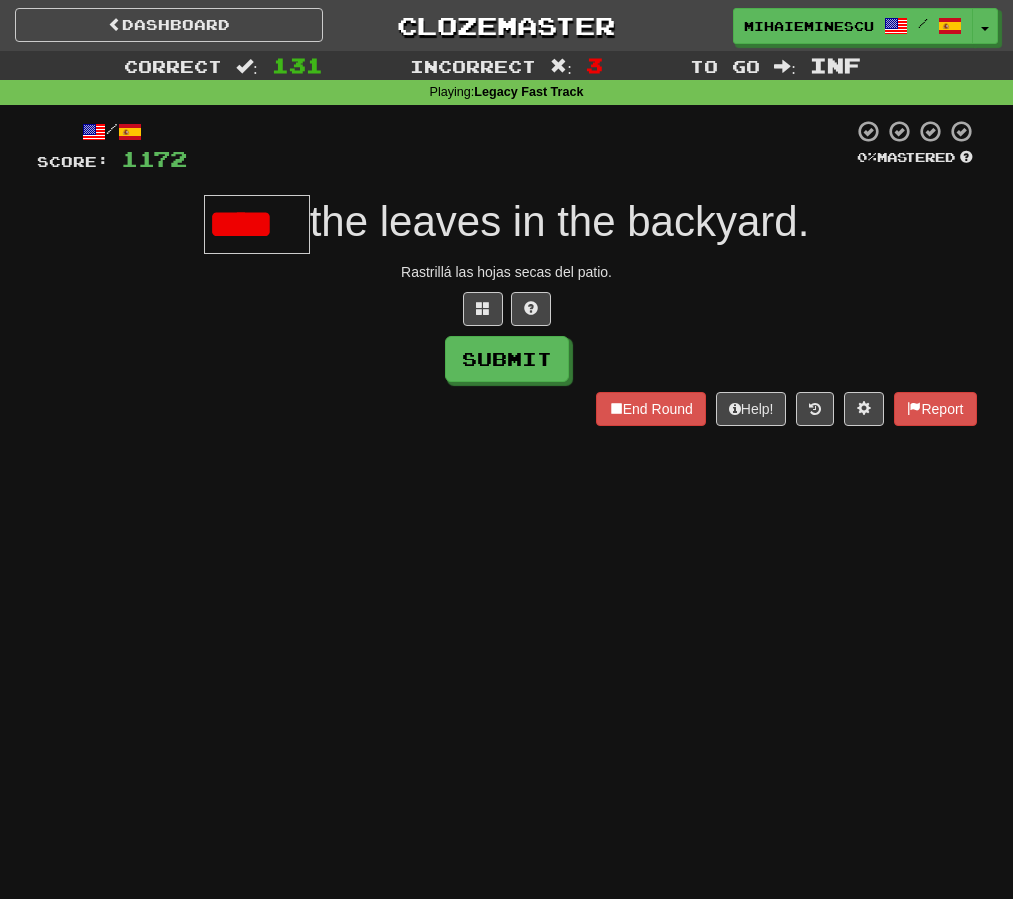 scroll, scrollTop: 0, scrollLeft: 0, axis: both 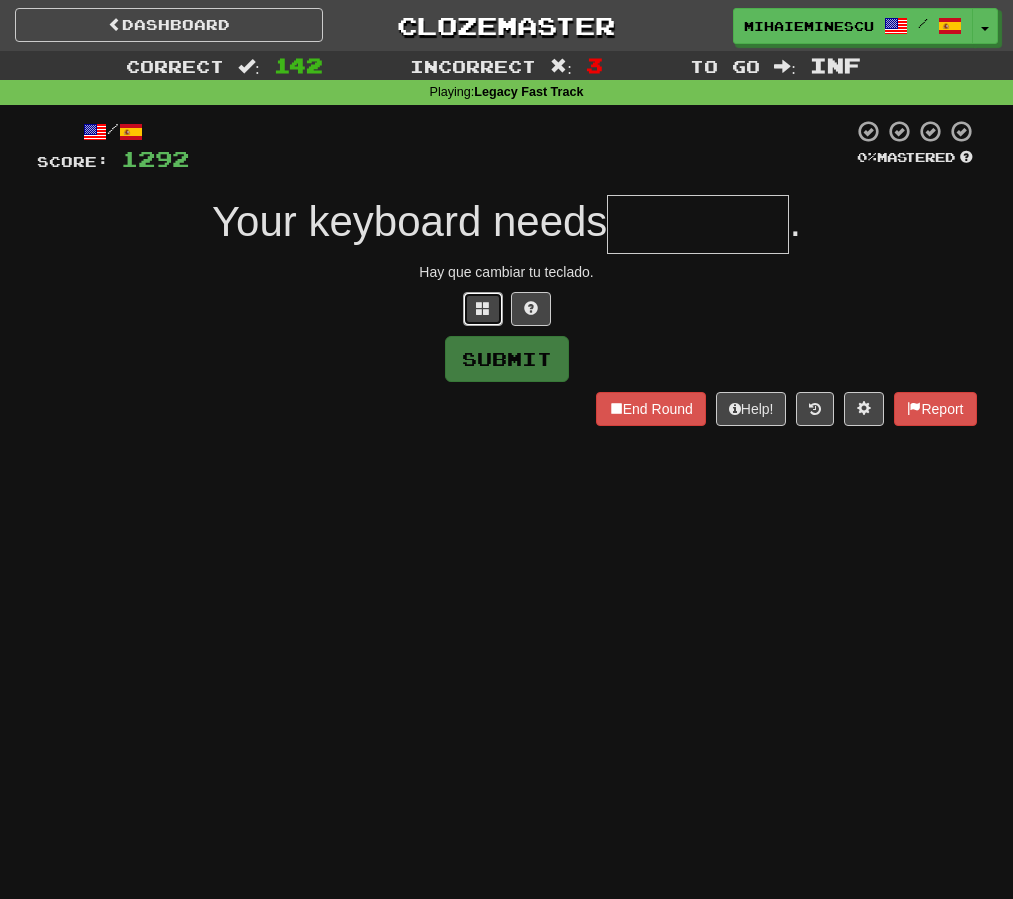 click at bounding box center (483, 309) 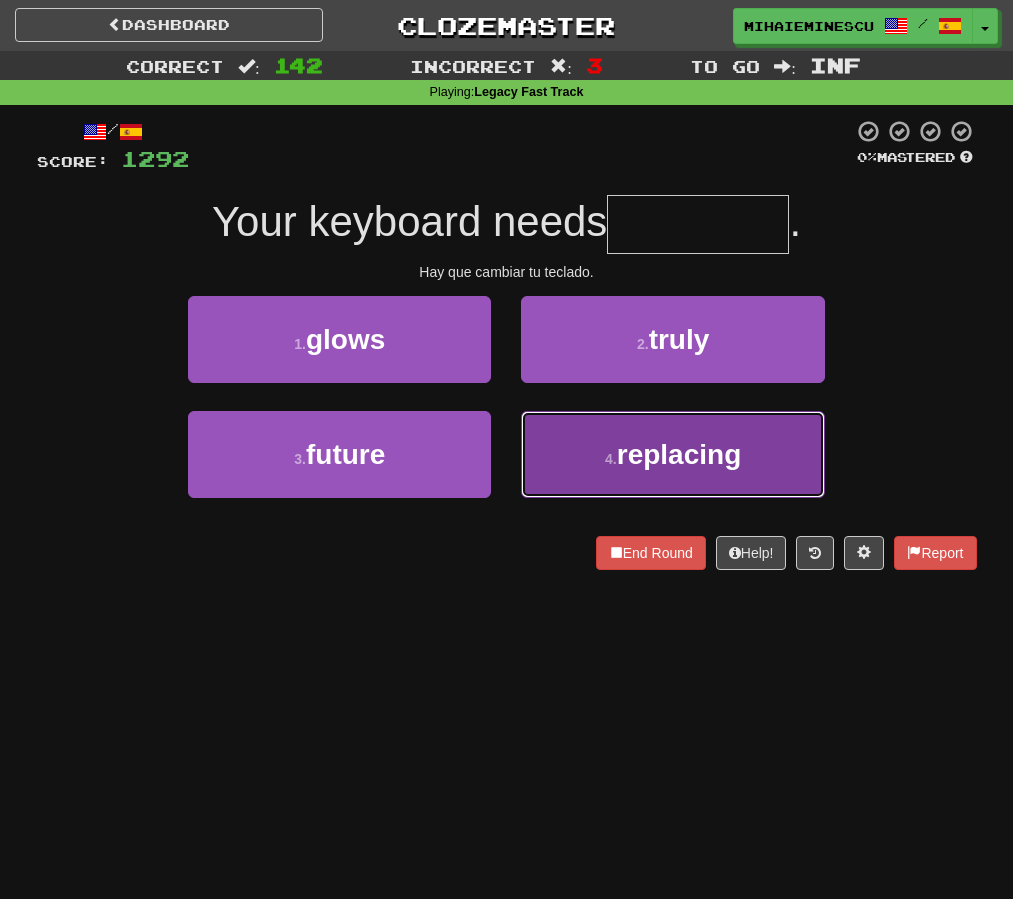 click on "4 .  replacing" at bounding box center [672, 454] 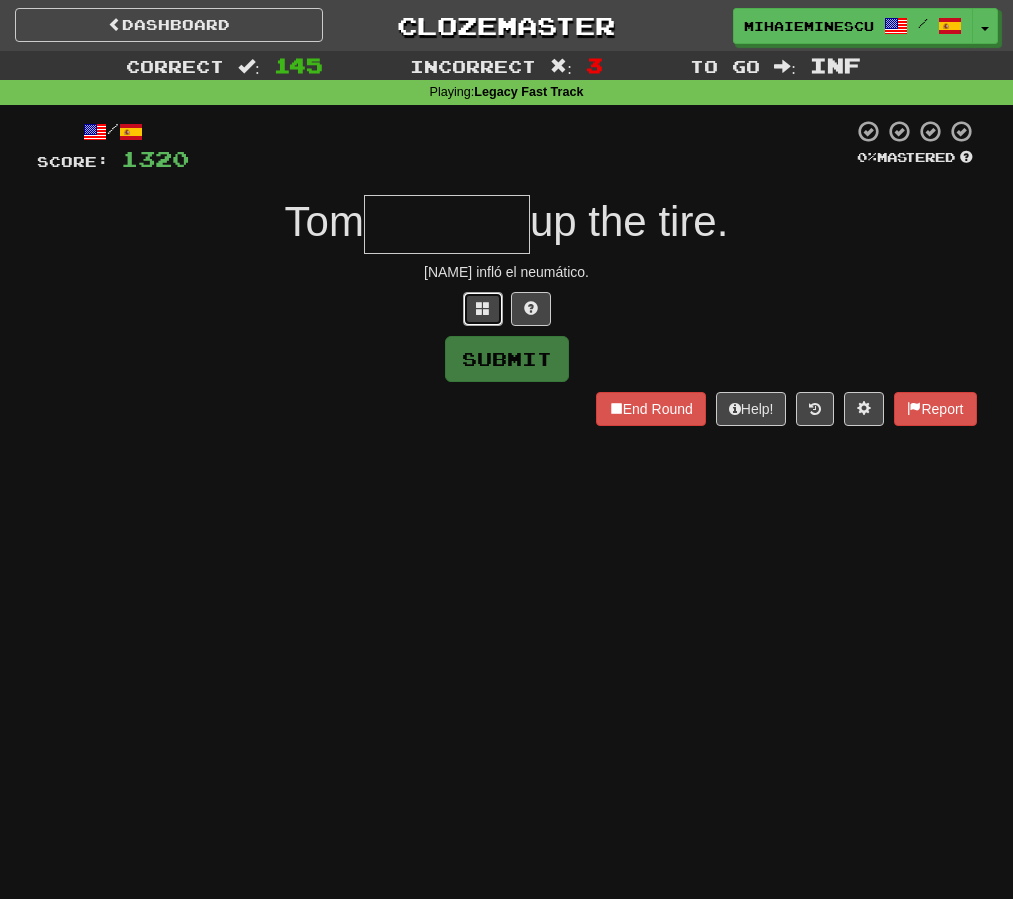 click at bounding box center (483, 308) 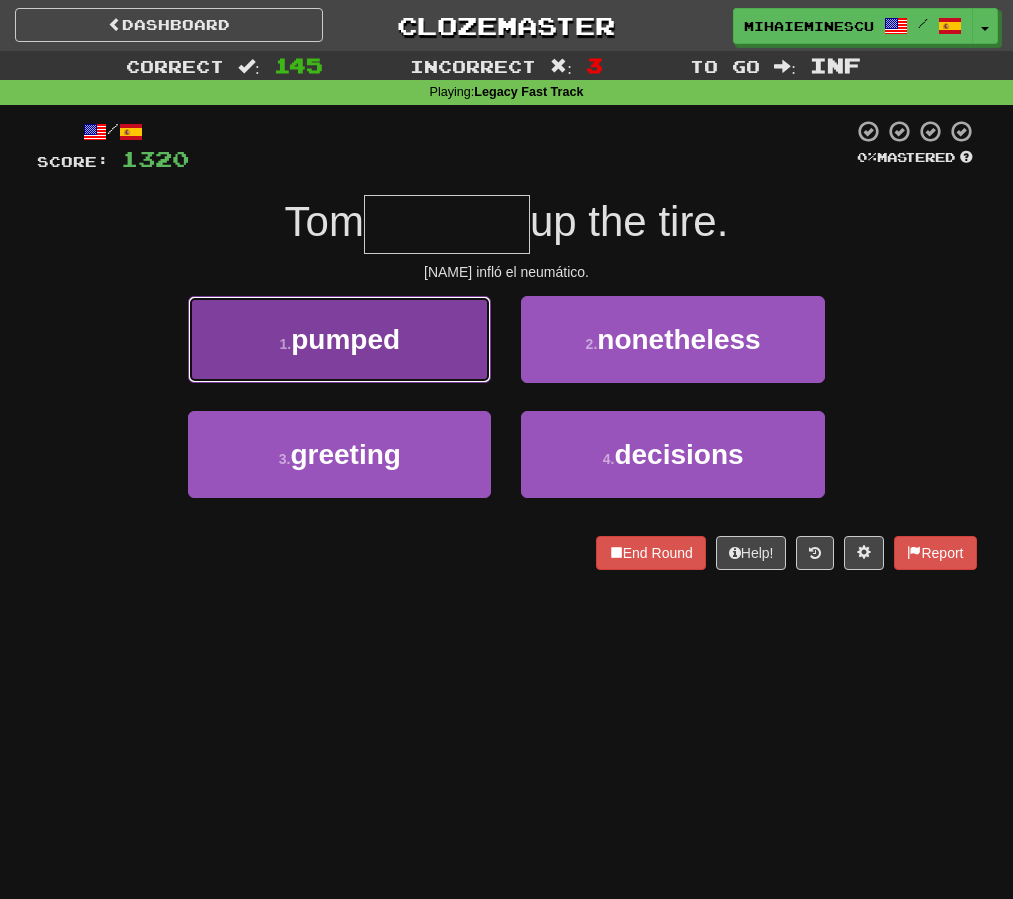 click on "1 .  pumped" at bounding box center (339, 339) 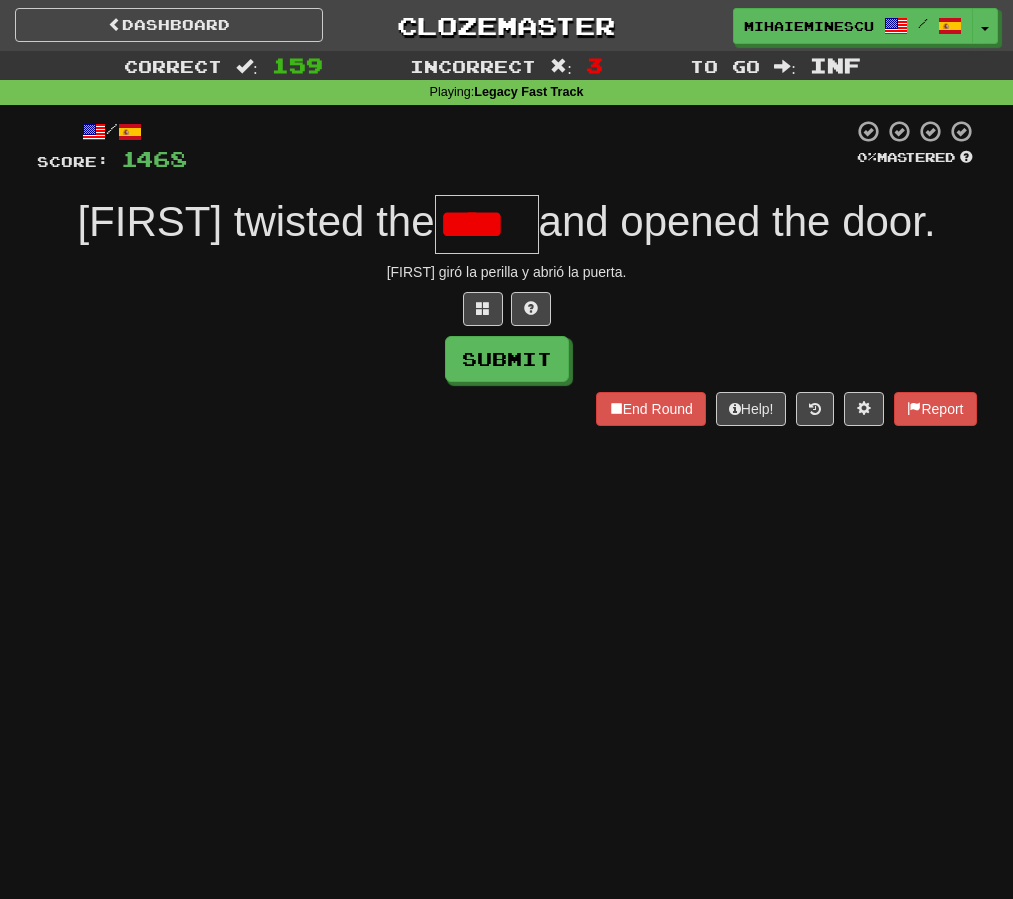 scroll, scrollTop: 0, scrollLeft: 0, axis: both 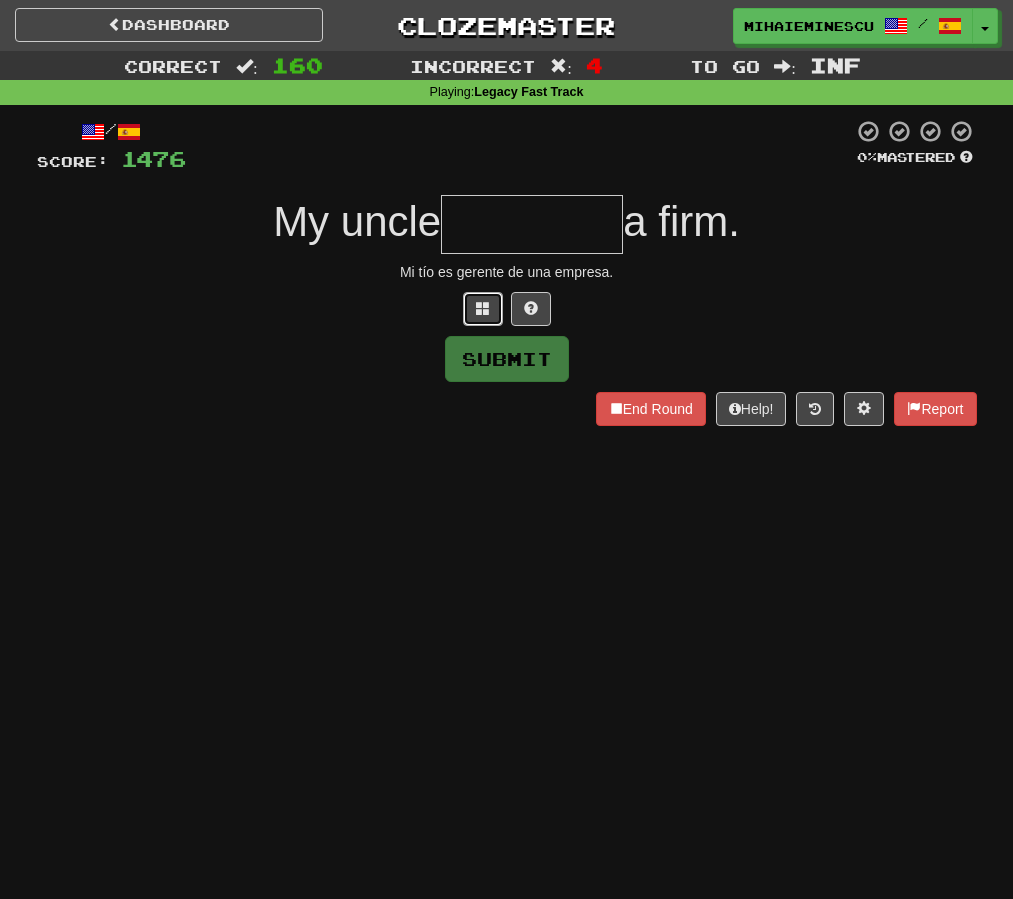 click at bounding box center (483, 309) 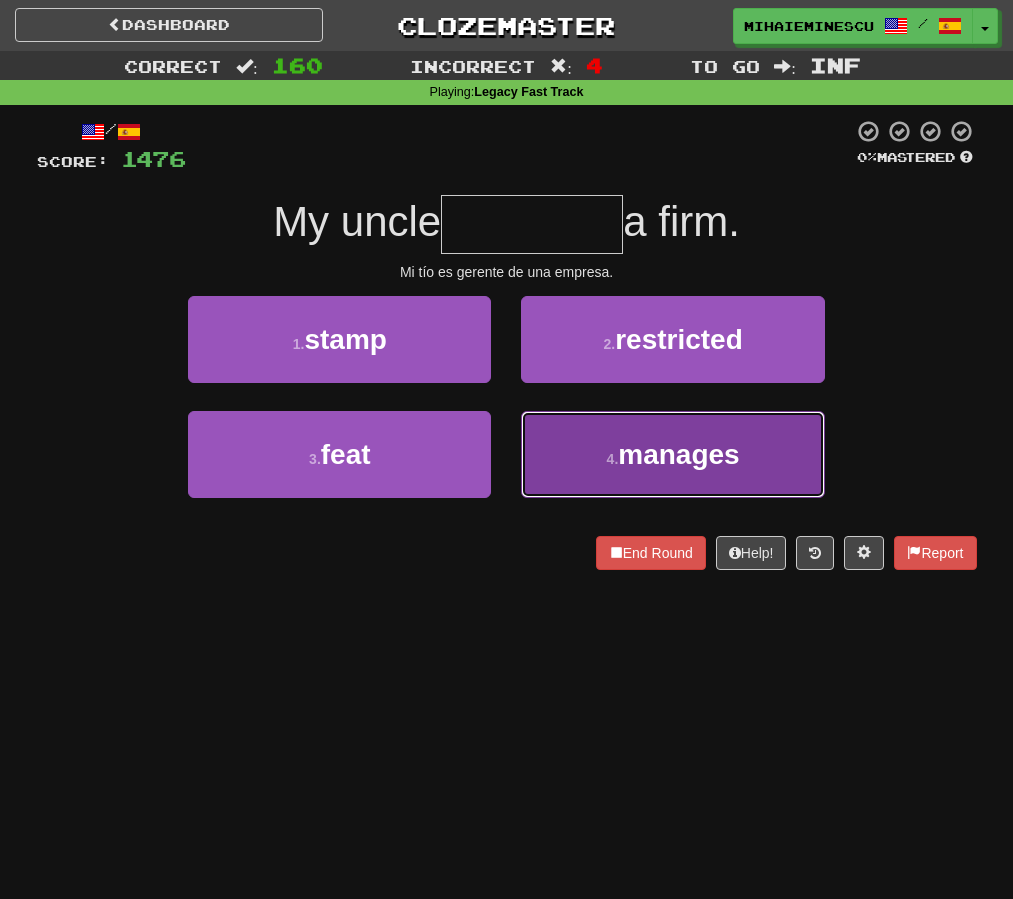click on "4 ." at bounding box center (613, 459) 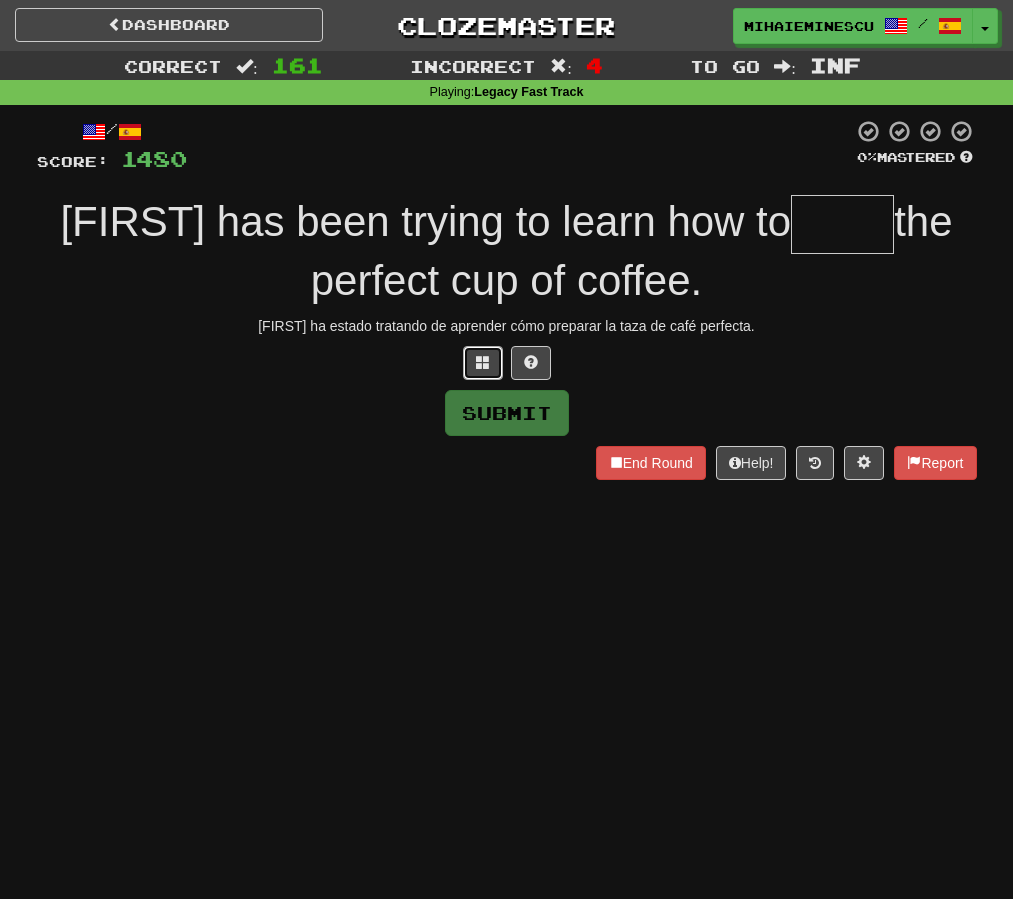 click at bounding box center [483, 363] 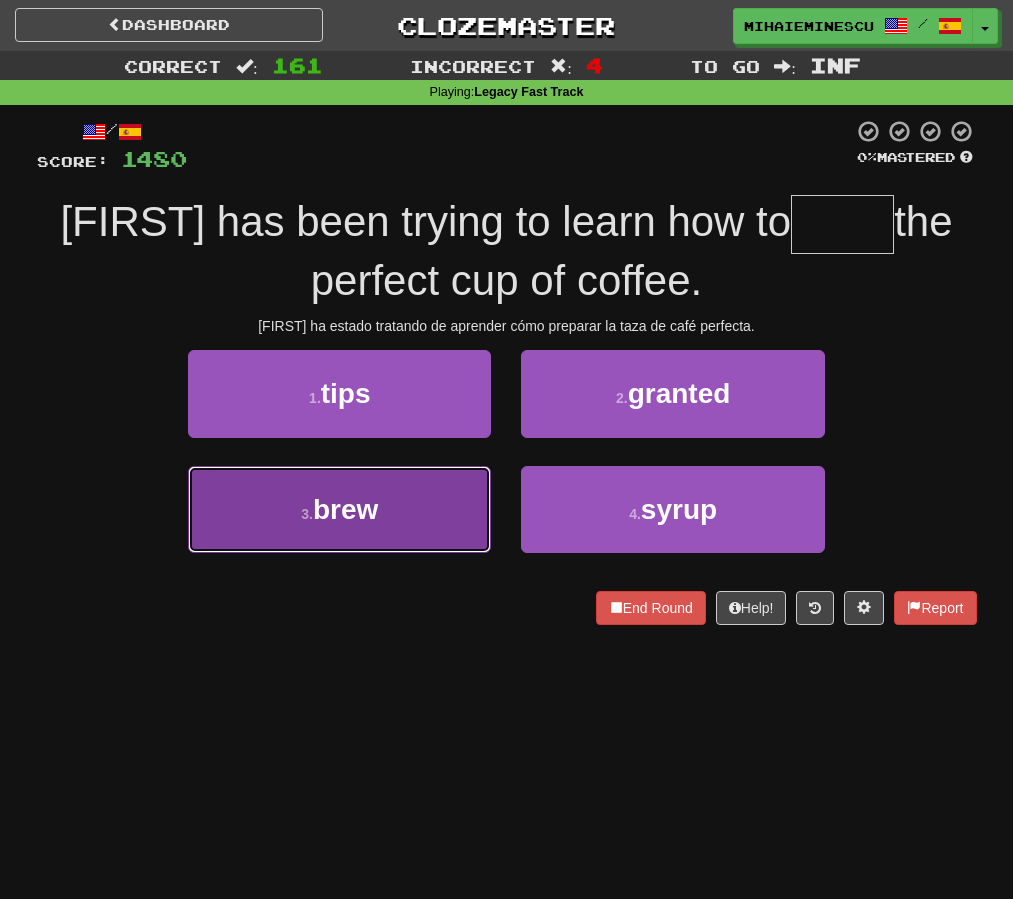 click on "3 .  brew" at bounding box center [339, 509] 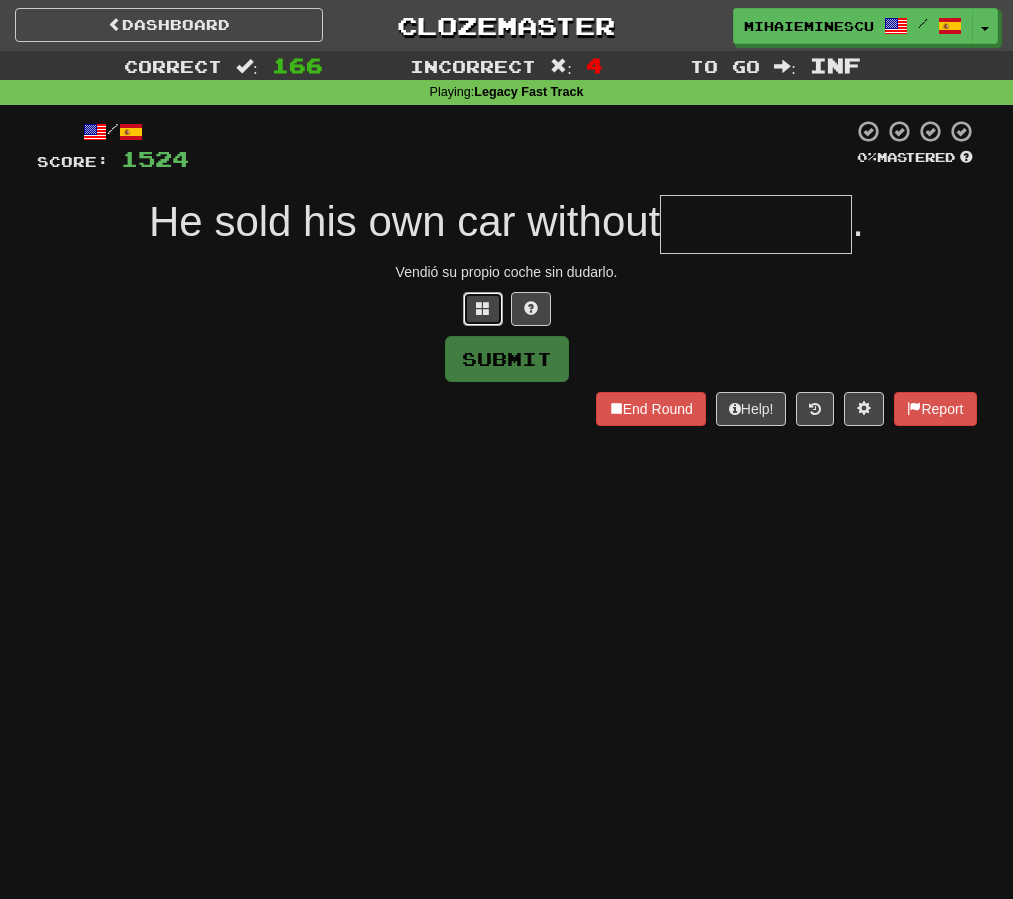 click at bounding box center [483, 308] 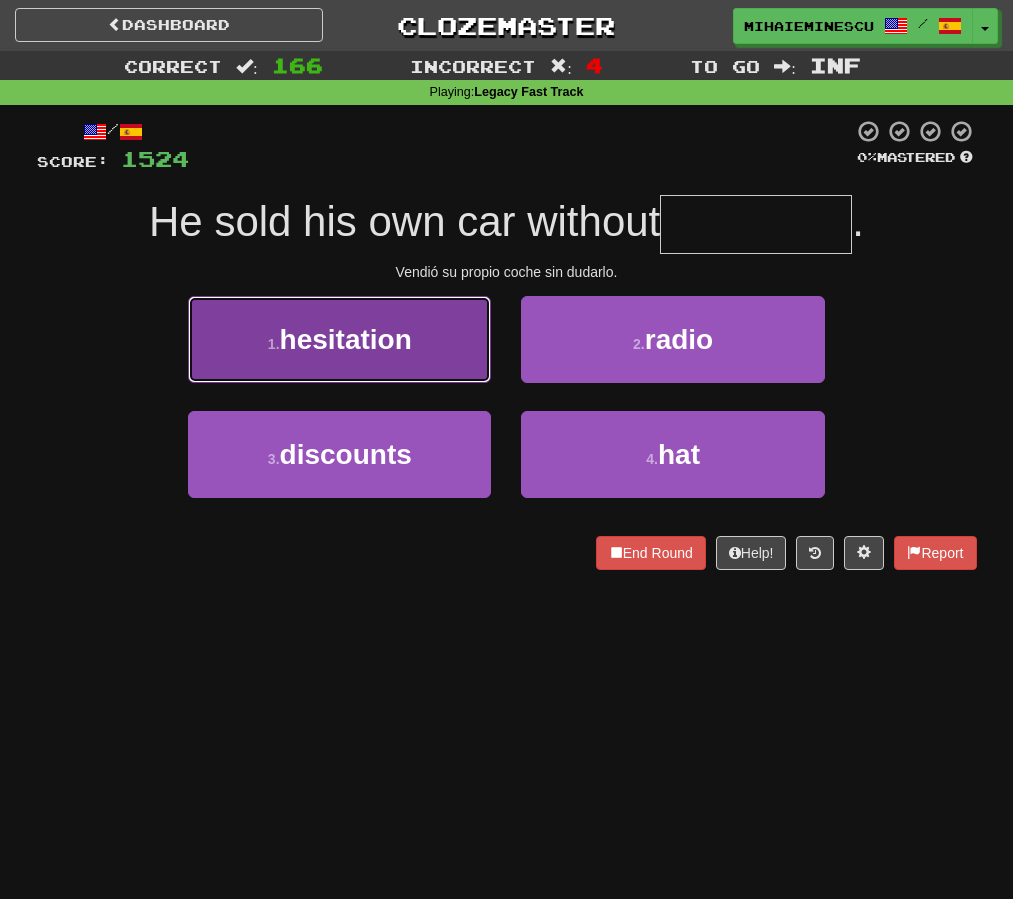 click on "hesitation" at bounding box center (346, 339) 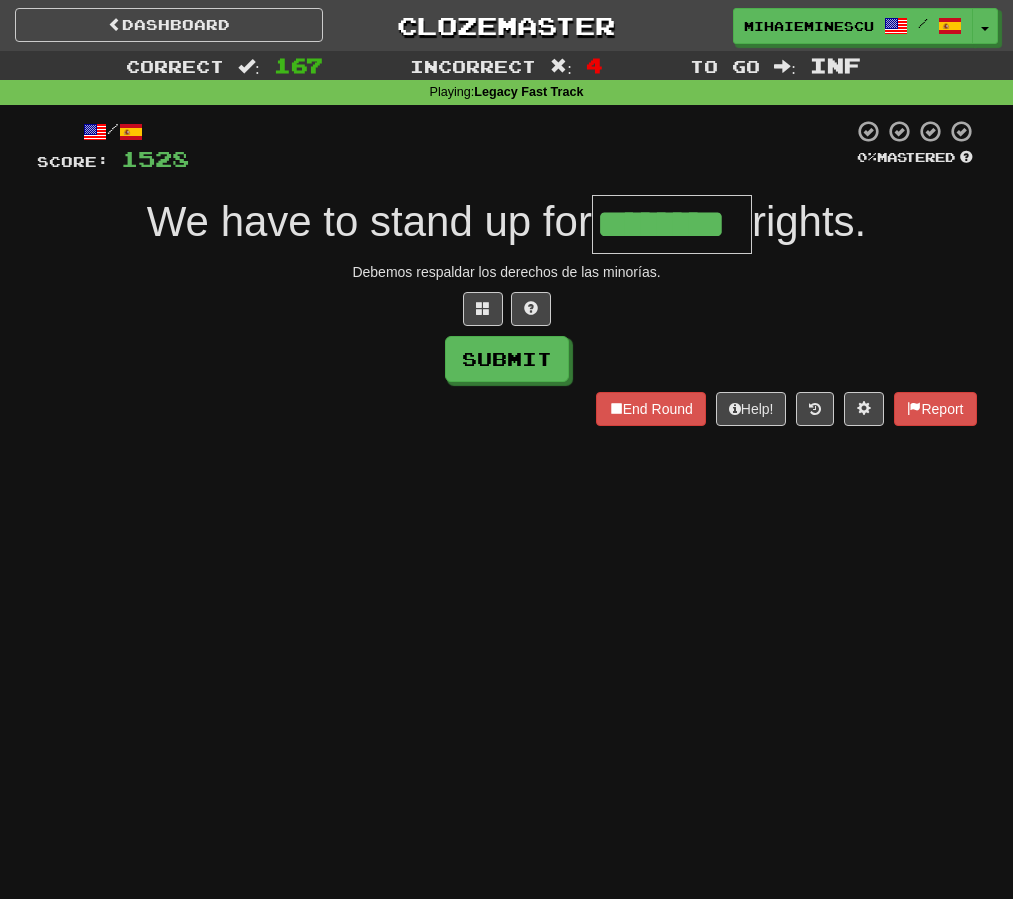 scroll, scrollTop: 0, scrollLeft: 0, axis: both 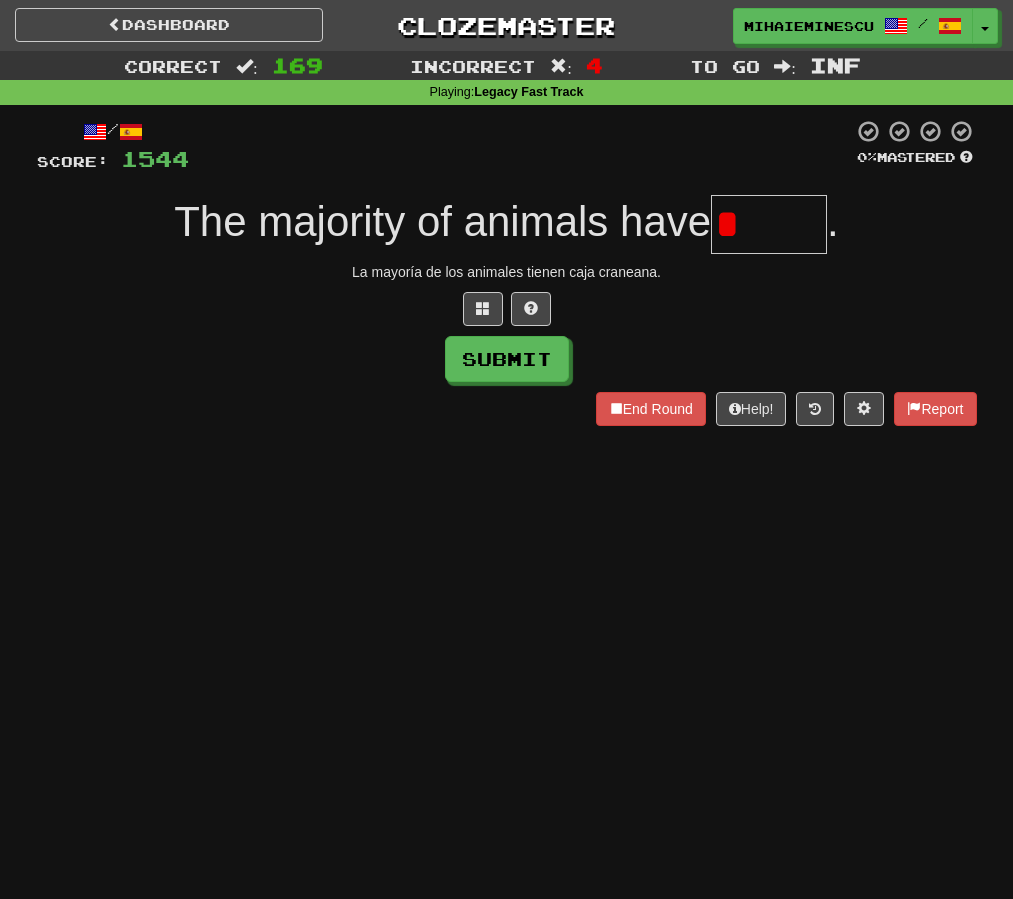 click on "*" at bounding box center [769, 224] 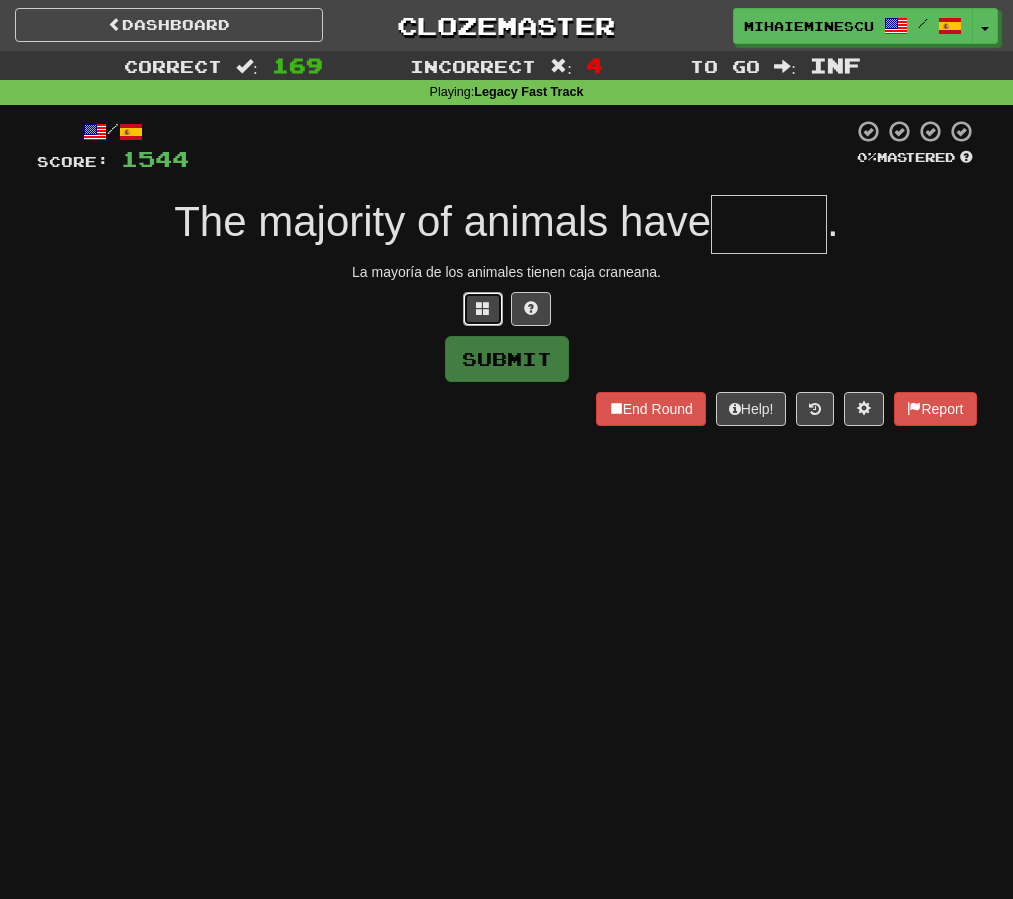click at bounding box center (483, 308) 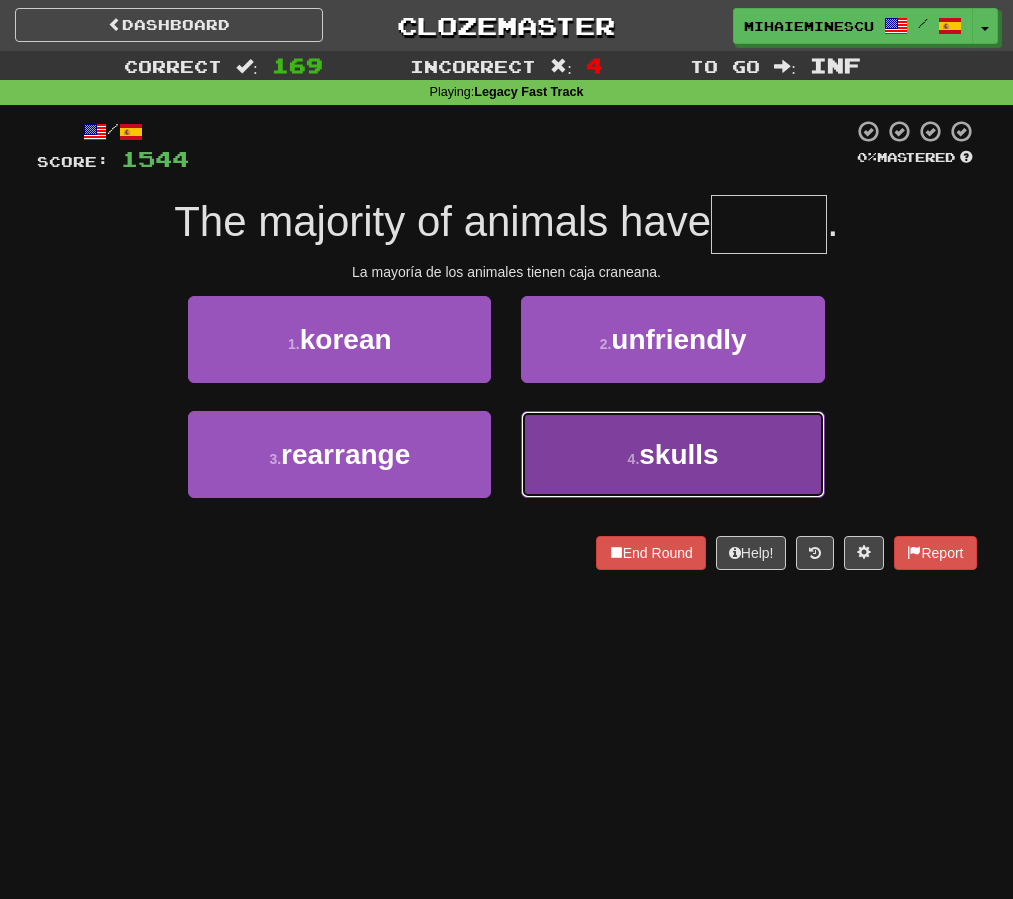 click on "4 .  skulls" at bounding box center [672, 454] 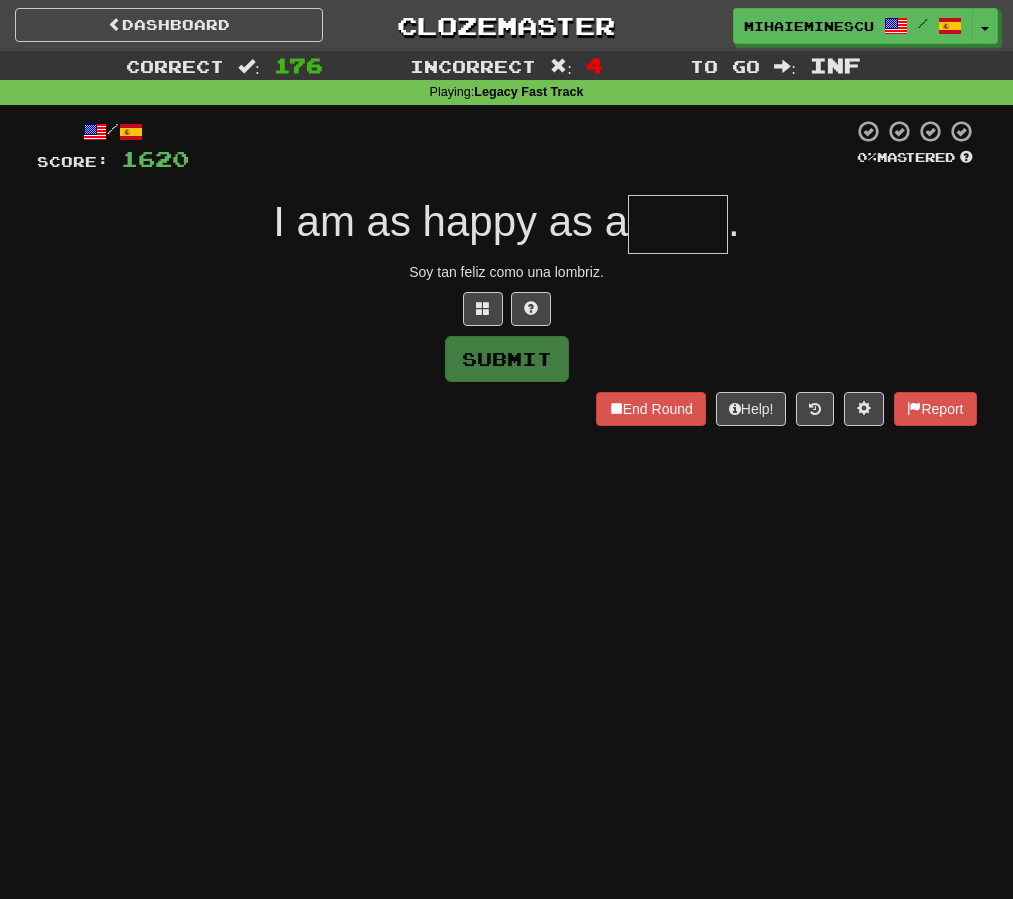 click at bounding box center [678, 224] 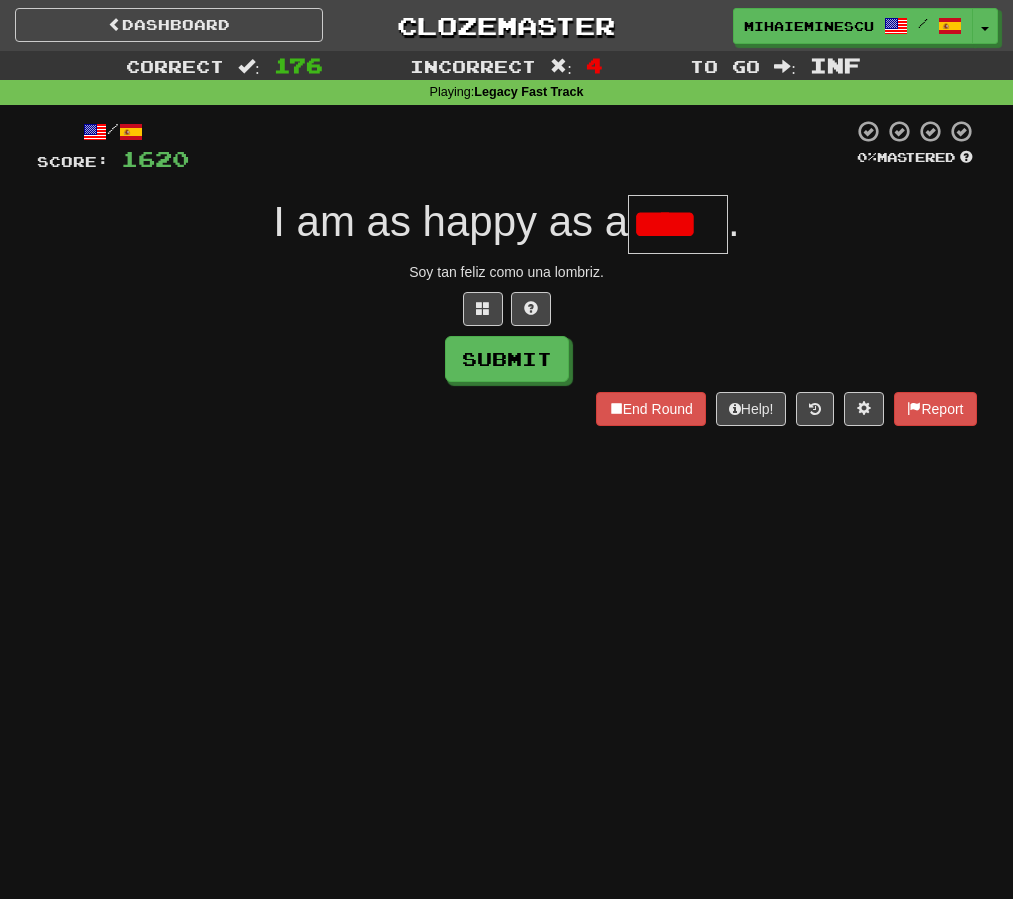 scroll, scrollTop: 0, scrollLeft: 0, axis: both 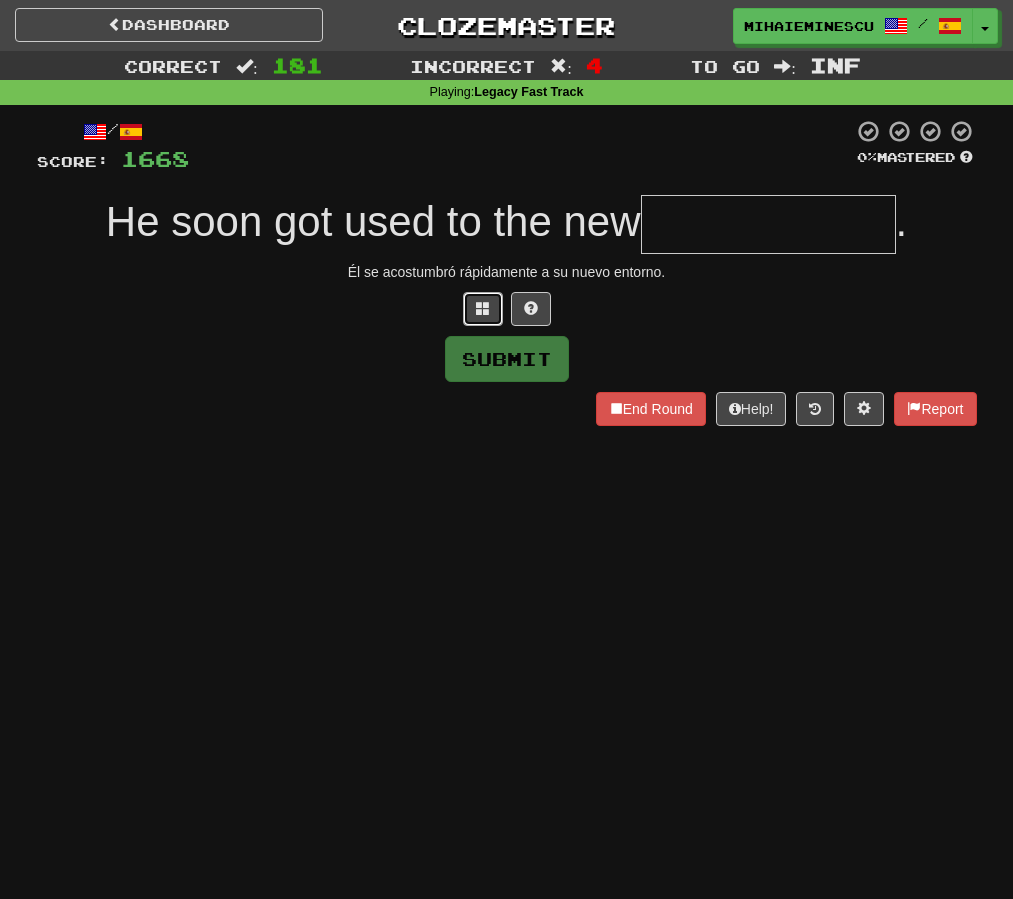 click at bounding box center (483, 308) 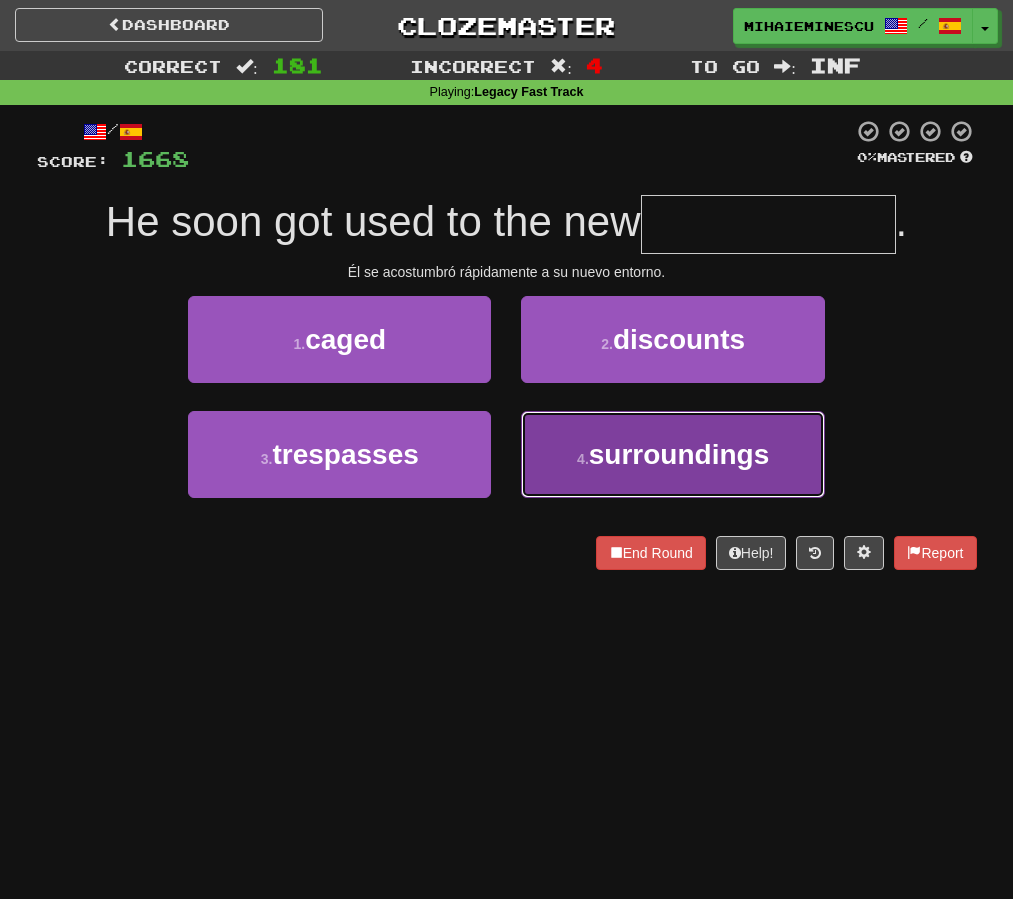 click on "surroundings" at bounding box center [679, 454] 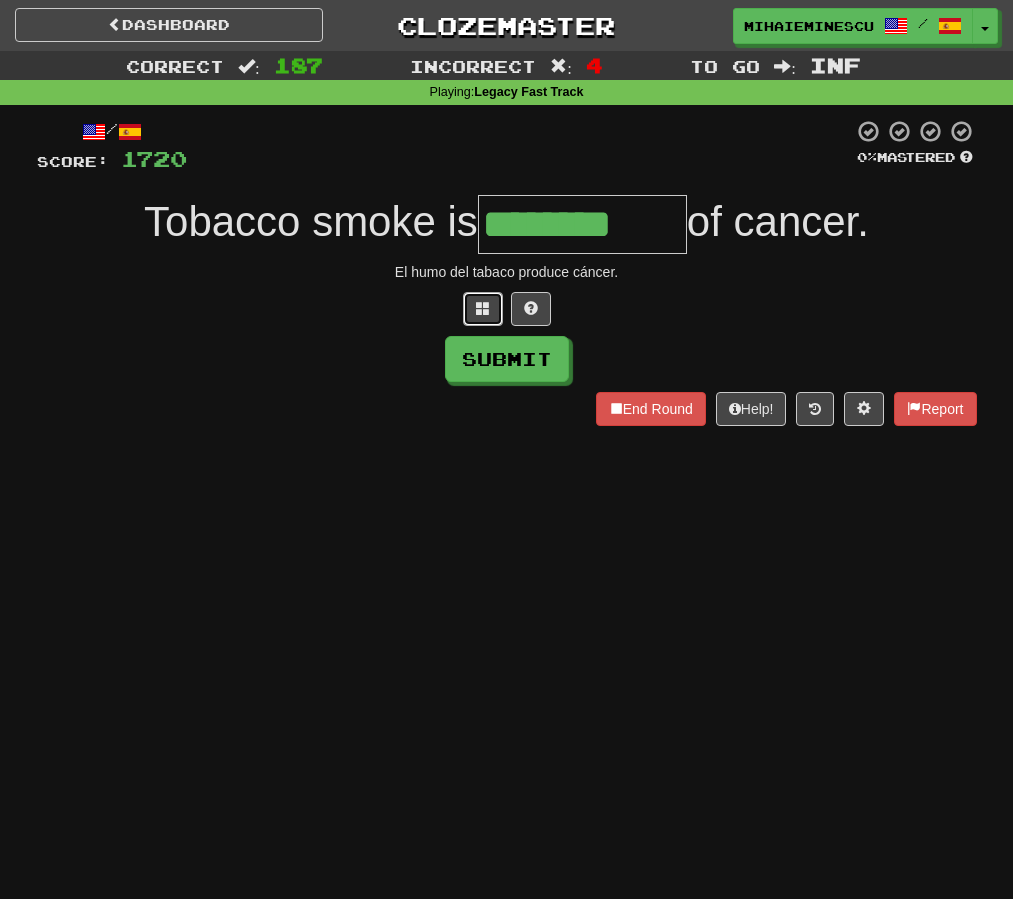 click at bounding box center [483, 308] 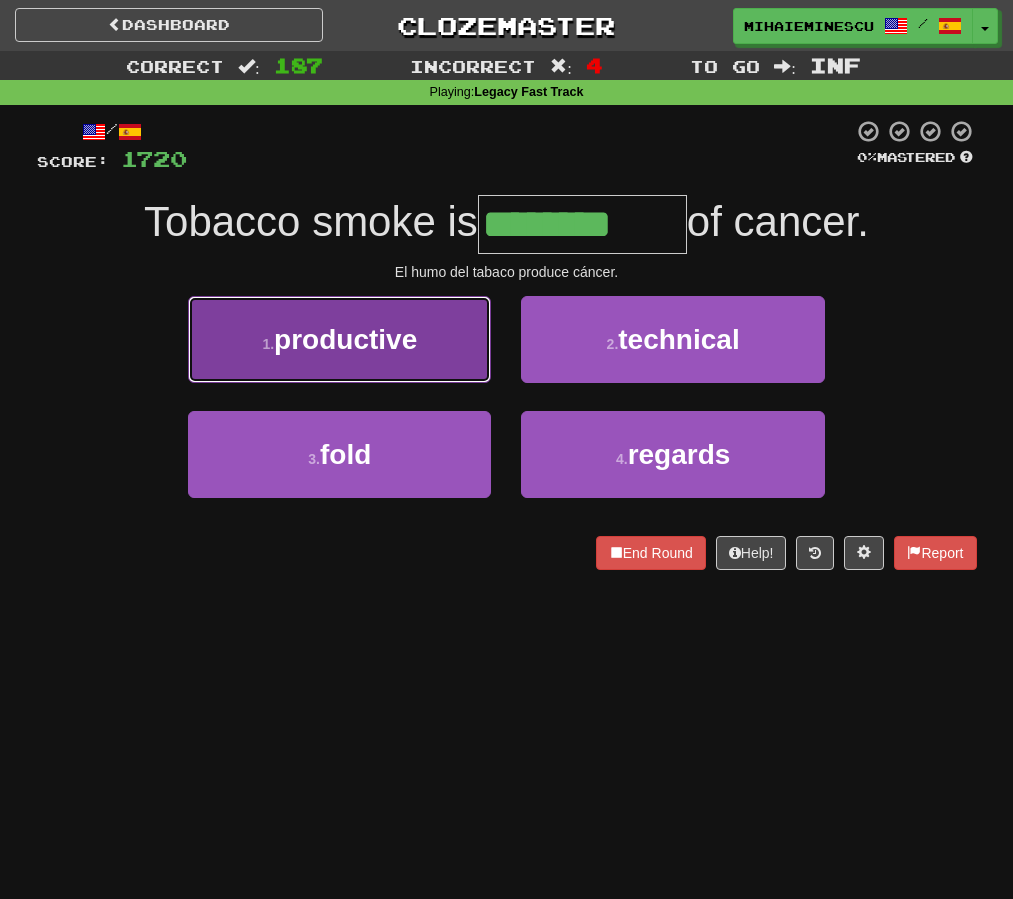click on "1 .  productive" at bounding box center (339, 339) 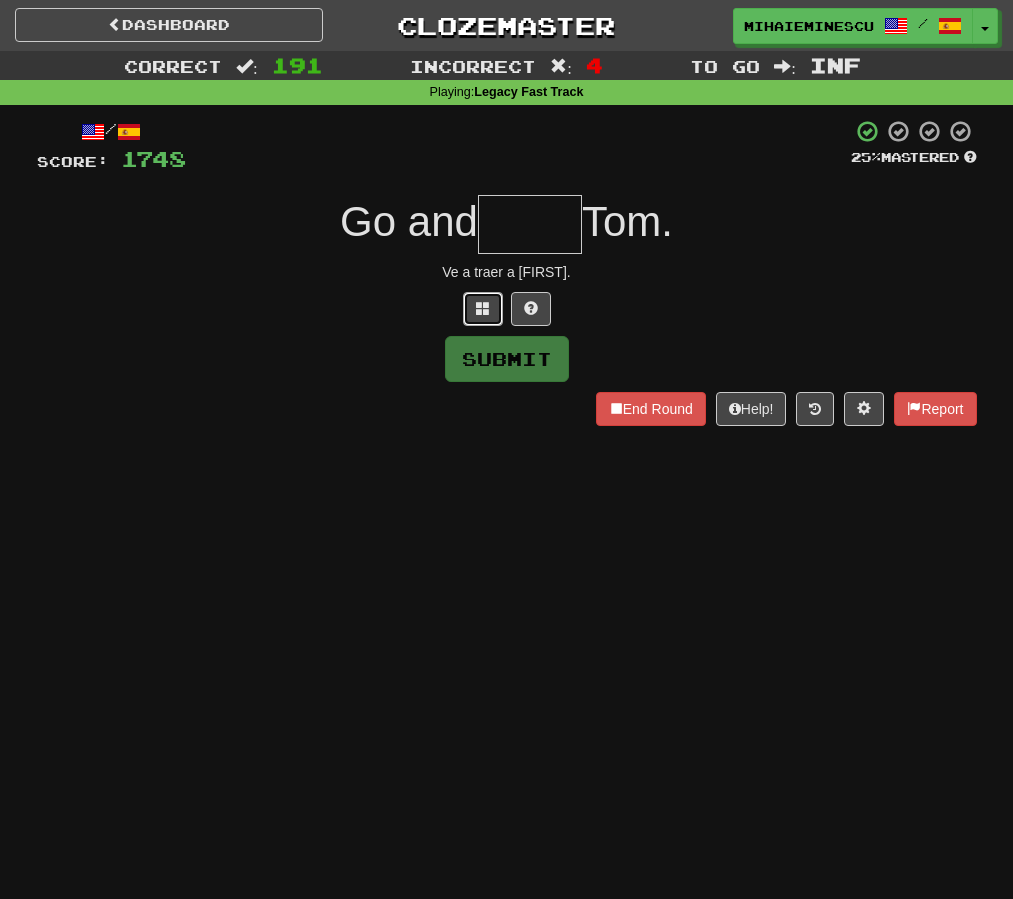 click at bounding box center (483, 309) 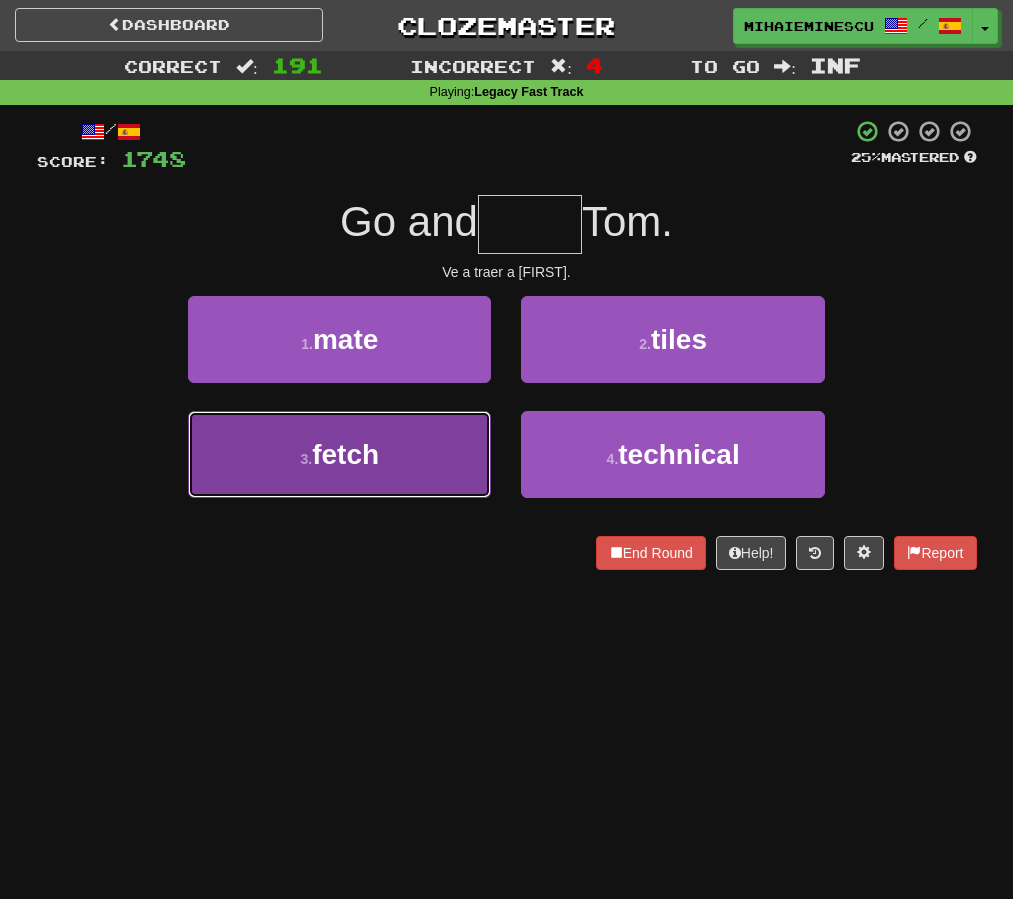 click on "3 .  fetch" at bounding box center (339, 454) 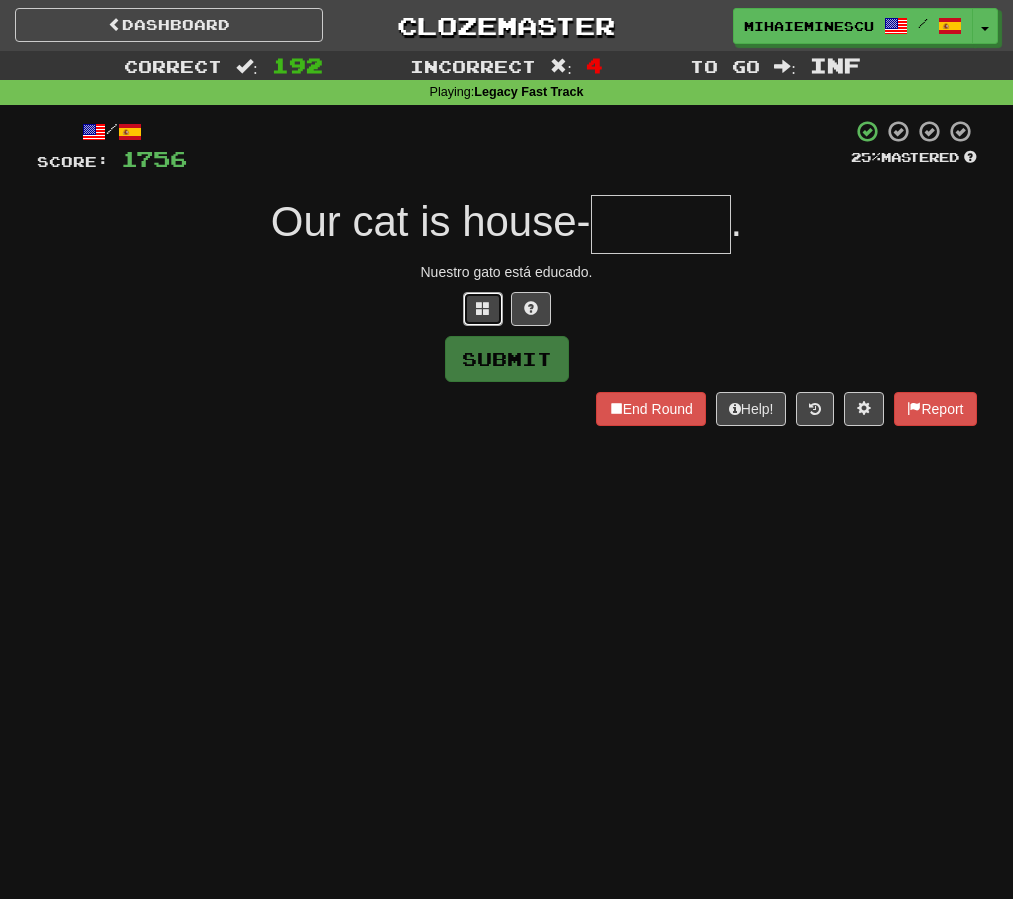 click at bounding box center (483, 309) 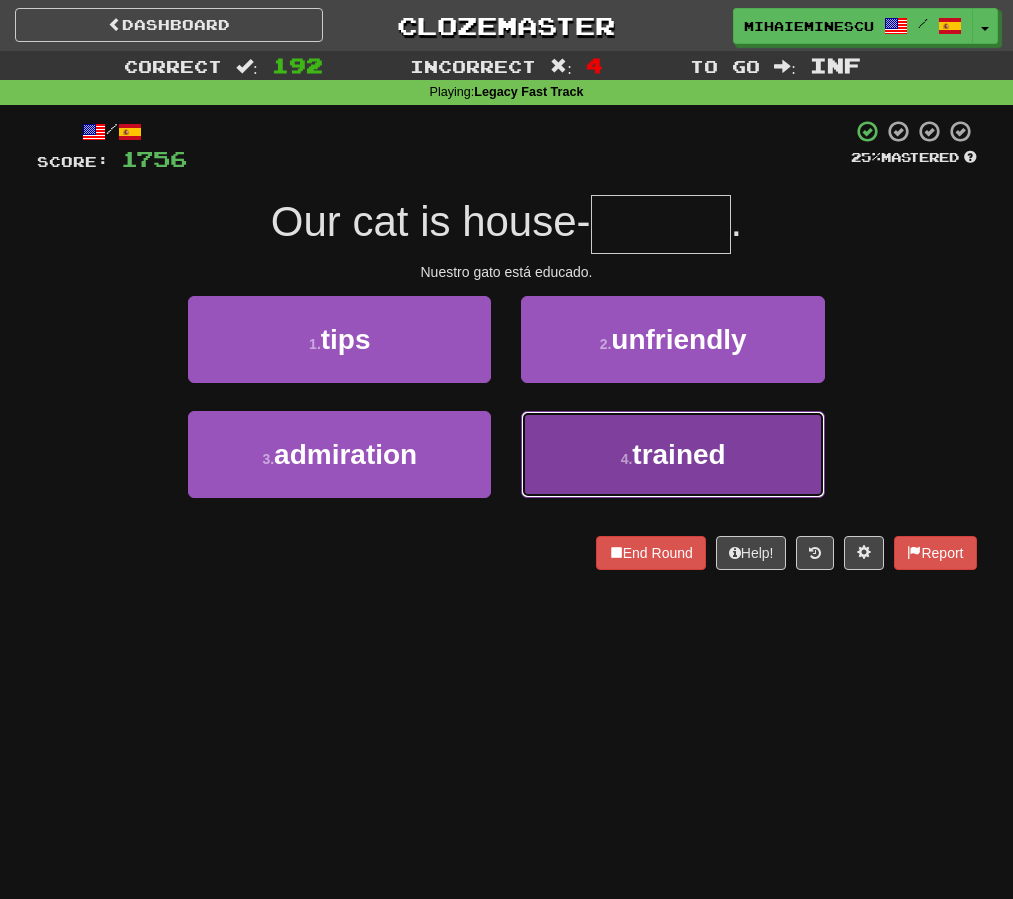 click on "trained" at bounding box center [678, 454] 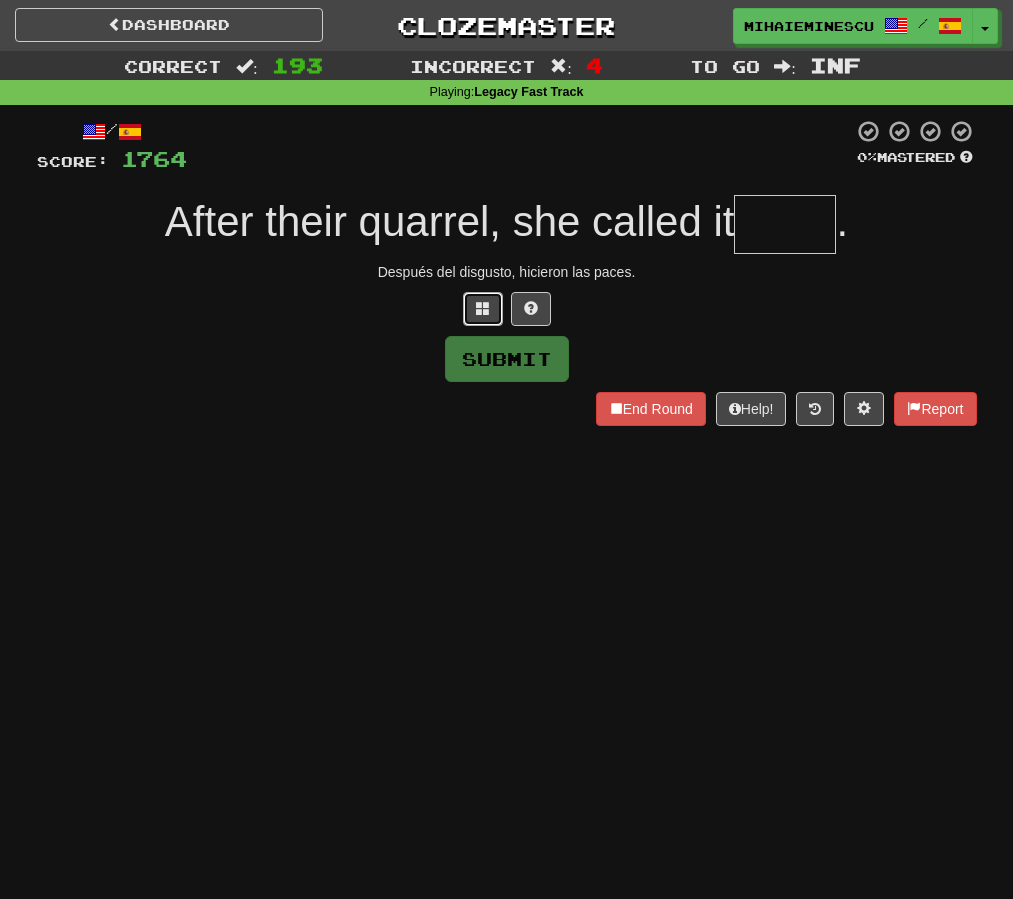 click at bounding box center [483, 308] 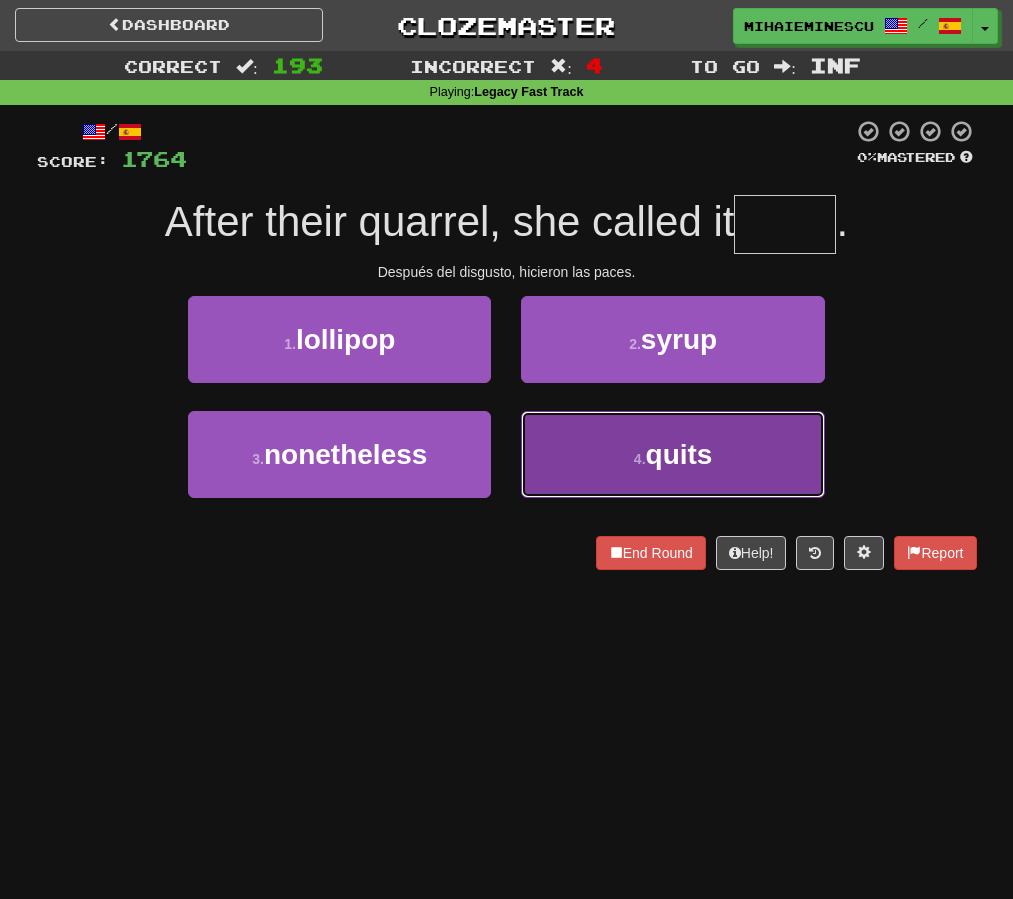 click on "4 .  quits" at bounding box center [672, 454] 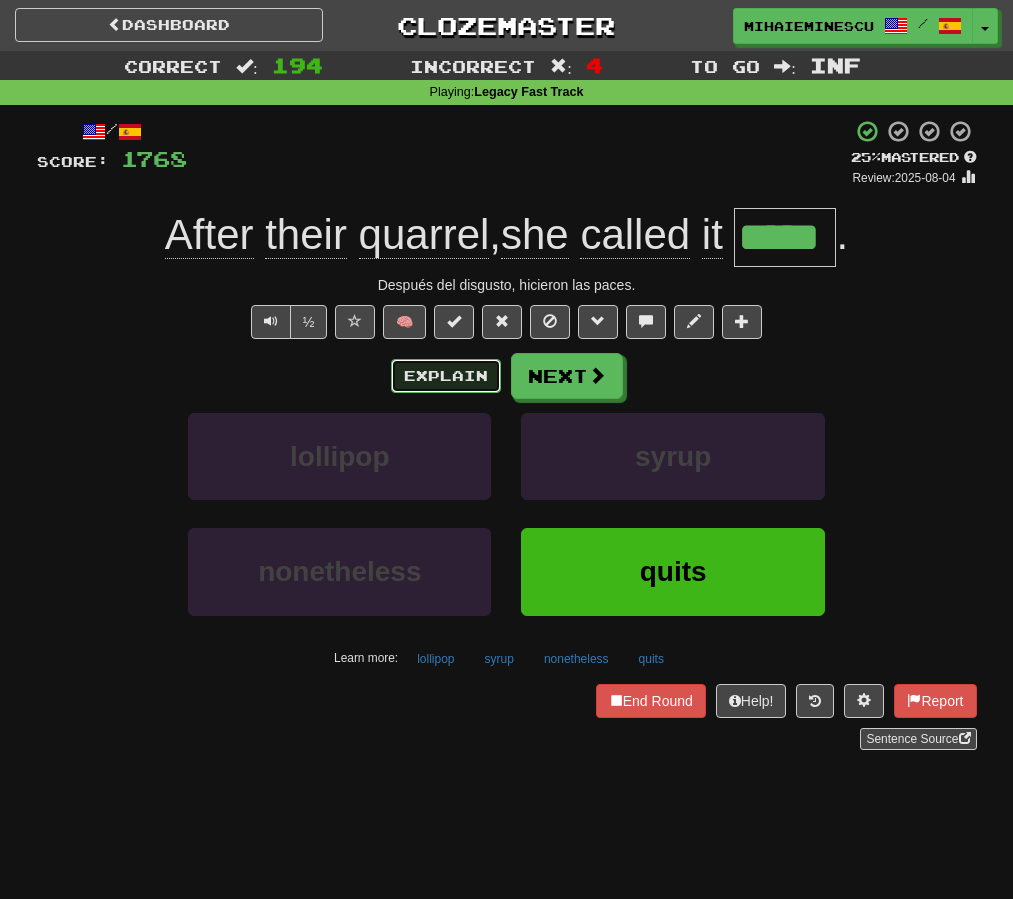click on "Explain" at bounding box center [446, 376] 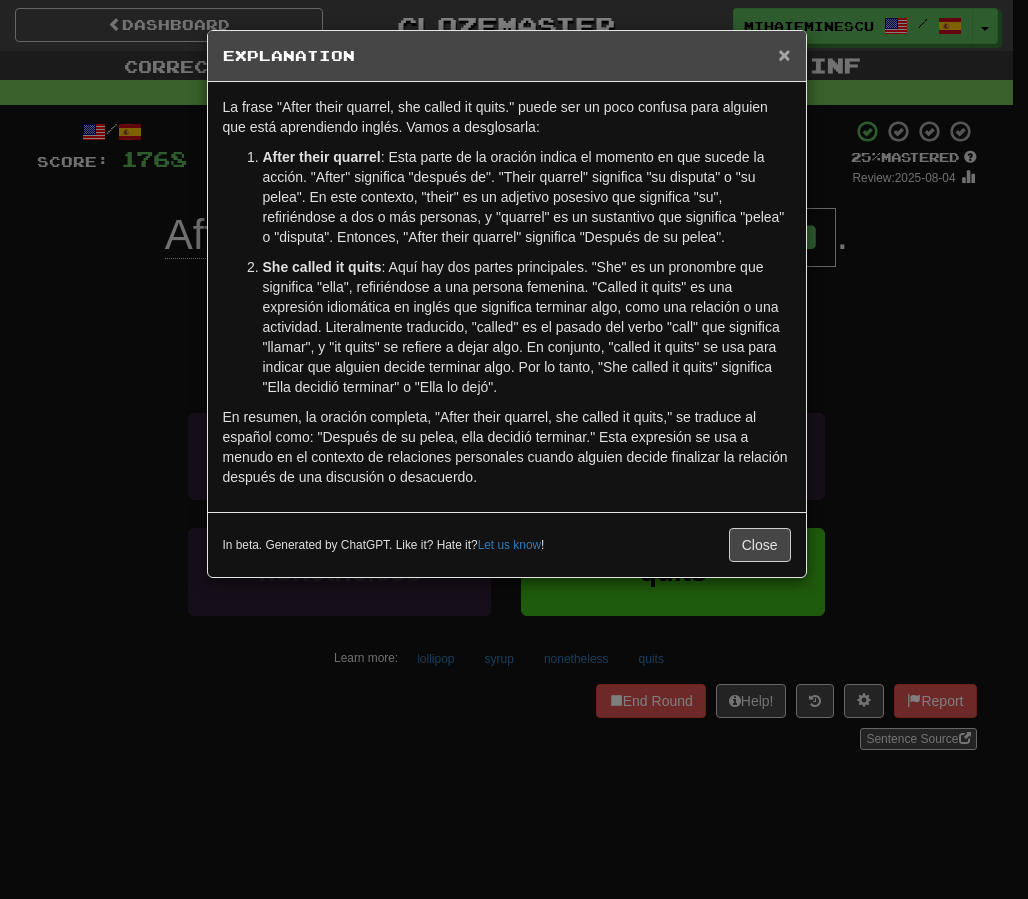 click on "×" at bounding box center (784, 54) 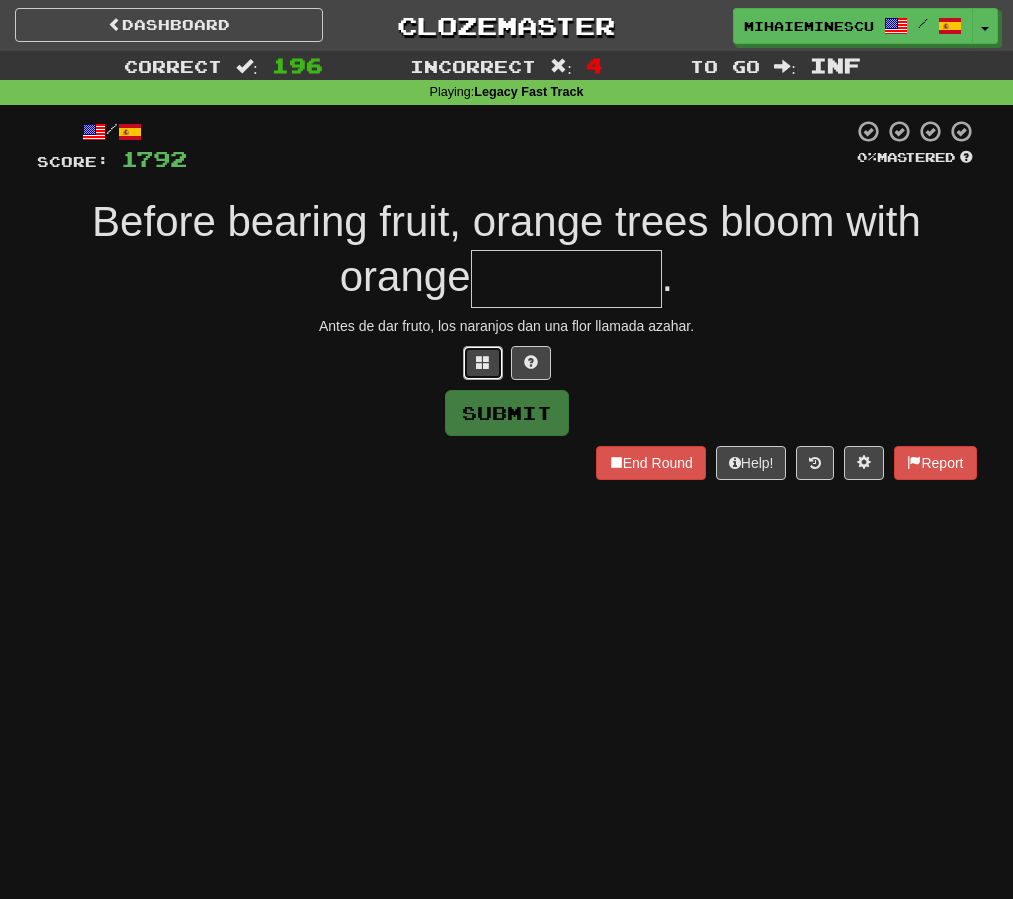 click at bounding box center (483, 363) 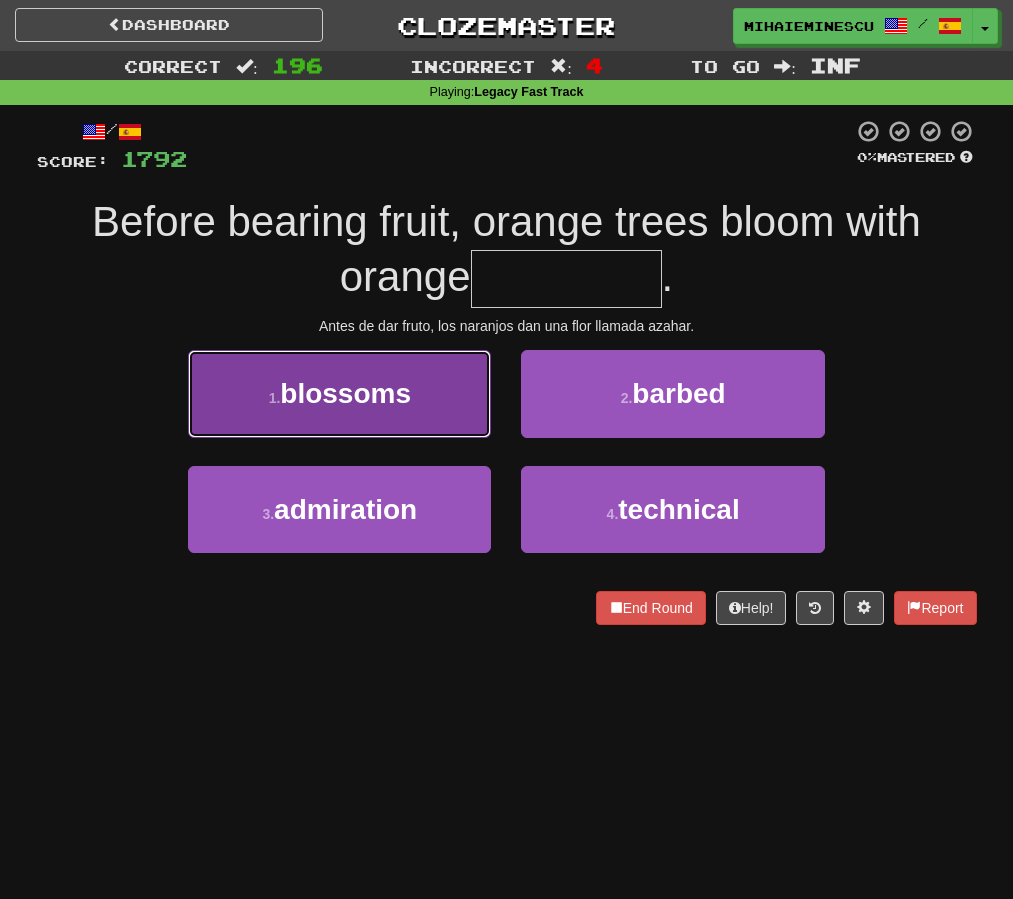 click on "blossoms" at bounding box center (345, 393) 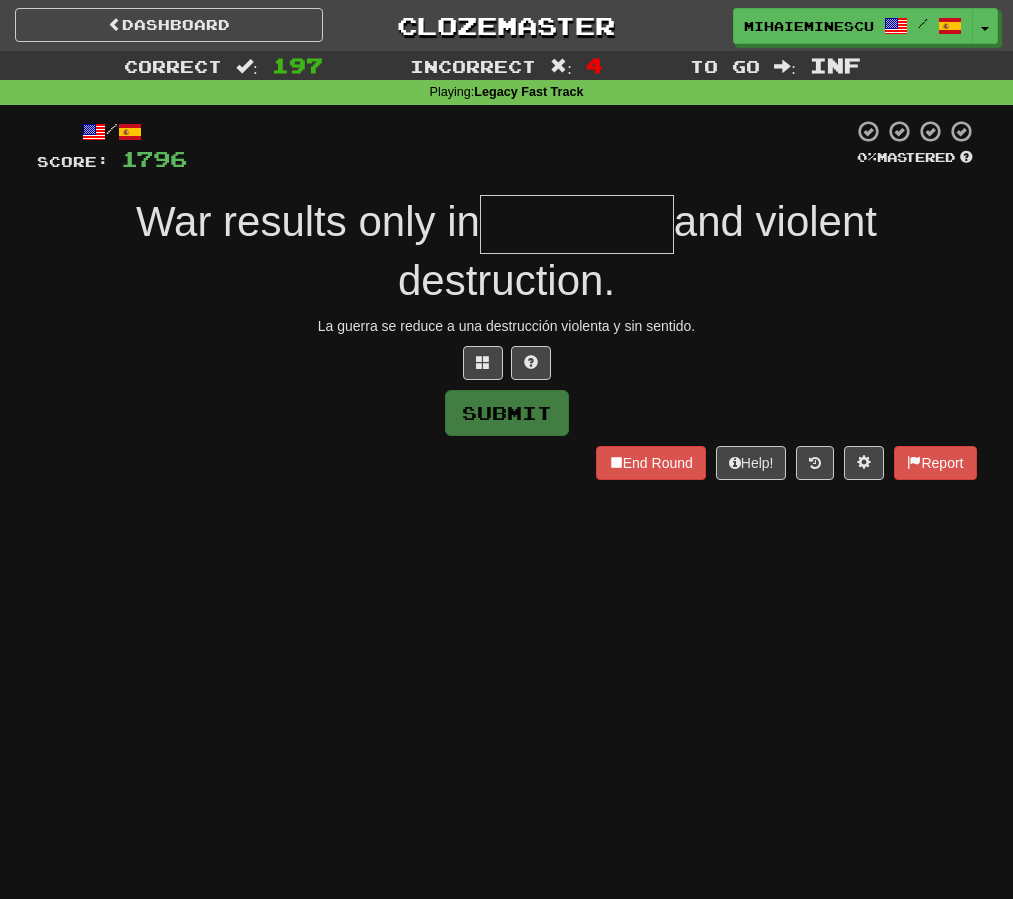 click on "/  Score:   1796 0 %  Mastered War results only in   and violent destruction. La guerra se reduce a una destrucción violenta y sin sentido. Submit  End Round  Help!  Report" at bounding box center (507, 299) 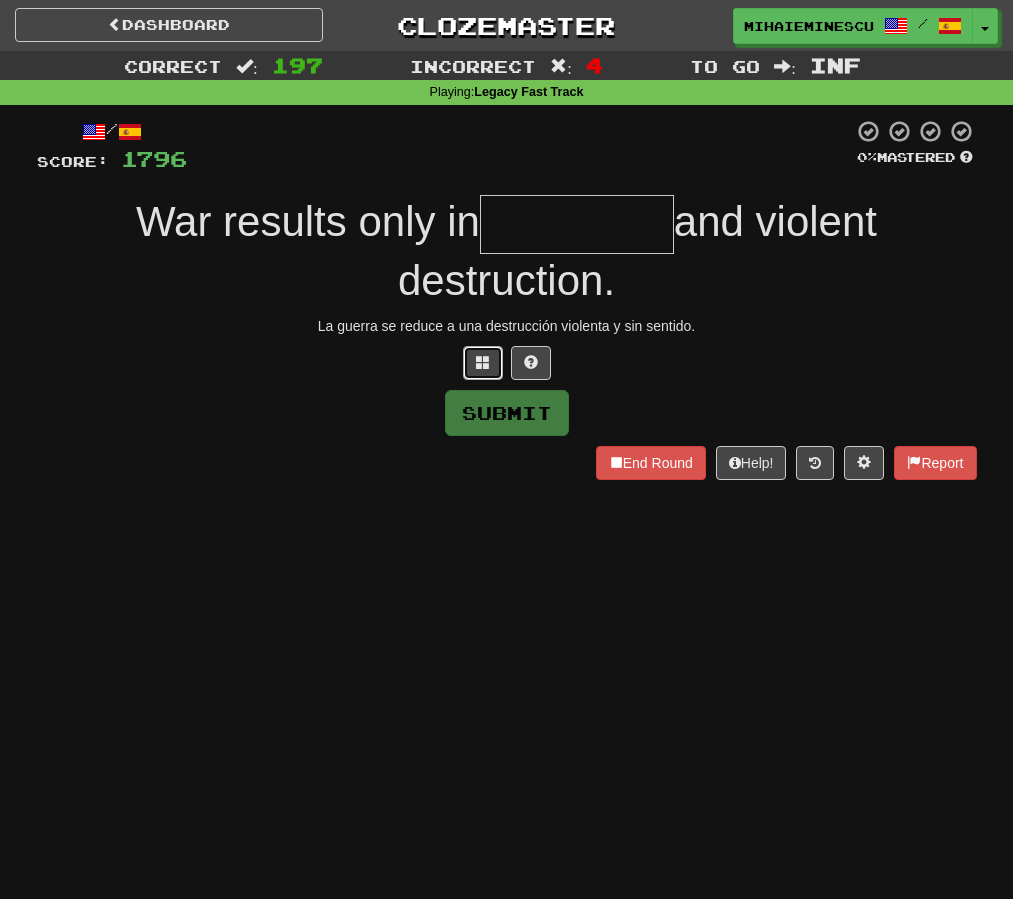 click at bounding box center (483, 363) 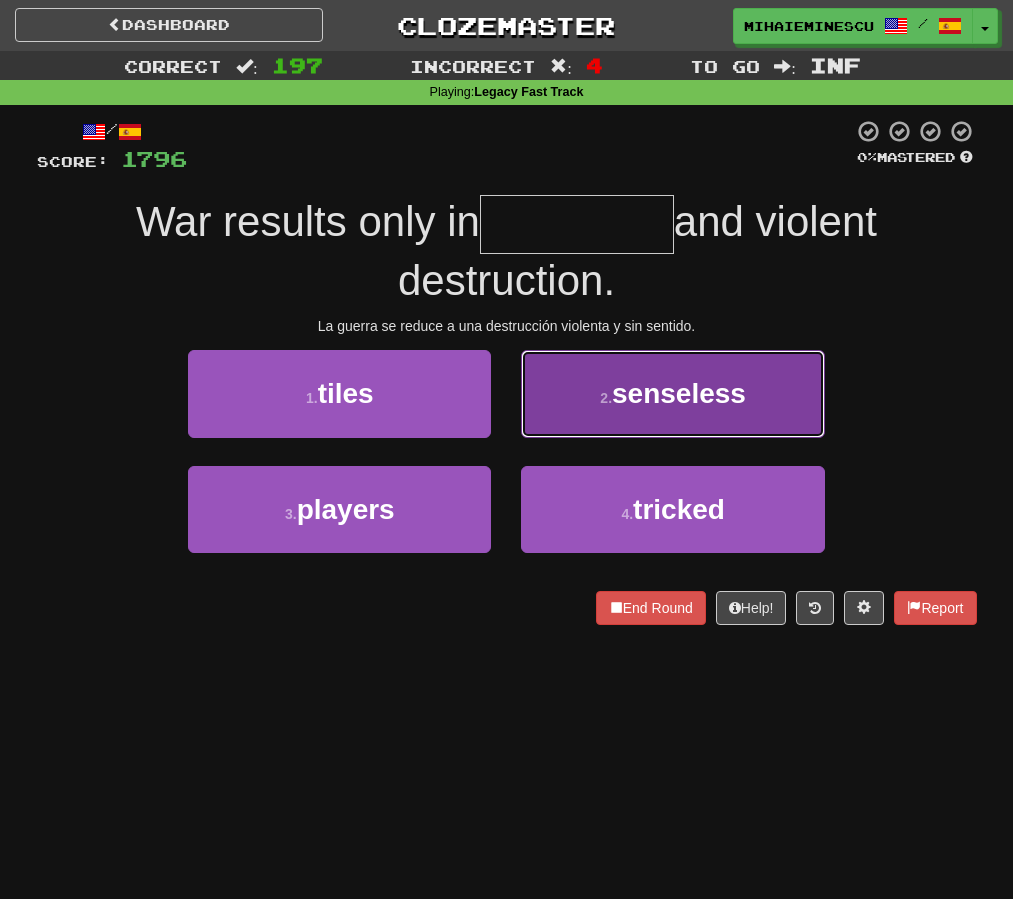 click on "senseless" at bounding box center (679, 393) 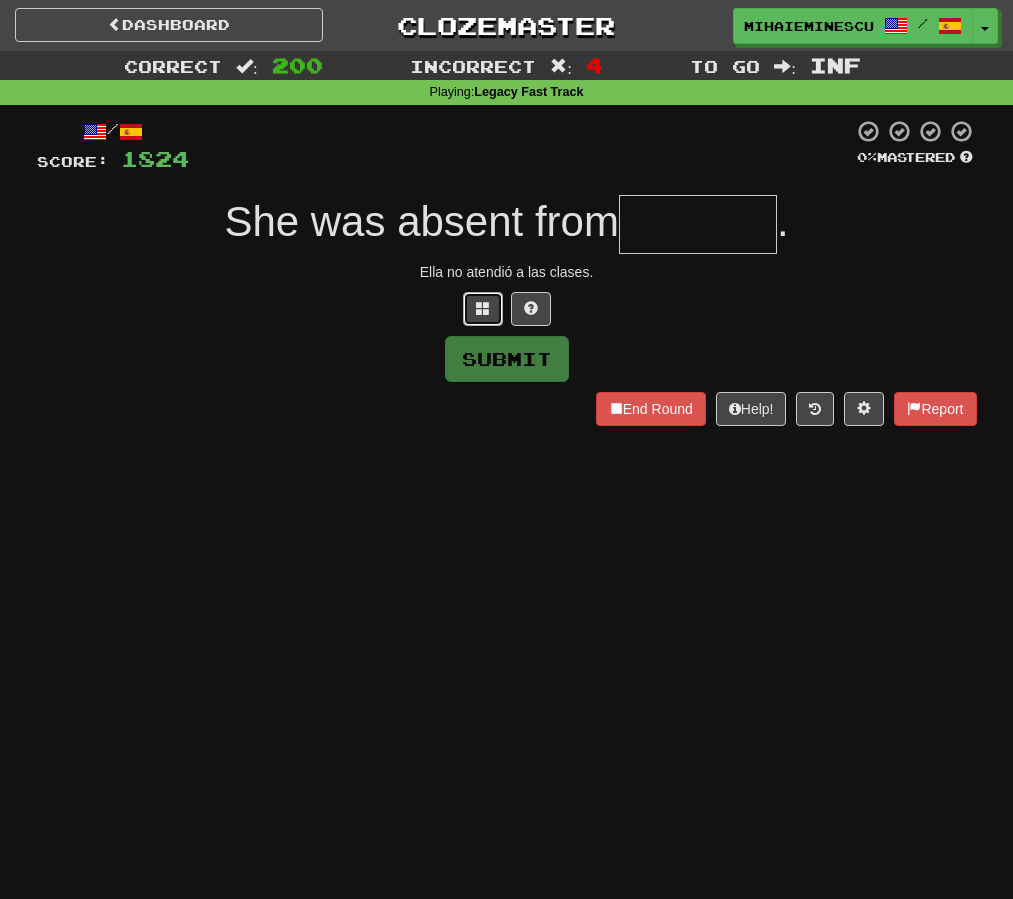 click at bounding box center (483, 309) 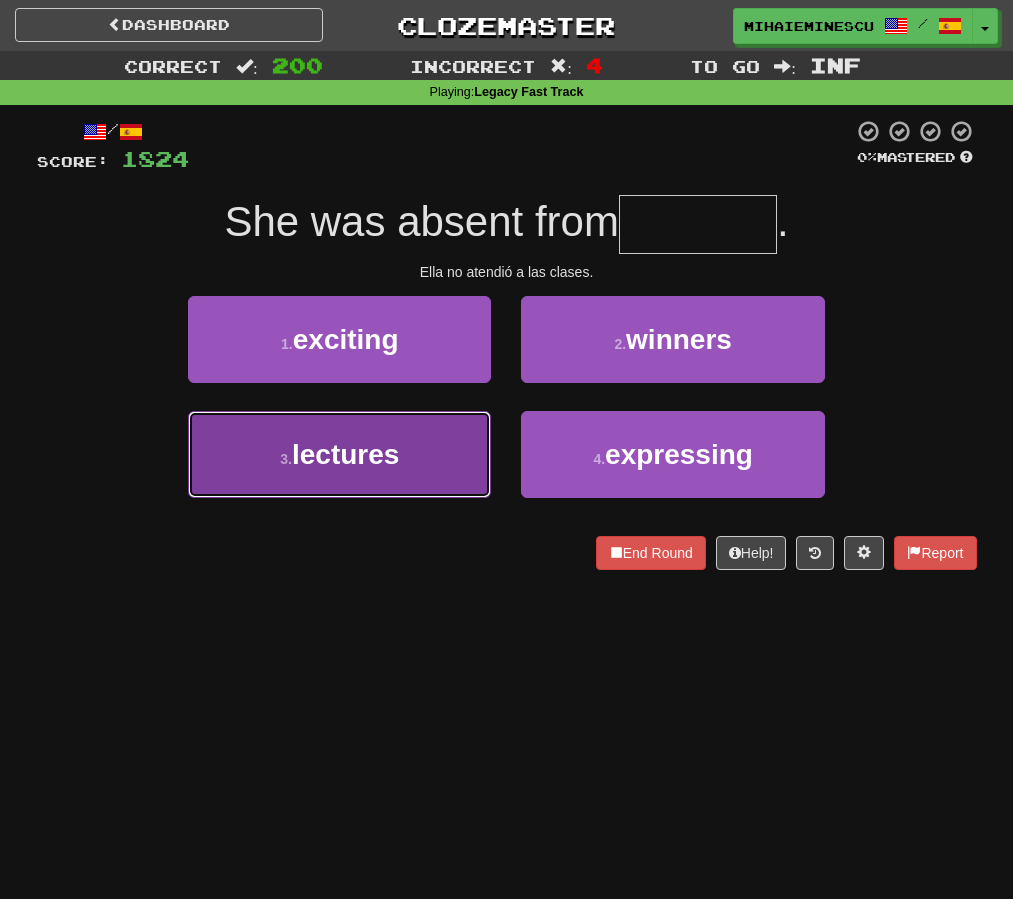 click on "lectures" at bounding box center (345, 454) 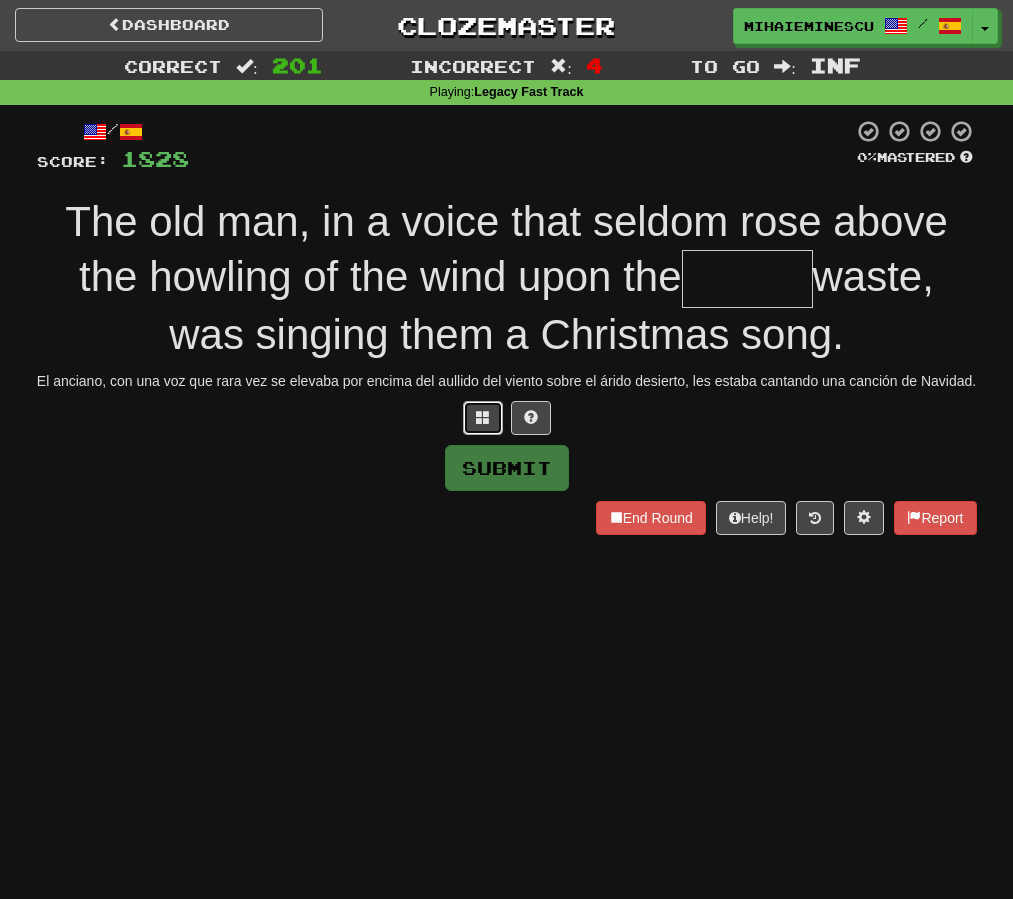 click at bounding box center [483, 418] 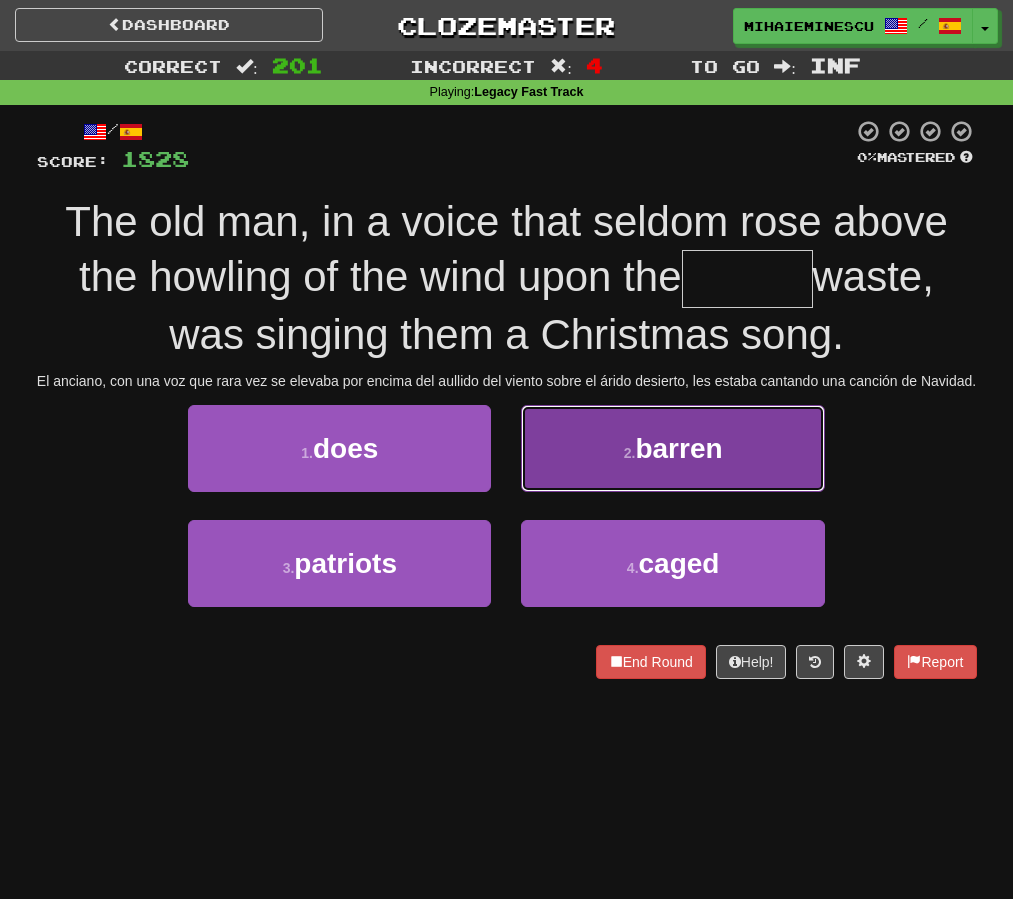 click on "2 .  barren" at bounding box center [672, 448] 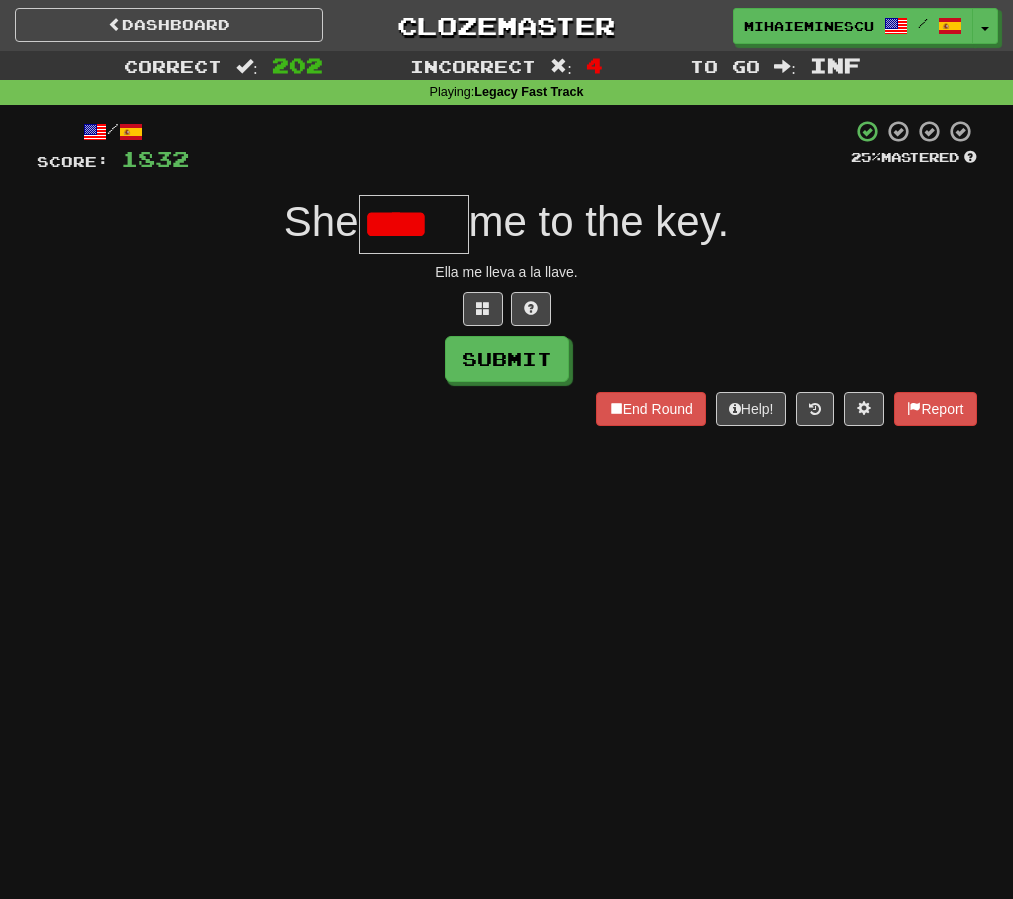 scroll, scrollTop: 0, scrollLeft: 0, axis: both 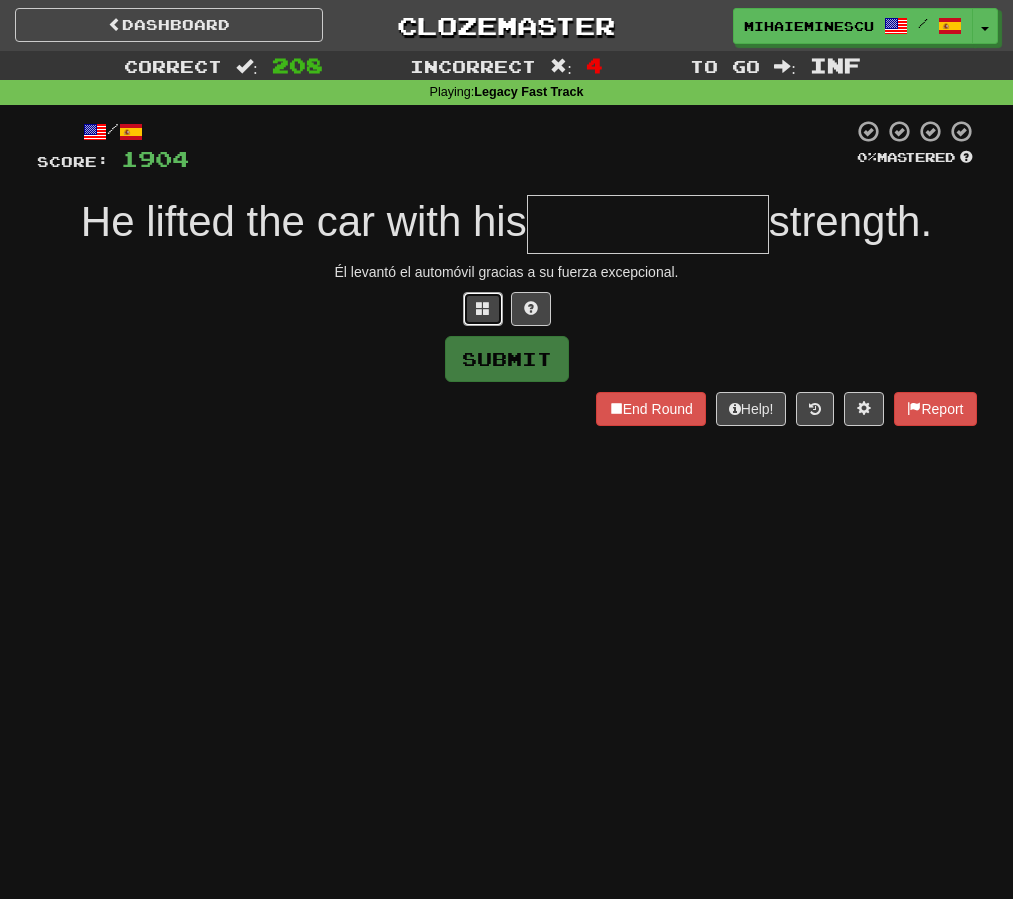 click at bounding box center (483, 309) 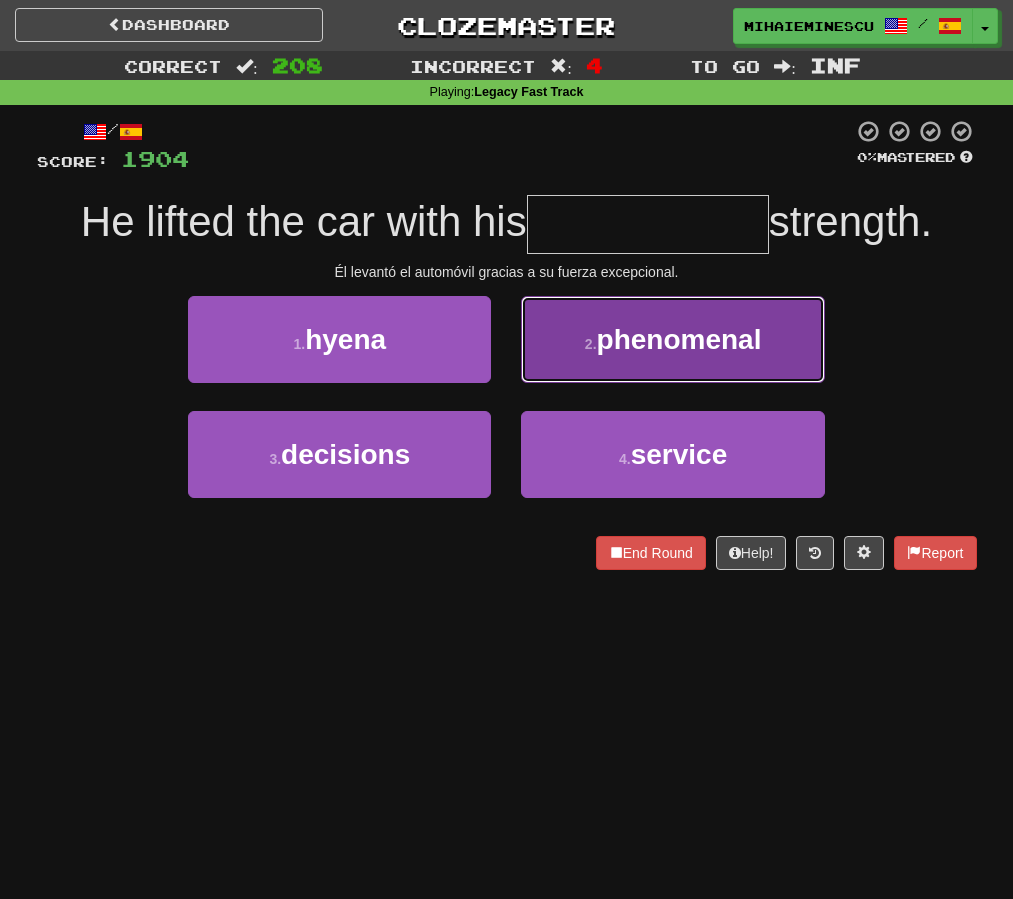 click on "2 .  phenomenal" at bounding box center (672, 339) 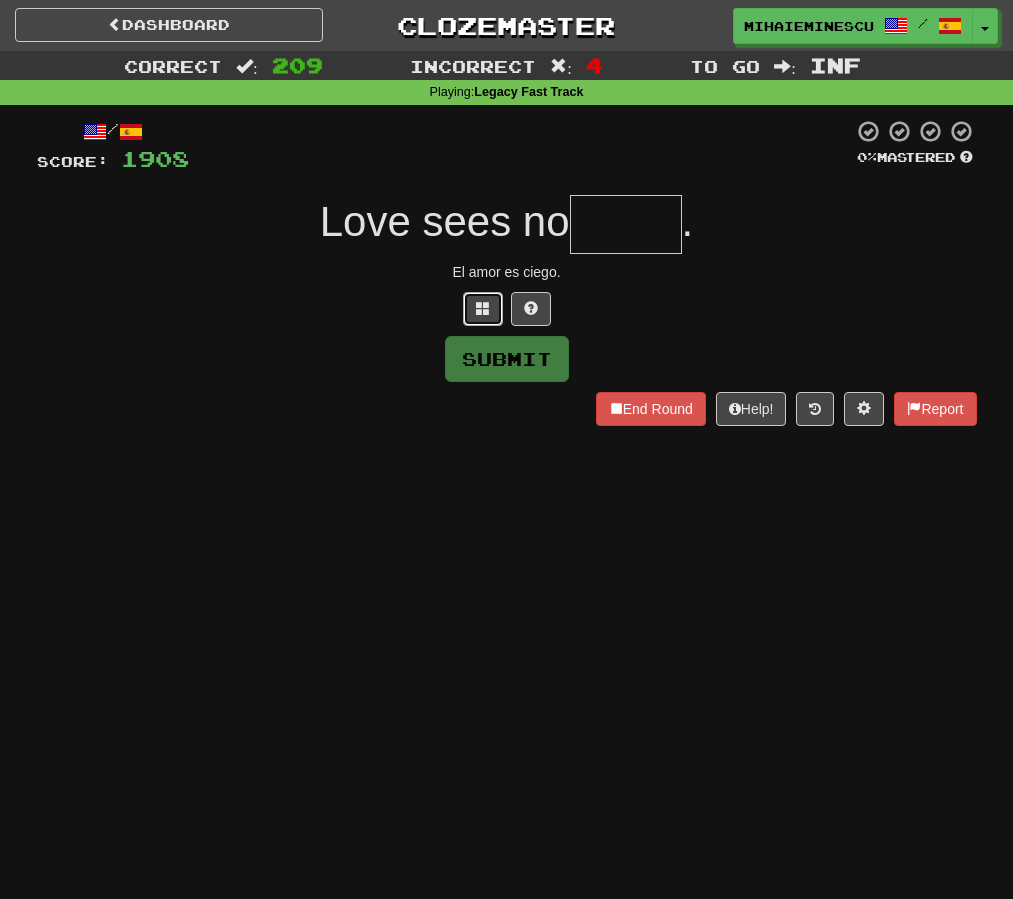 click at bounding box center [483, 309] 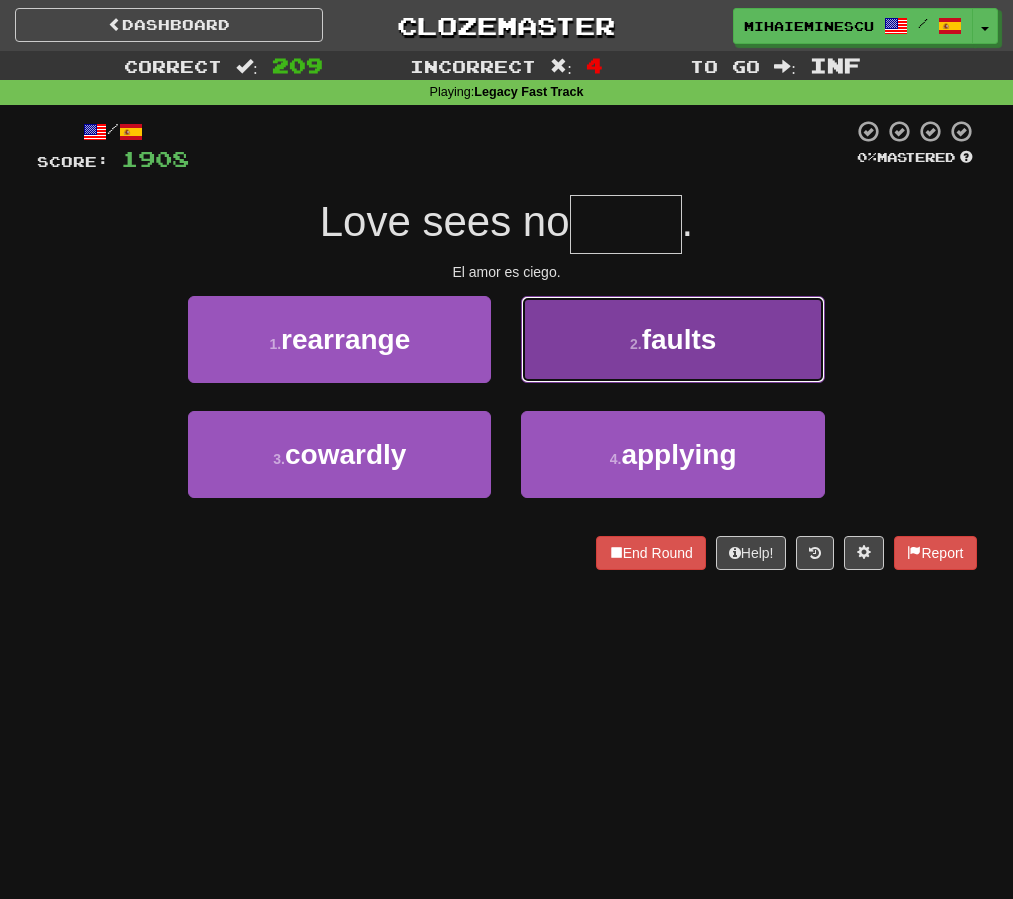 click on "2 .  faults" at bounding box center (672, 339) 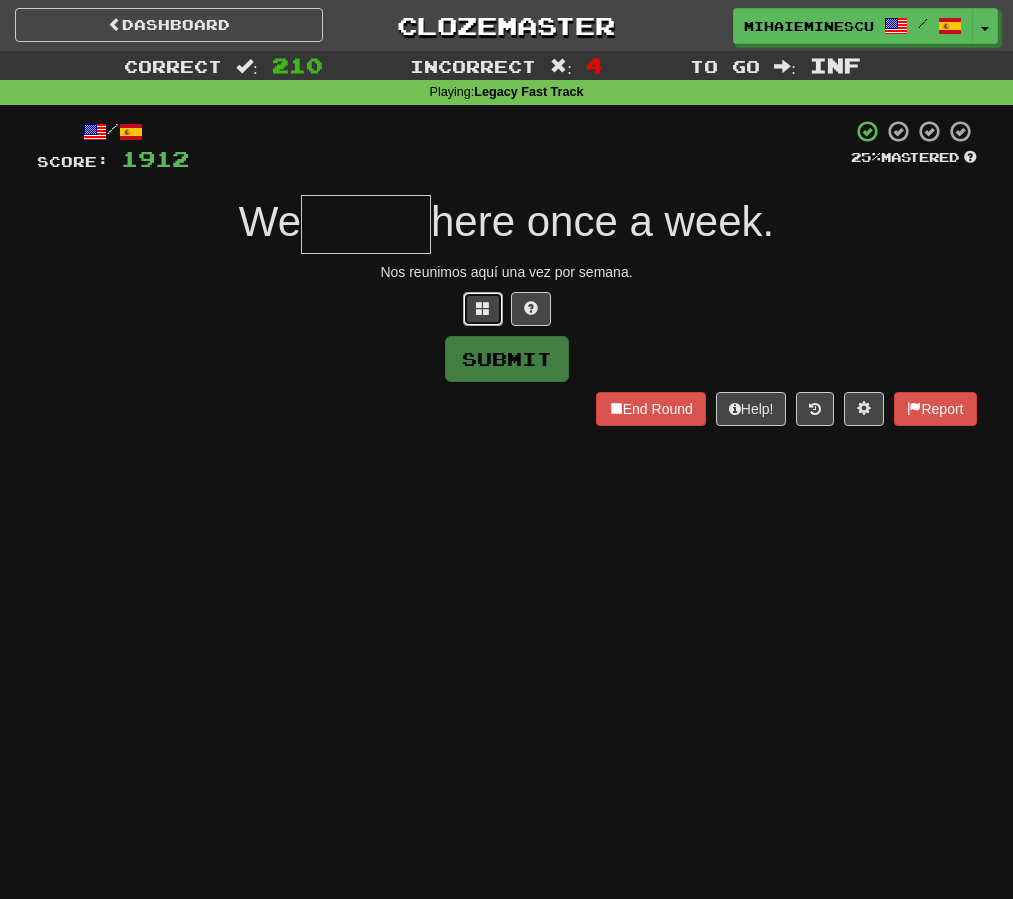 click at bounding box center (483, 309) 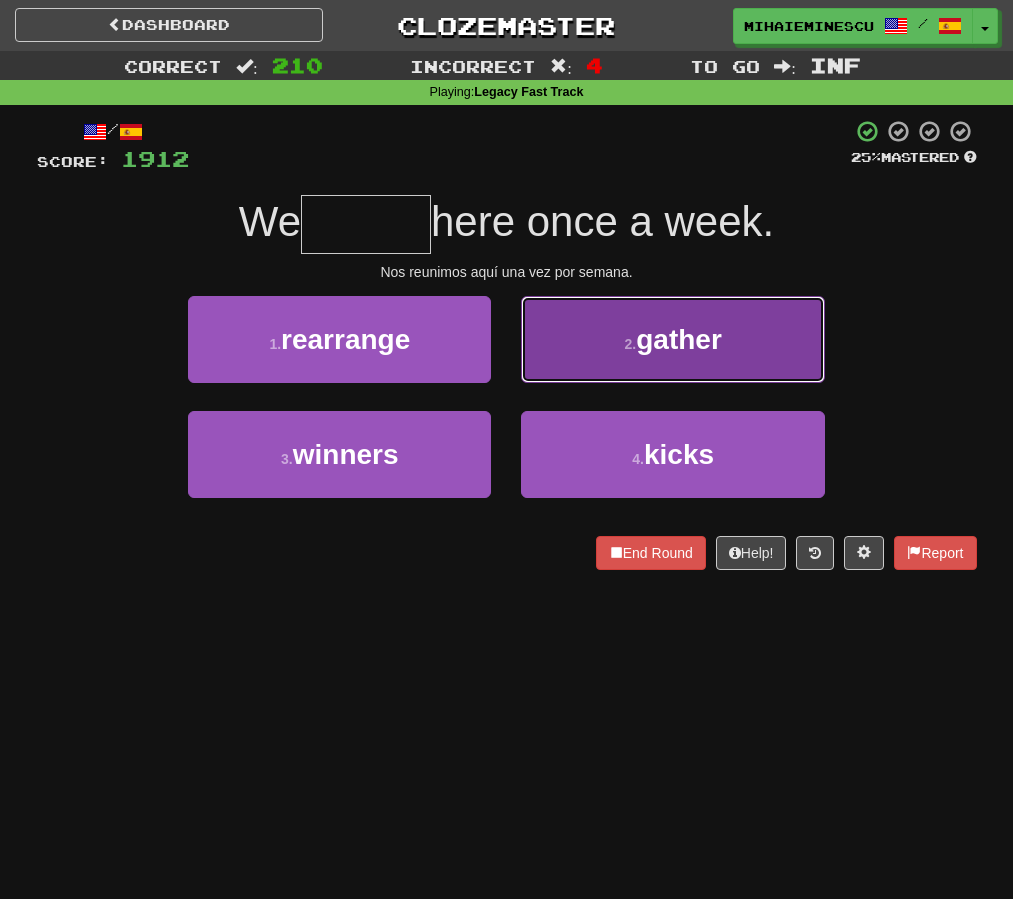 click on "2 .  gather" at bounding box center [672, 339] 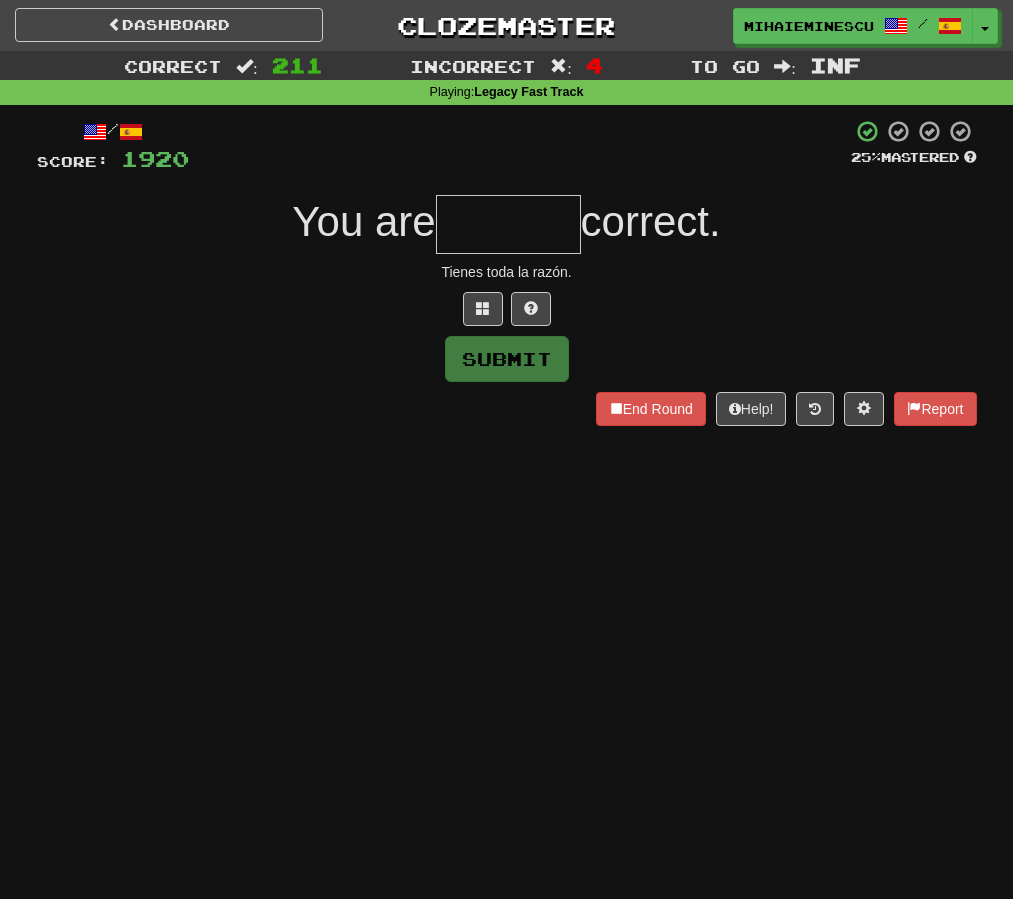 click at bounding box center [507, 309] 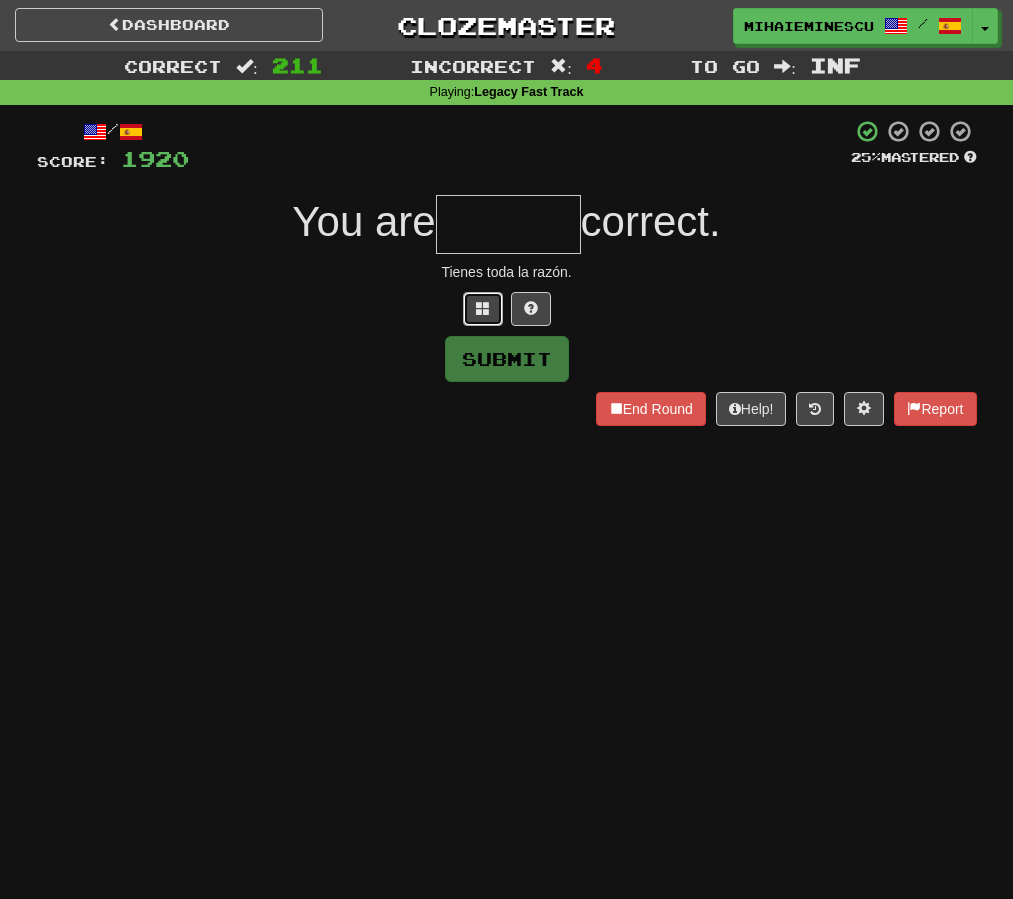 click at bounding box center [483, 309] 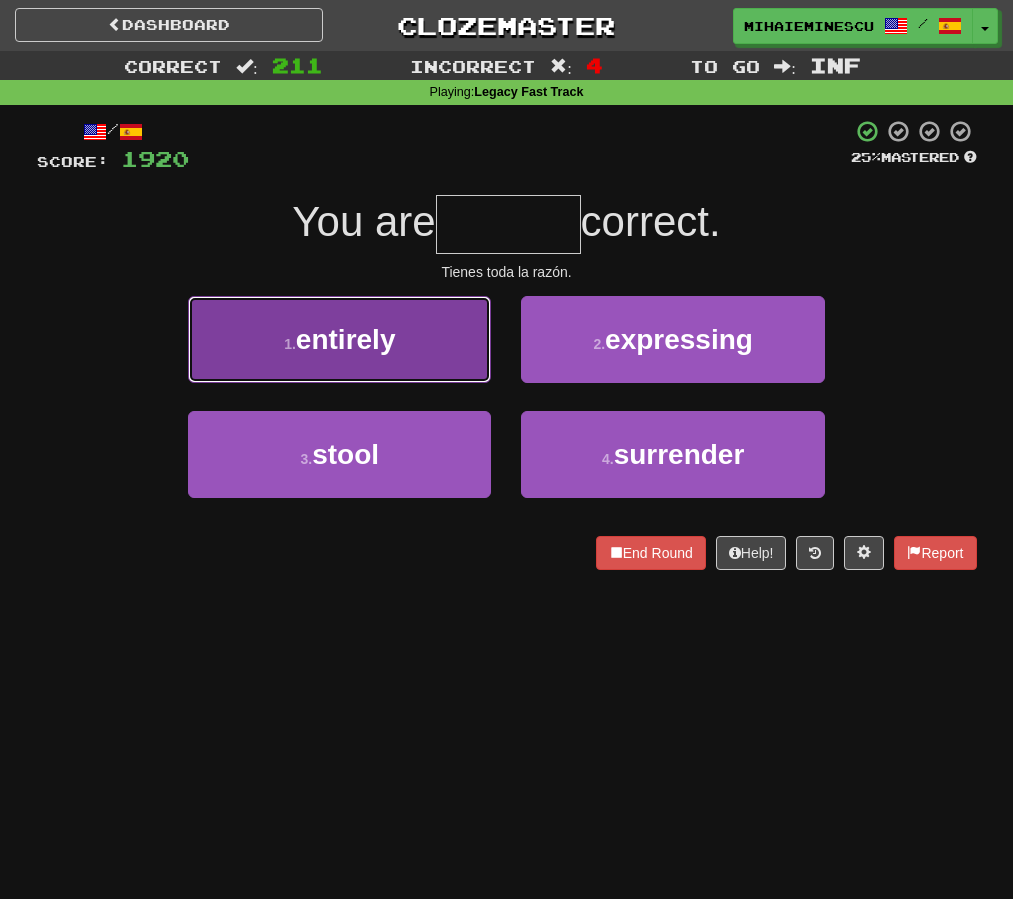 click on "1 .  entirely" at bounding box center (339, 339) 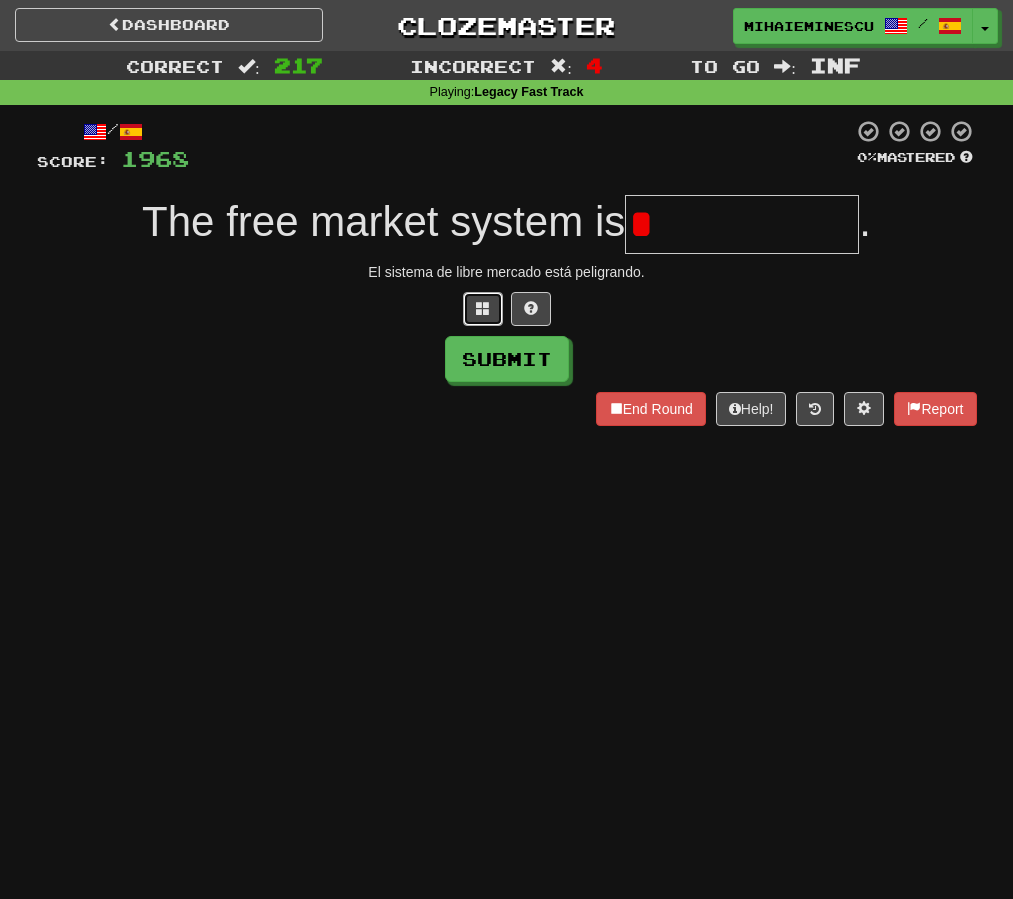 click at bounding box center [483, 308] 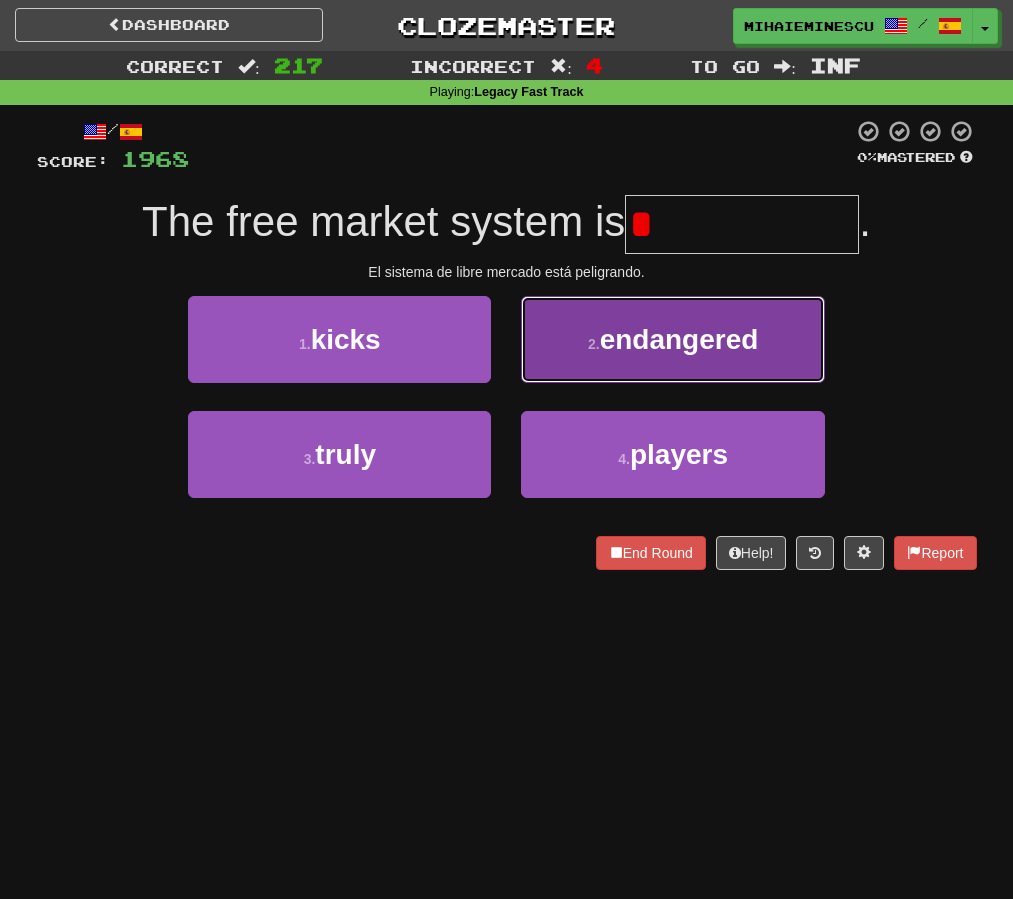 click on "2 ." at bounding box center (594, 344) 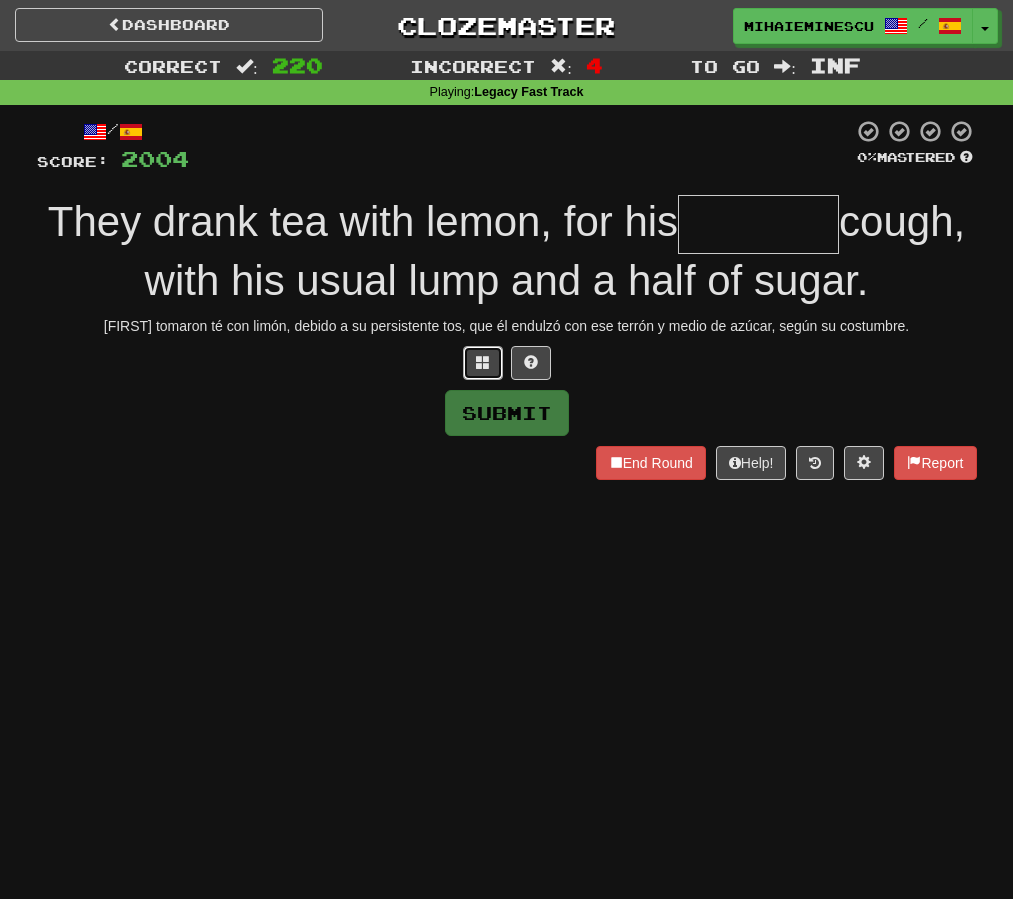 click at bounding box center (483, 362) 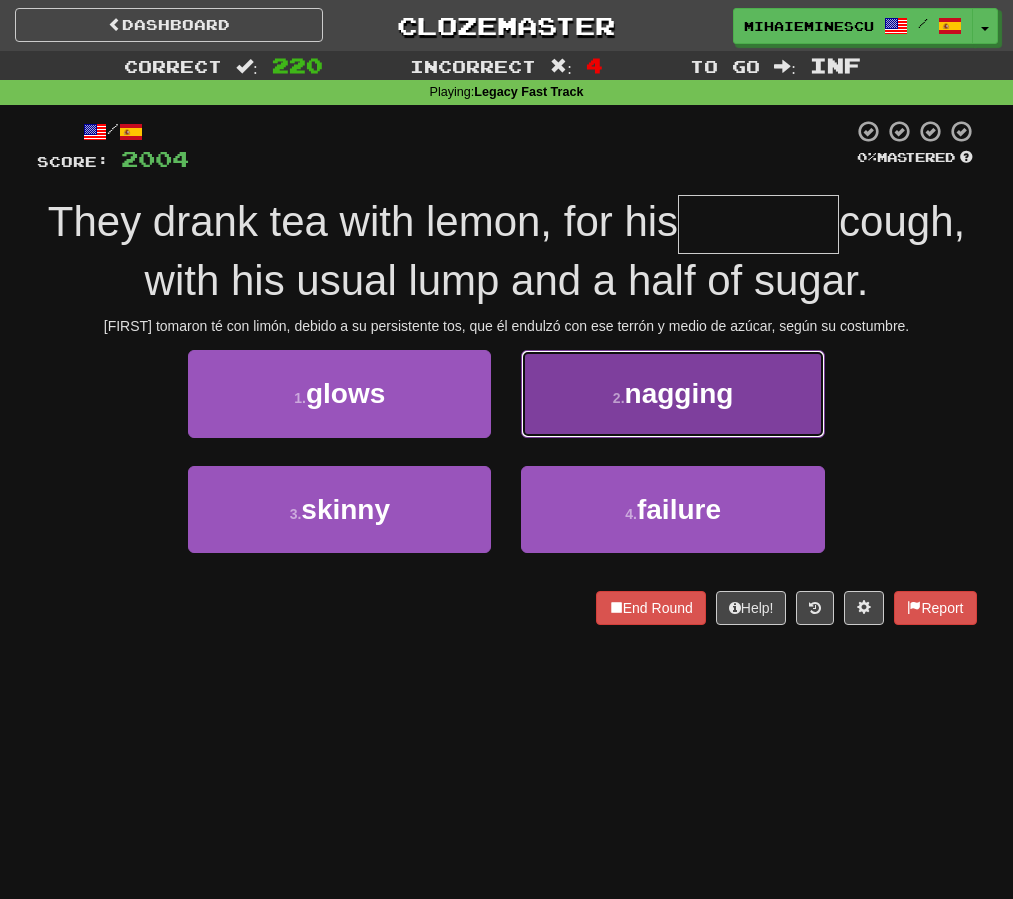 click on "2 .  nagging" at bounding box center (672, 393) 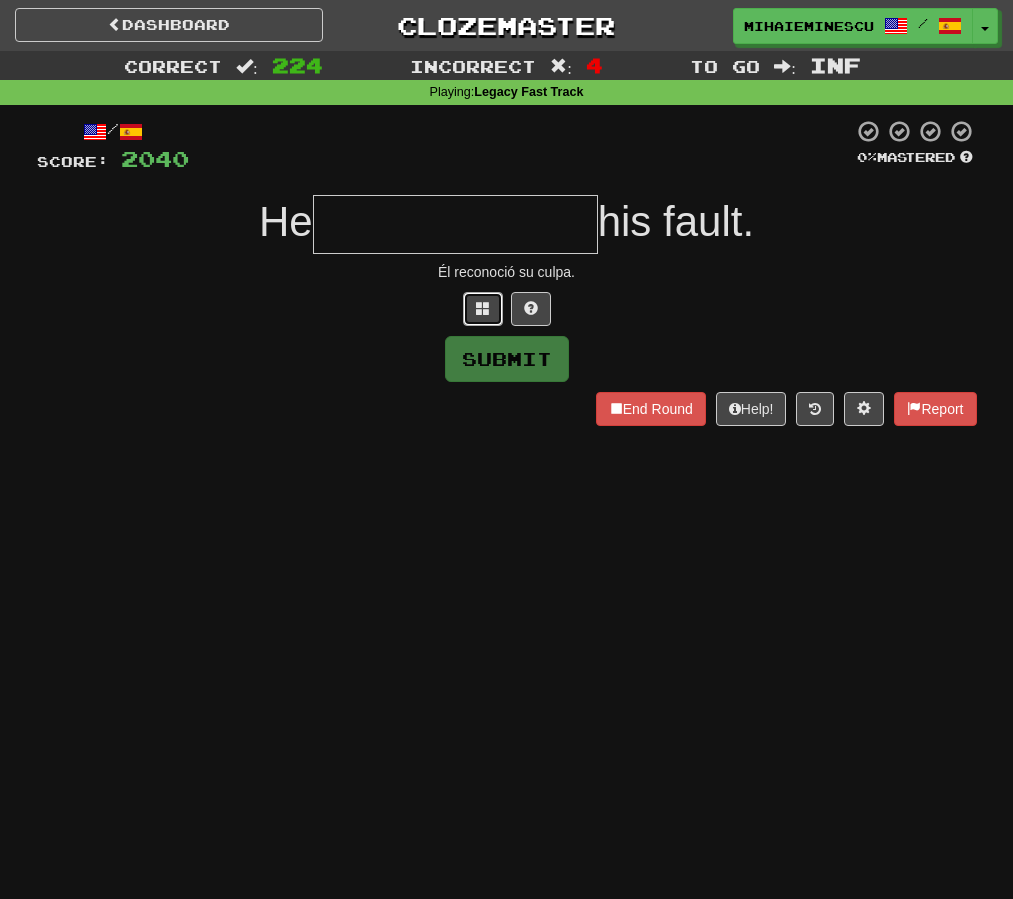 click at bounding box center [483, 309] 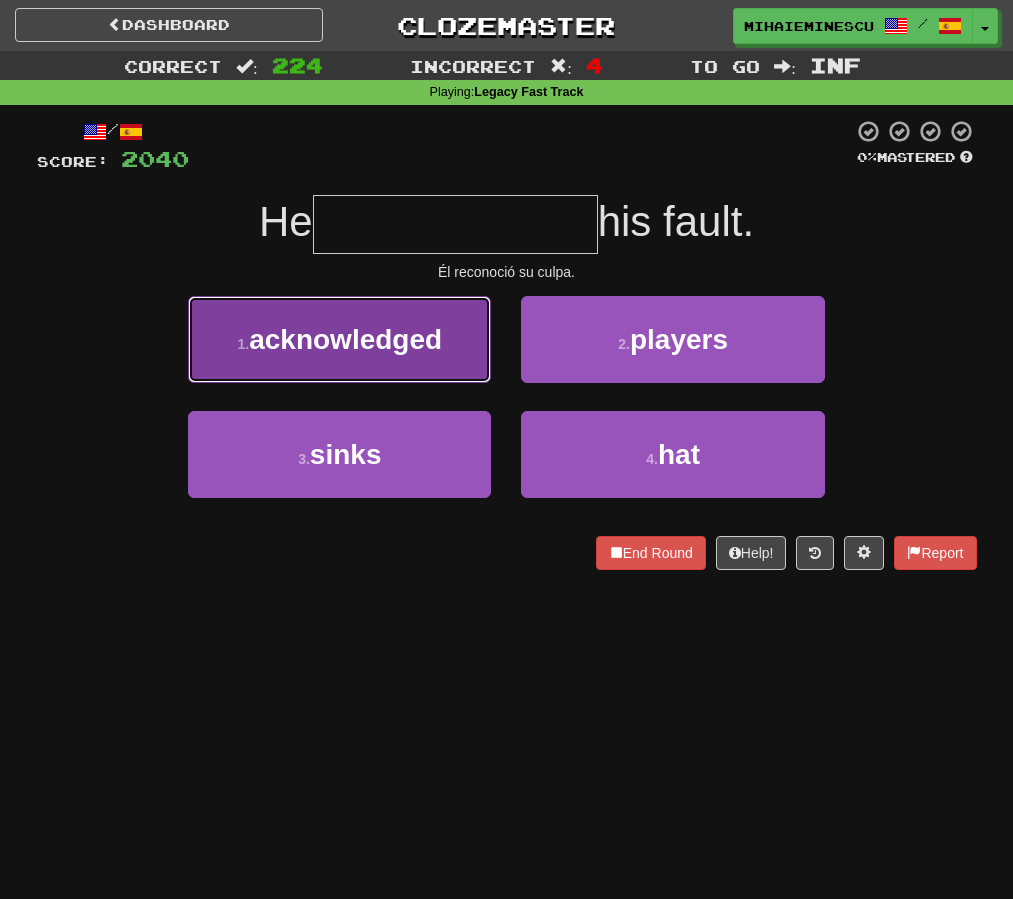 click on "acknowledged" at bounding box center (345, 339) 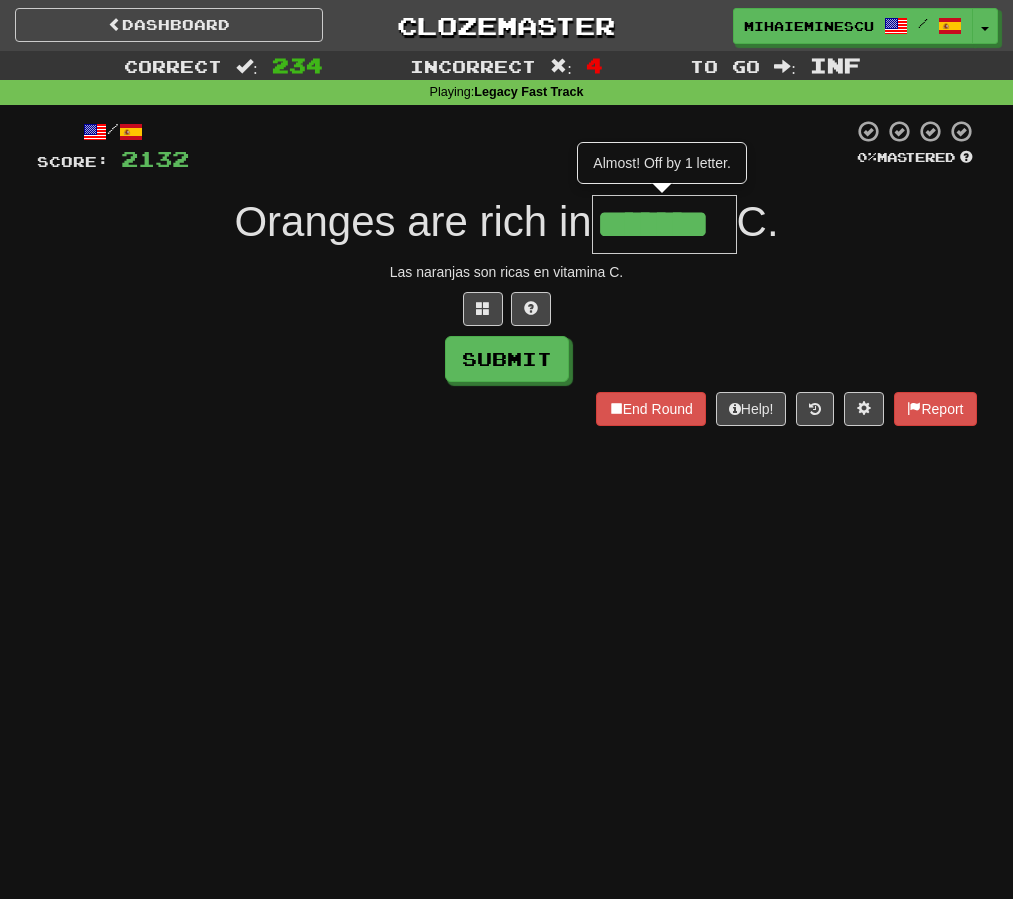 scroll, scrollTop: 0, scrollLeft: 0, axis: both 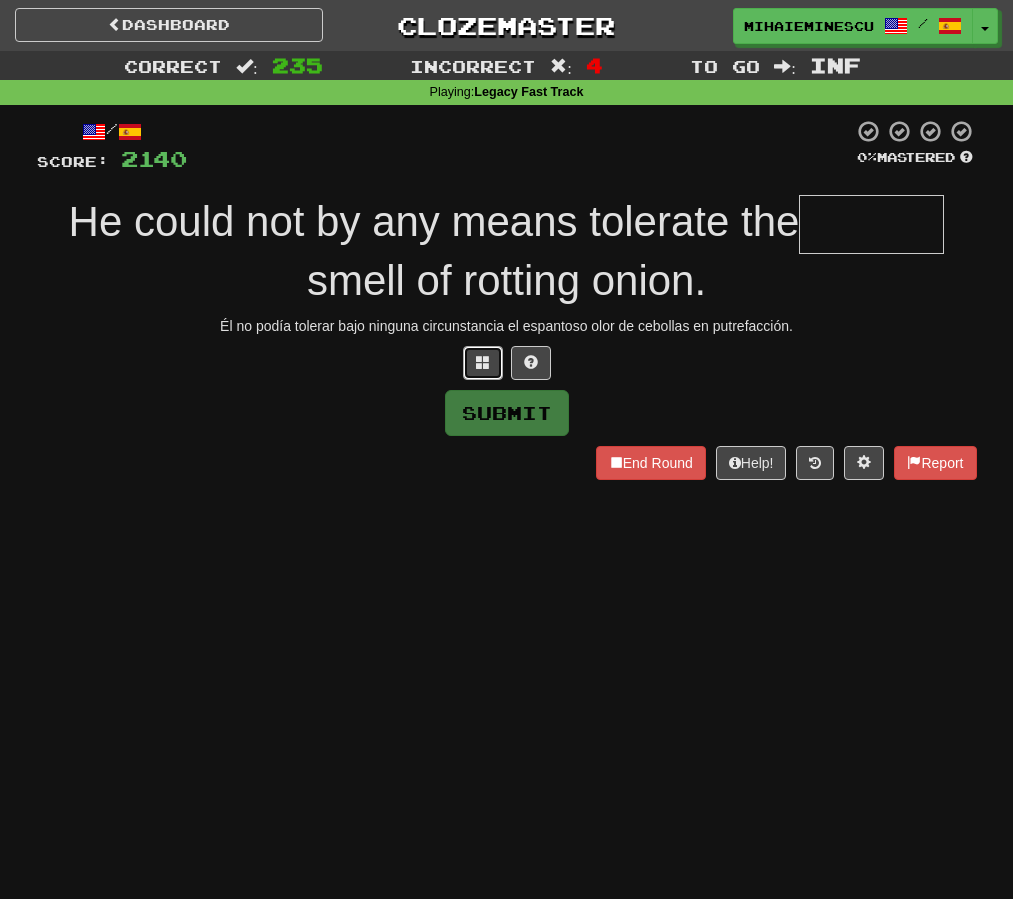 click at bounding box center [483, 363] 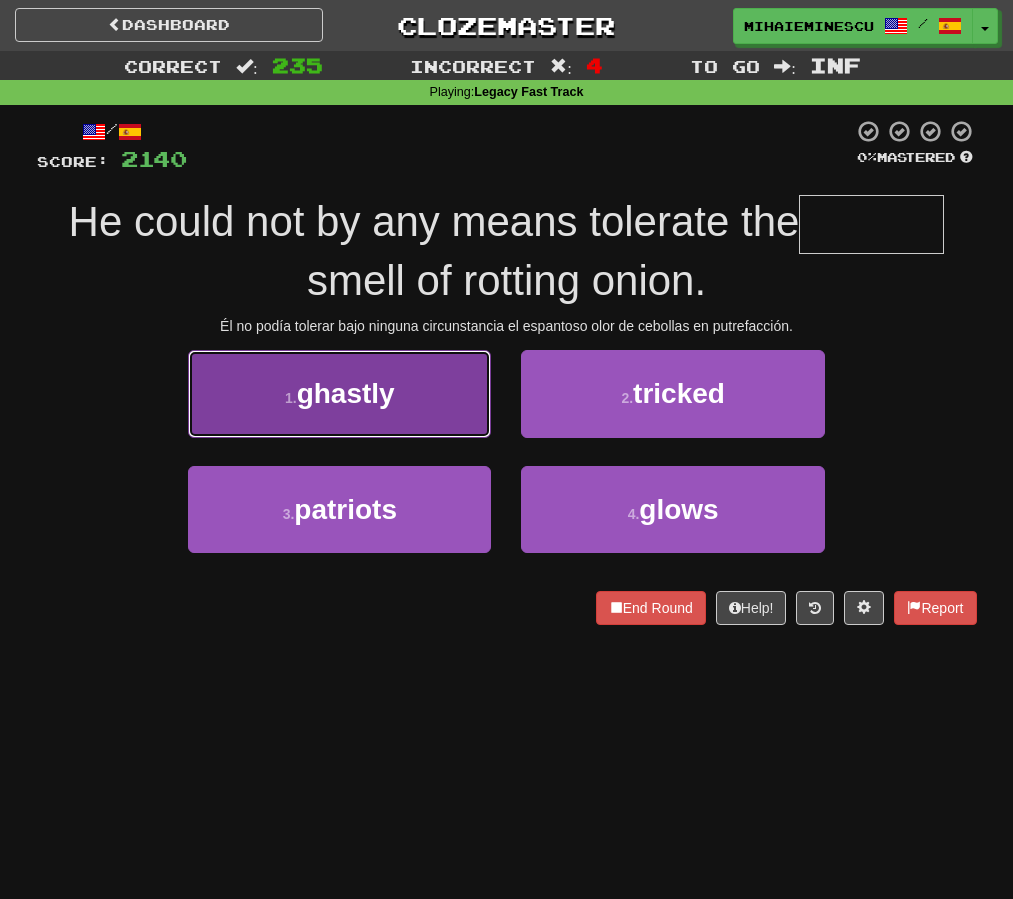 click on "1 .  ghastly" at bounding box center [339, 393] 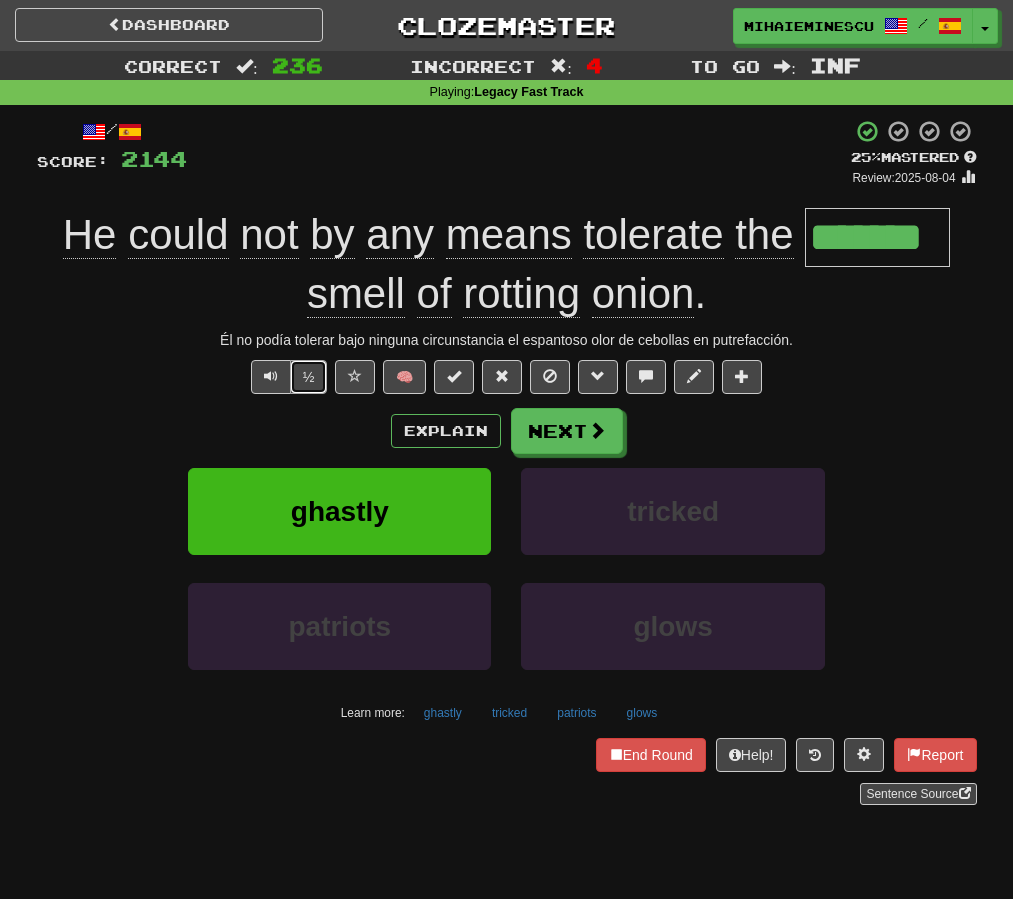 click on "½" at bounding box center (309, 377) 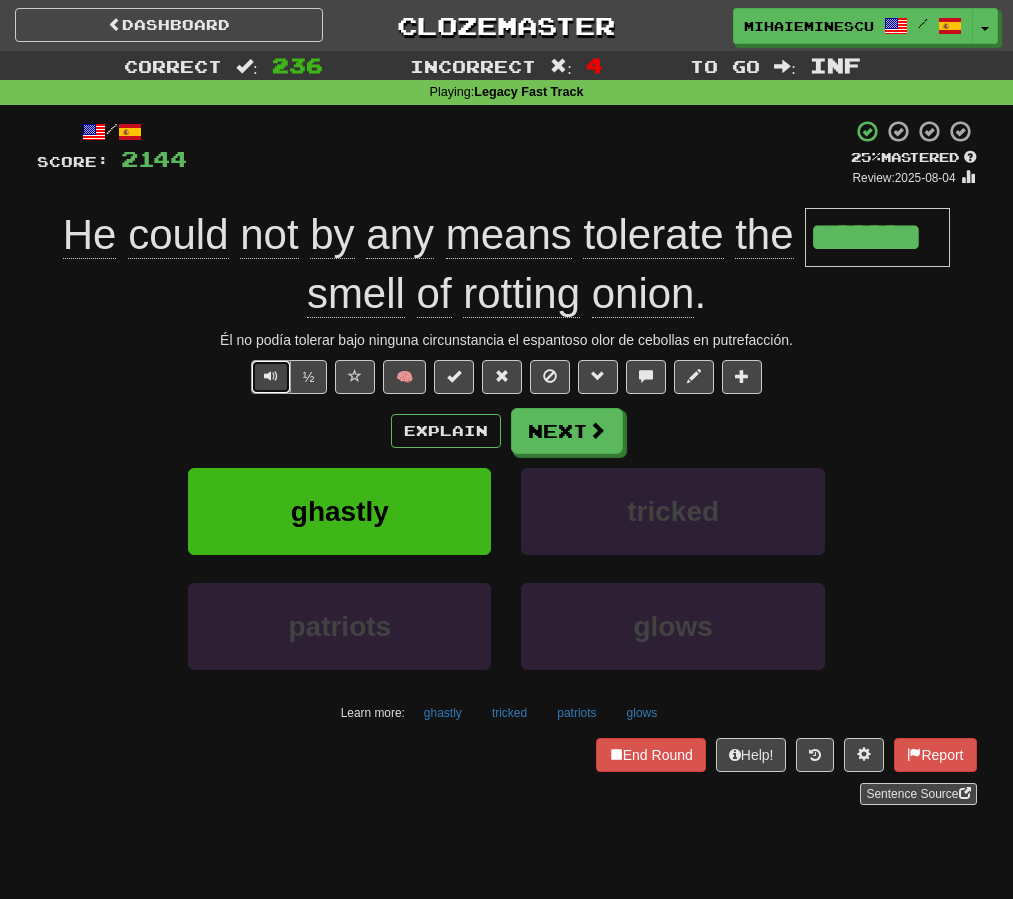 click at bounding box center (271, 377) 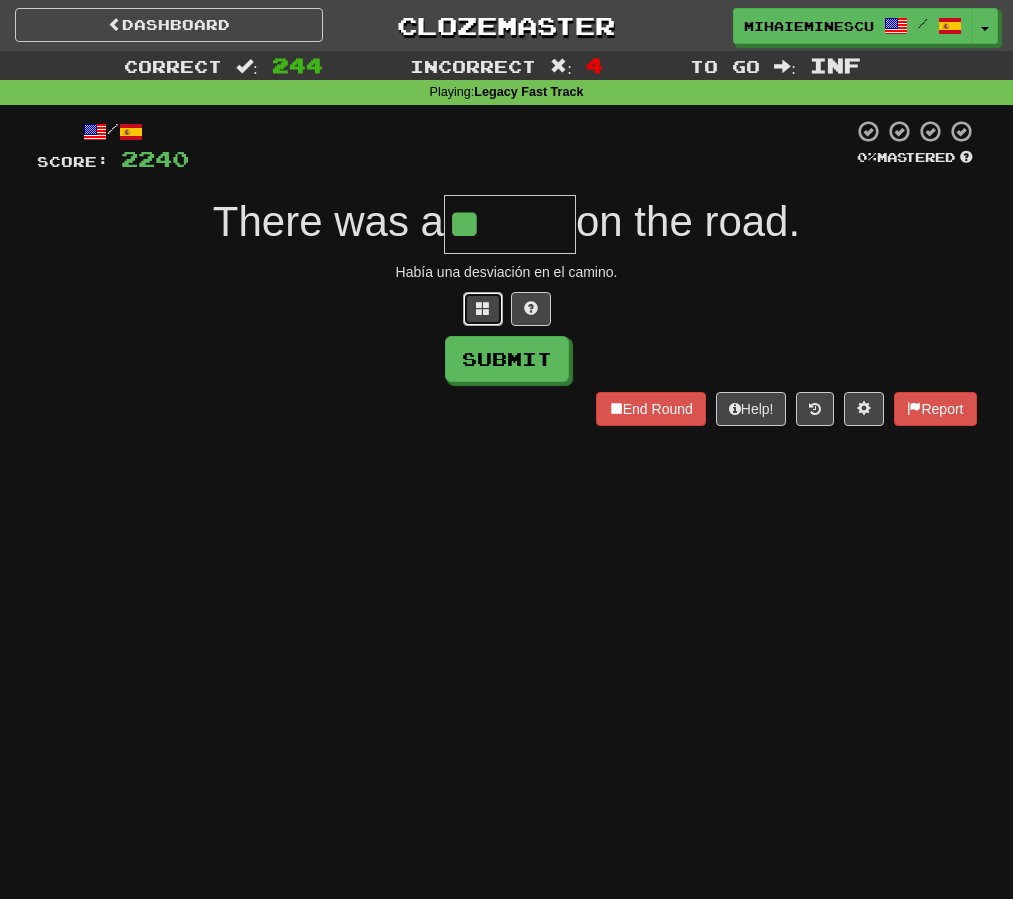 click at bounding box center [483, 308] 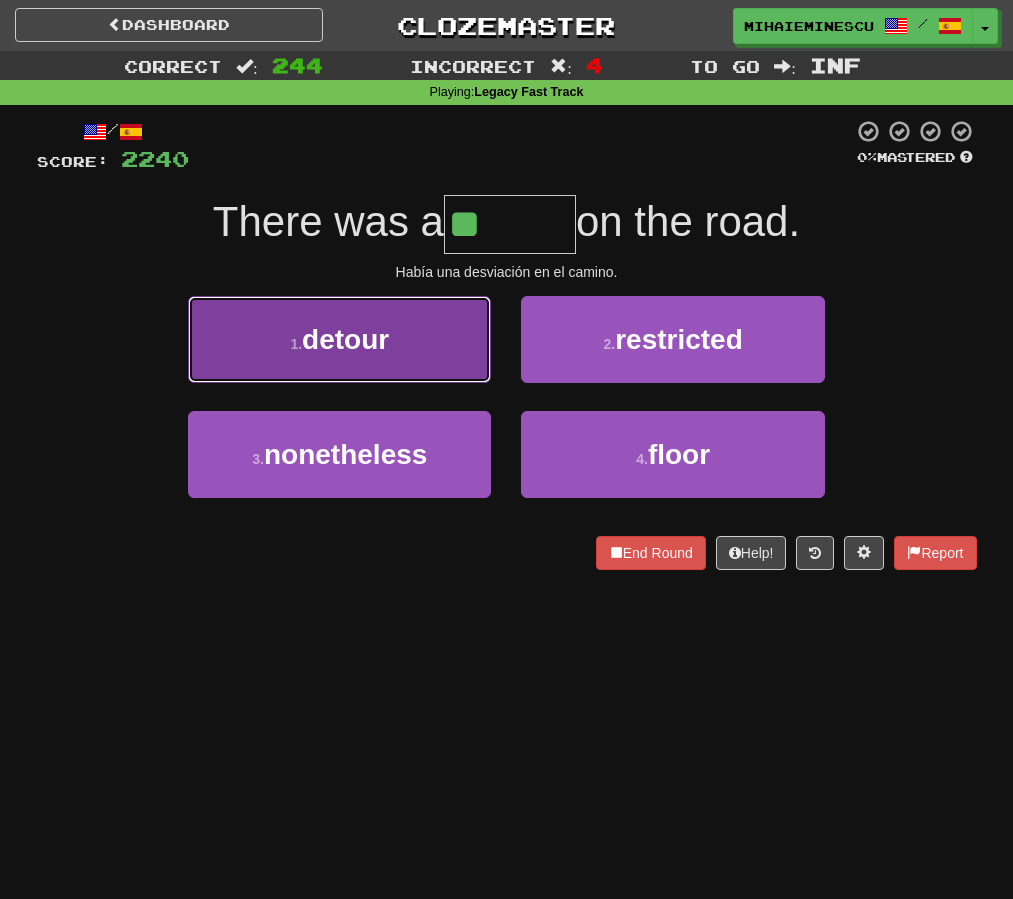 click on "1 .  detour" at bounding box center (339, 339) 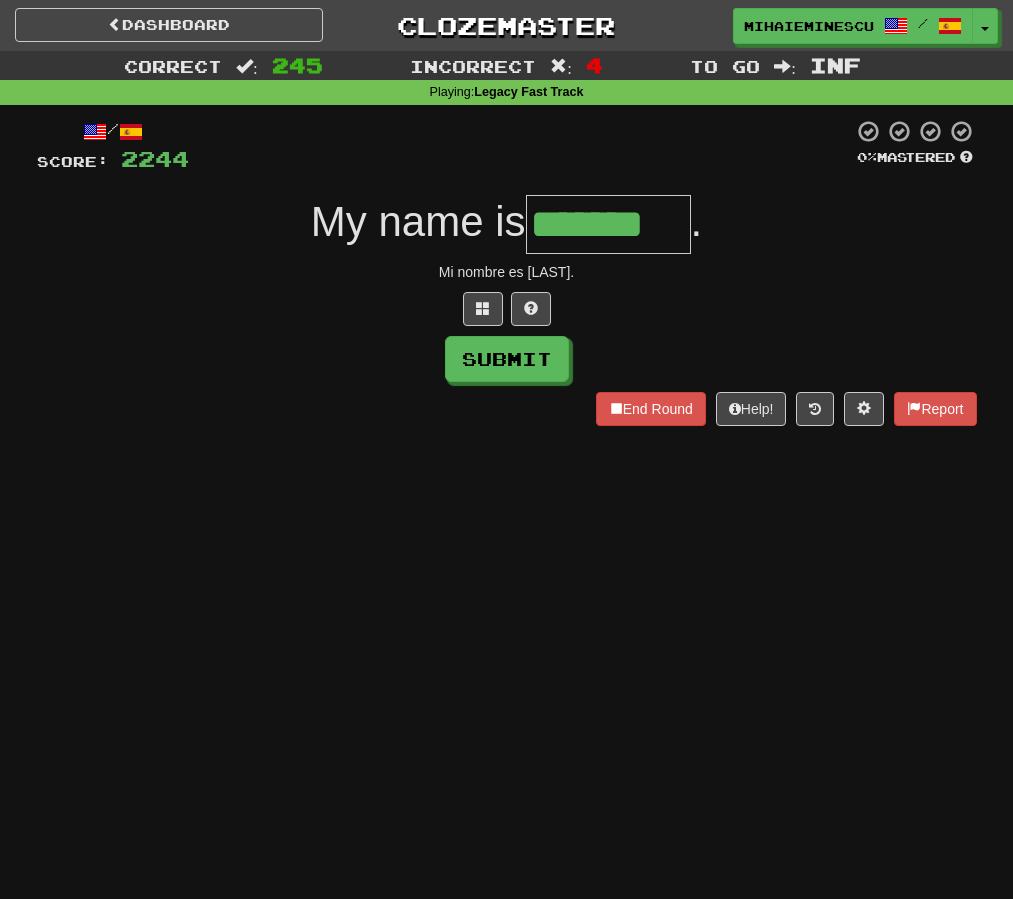 scroll, scrollTop: 0, scrollLeft: 0, axis: both 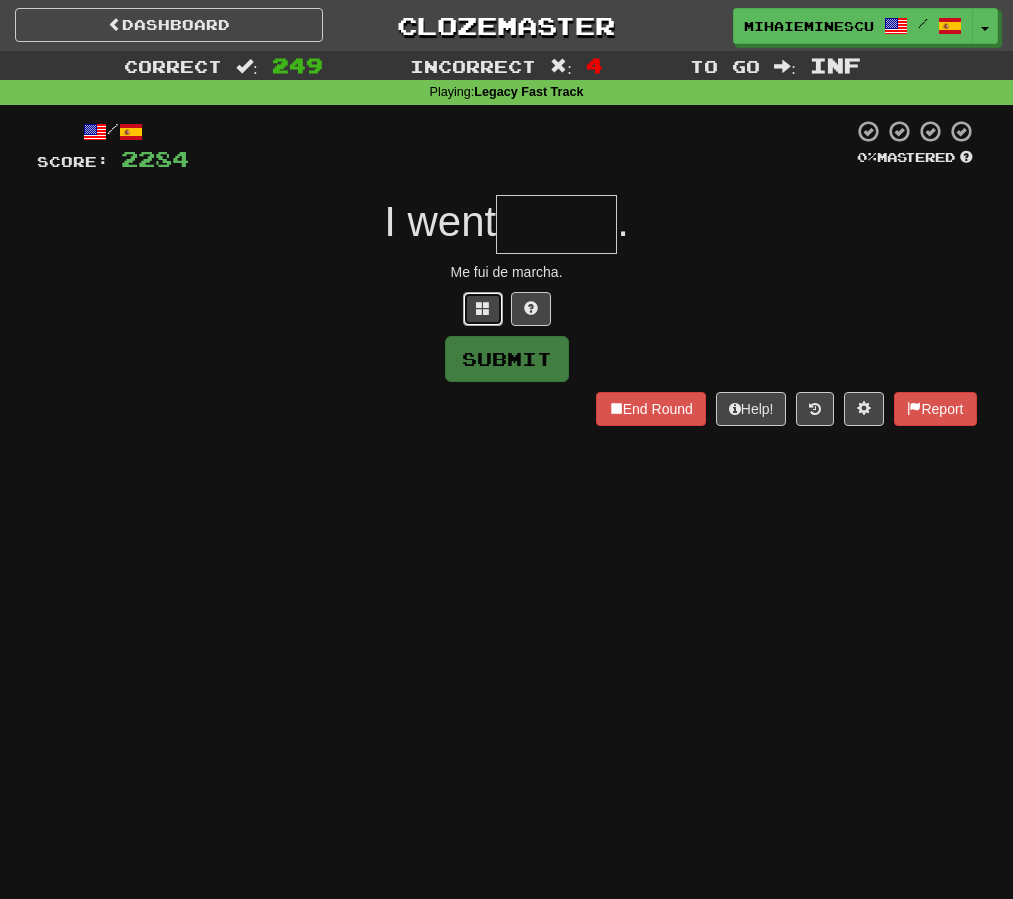 click at bounding box center [483, 309] 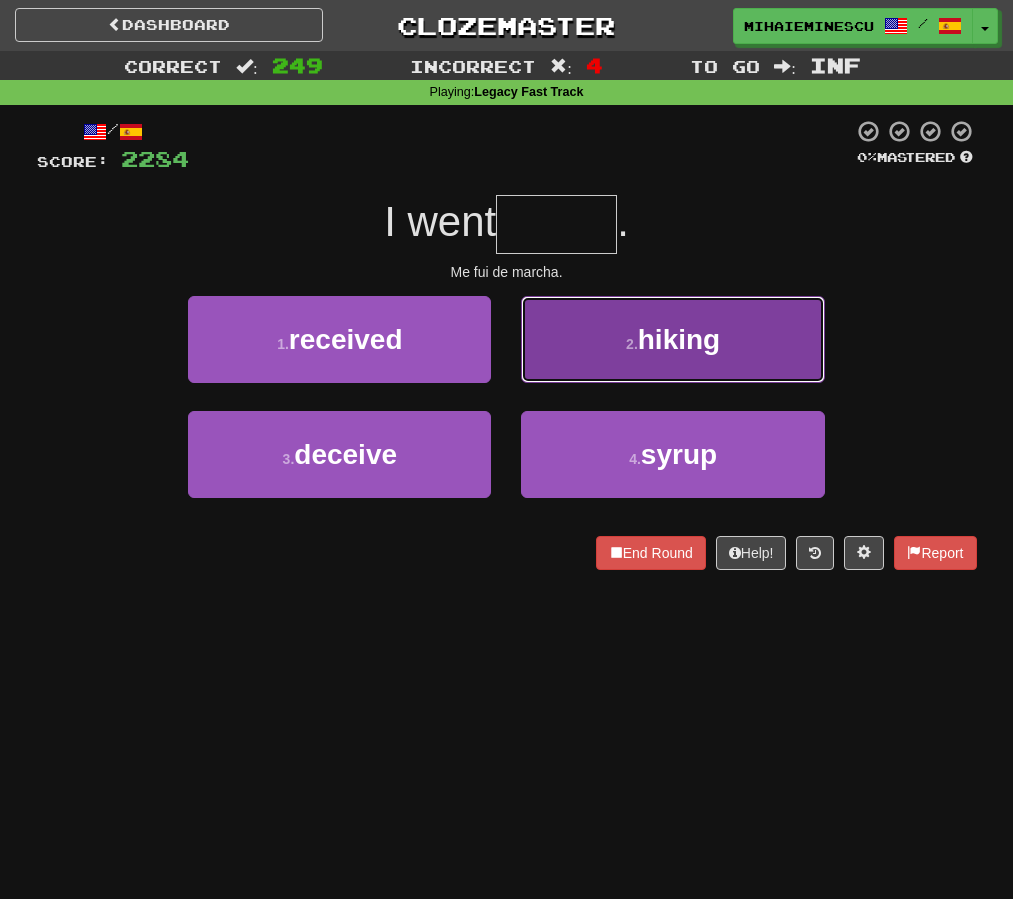 click on "2 .  hiking" at bounding box center (672, 339) 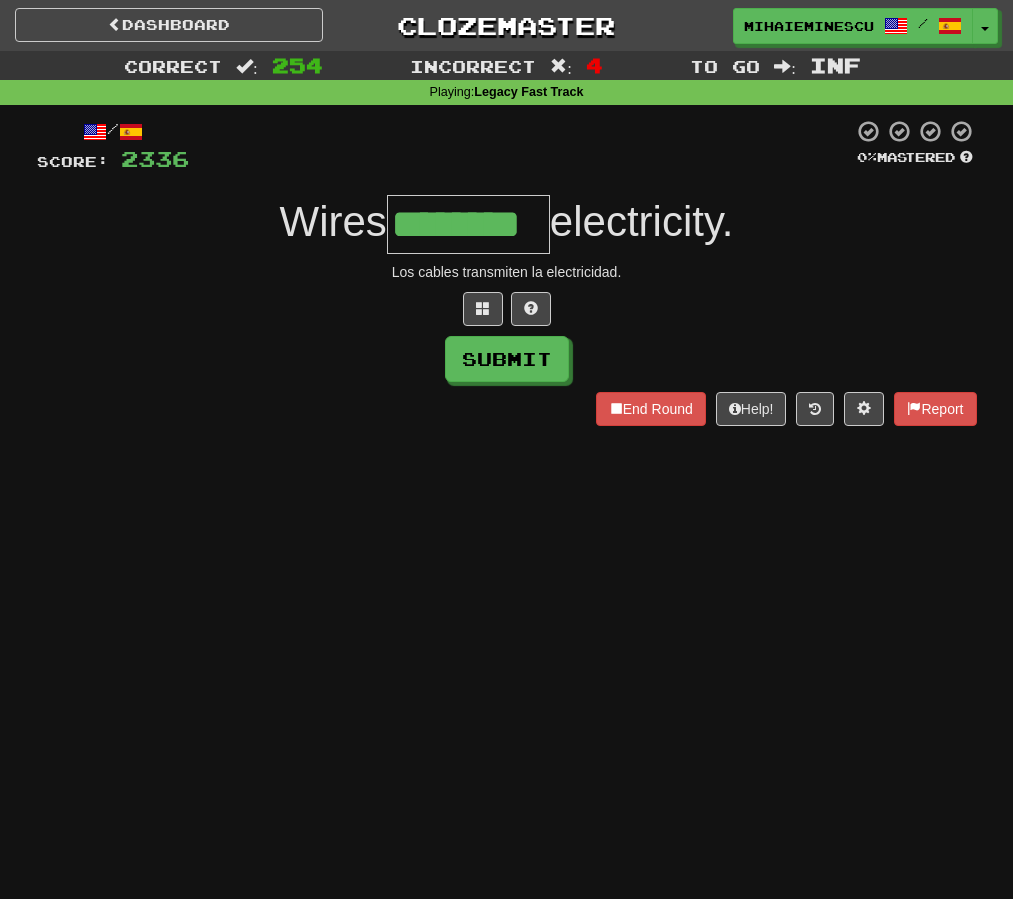 scroll, scrollTop: 0, scrollLeft: 0, axis: both 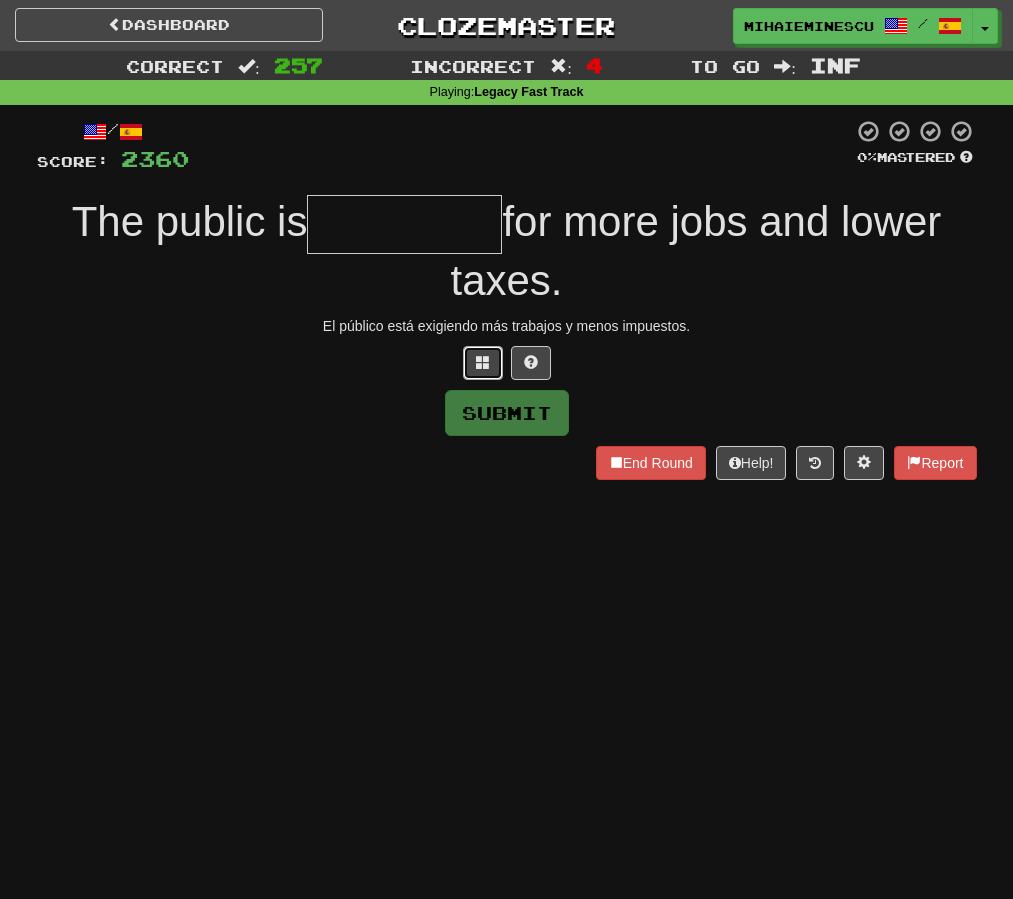 click at bounding box center [483, 363] 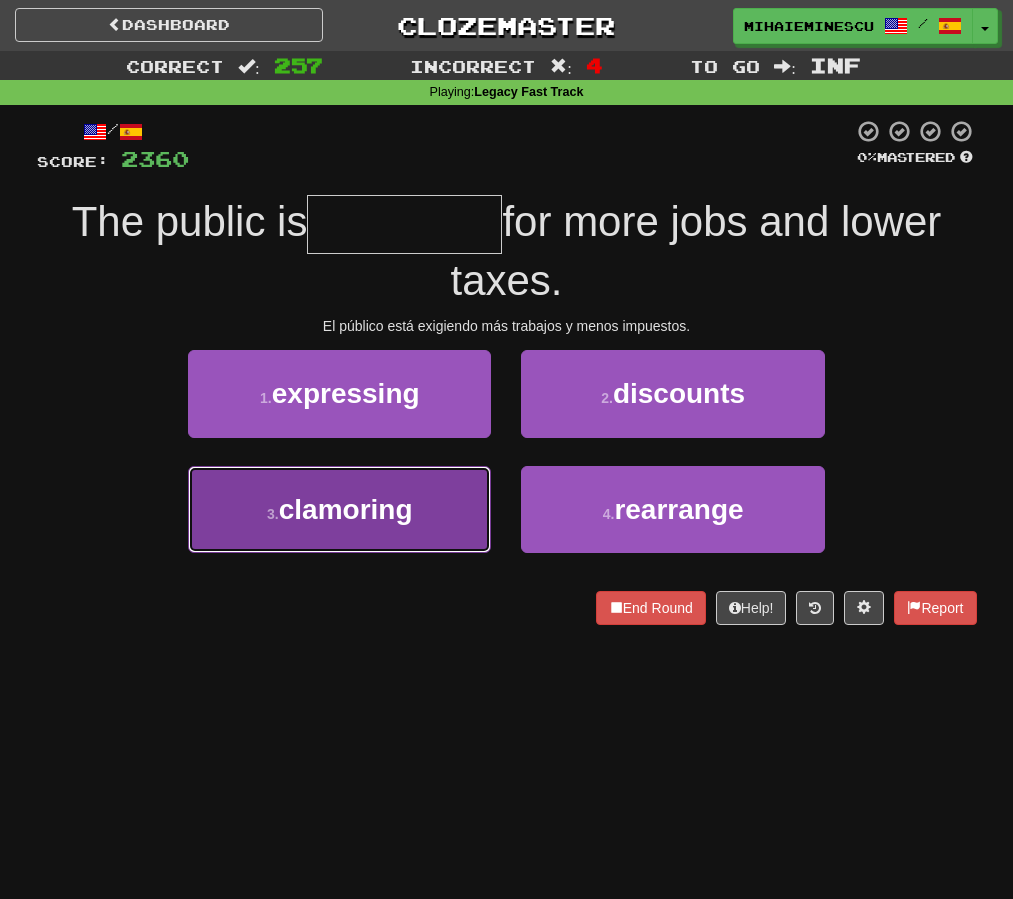 click on "3 .  clamoring" at bounding box center (339, 509) 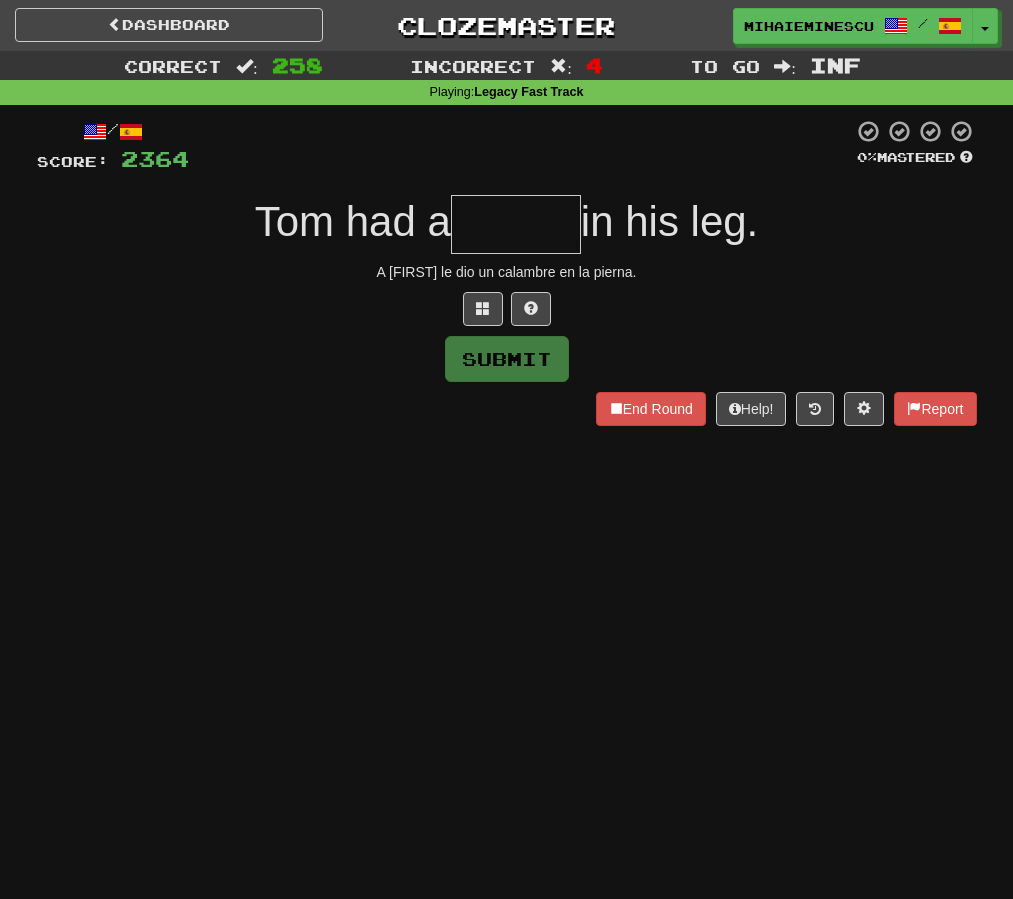 click at bounding box center [516, 224] 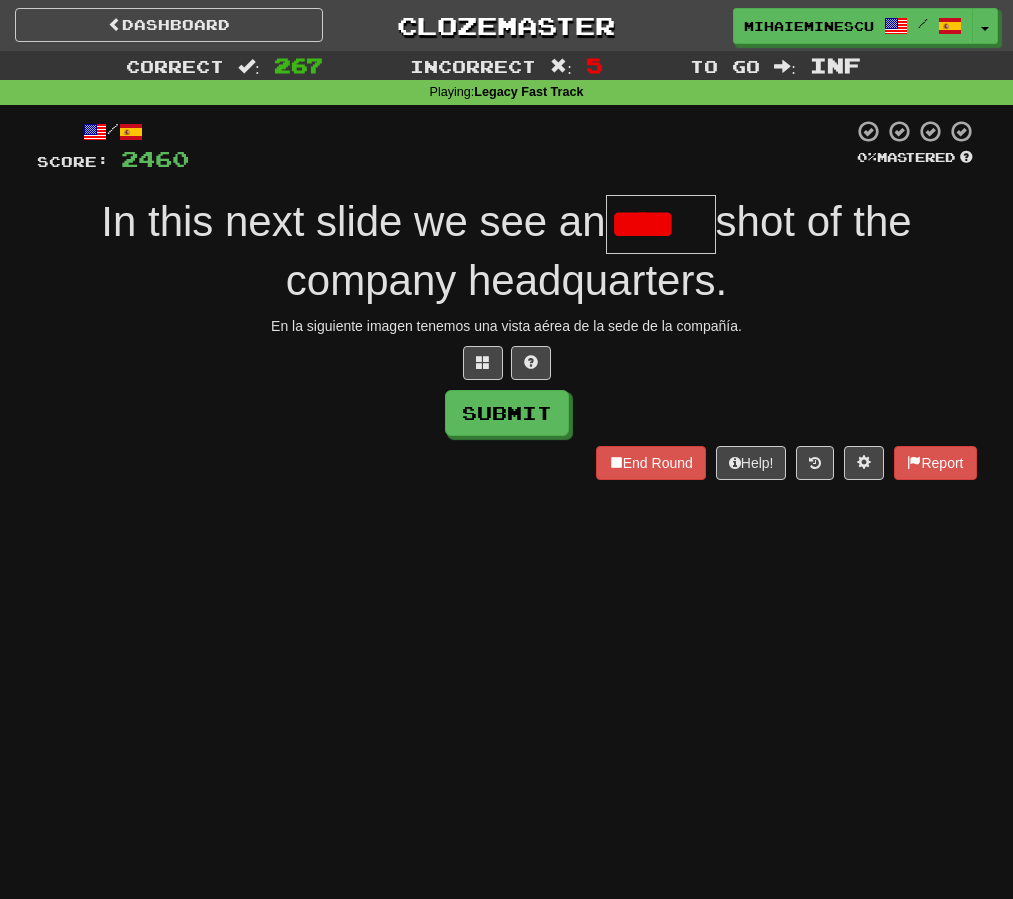 scroll, scrollTop: 0, scrollLeft: 0, axis: both 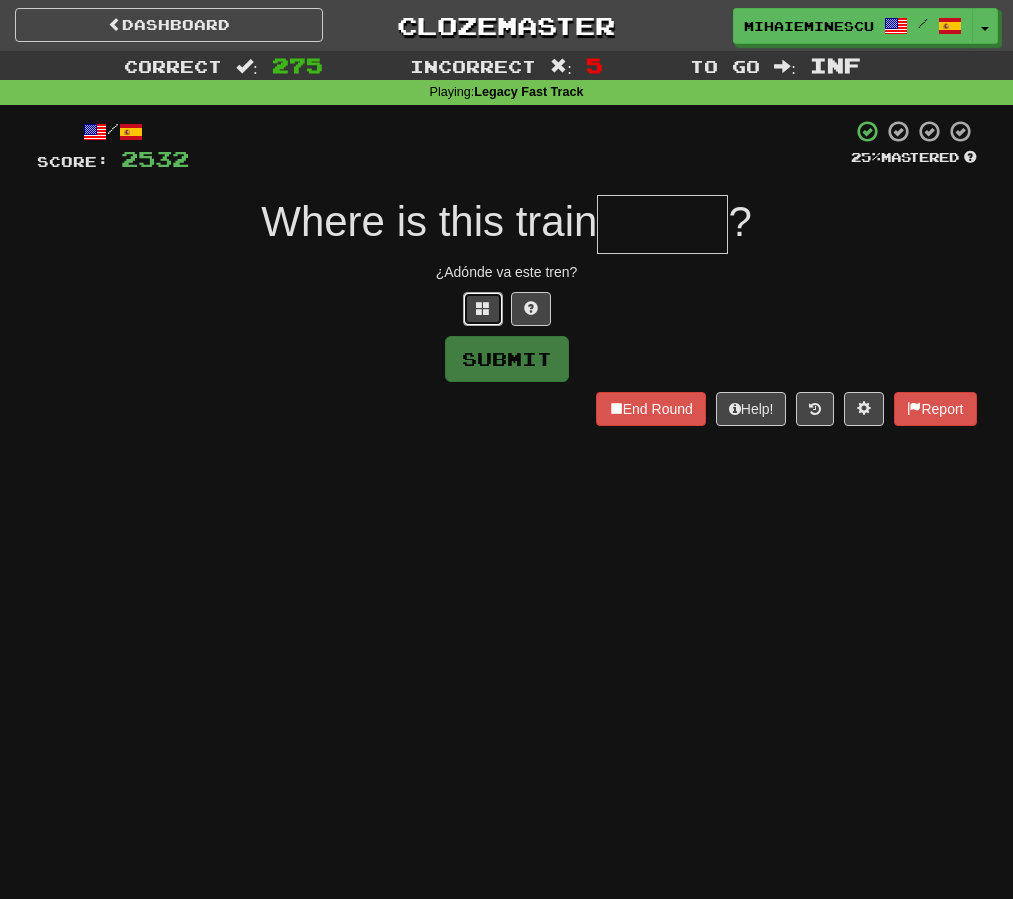 click at bounding box center (483, 308) 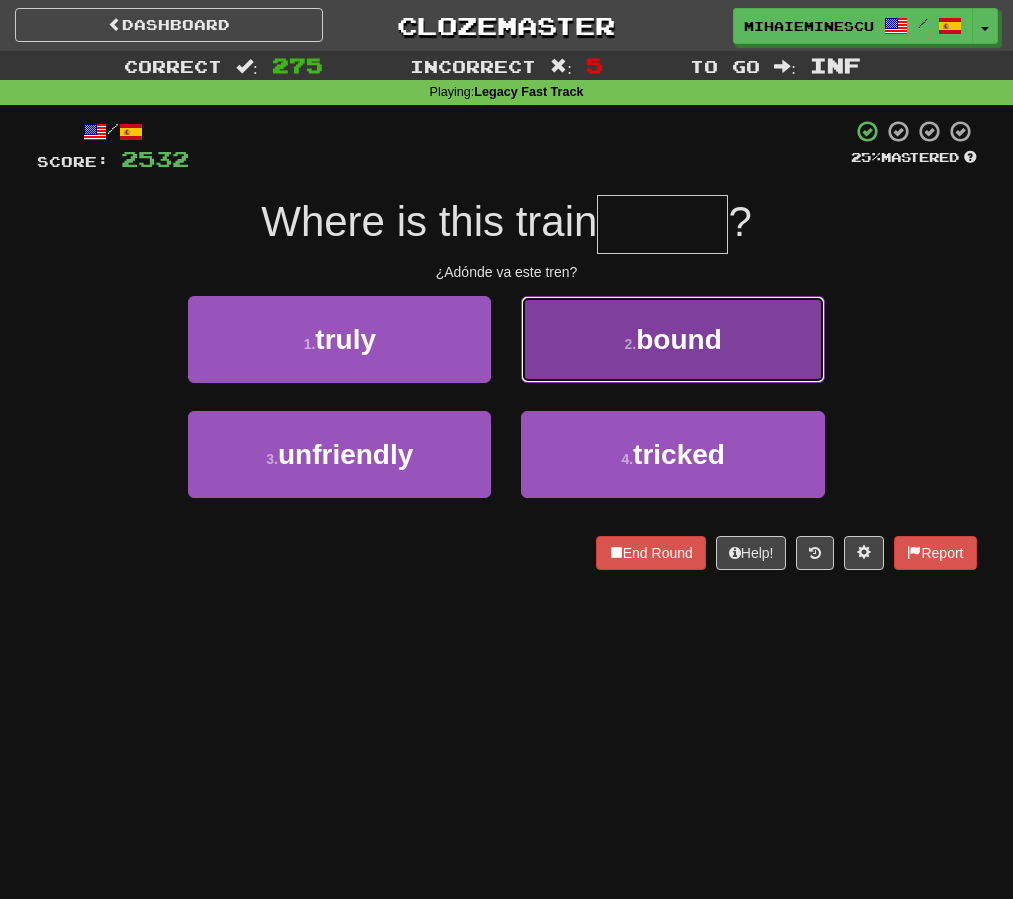 click on "2 .  bound" at bounding box center (672, 339) 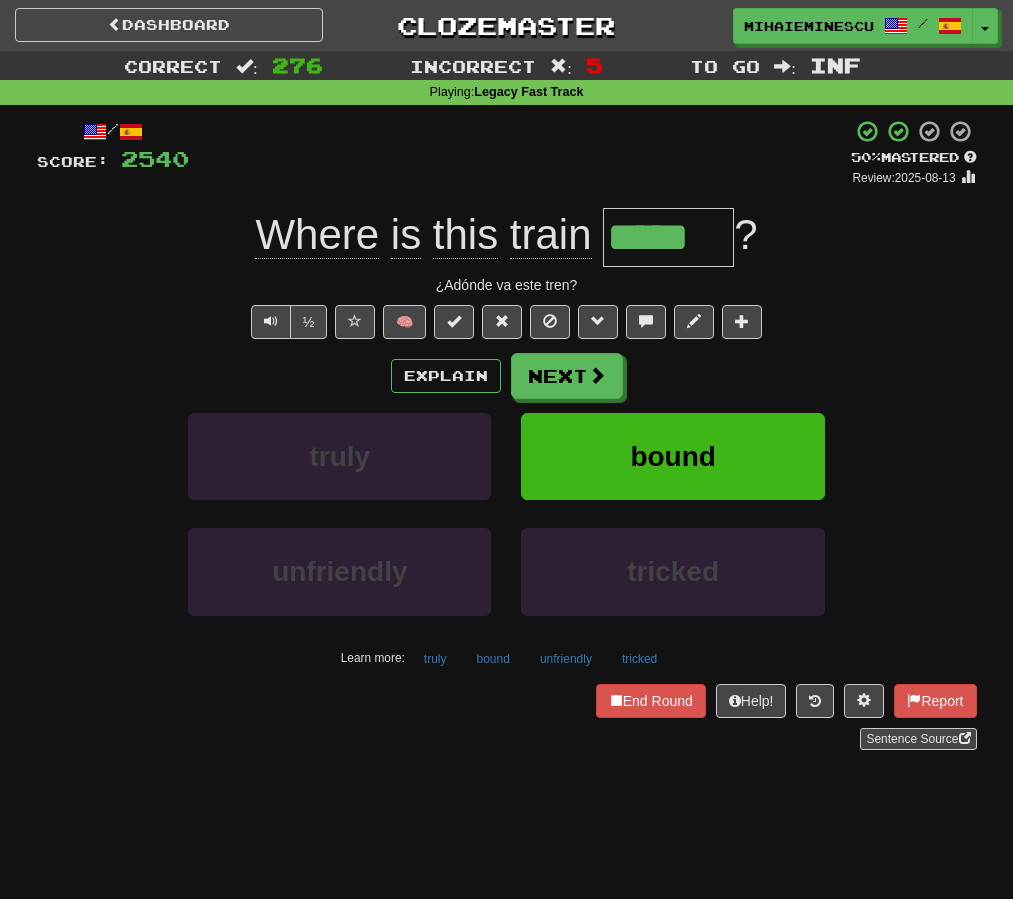 click on "Explain Next truly bound unfriendly tricked Learn more: truly bound unfriendly tricked" at bounding box center [507, 513] 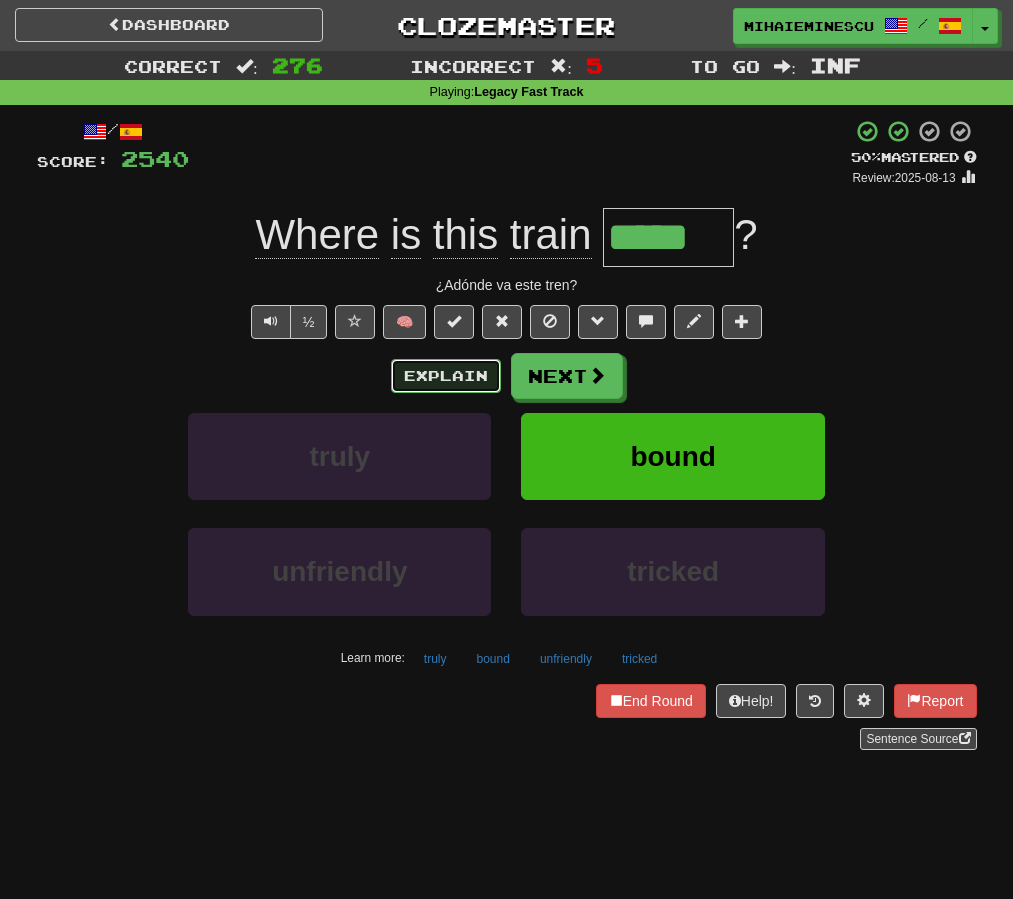 click on "Explain" at bounding box center [446, 376] 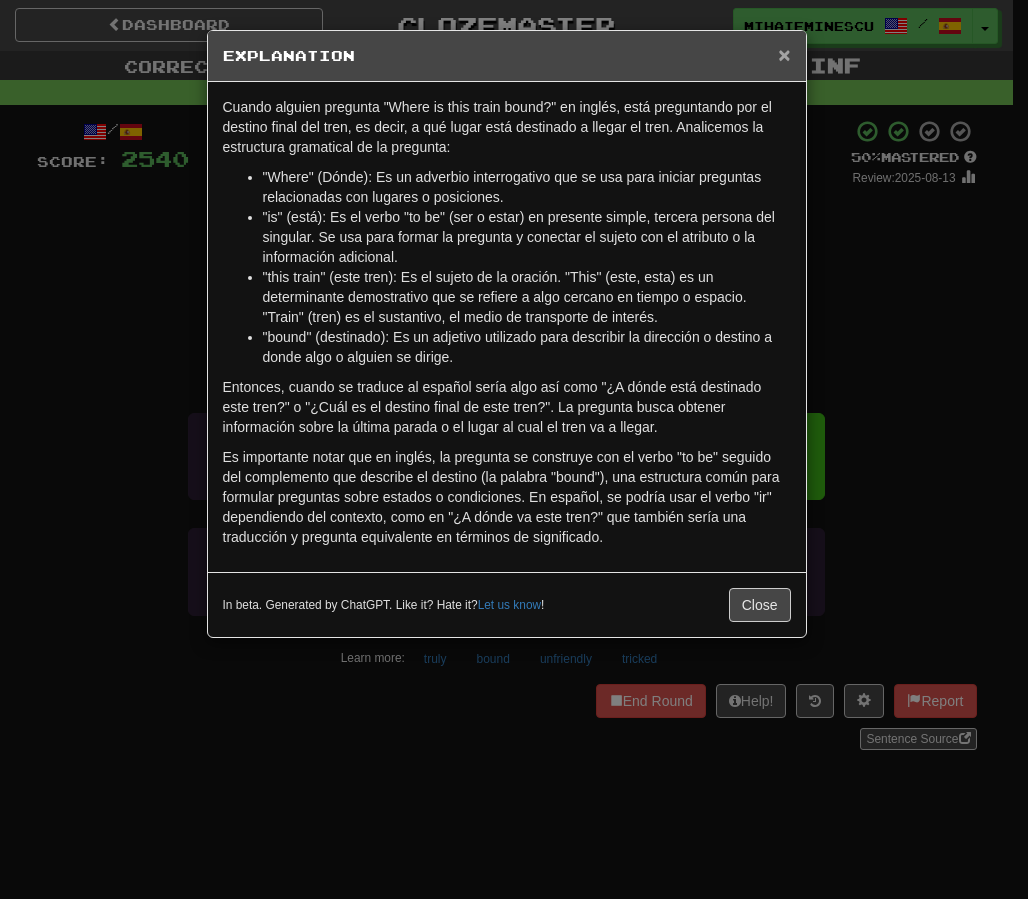 click on "×" at bounding box center [784, 54] 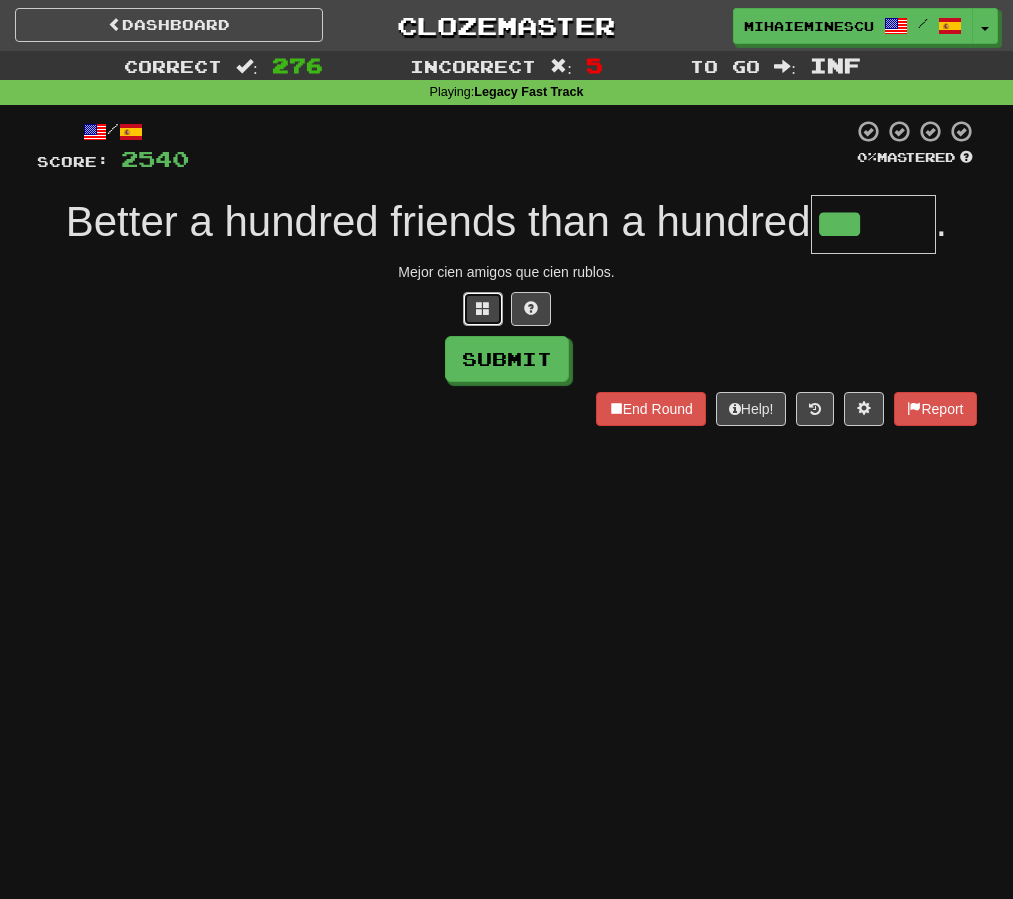 click at bounding box center (483, 309) 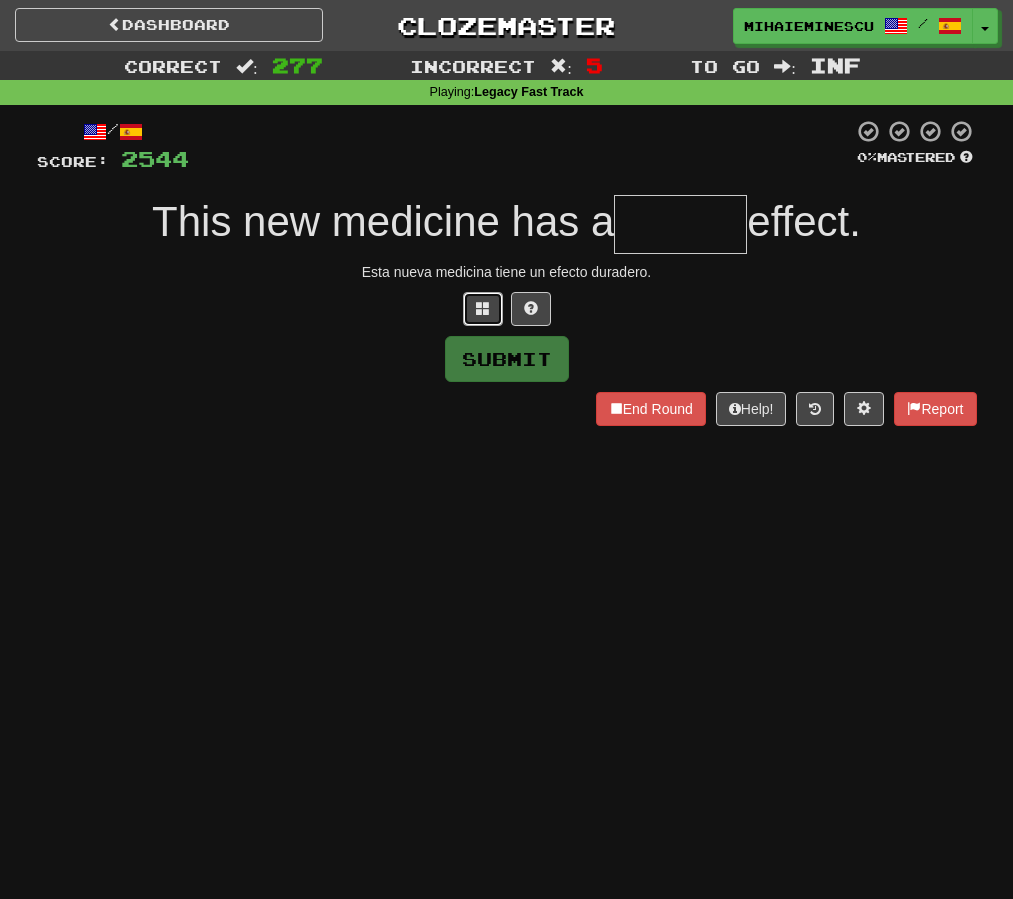 click at bounding box center (483, 309) 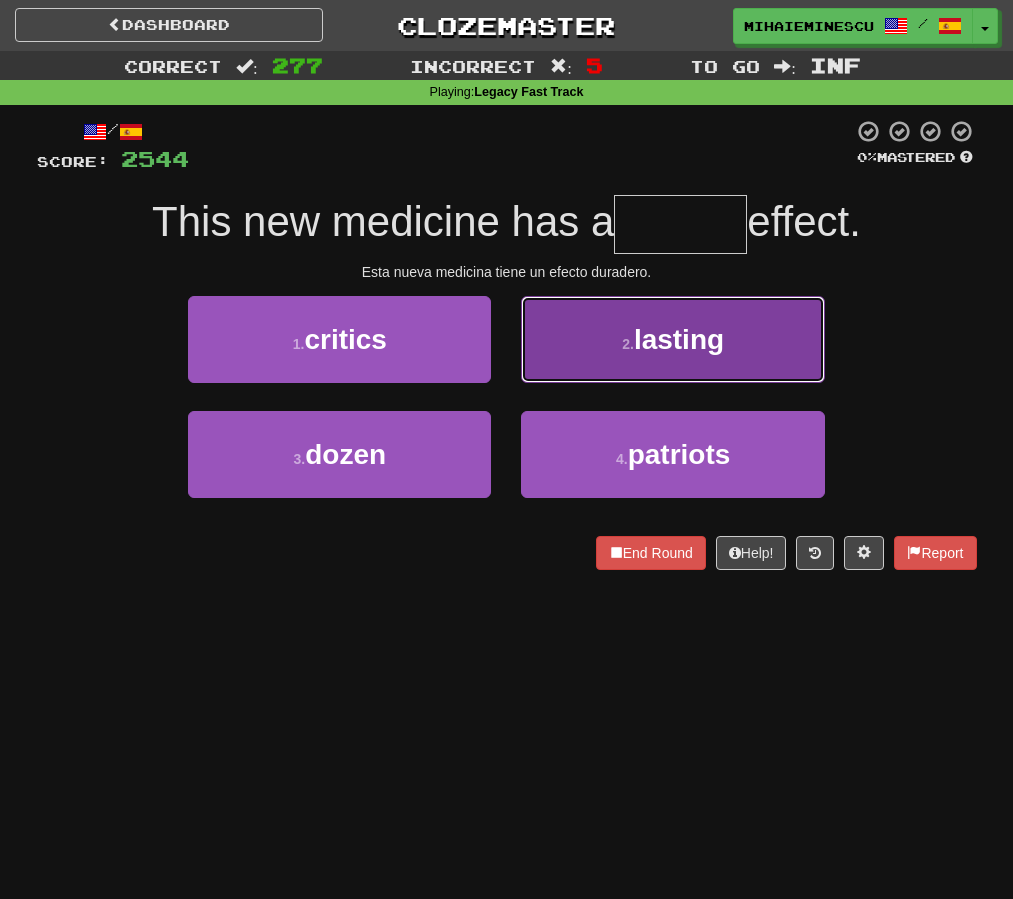 click on "2 .  lasting" at bounding box center [672, 339] 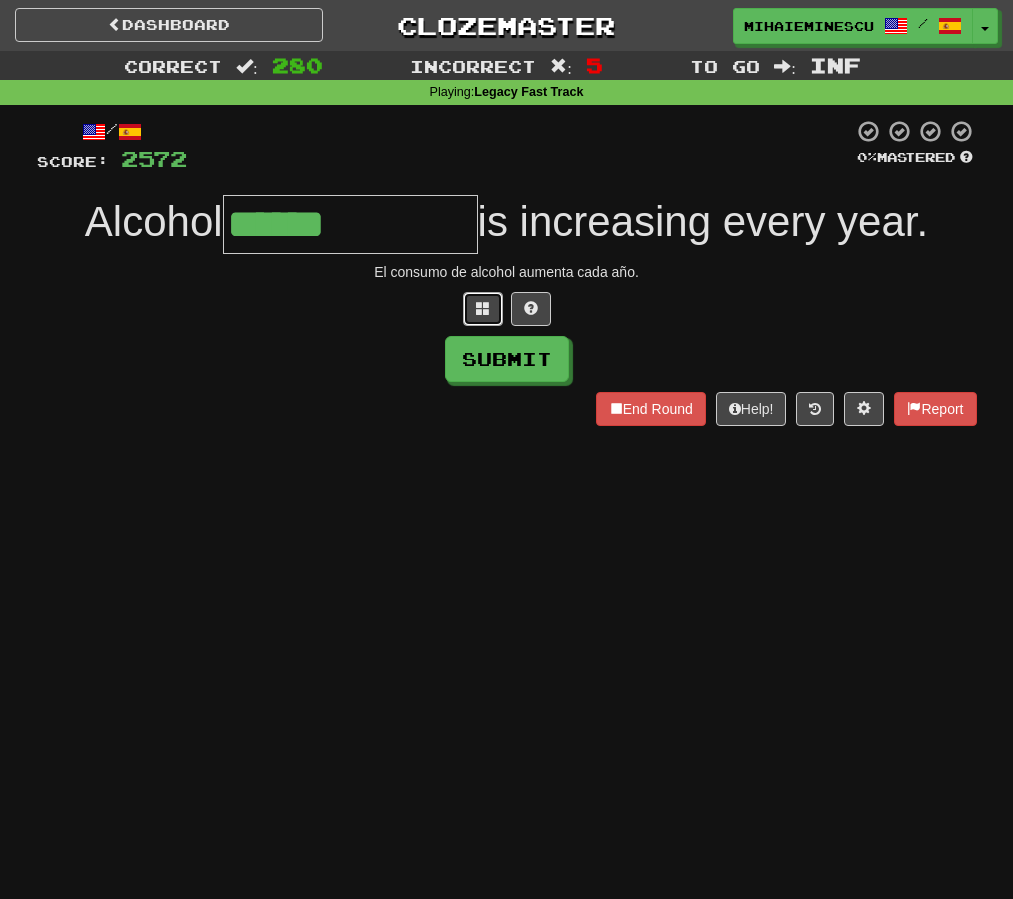 click at bounding box center (483, 309) 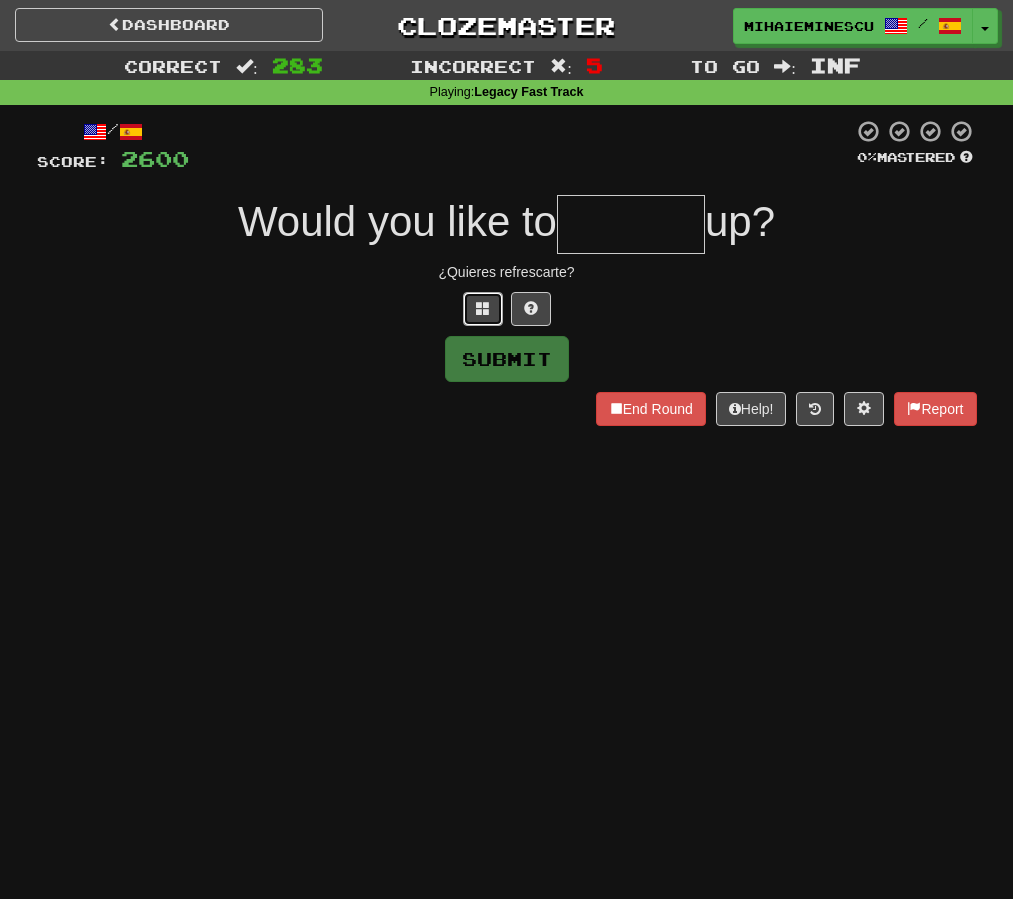 click at bounding box center (483, 309) 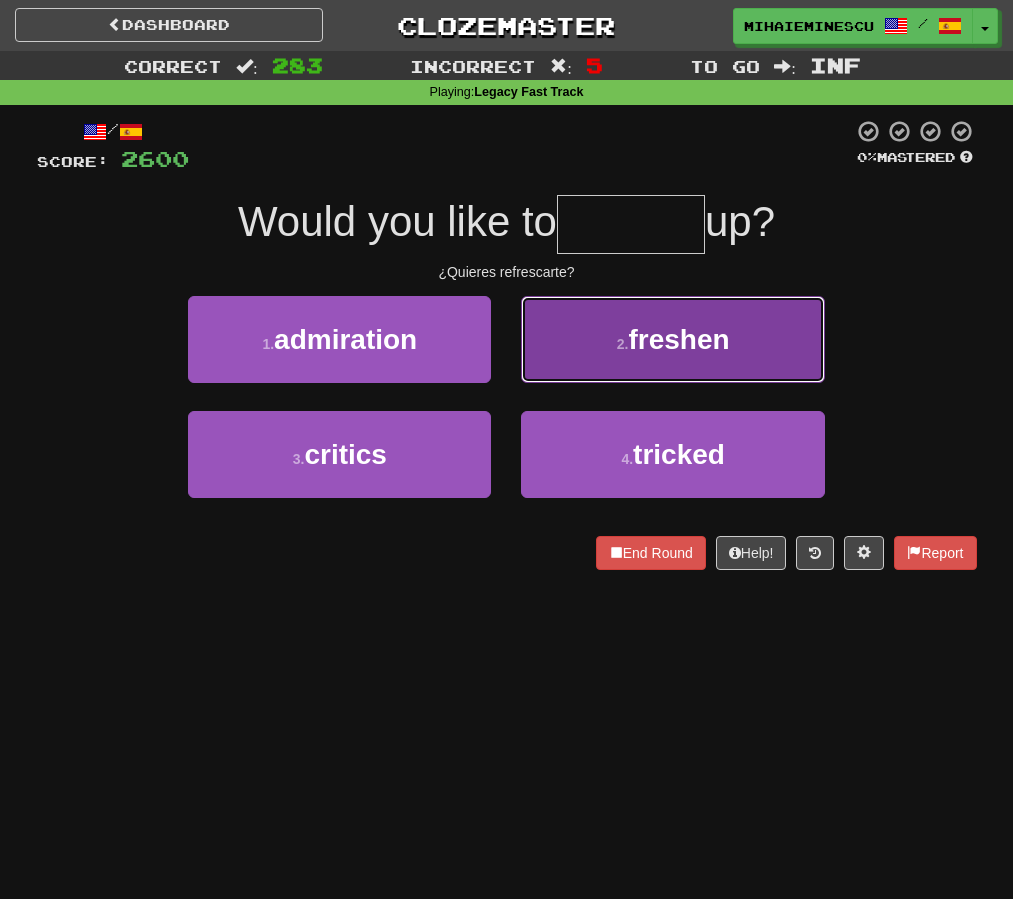 click on "2 .  freshen" at bounding box center [672, 339] 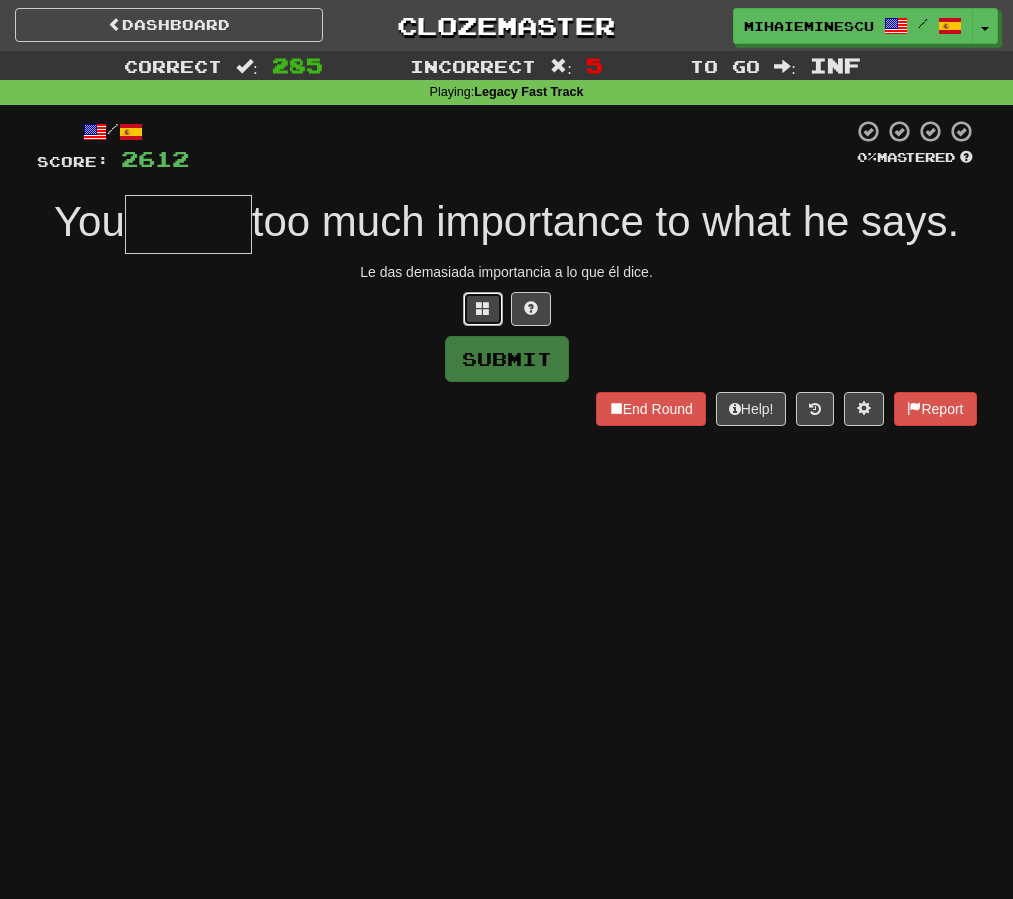 click at bounding box center (483, 309) 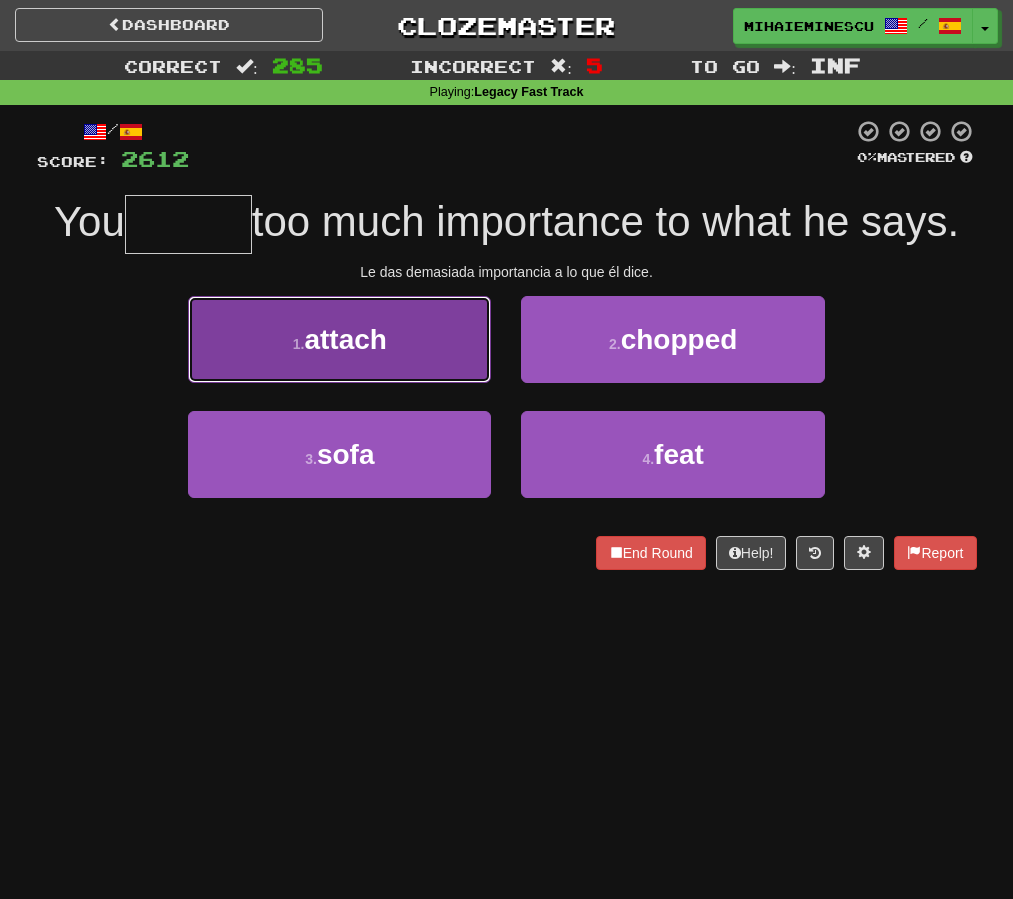 click on "1 .  attach" at bounding box center (339, 339) 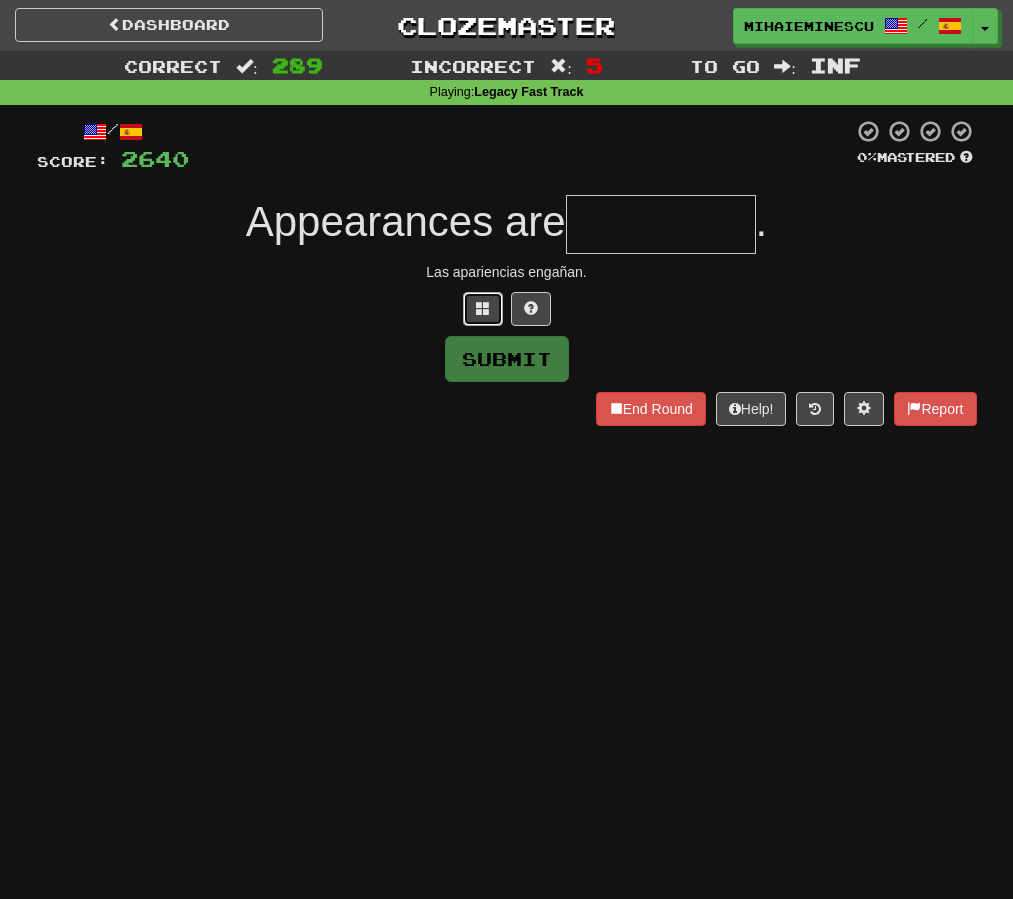 click at bounding box center [483, 309] 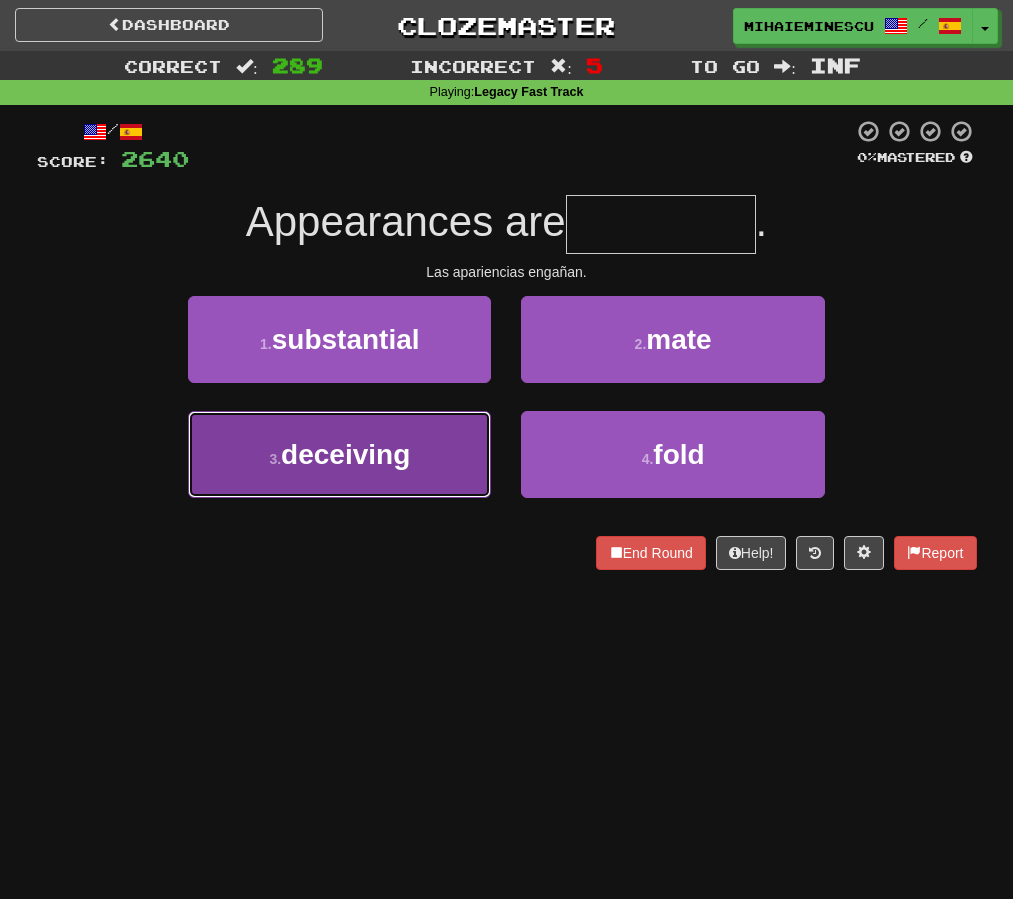 click on "3 .  deceiving" at bounding box center (339, 454) 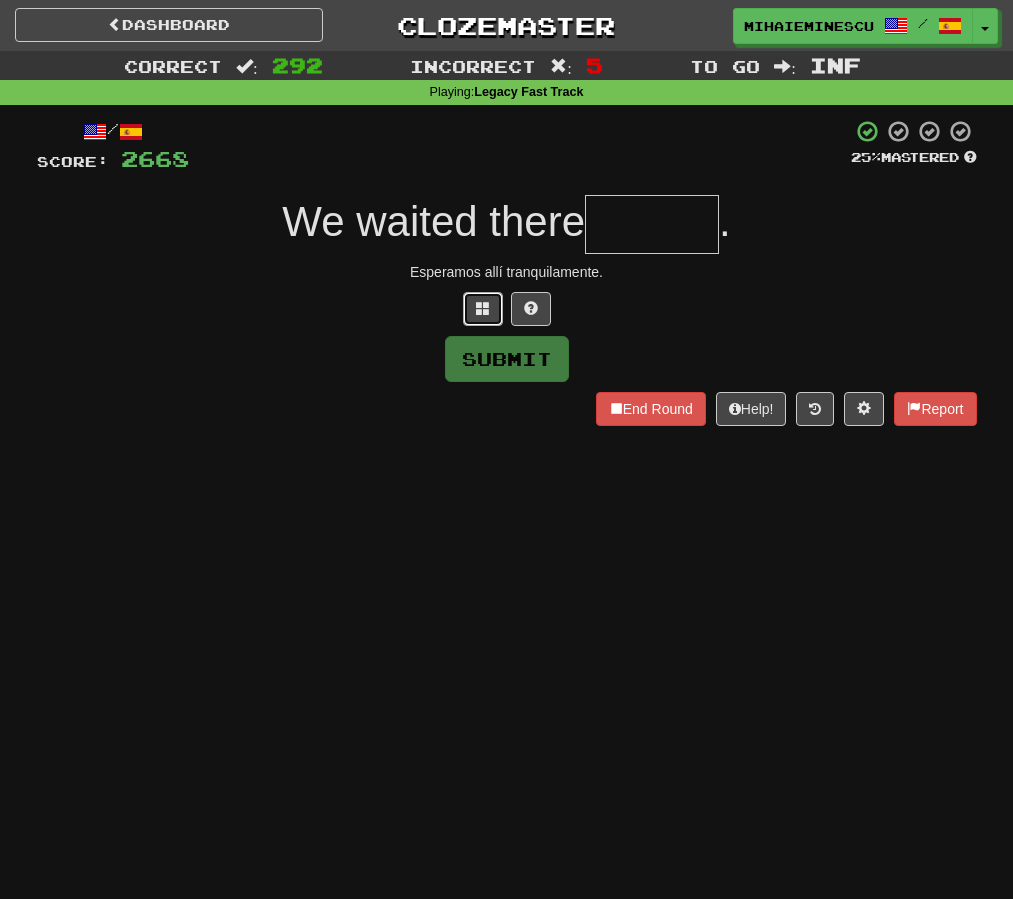 click at bounding box center [483, 308] 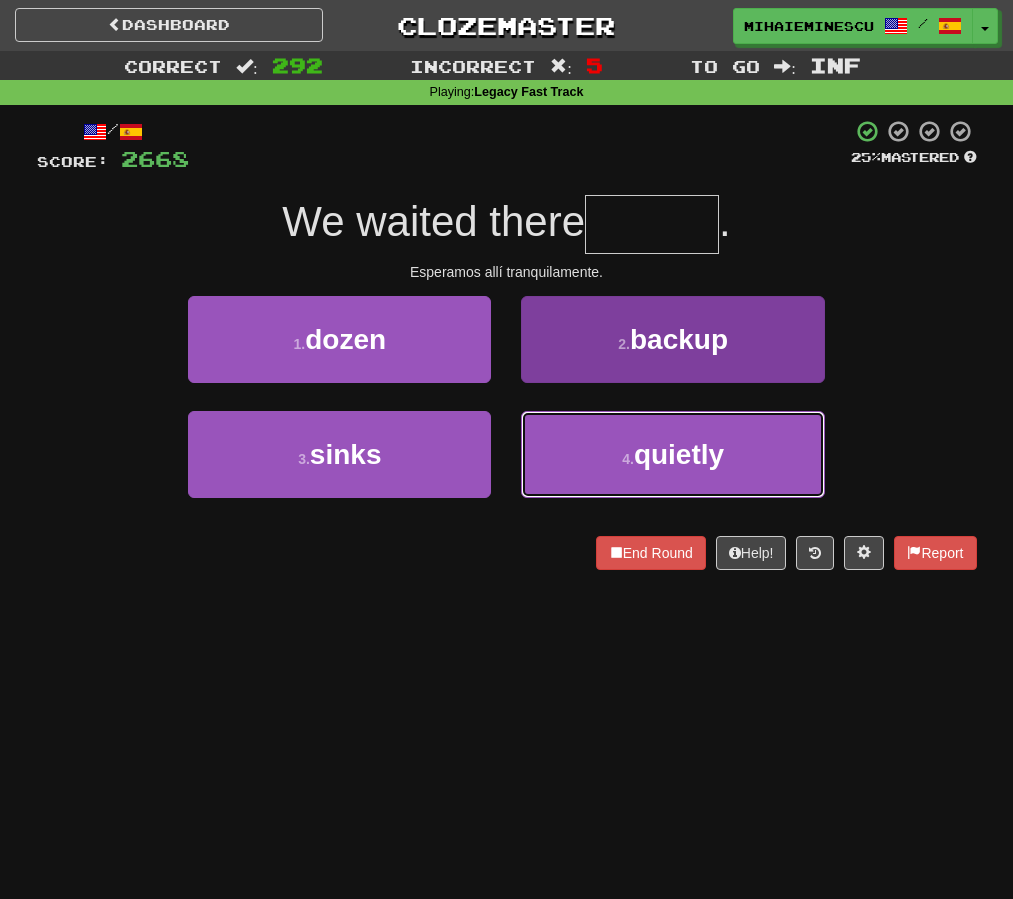 click on "4 .  quietly" at bounding box center (672, 454) 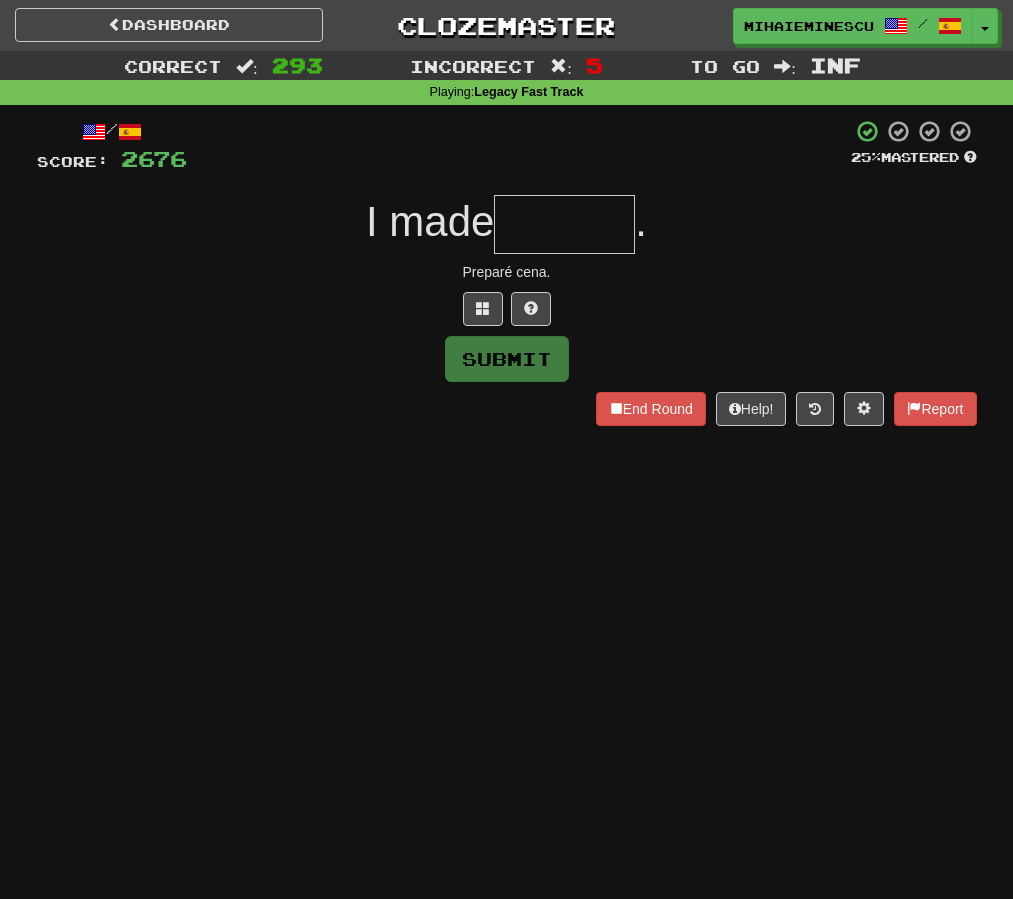 click at bounding box center [564, 224] 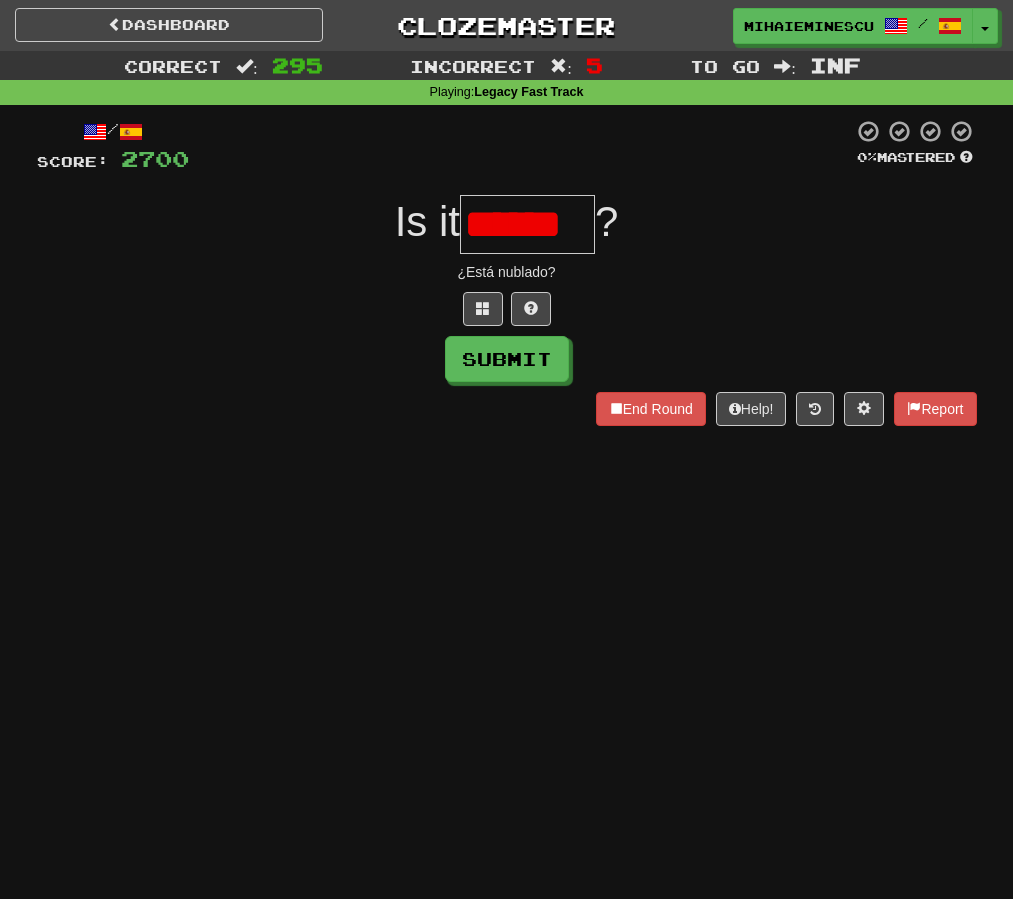 scroll, scrollTop: 0, scrollLeft: 0, axis: both 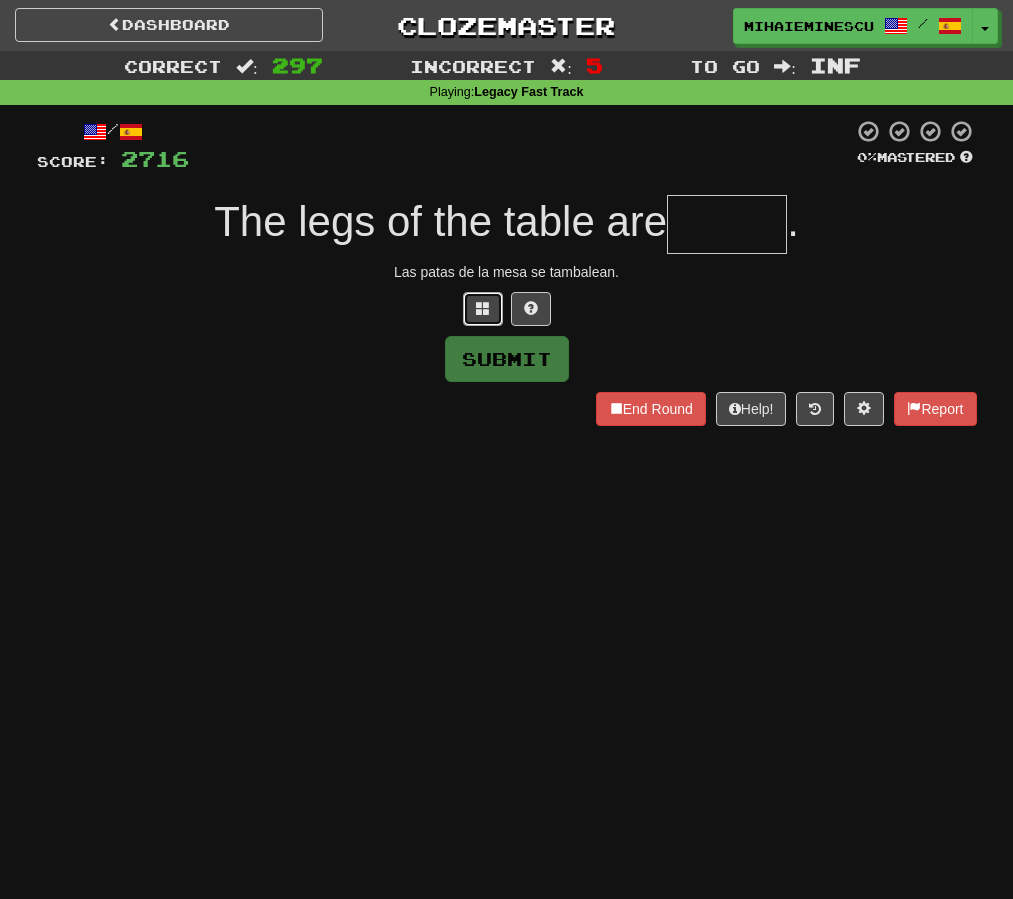 click at bounding box center [483, 309] 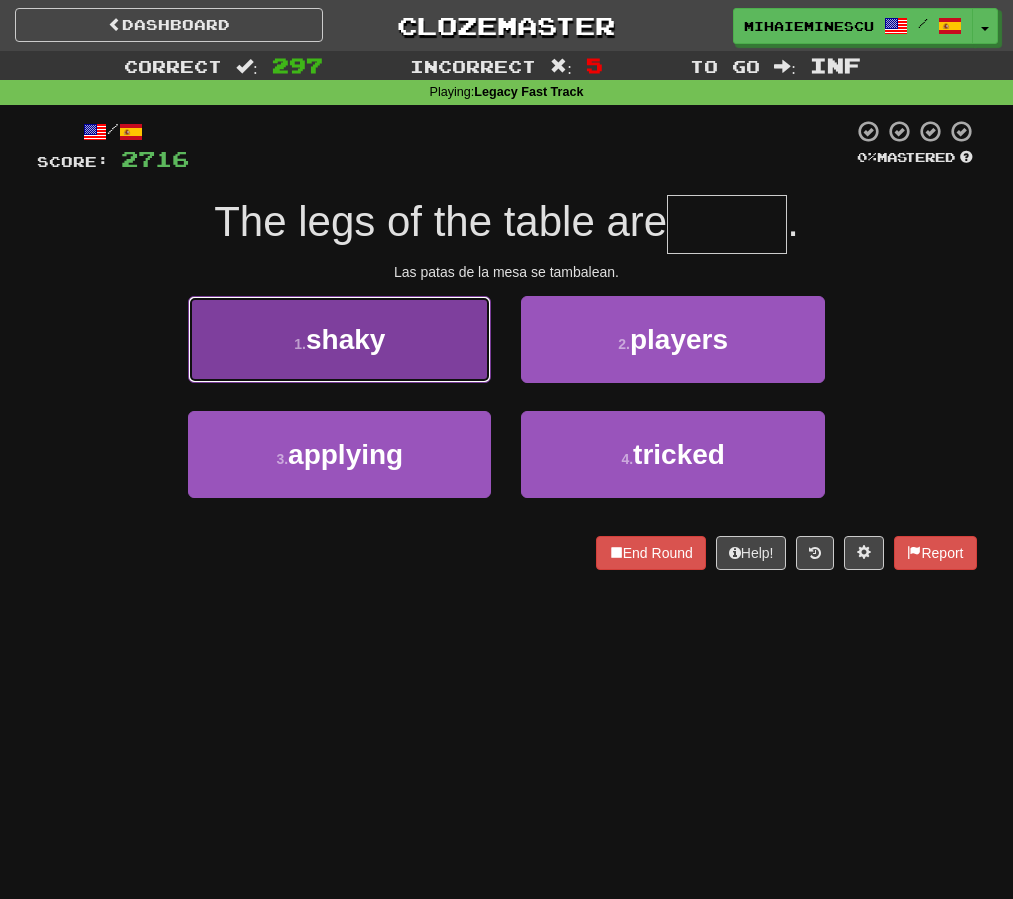 click on "1 .  shaky" at bounding box center (339, 339) 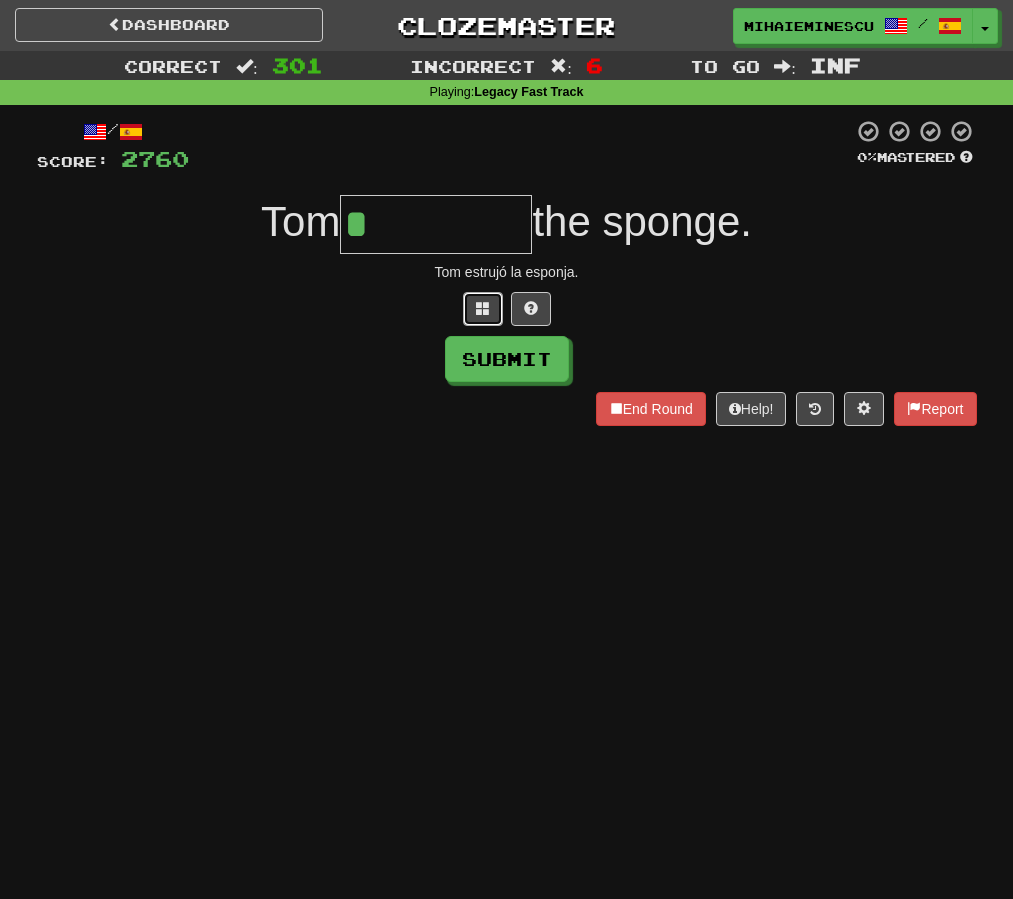click at bounding box center (483, 309) 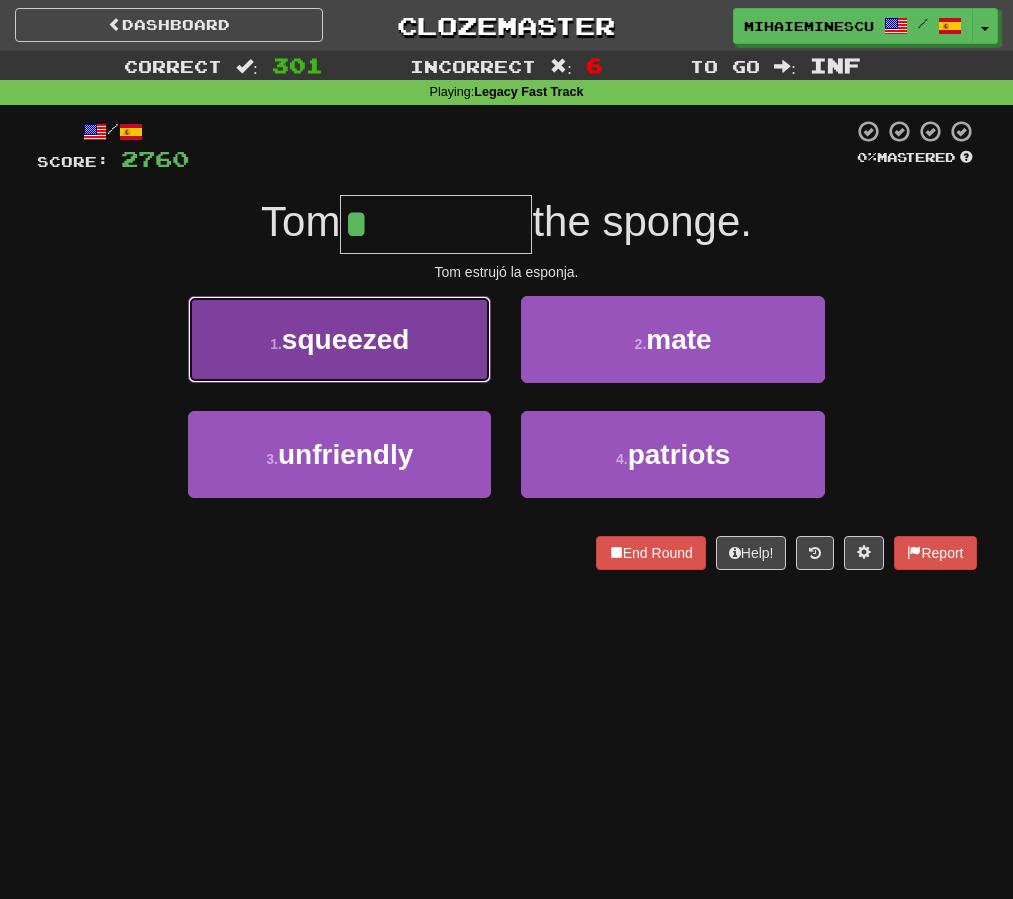 click on "squeezed" at bounding box center (346, 339) 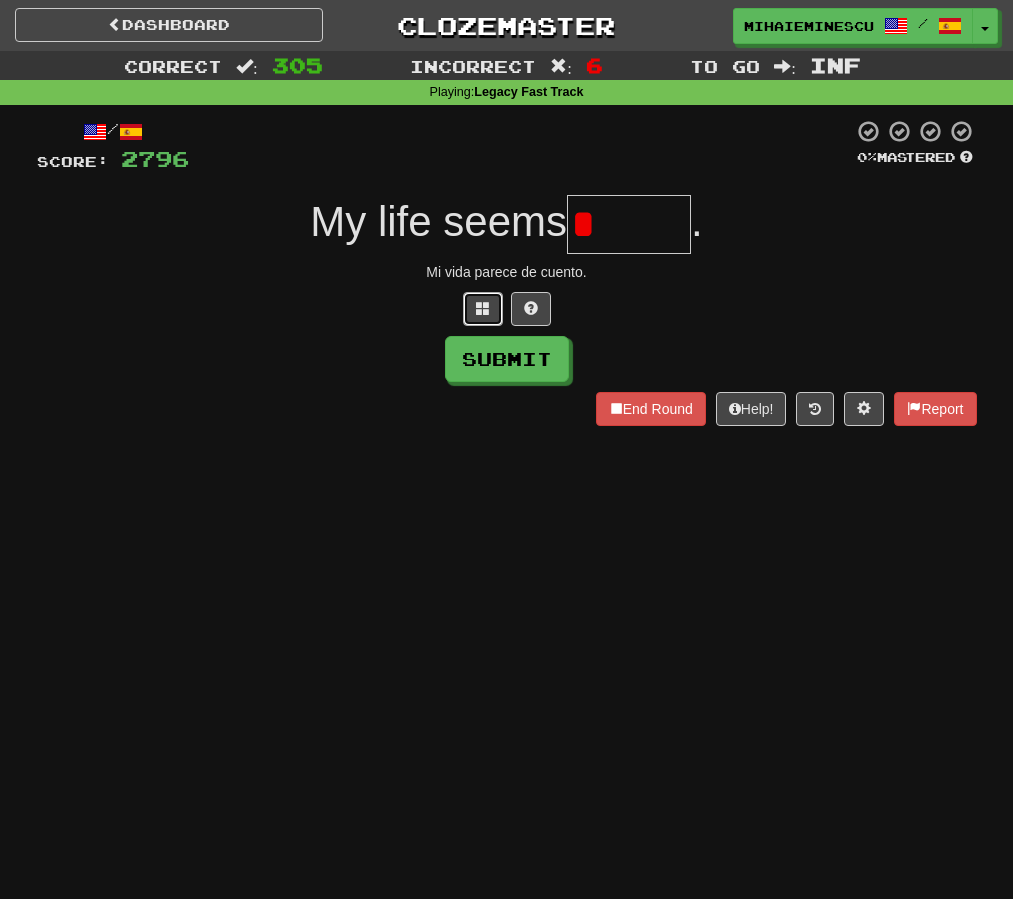click at bounding box center [483, 308] 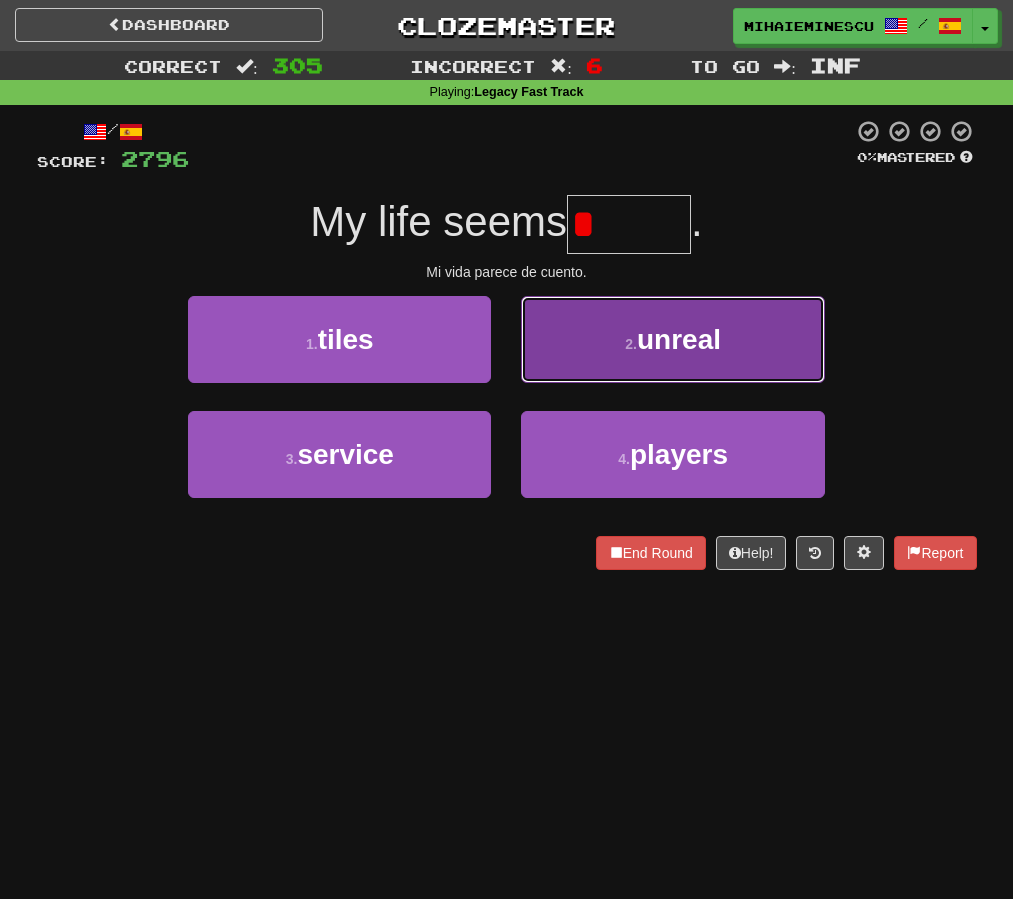 click on "2 .  unreal" at bounding box center (672, 339) 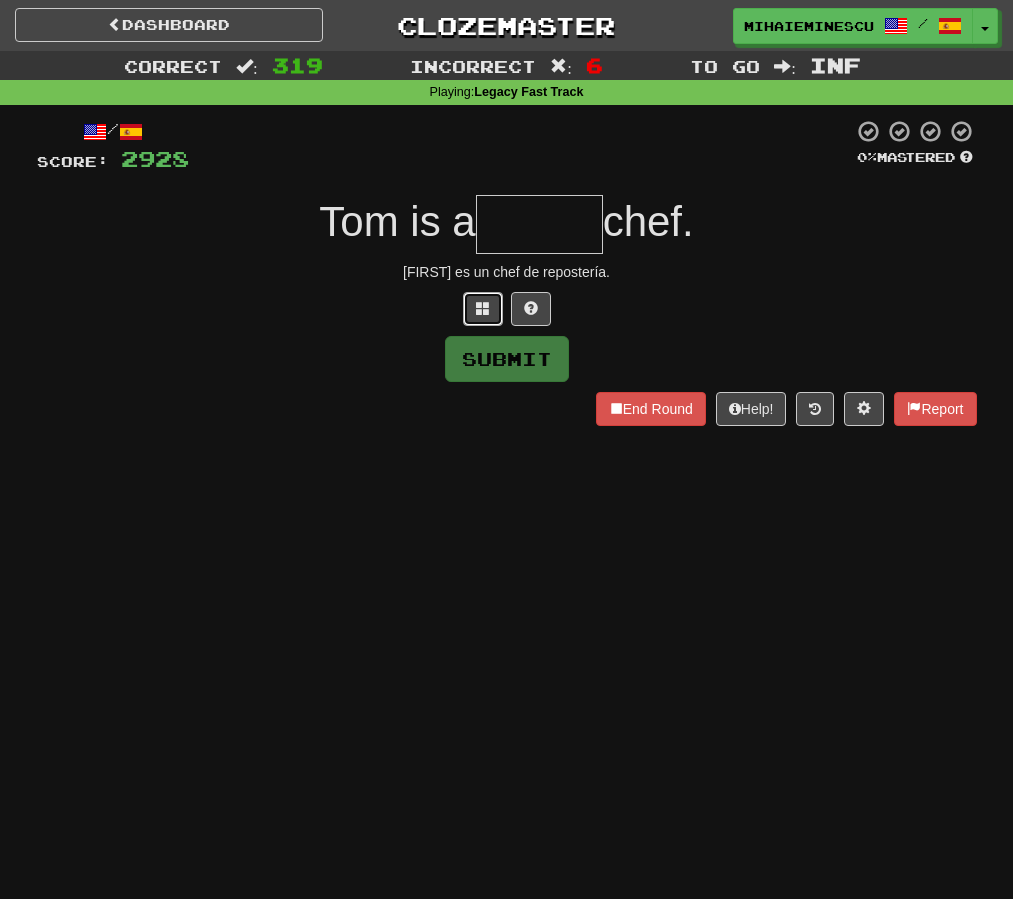 click at bounding box center (483, 309) 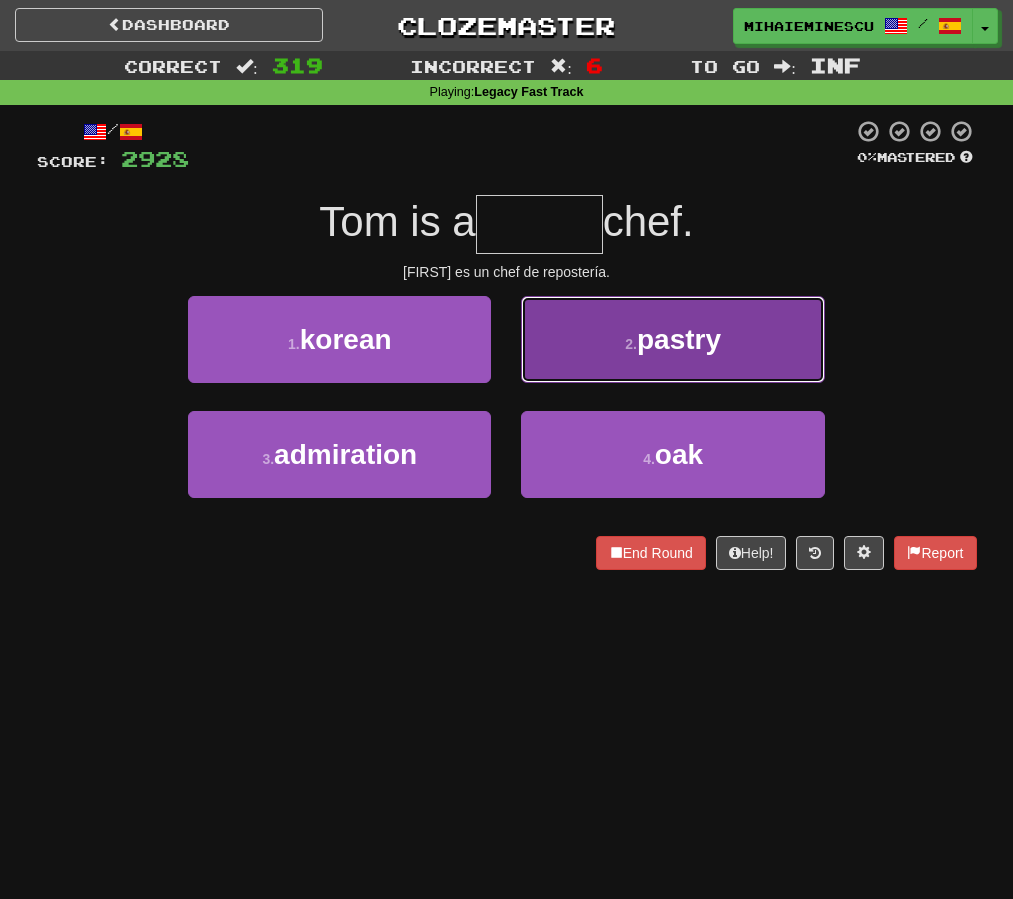 click on "2 .  pastry" at bounding box center [672, 339] 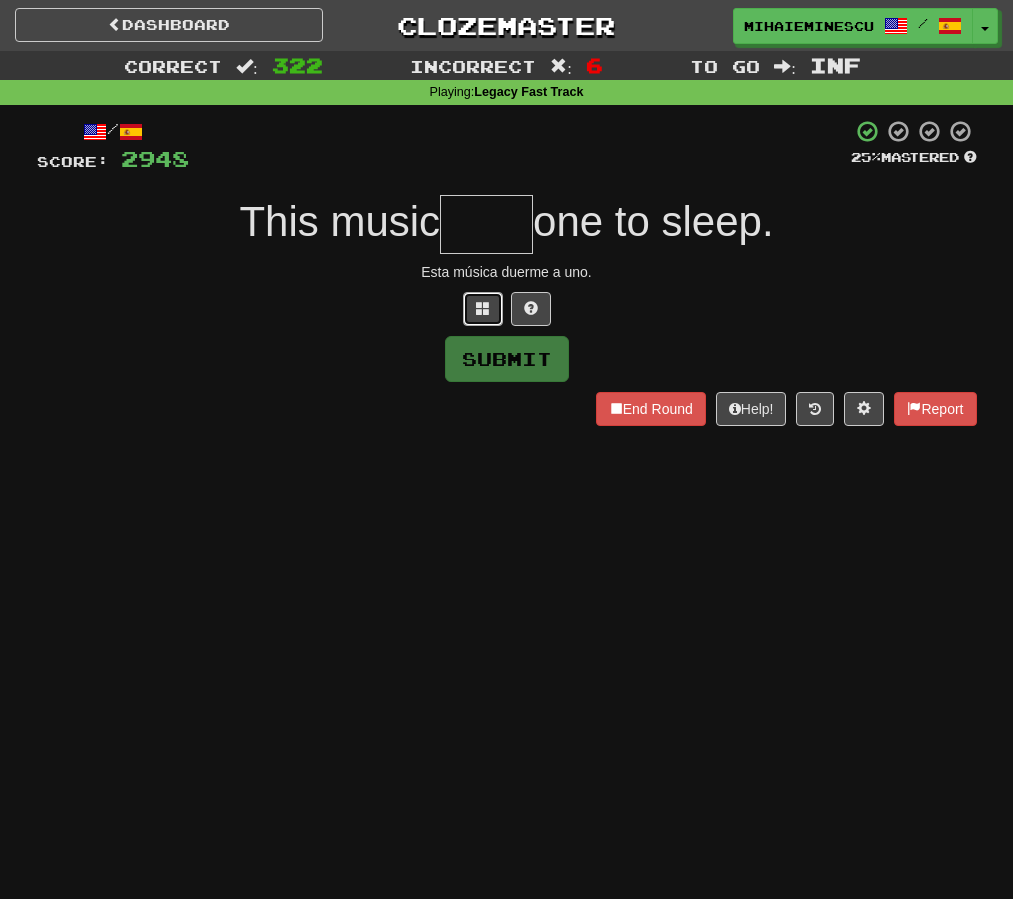click at bounding box center (483, 309) 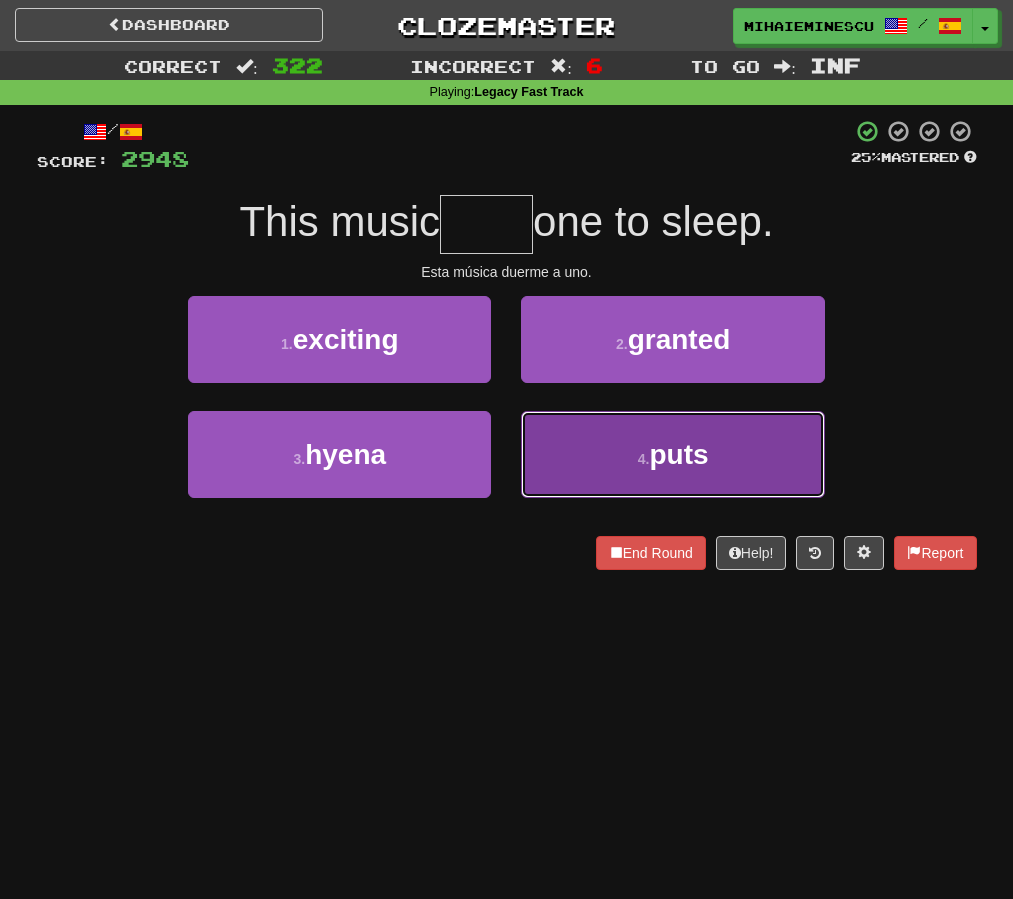 click on "4 .  puts" at bounding box center [672, 454] 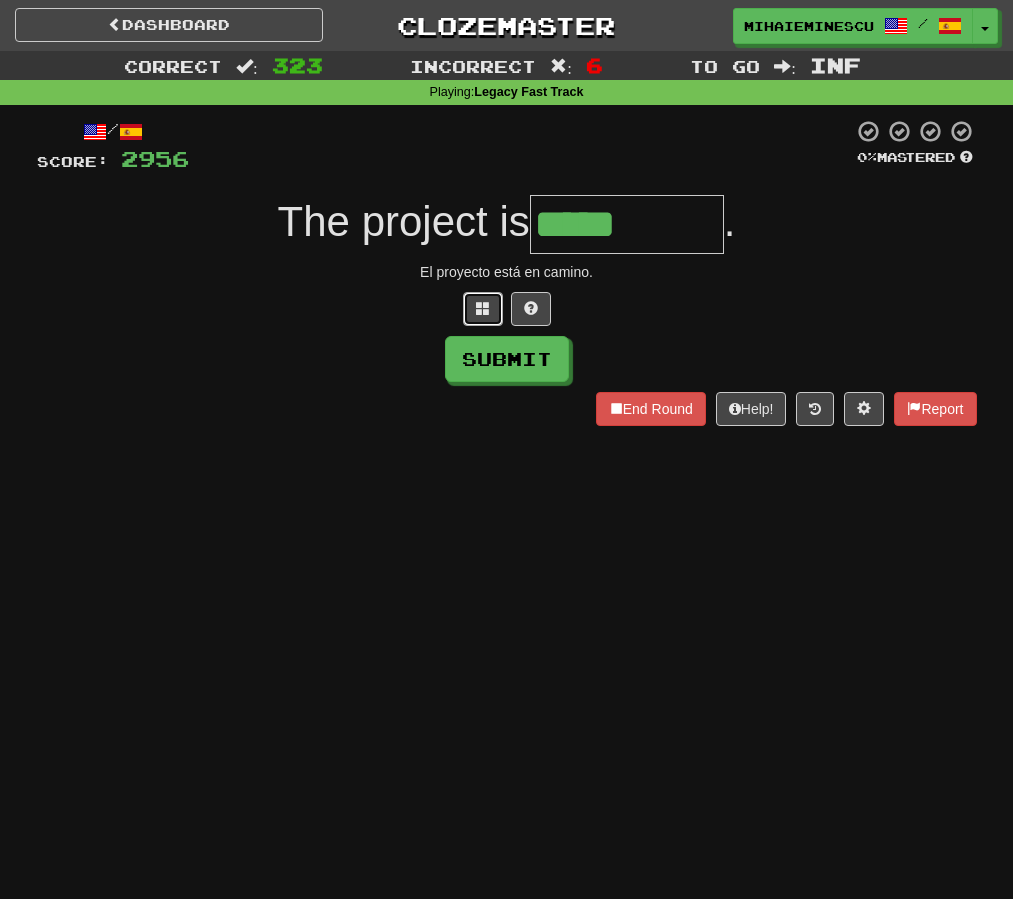 click at bounding box center [483, 308] 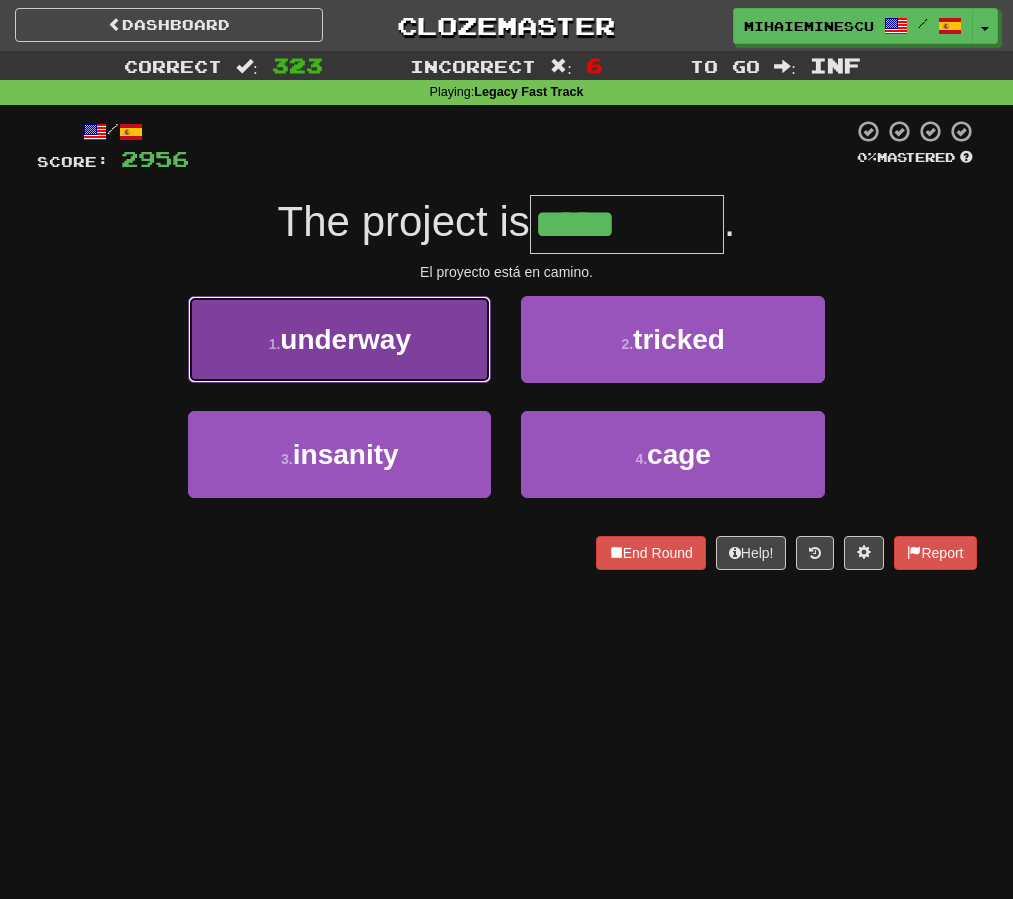 click on "1 .  underway" at bounding box center (339, 339) 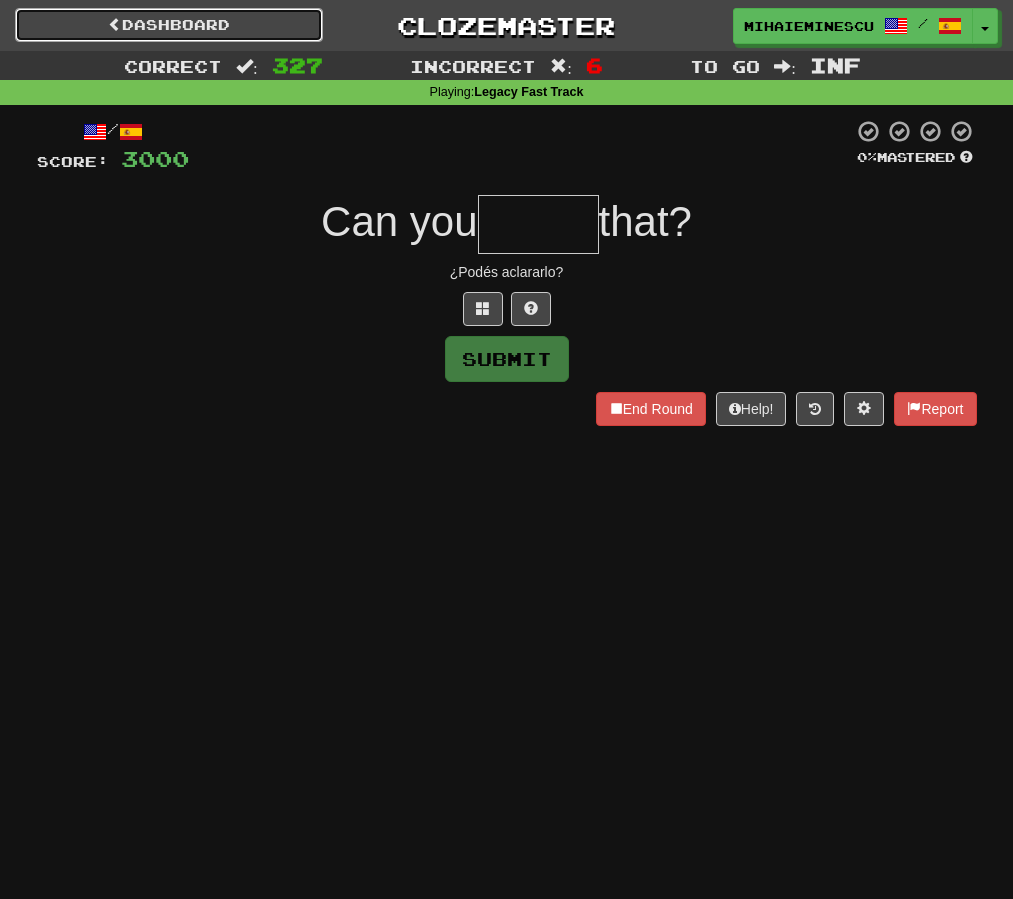 click on "Dashboard" at bounding box center (169, 25) 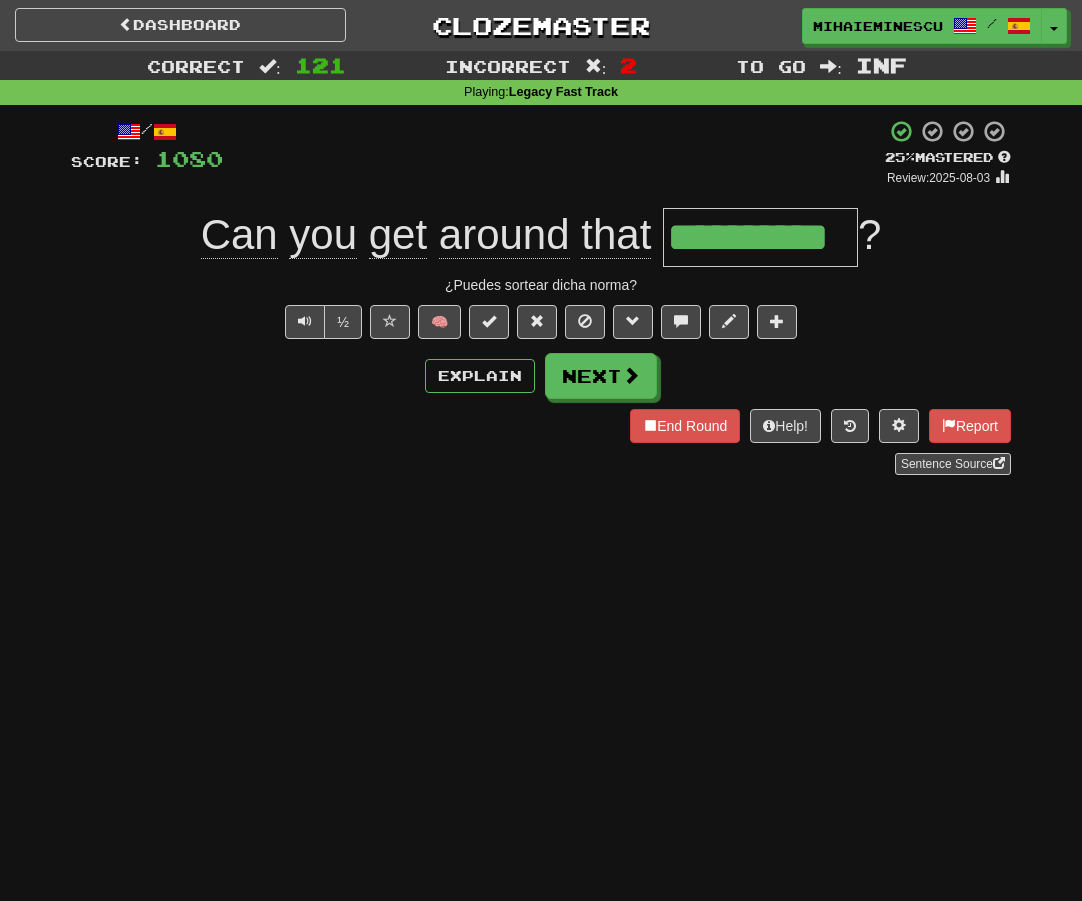scroll, scrollTop: 0, scrollLeft: 0, axis: both 